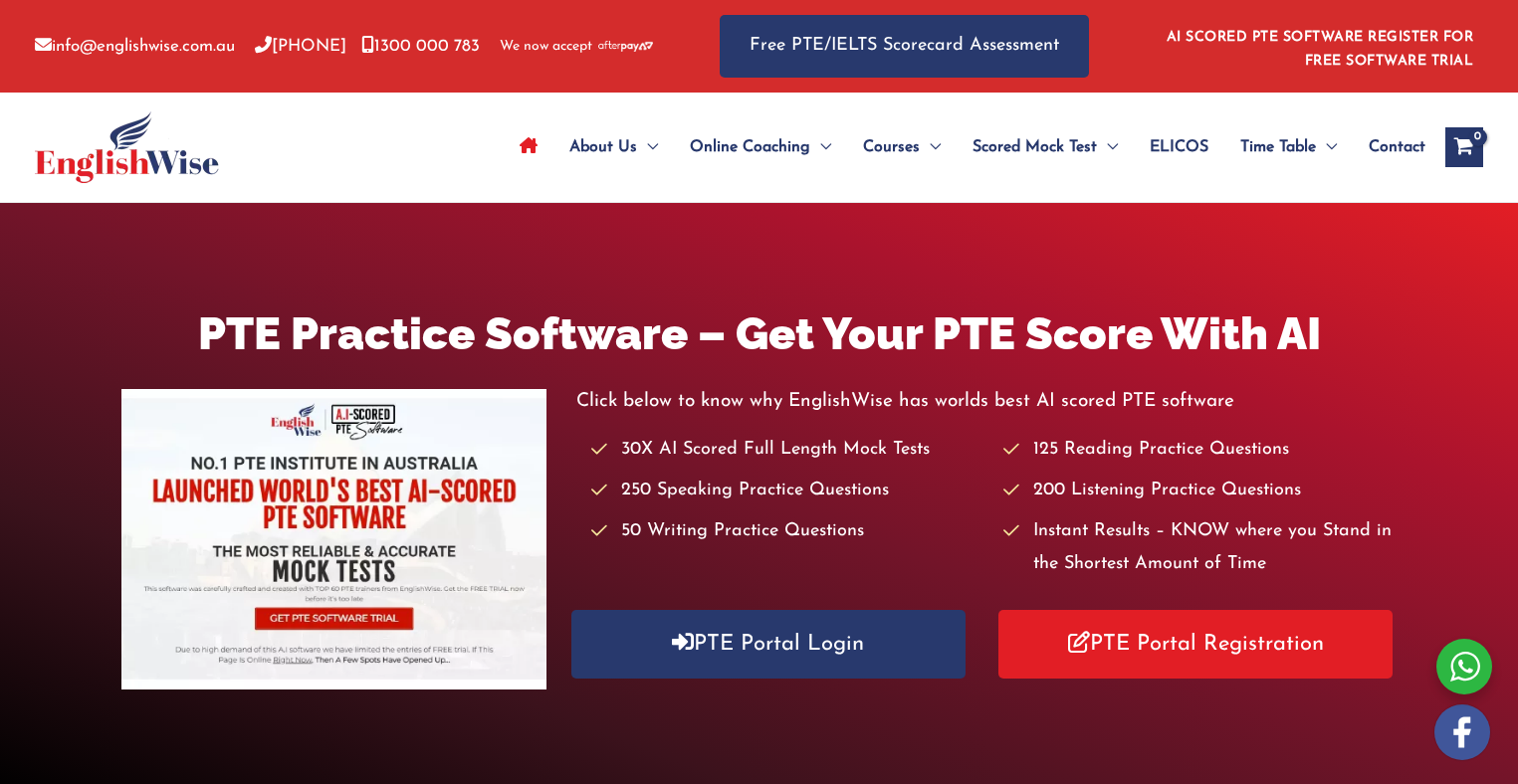 scroll, scrollTop: 0, scrollLeft: 0, axis: both 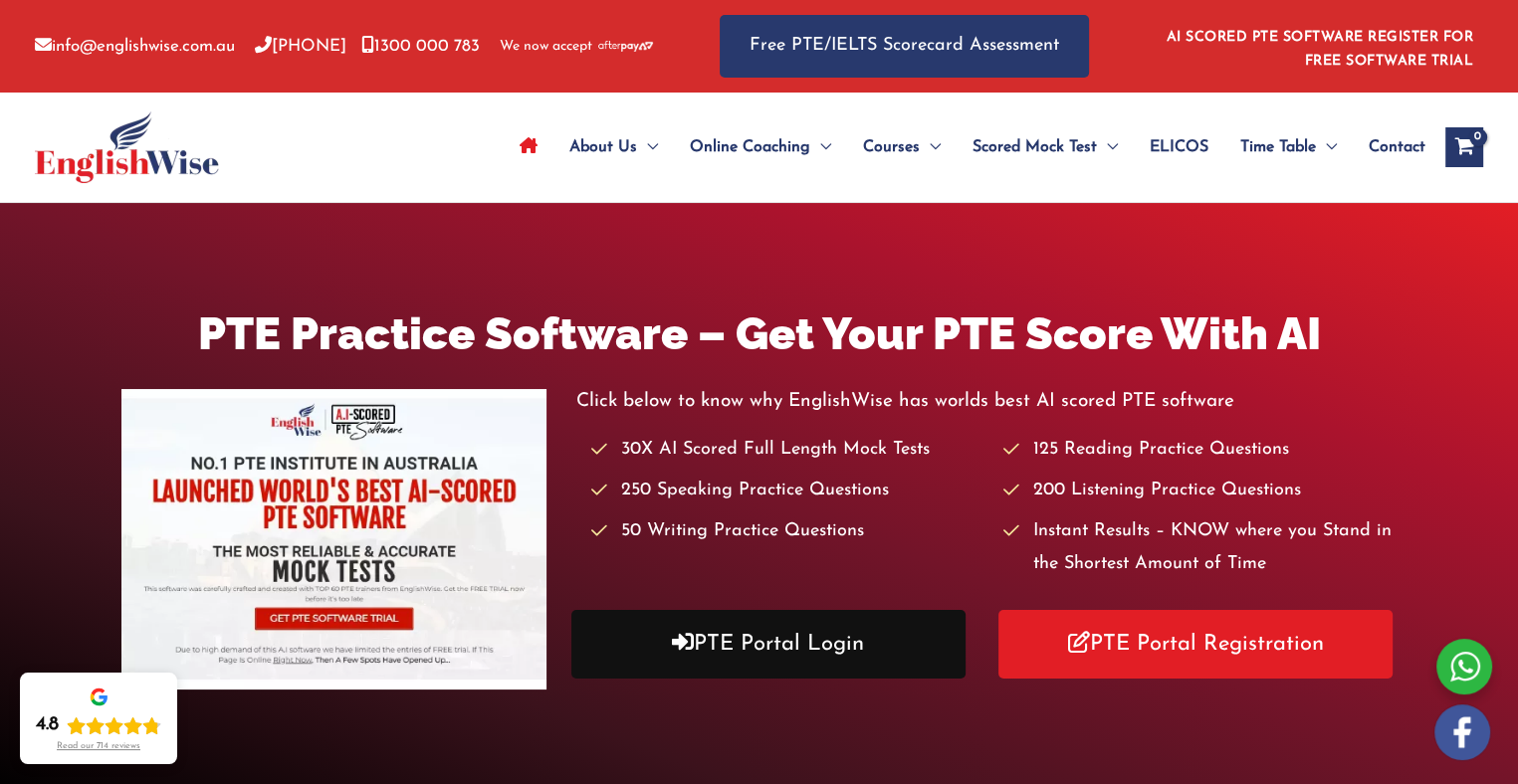 click on "PTE Portal Login" at bounding box center [768, 644] 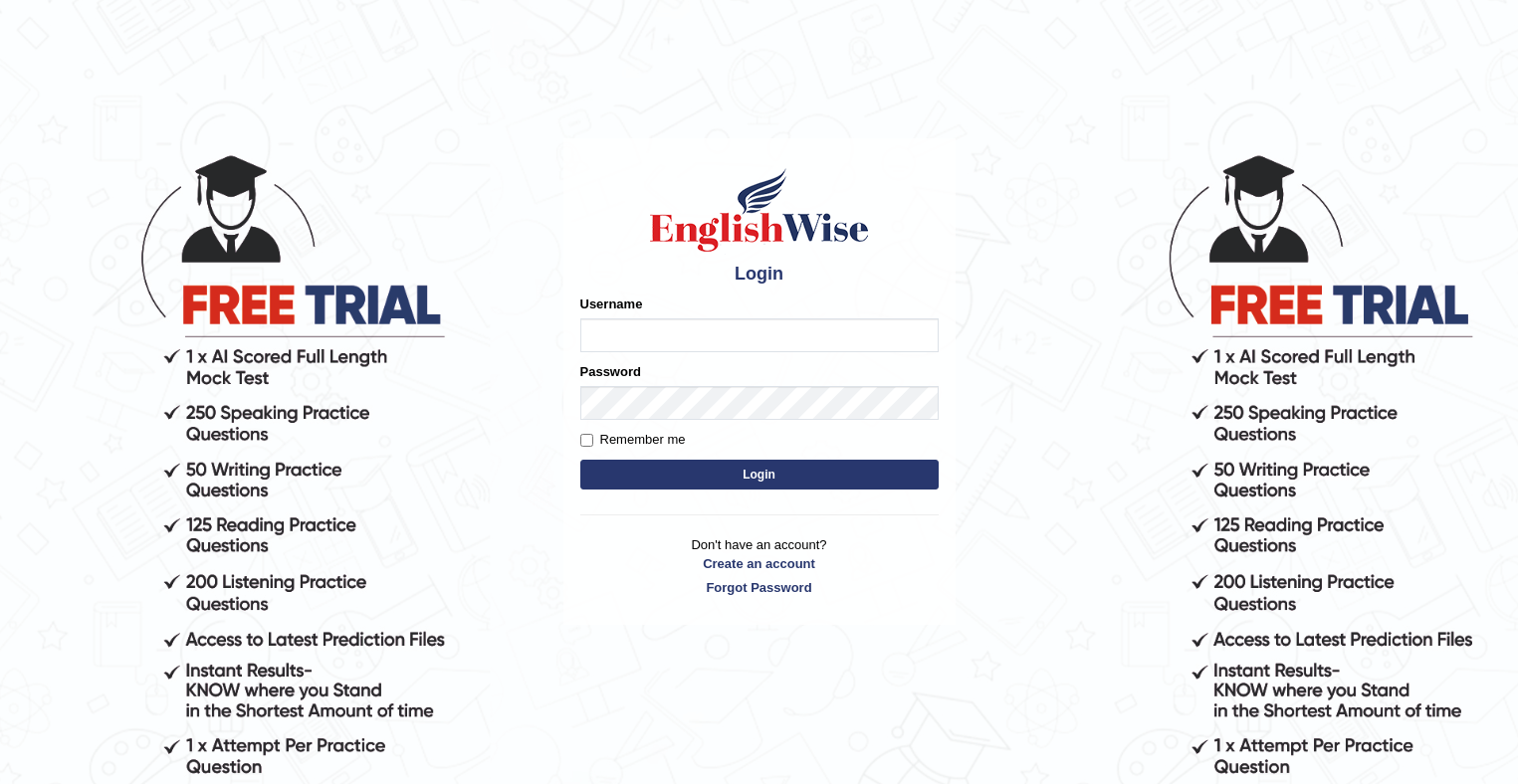 click on "Login
Please fix the following errors:
Username
Password
Remember me
Login
Don't have an account?
Create an account
Forgot Password" at bounding box center (759, 468) 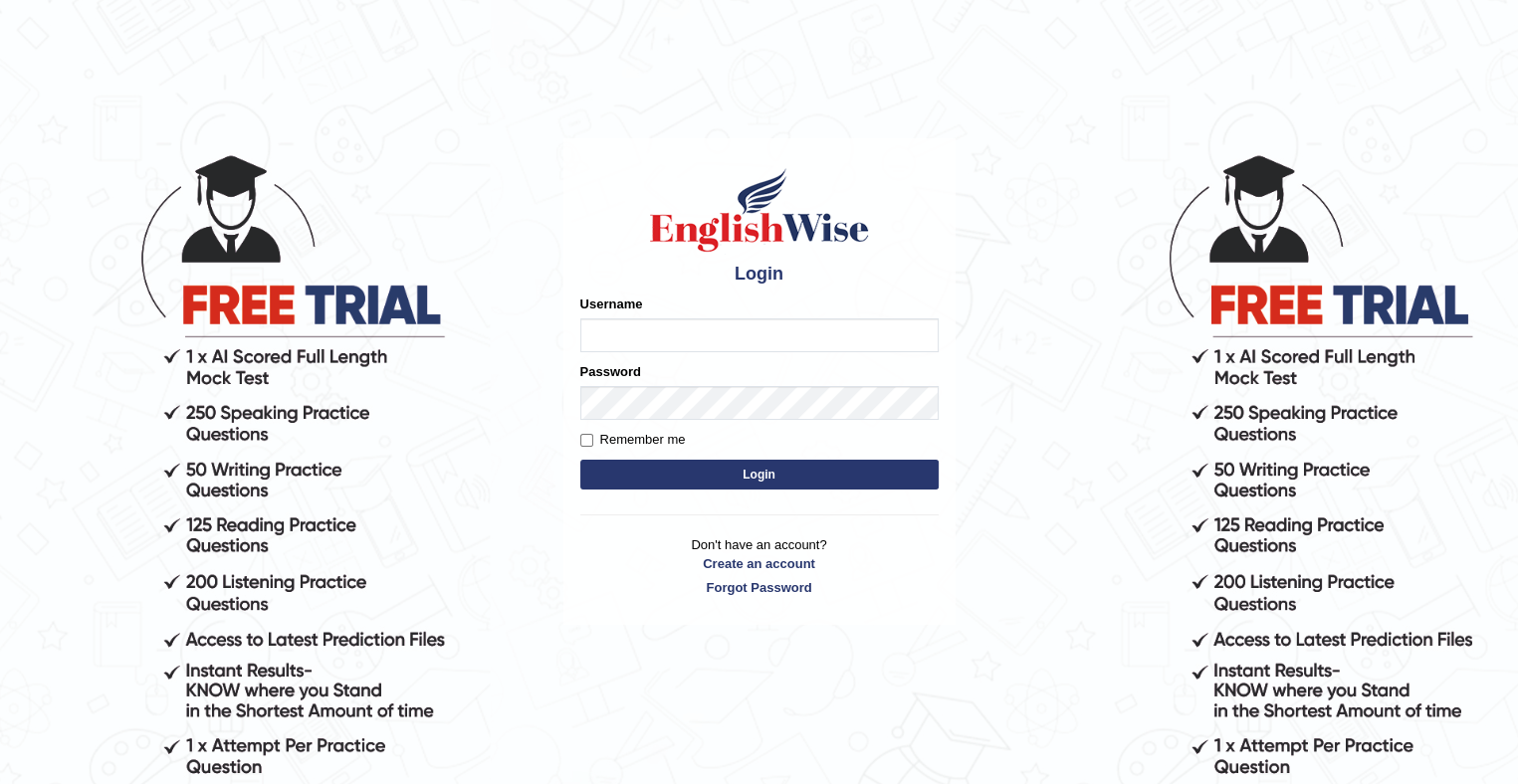 scroll, scrollTop: 0, scrollLeft: 0, axis: both 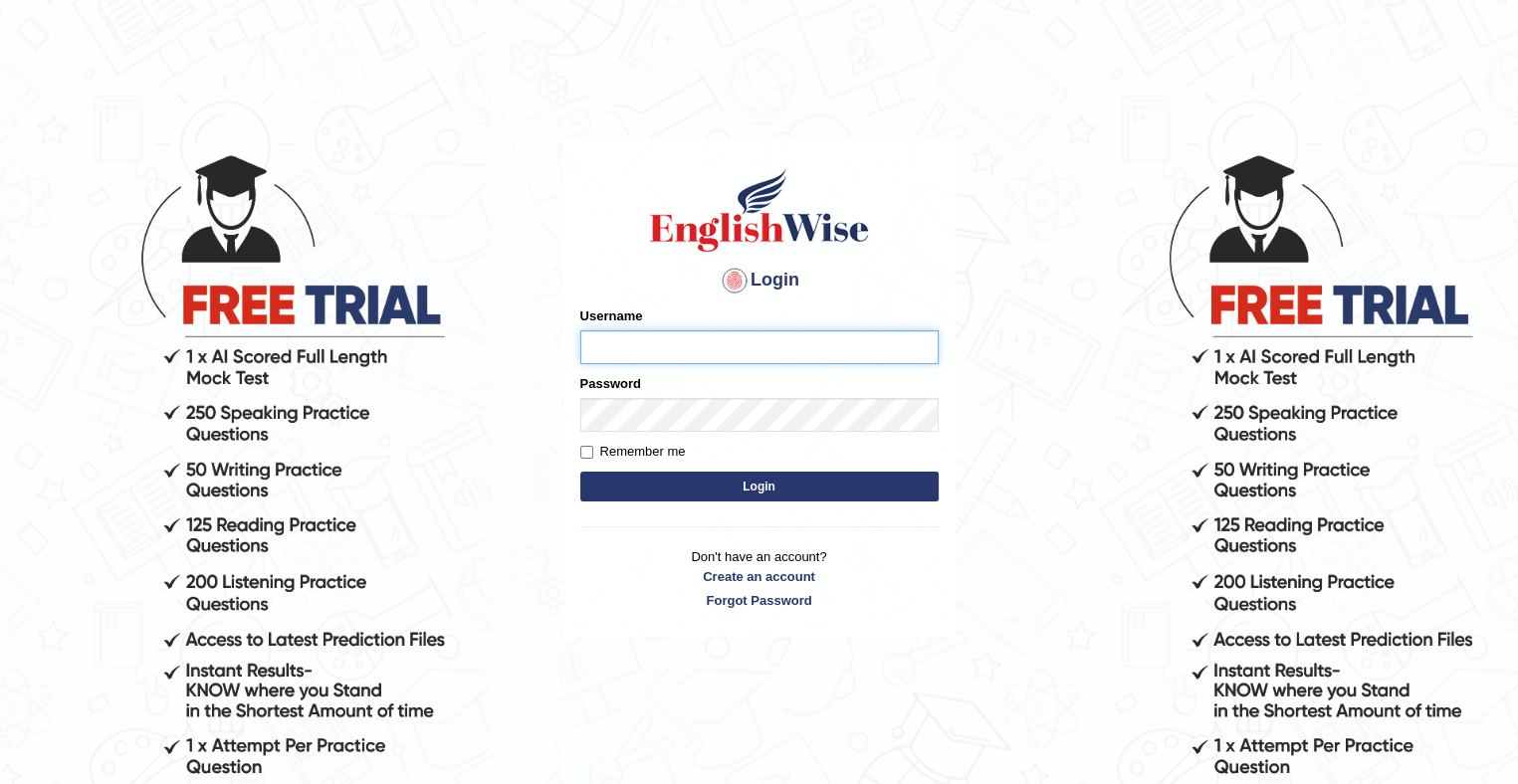 click on "Username" at bounding box center [759, 347] 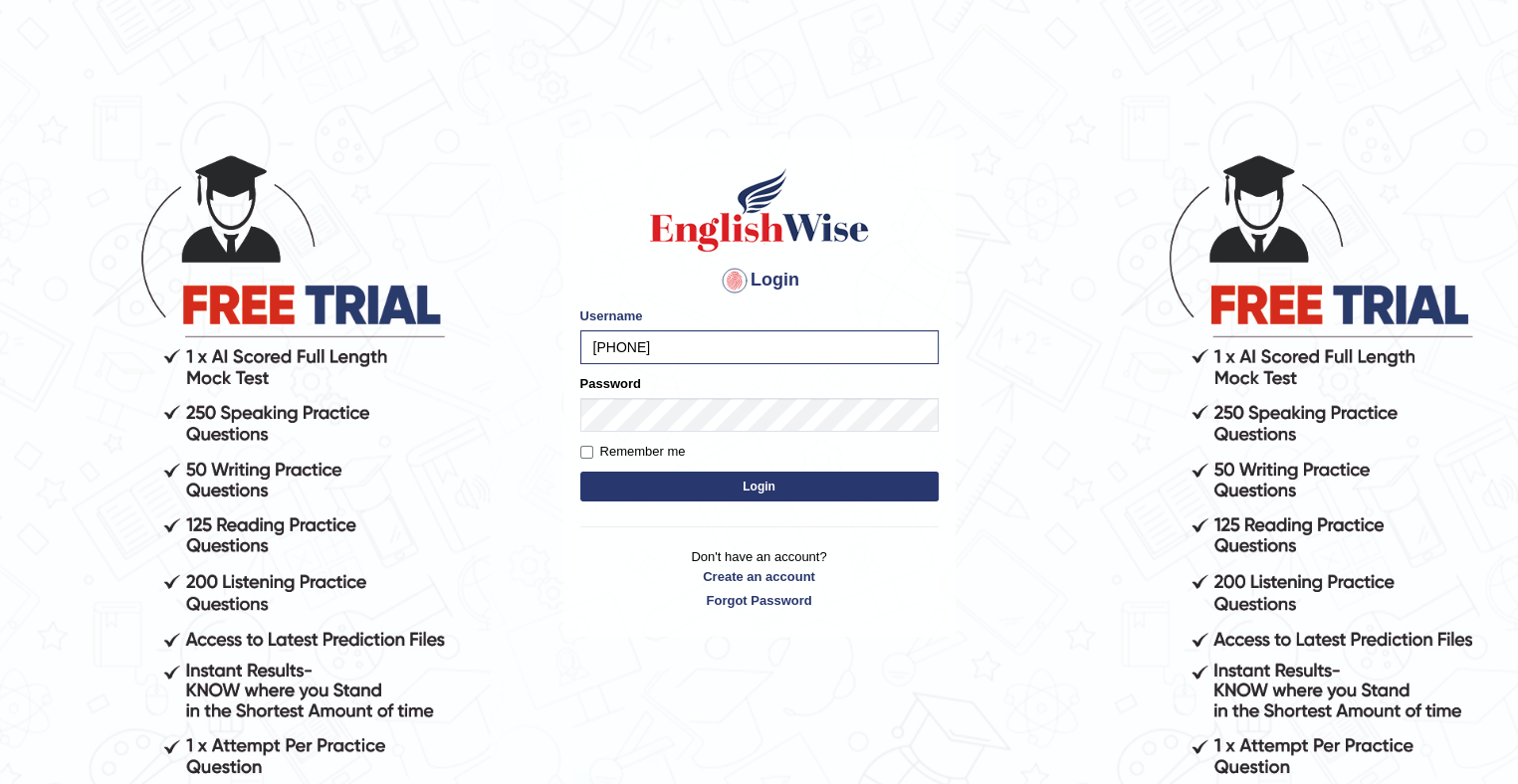 click on "Login" at bounding box center (759, 487) 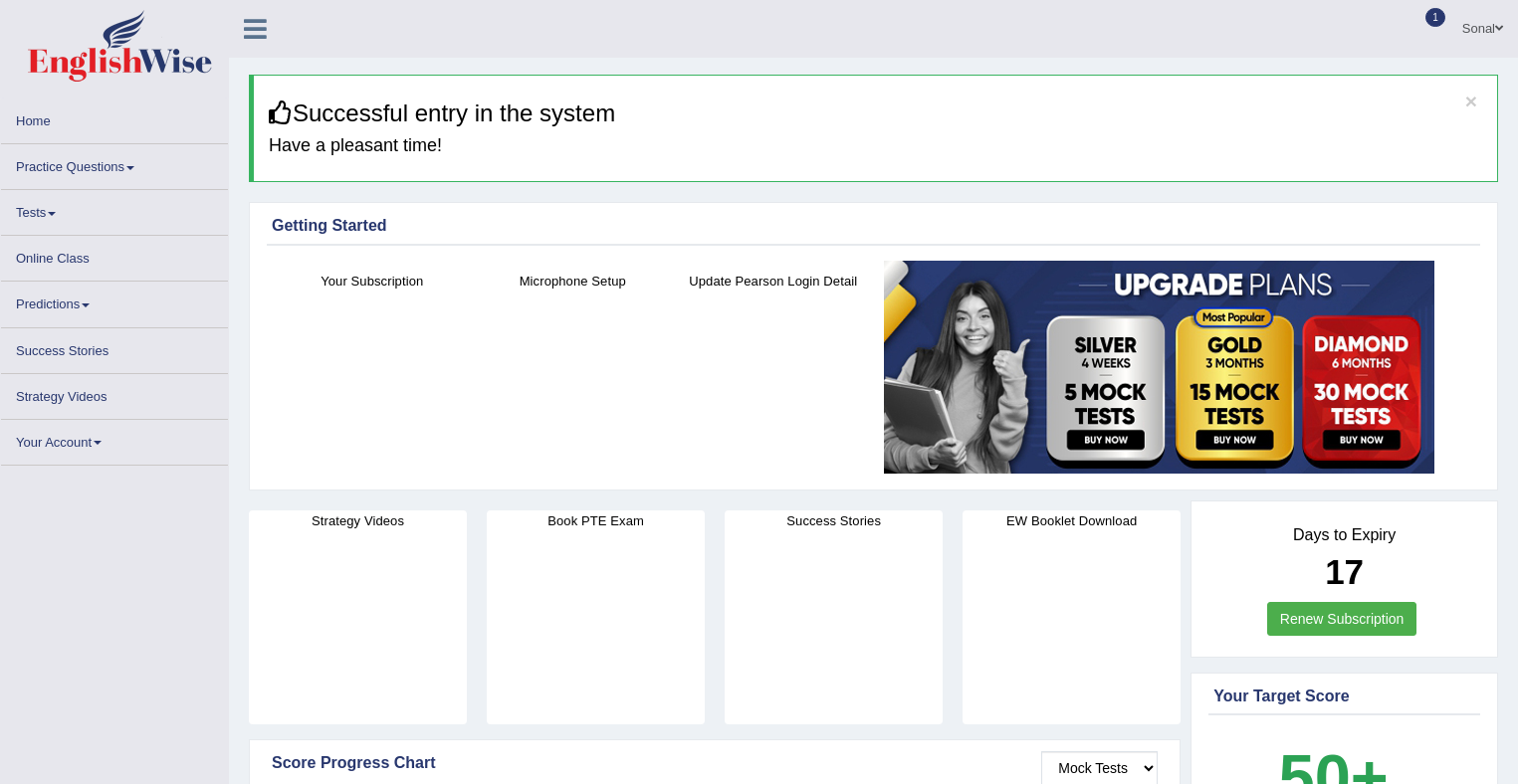 scroll, scrollTop: 0, scrollLeft: 0, axis: both 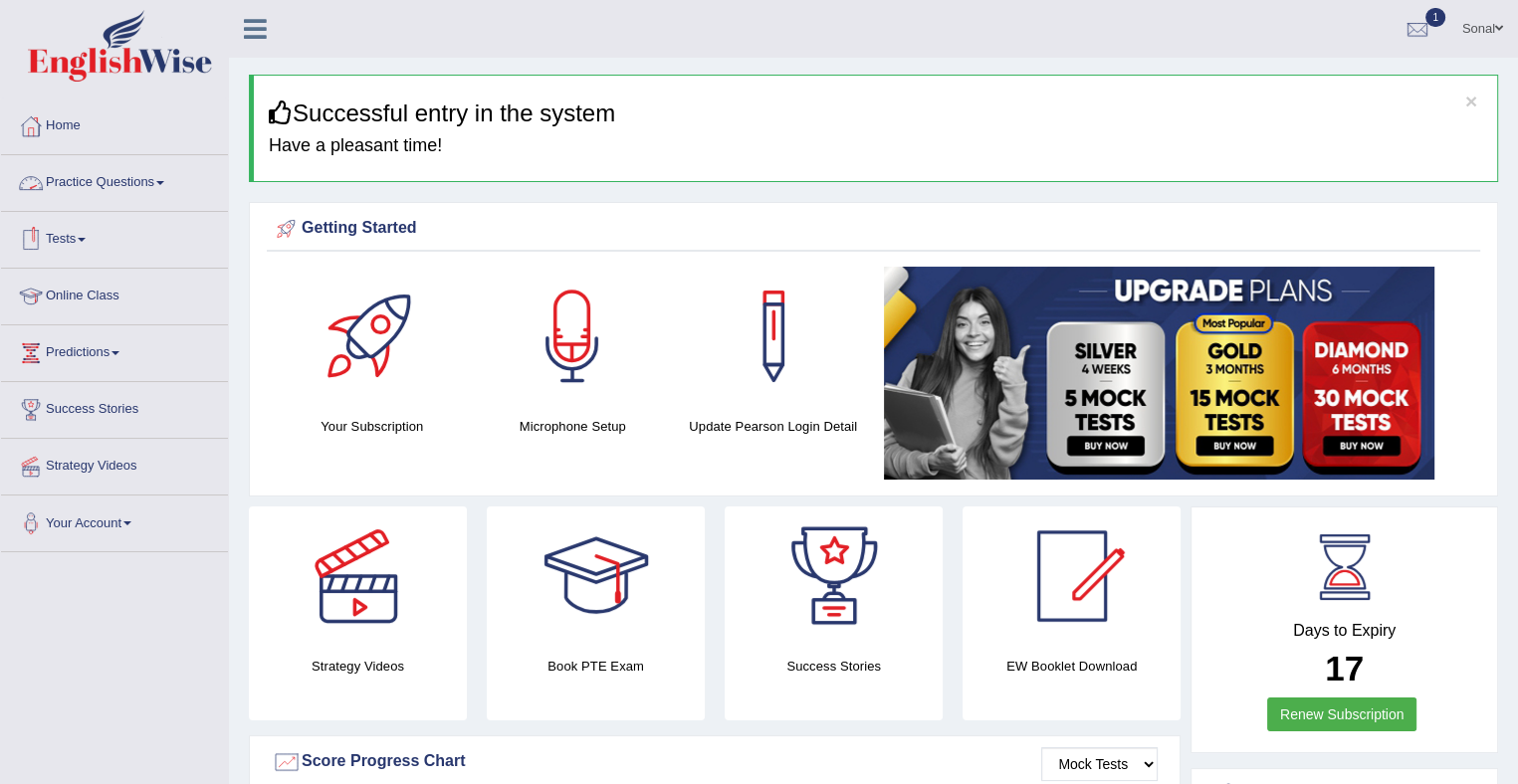 click on "Practice Questions" at bounding box center [114, 180] 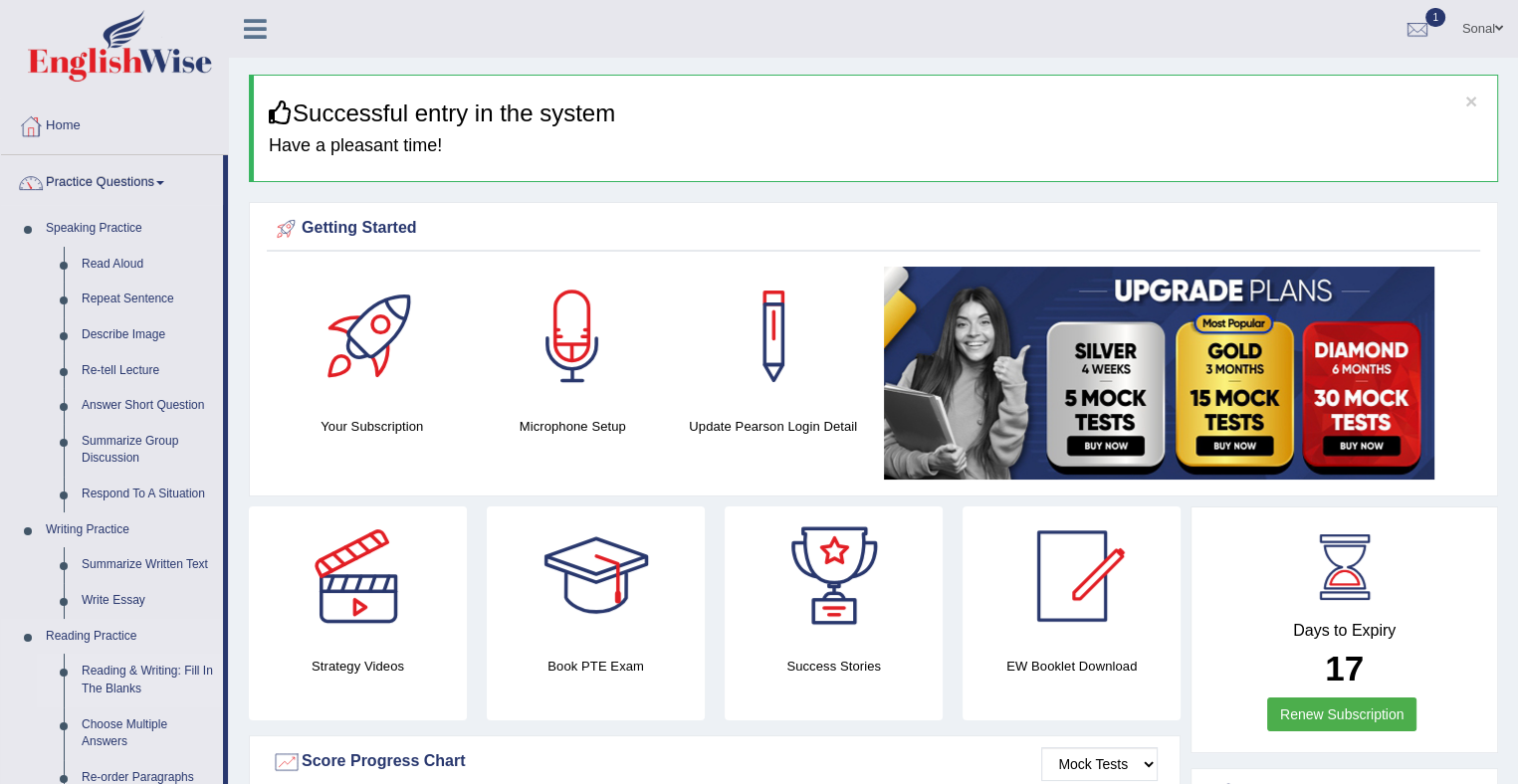 click on "Reading & Writing: Fill In The Blanks" at bounding box center (147, 680) 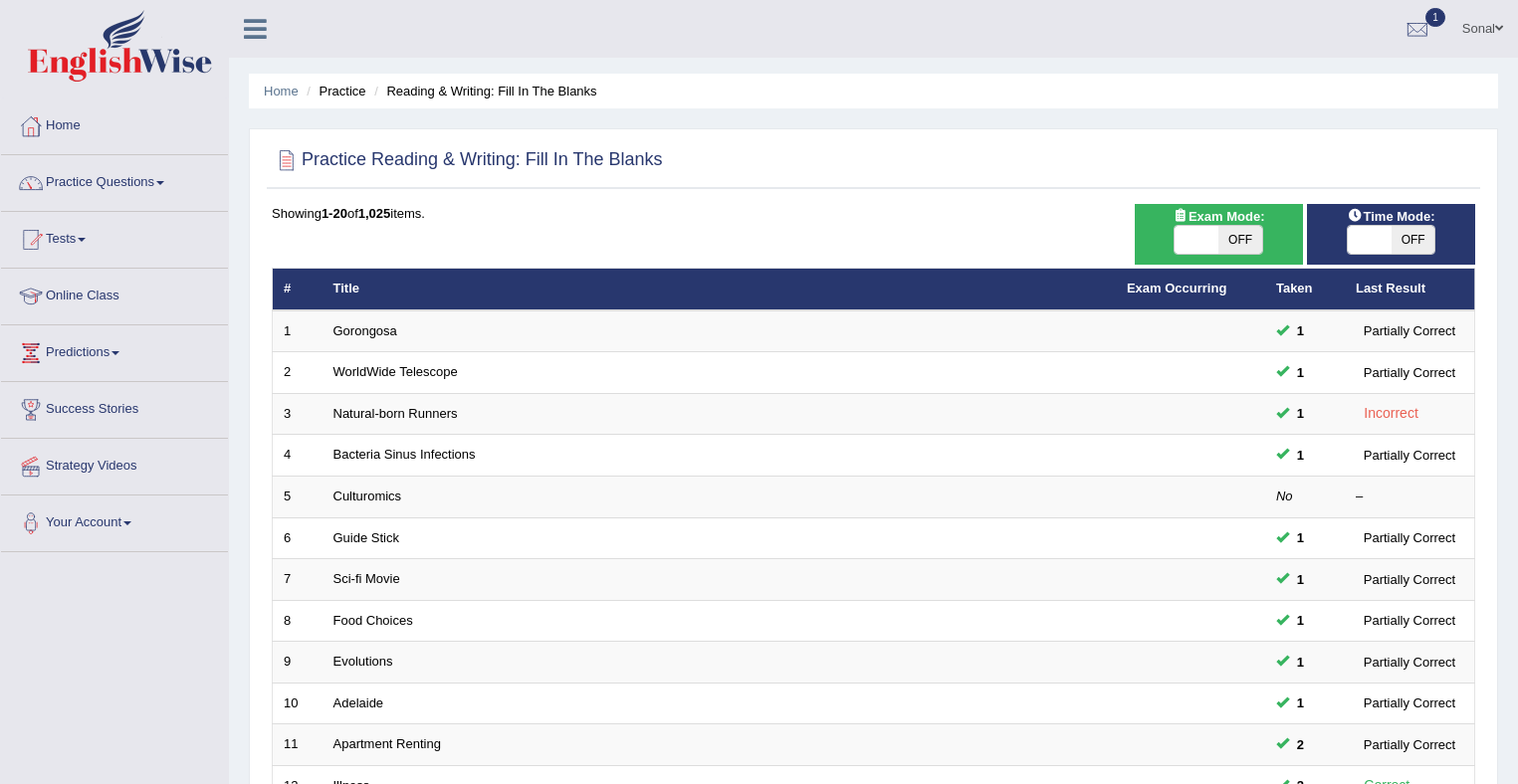 scroll, scrollTop: 0, scrollLeft: 0, axis: both 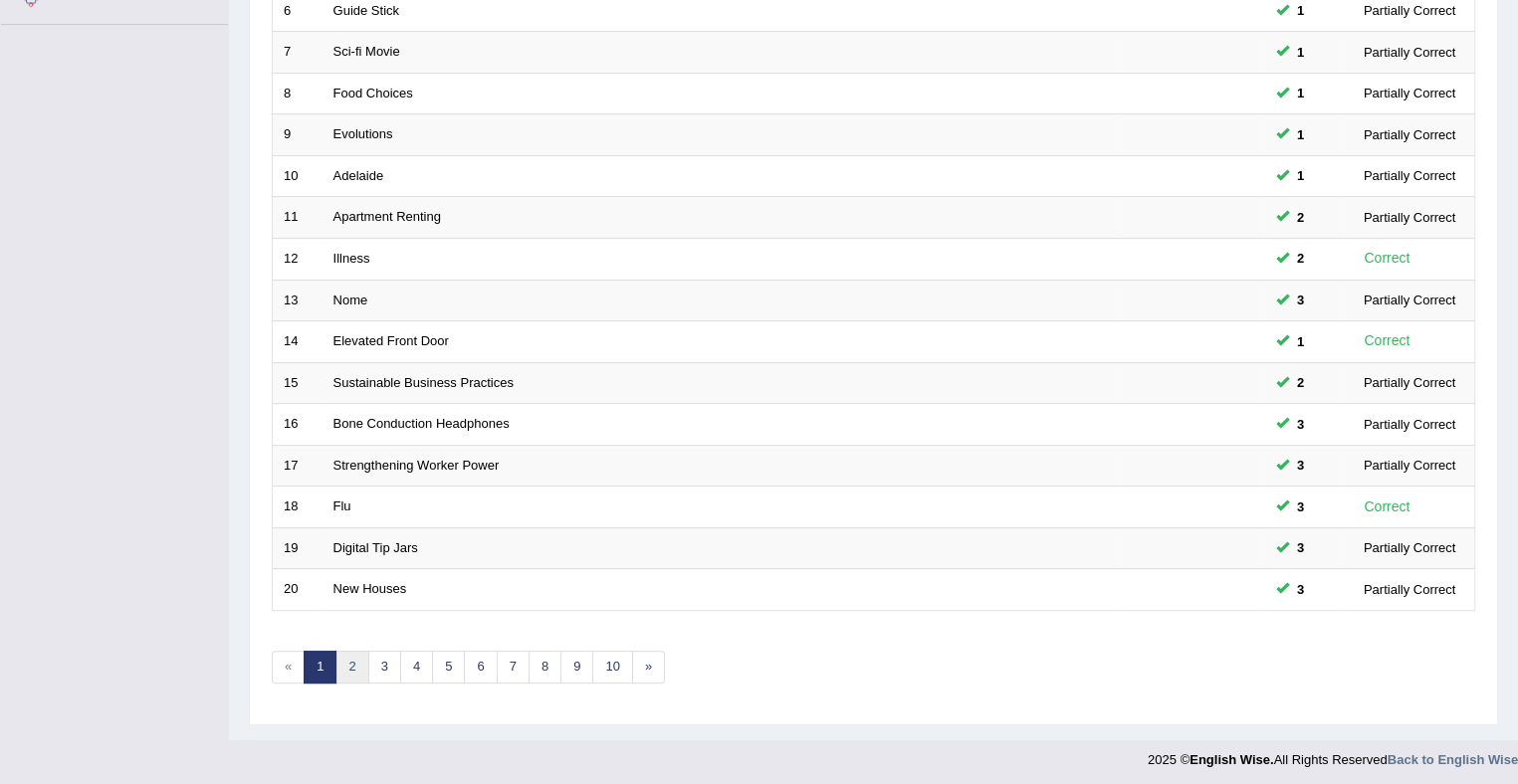 click on "2" at bounding box center [351, 667] 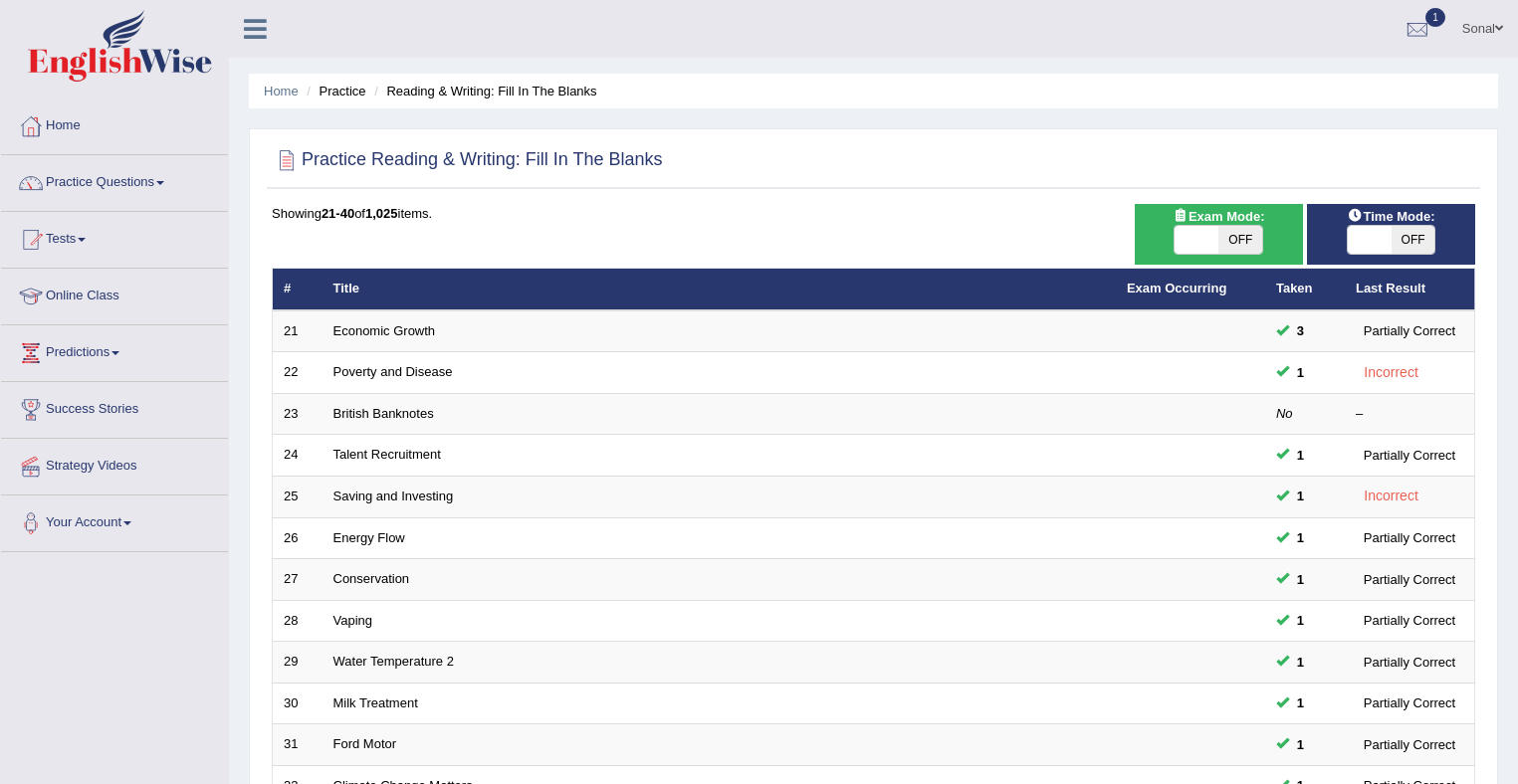 scroll, scrollTop: 0, scrollLeft: 0, axis: both 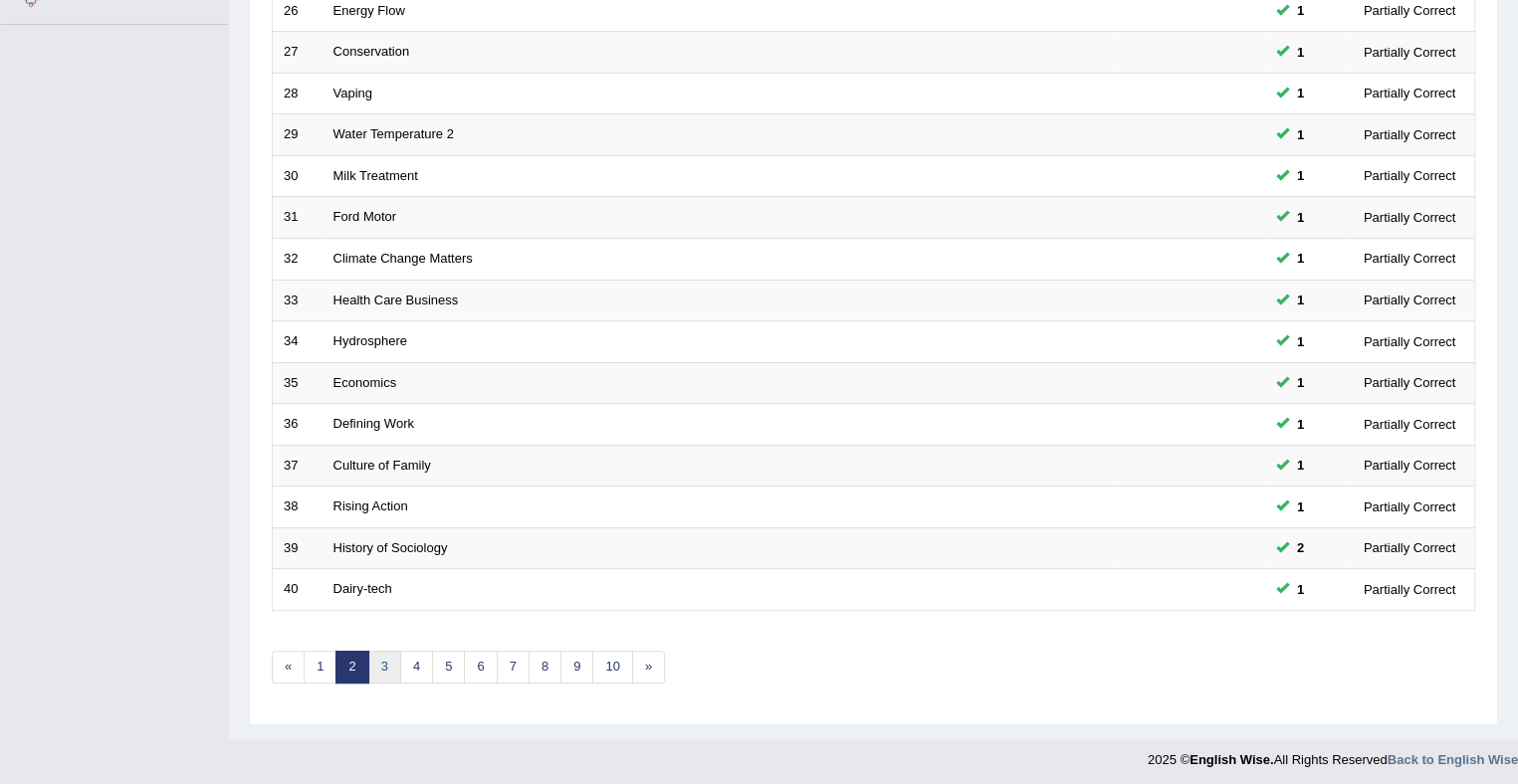 click on "3" at bounding box center [384, 667] 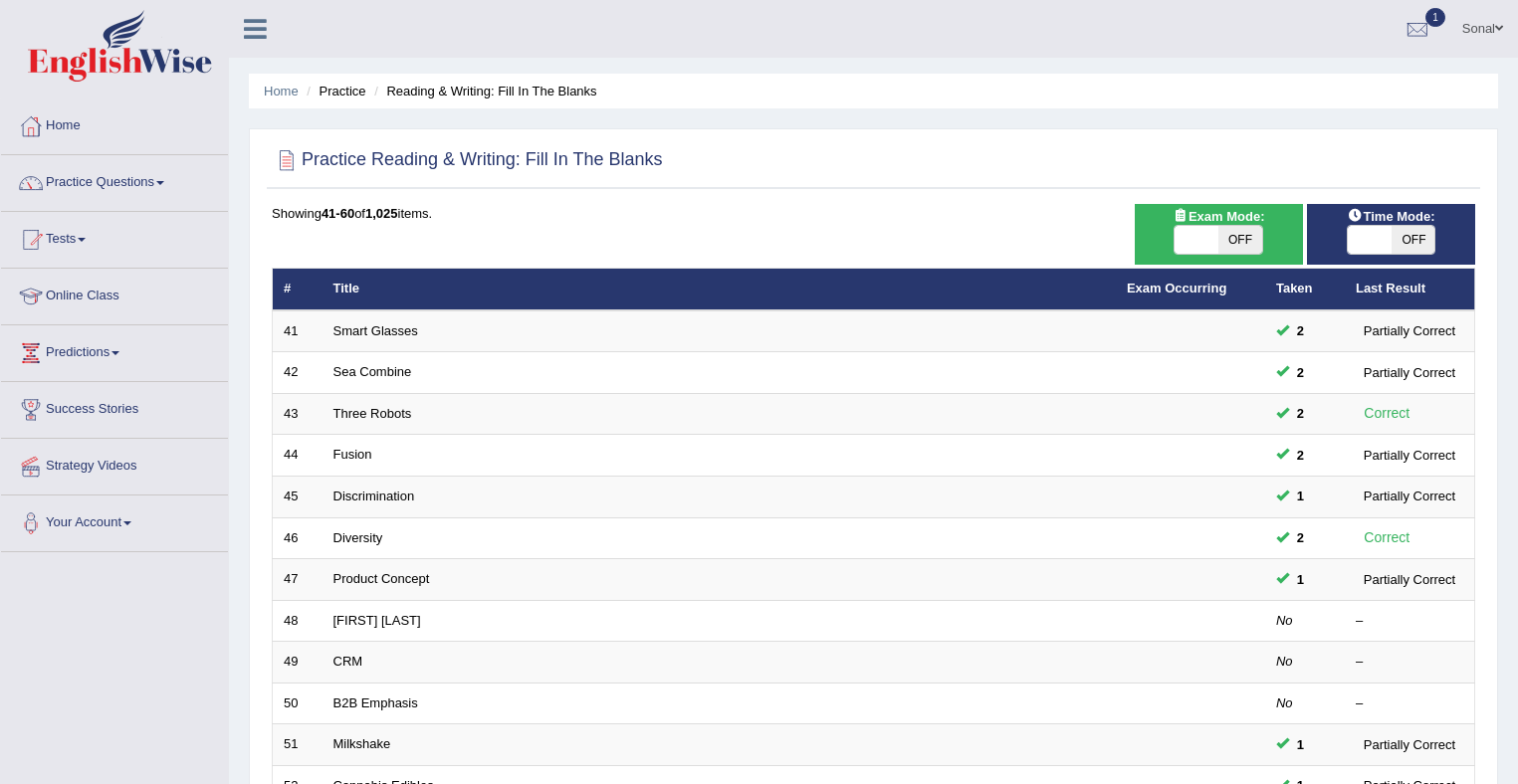 scroll, scrollTop: 0, scrollLeft: 0, axis: both 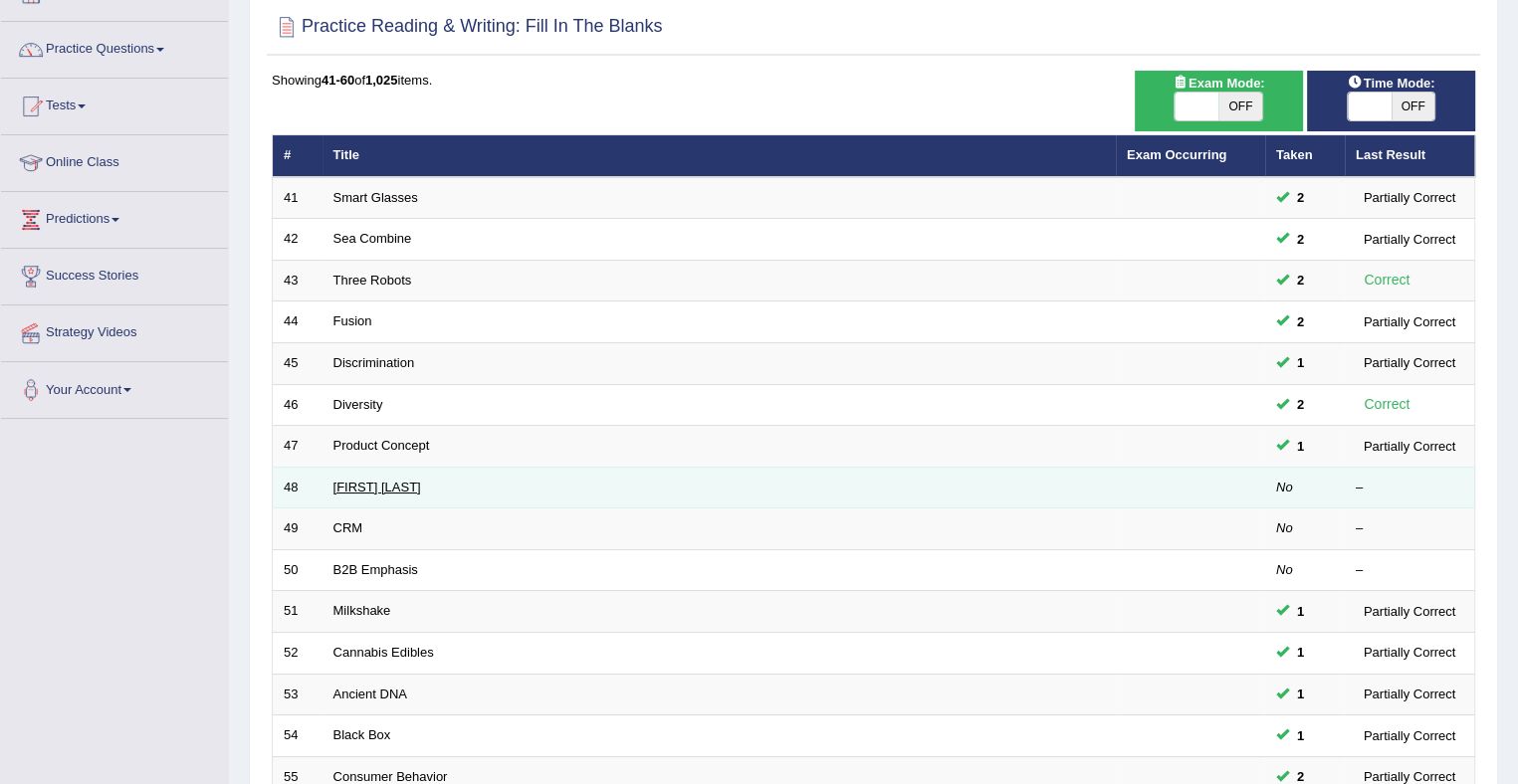 click on "[FIRST] [LAST]" at bounding box center [377, 487] 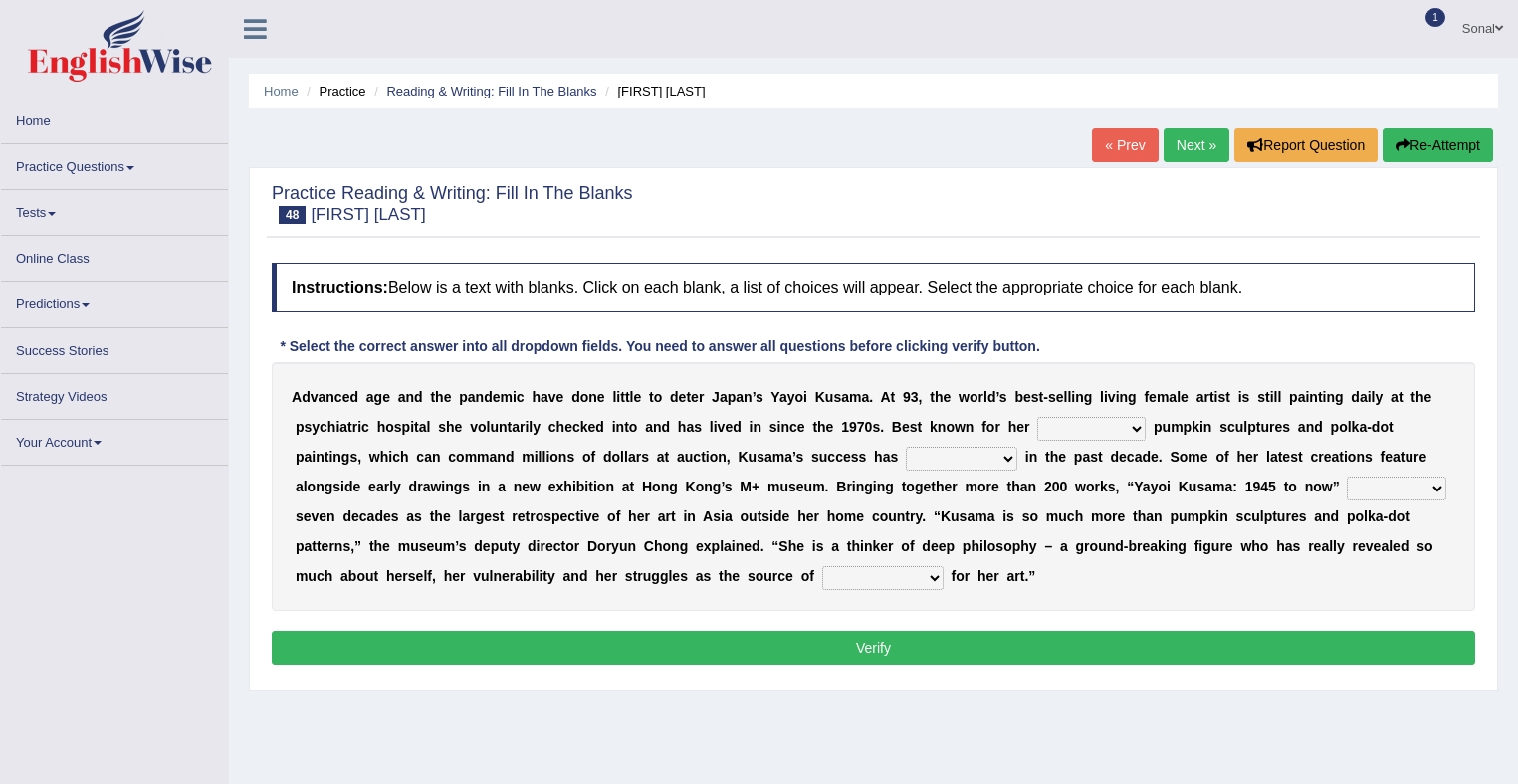 scroll, scrollTop: 0, scrollLeft: 0, axis: both 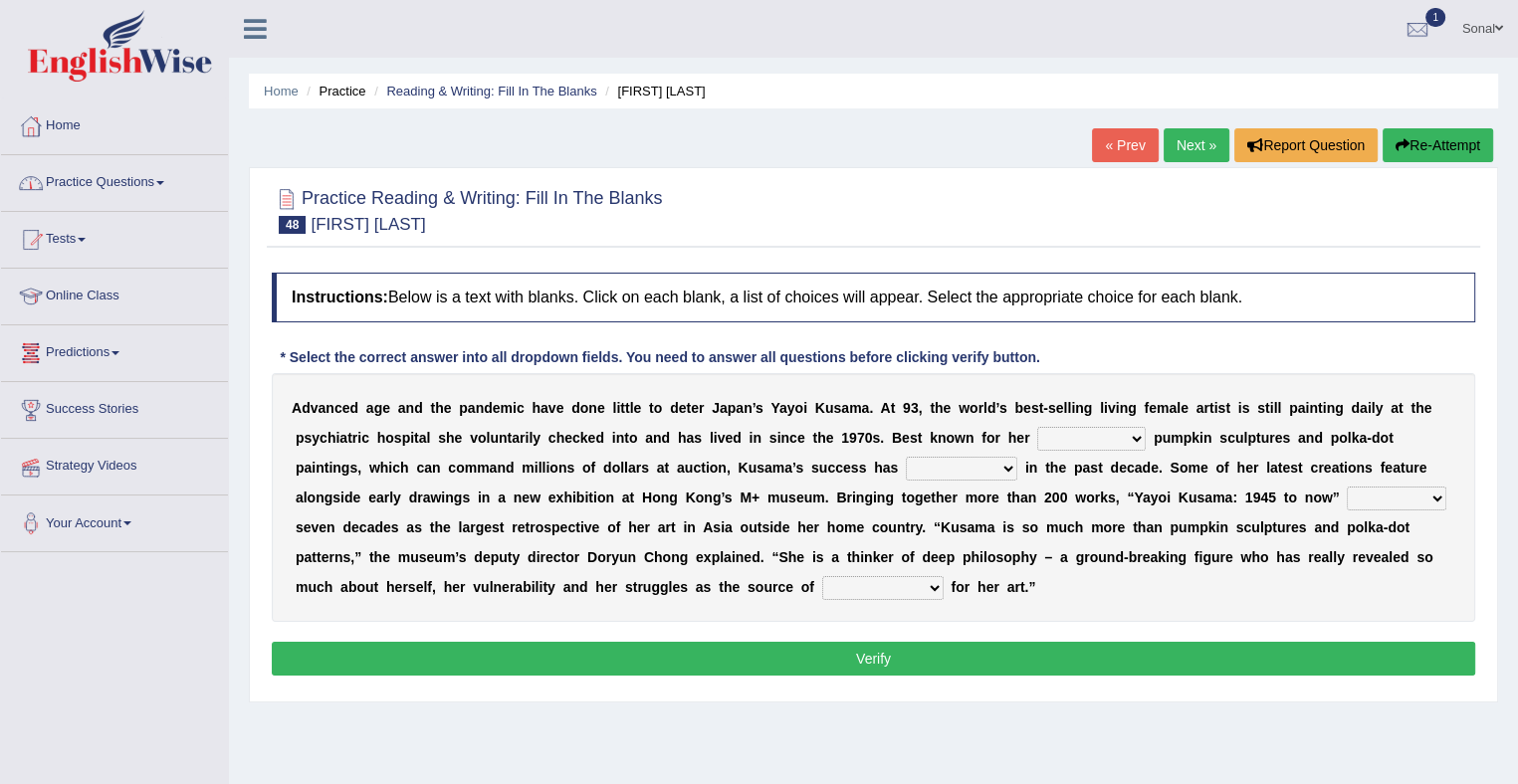 click on "Practice Questions" at bounding box center (114, 180) 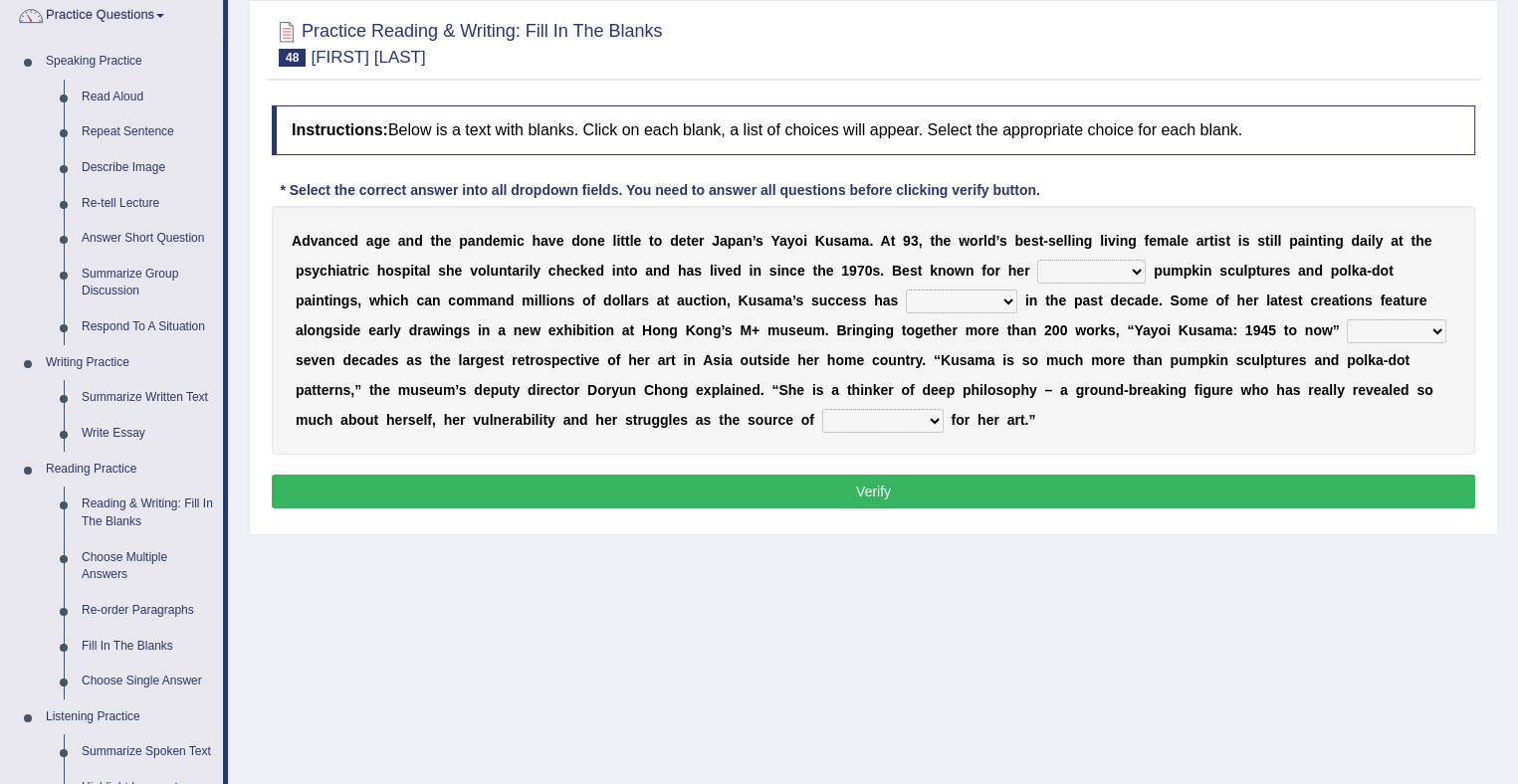 scroll, scrollTop: 177, scrollLeft: 0, axis: vertical 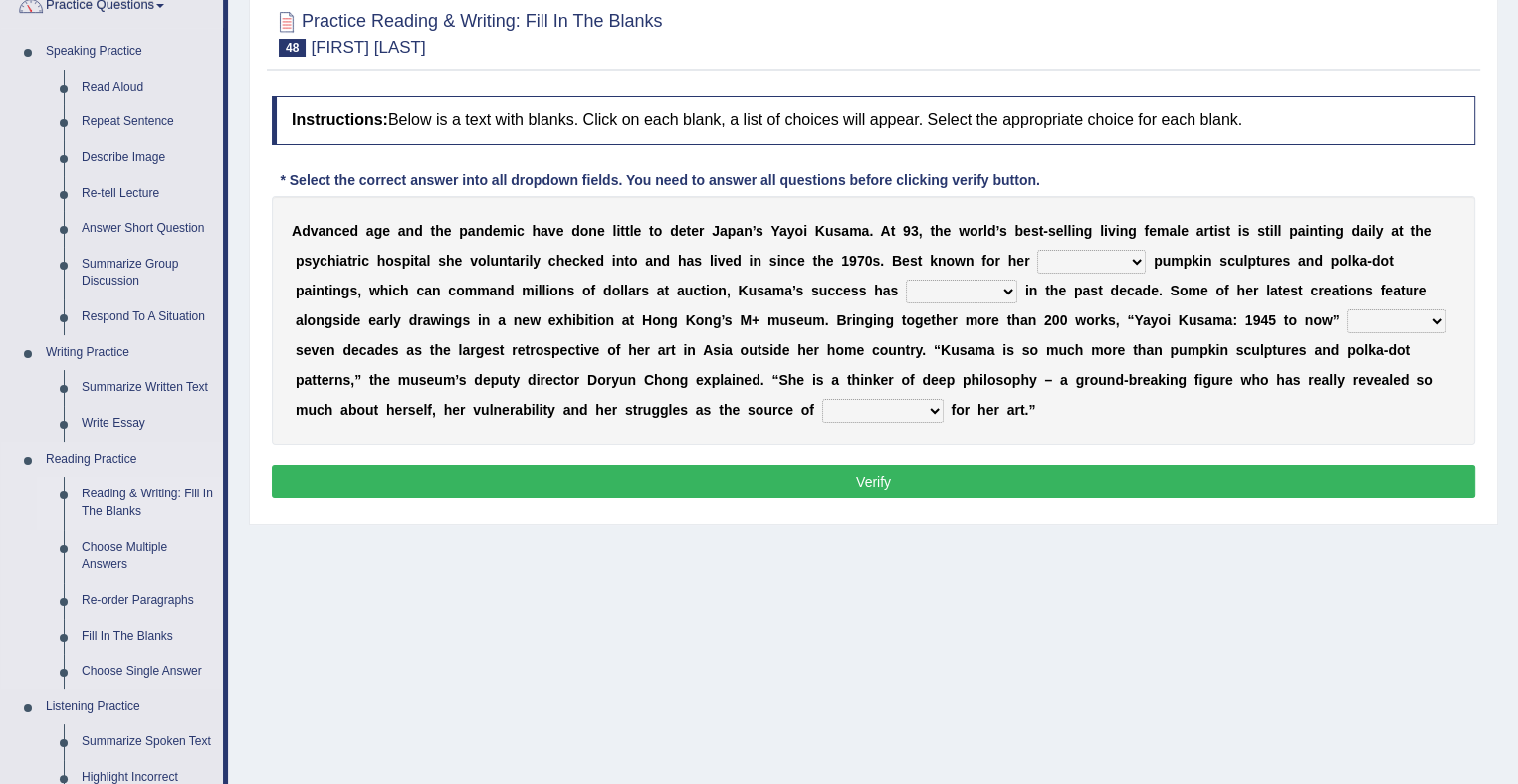 click on "Reading & Writing: Fill In The Blanks" at bounding box center [147, 502] 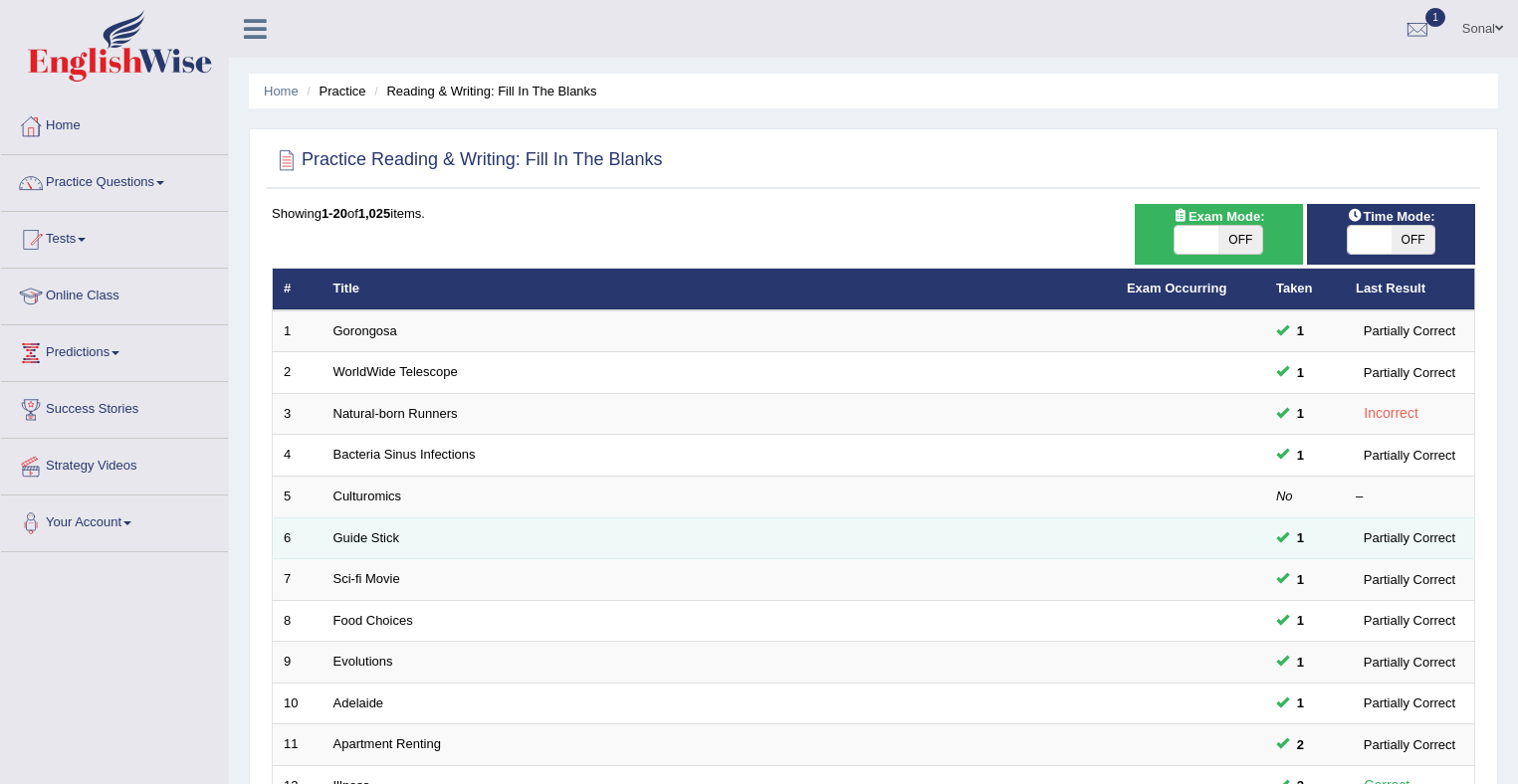 scroll, scrollTop: 0, scrollLeft: 0, axis: both 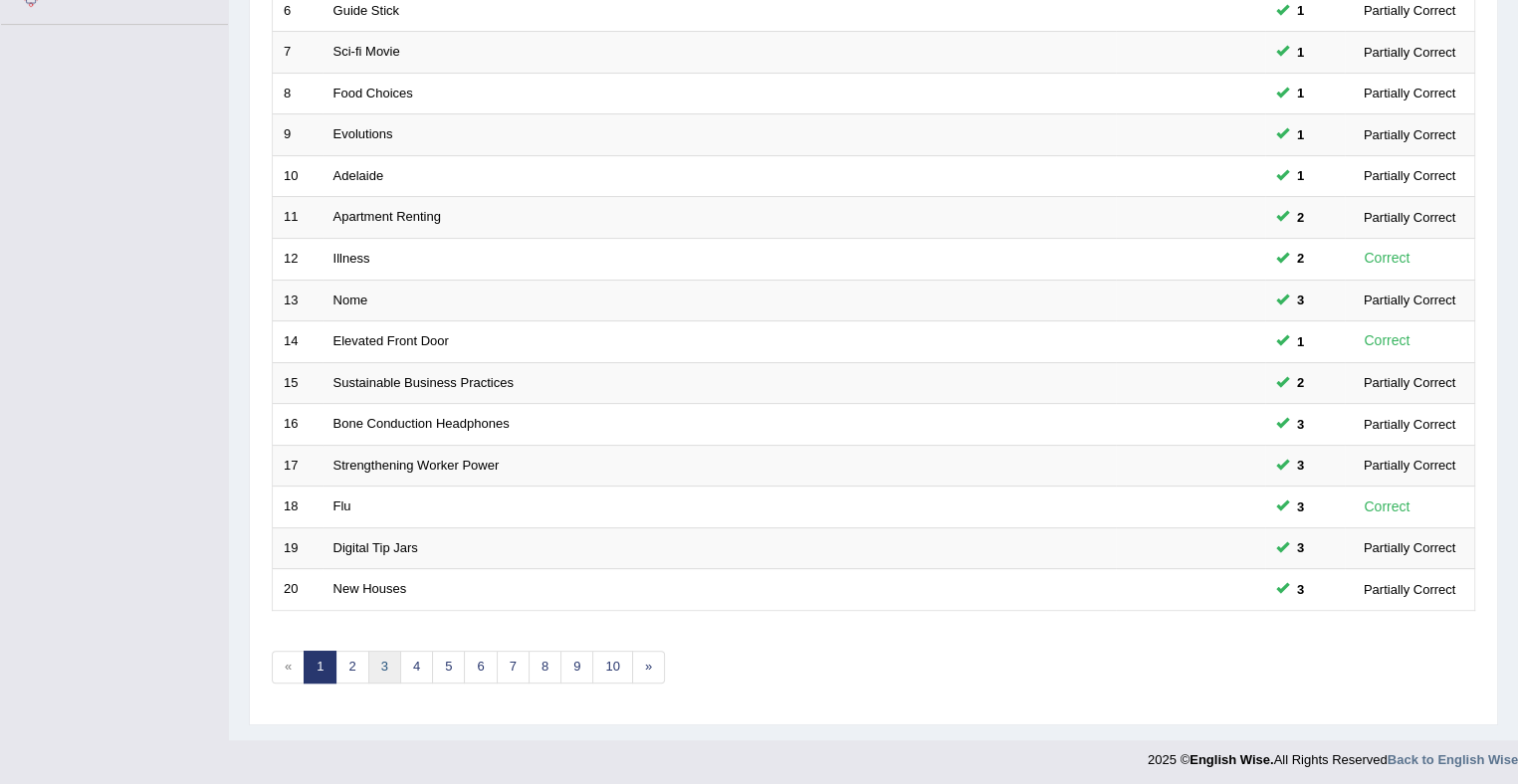click on "3" at bounding box center [384, 667] 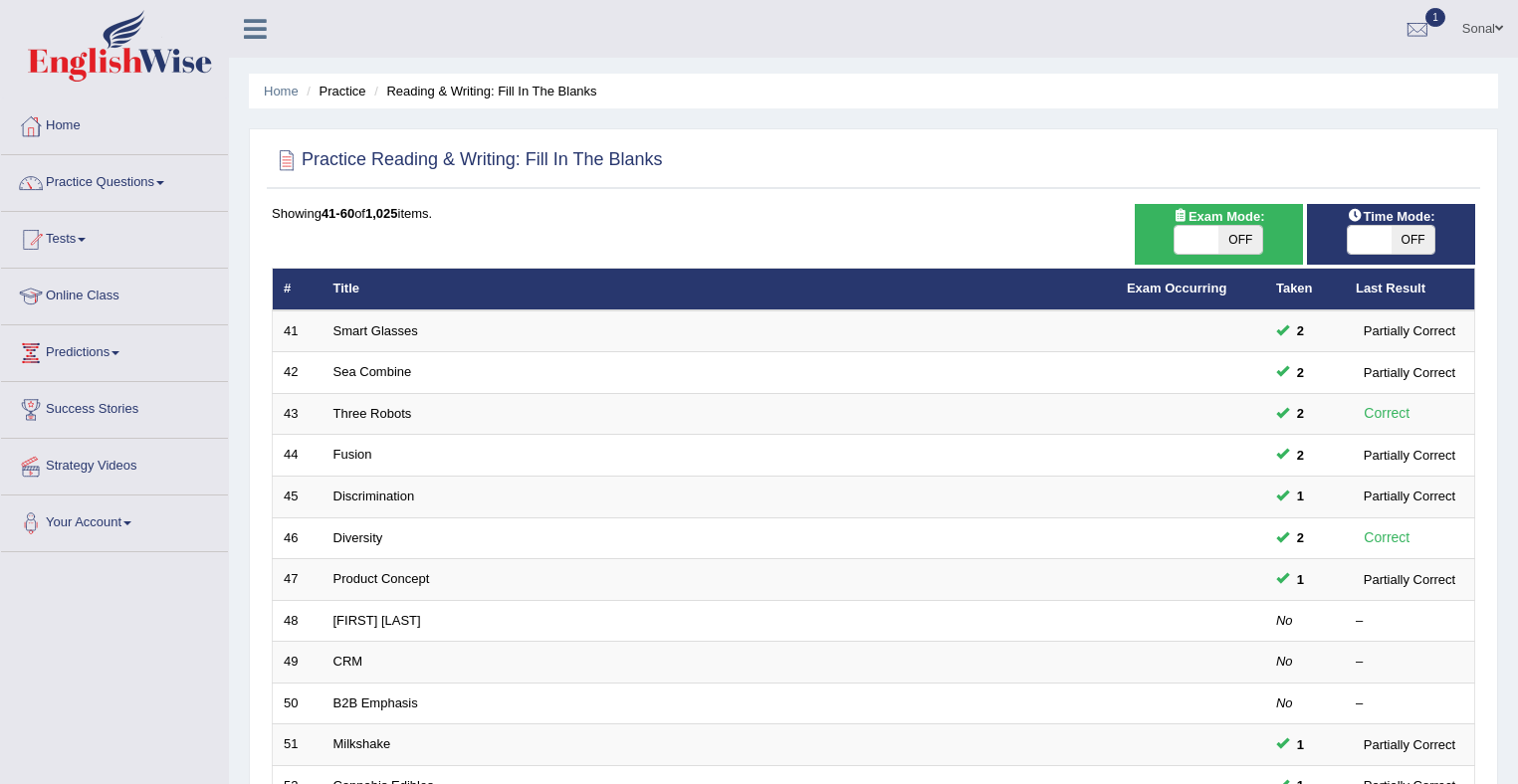 scroll, scrollTop: 0, scrollLeft: 0, axis: both 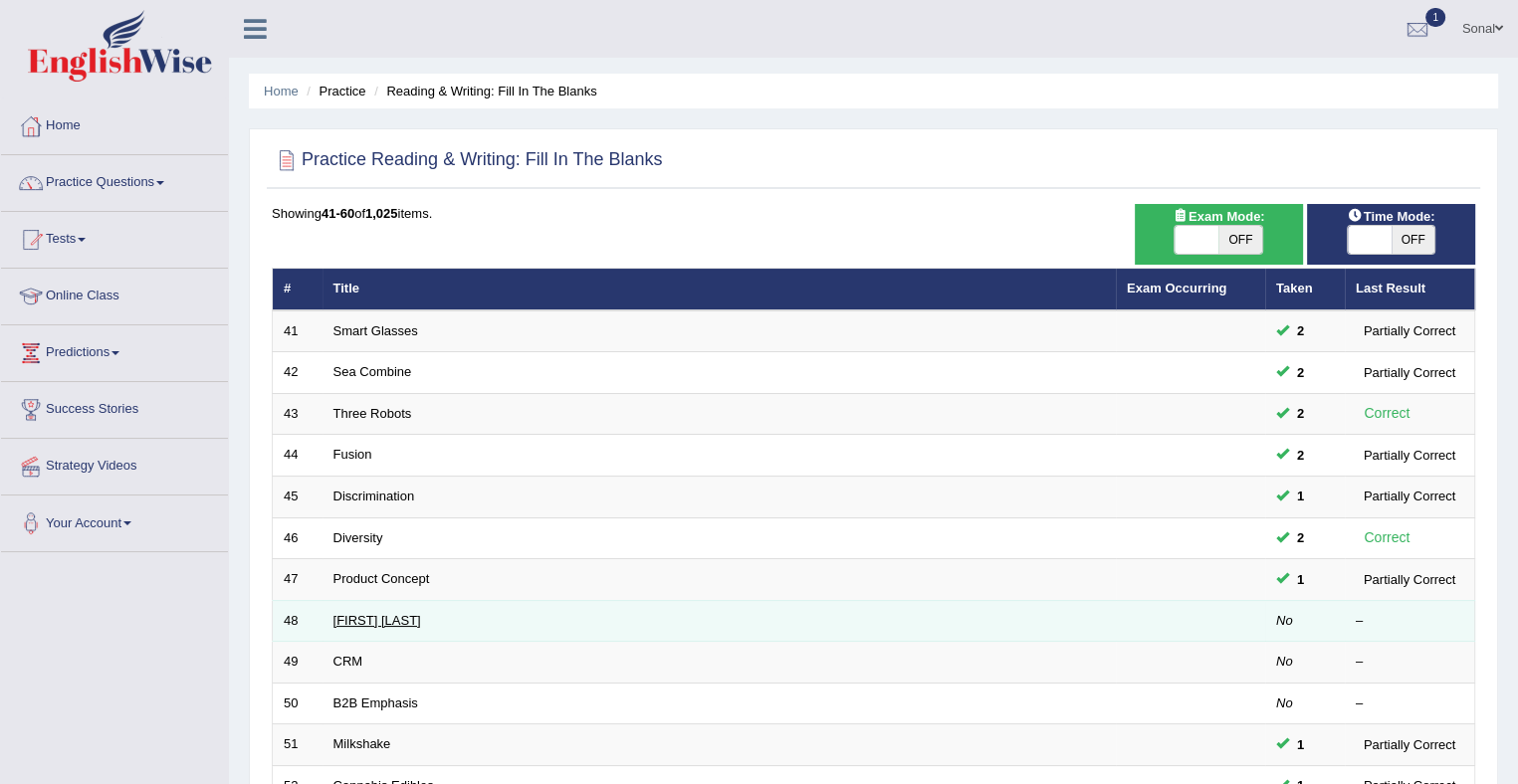 click on "[FIRST] [LAST]" at bounding box center [719, 621] 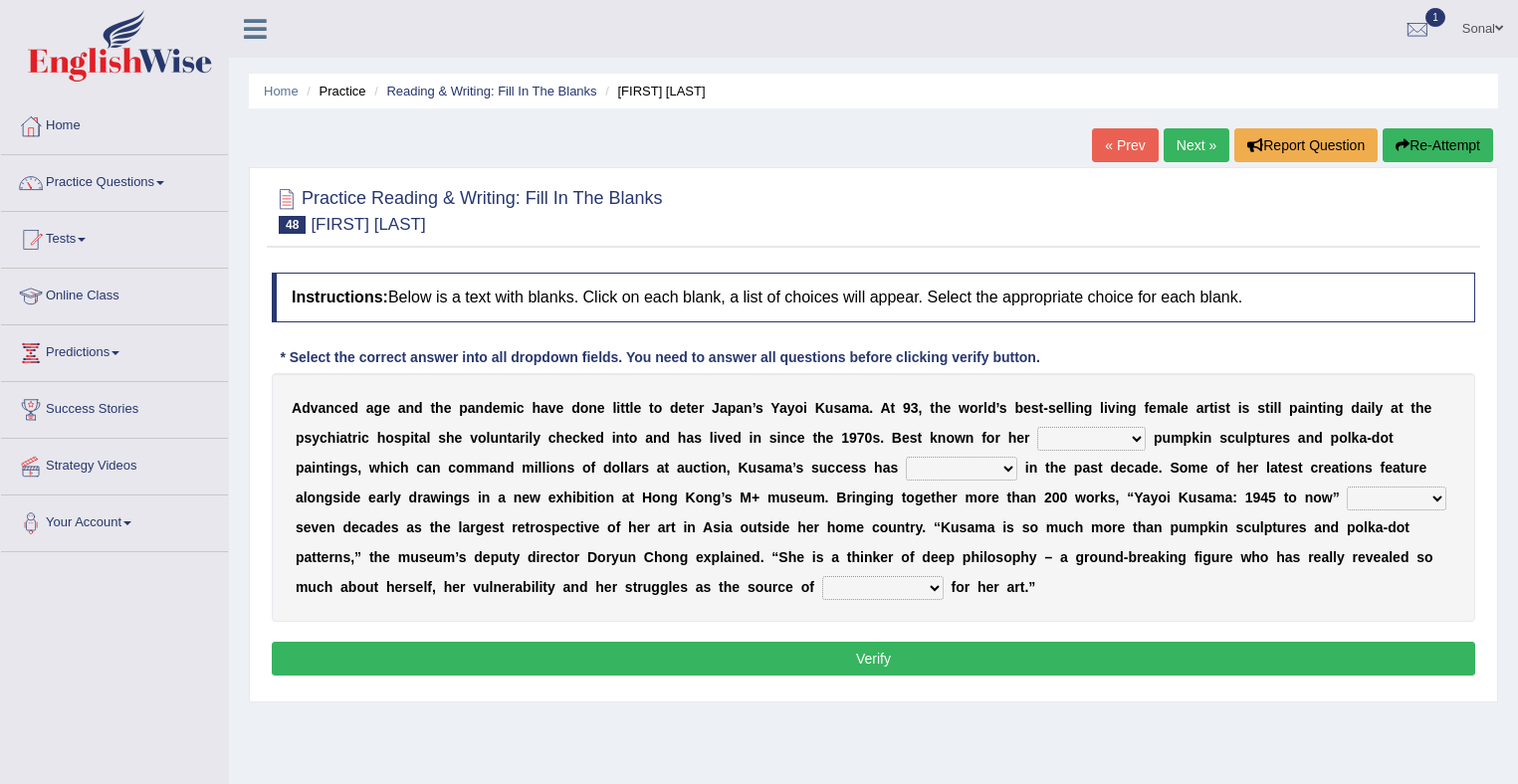 scroll, scrollTop: 0, scrollLeft: 0, axis: both 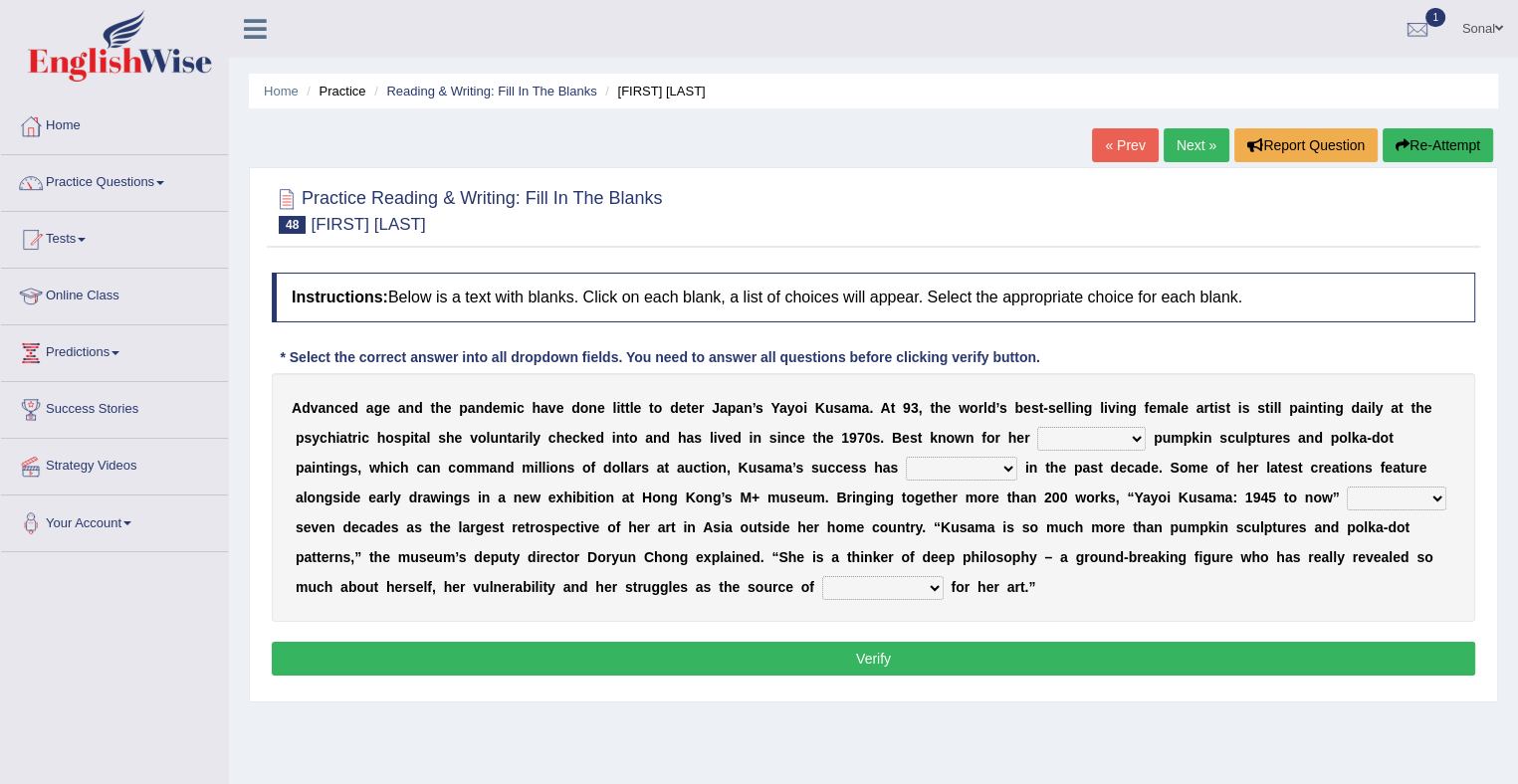 click on "signed signal synthesized signature" at bounding box center [1091, 439] 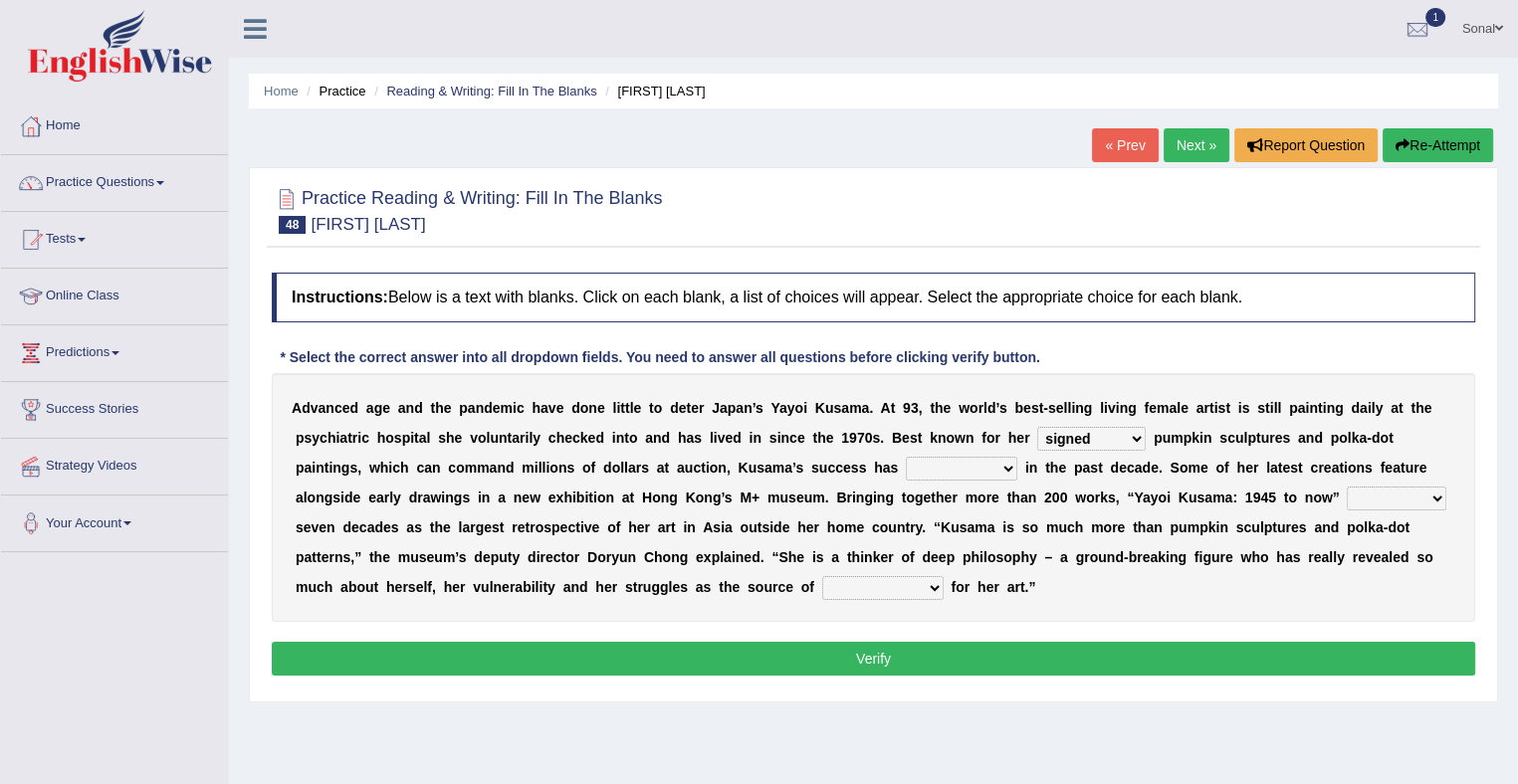 click on "signed signal synthesized signature" at bounding box center (1091, 439) 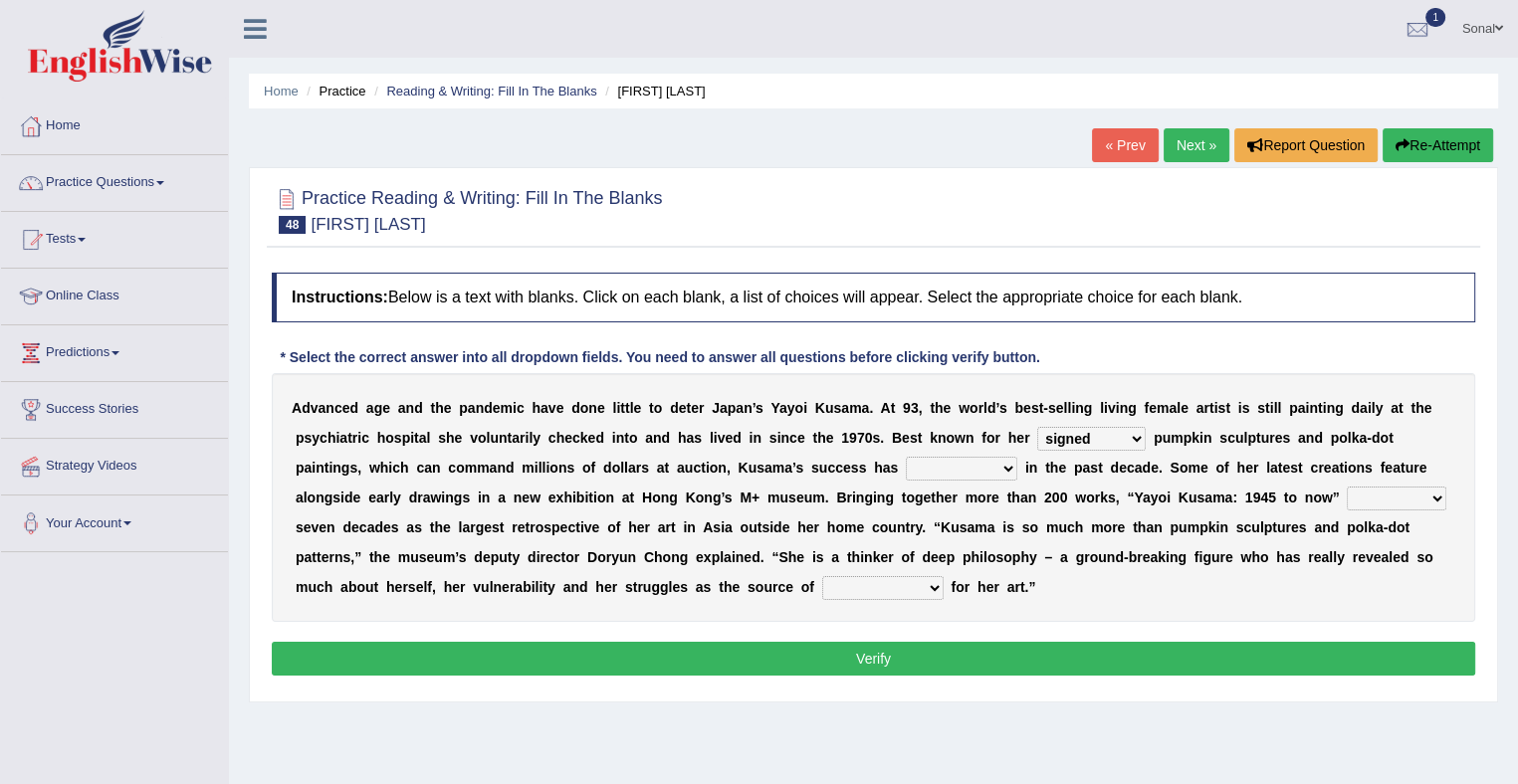 click on "flourished skyrocketed discouraged occupied" at bounding box center [962, 469] 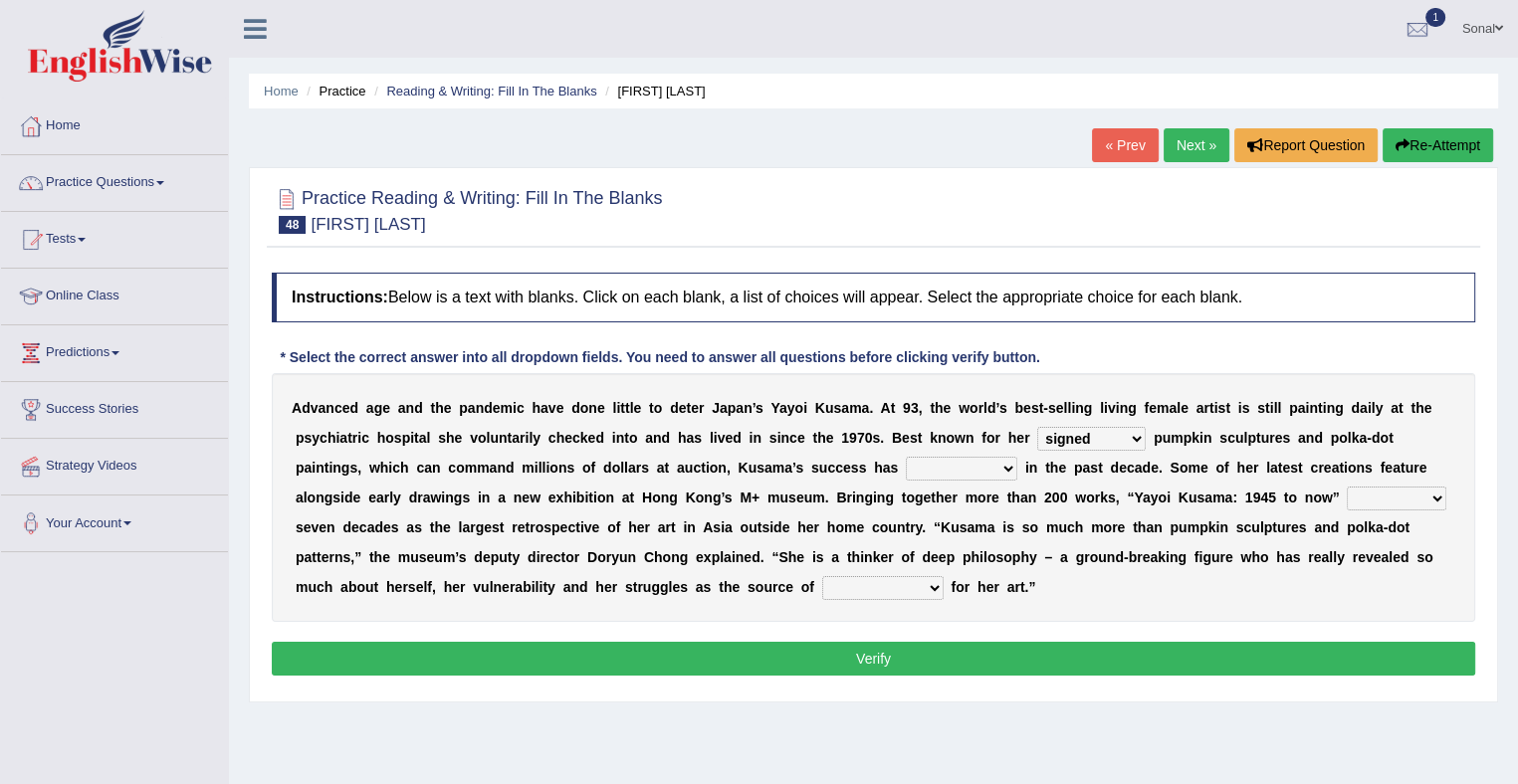 select on "occupied" 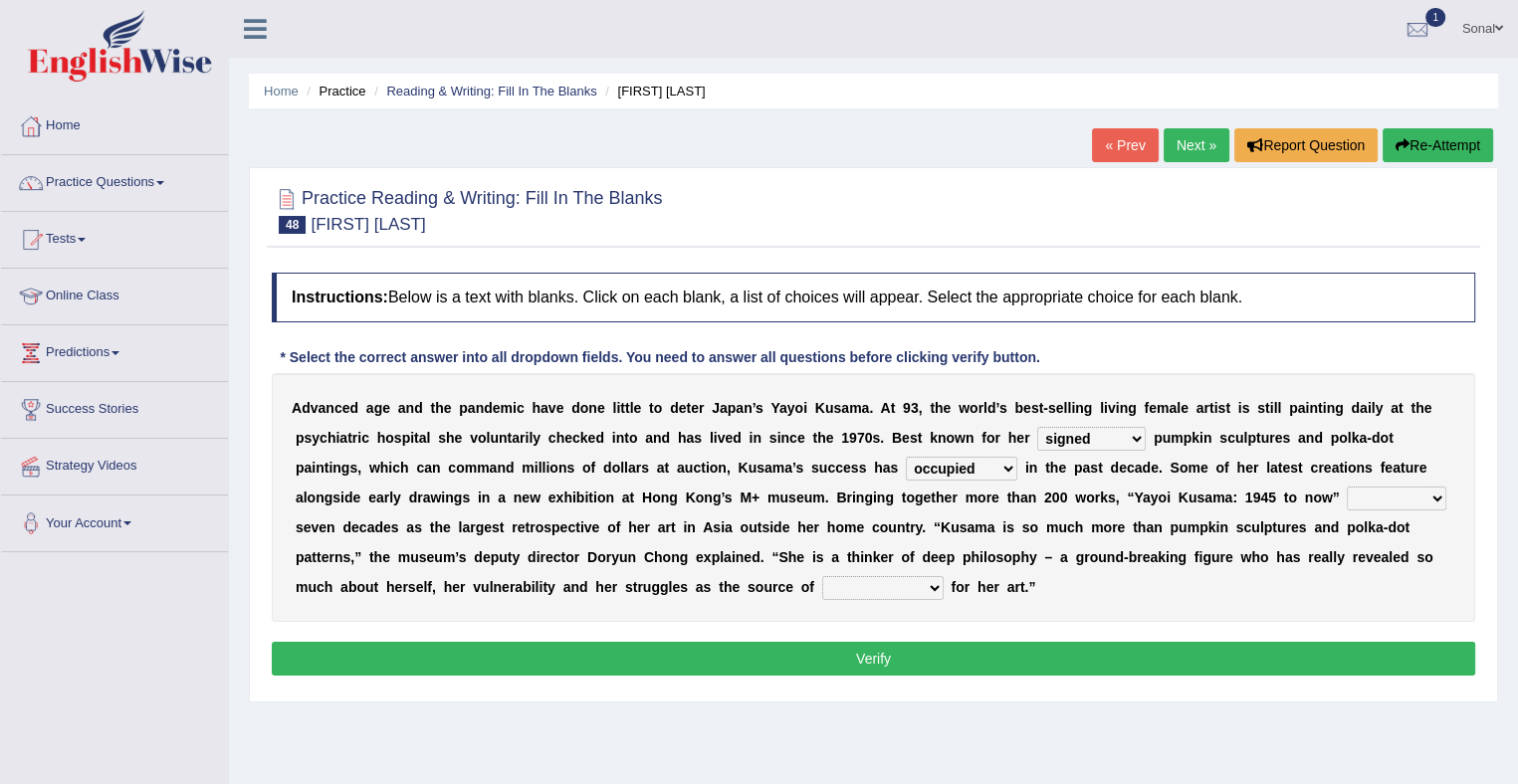 click on "flourished skyrocketed discouraged occupied" at bounding box center (962, 469) 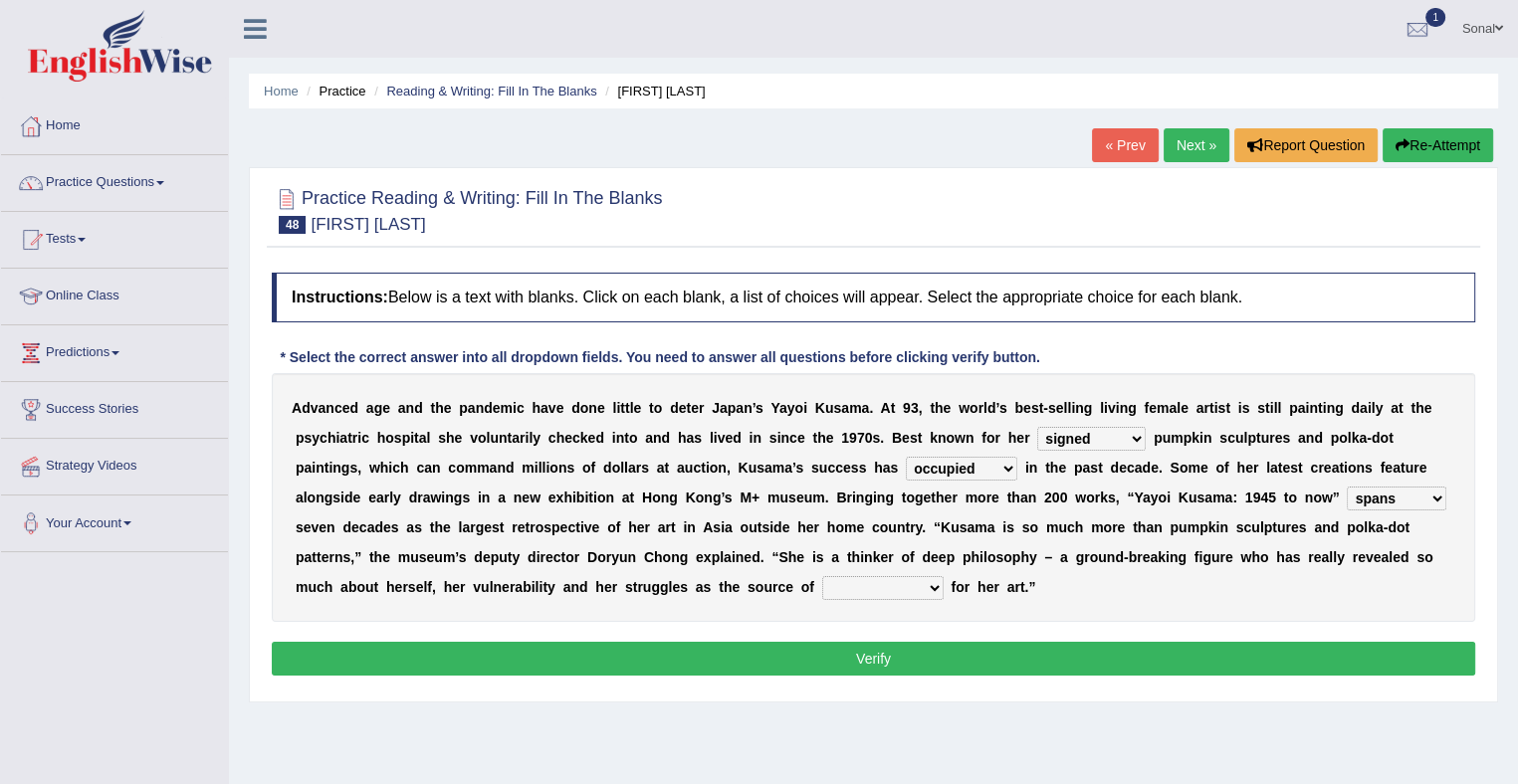 click on "extends spans vulgarizes strains" at bounding box center (1397, 498) 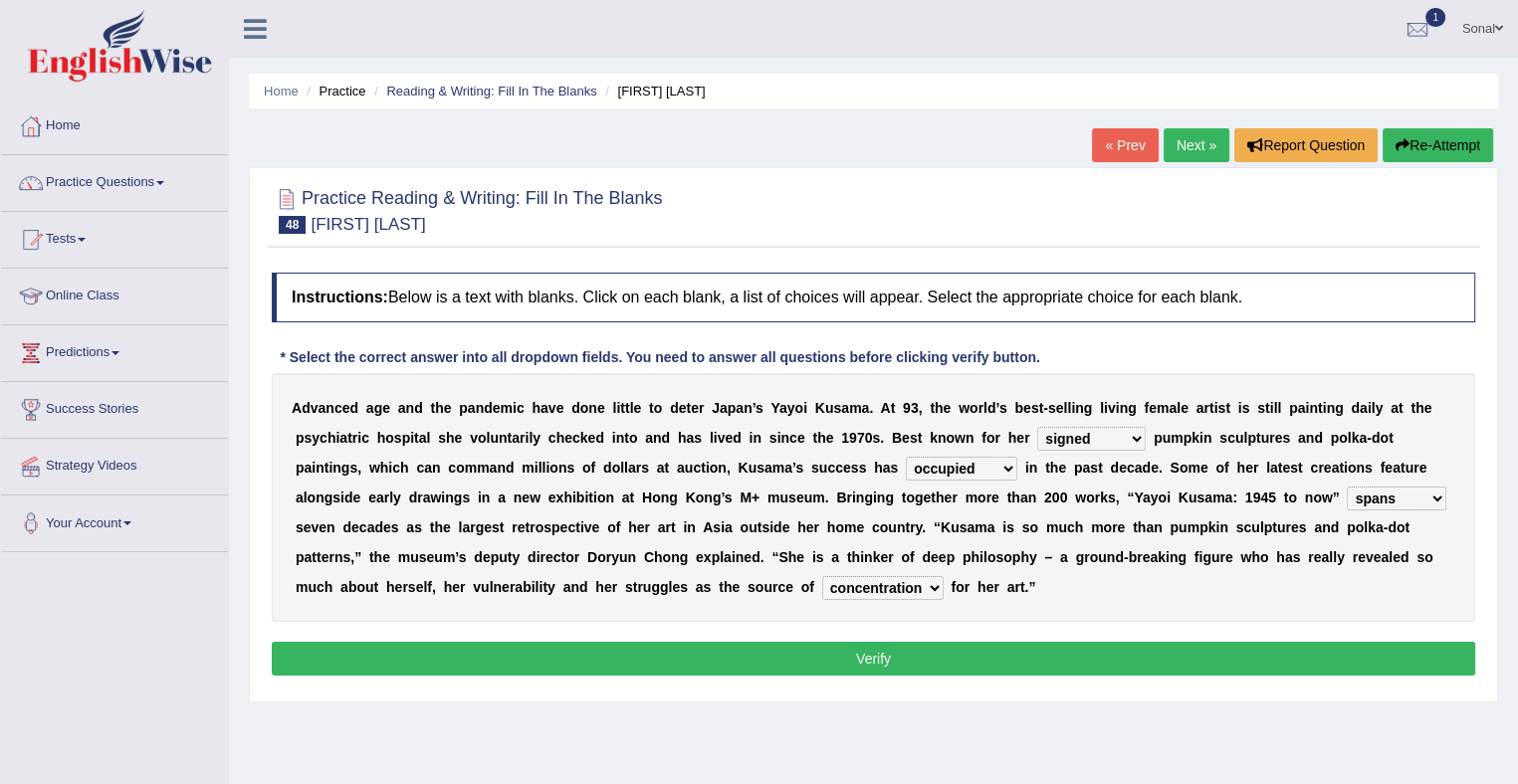 click on "respiration Inspiration transliteration concentration" at bounding box center (883, 588) 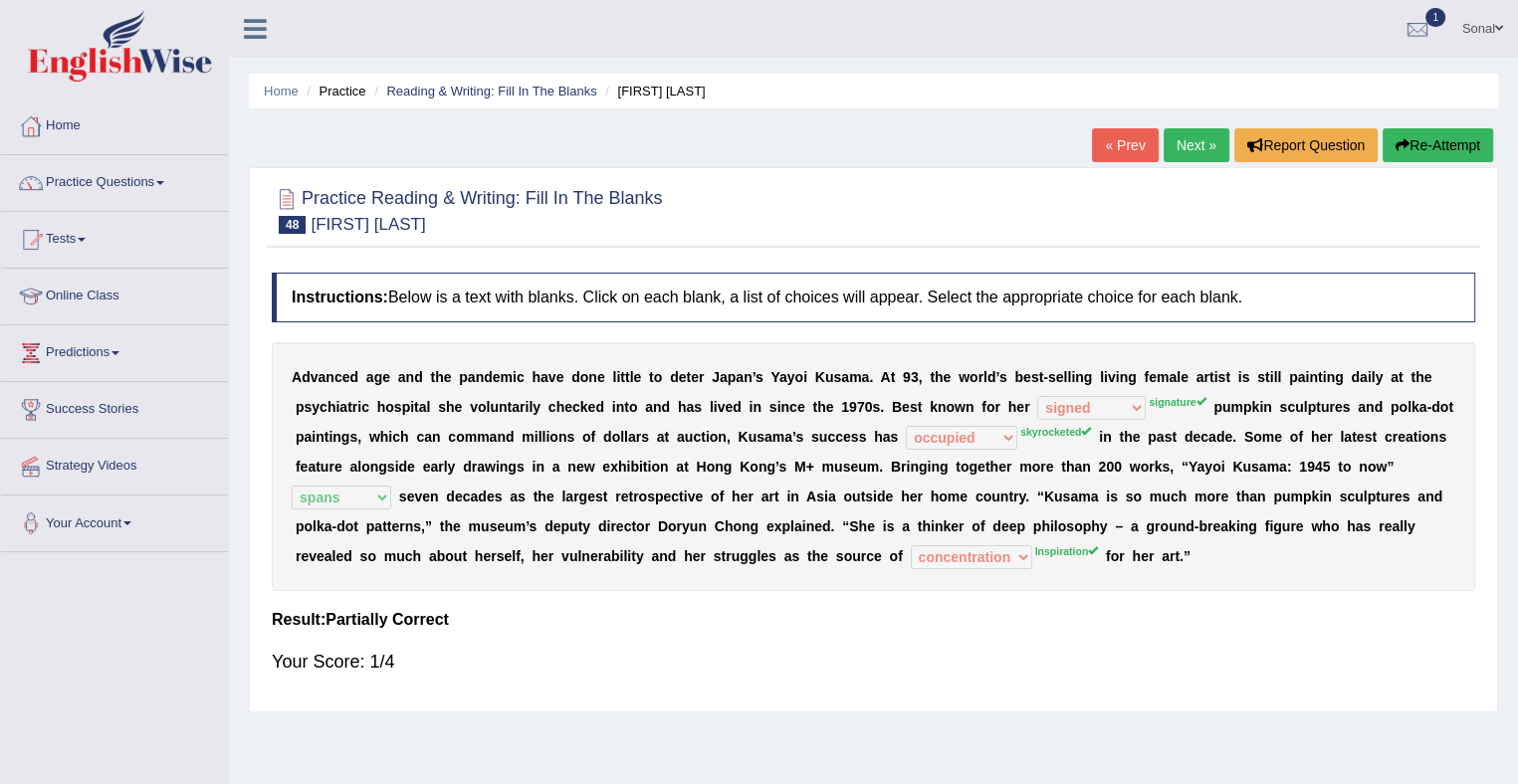 click on "Next »" at bounding box center [1196, 145] 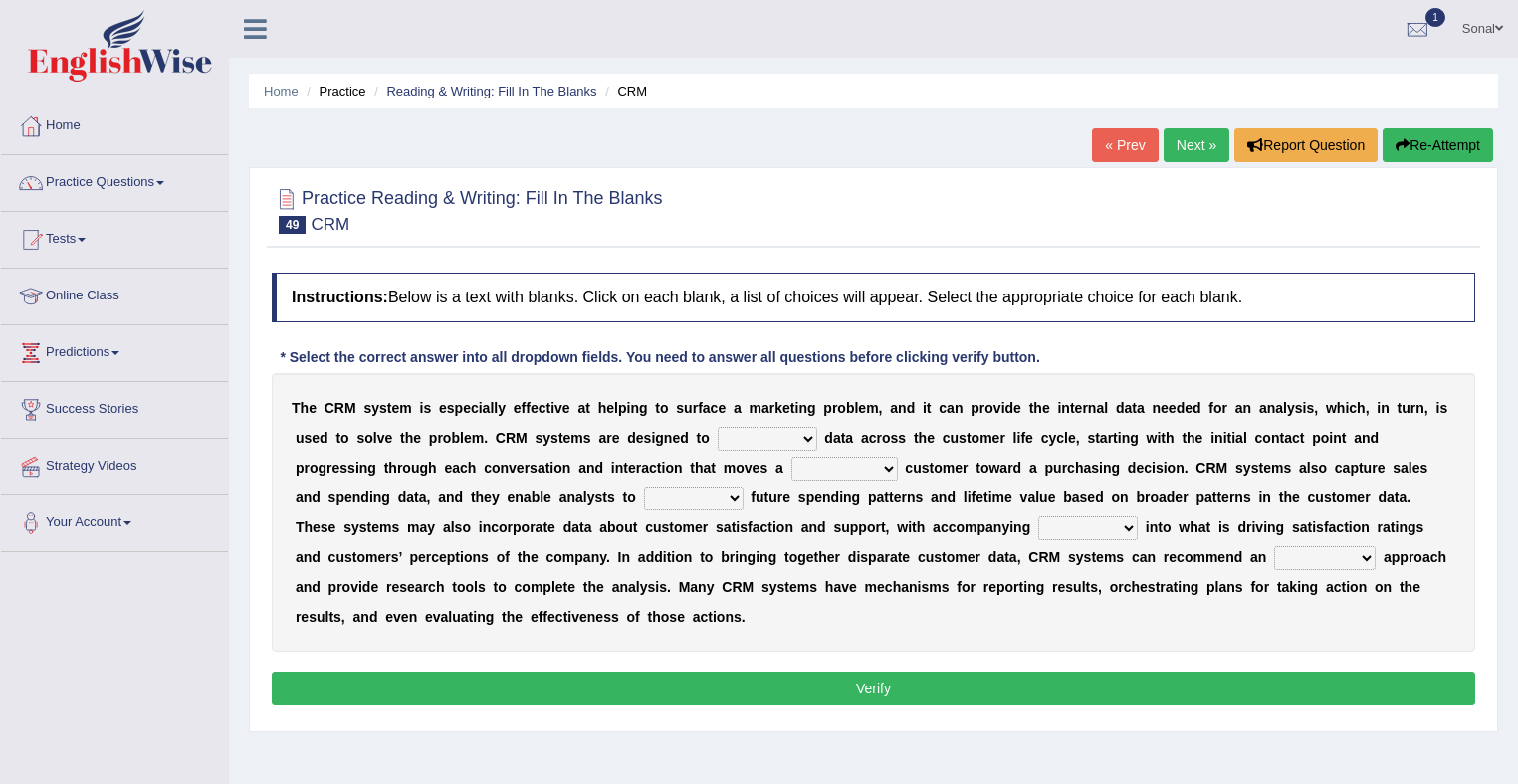 scroll, scrollTop: 0, scrollLeft: 0, axis: both 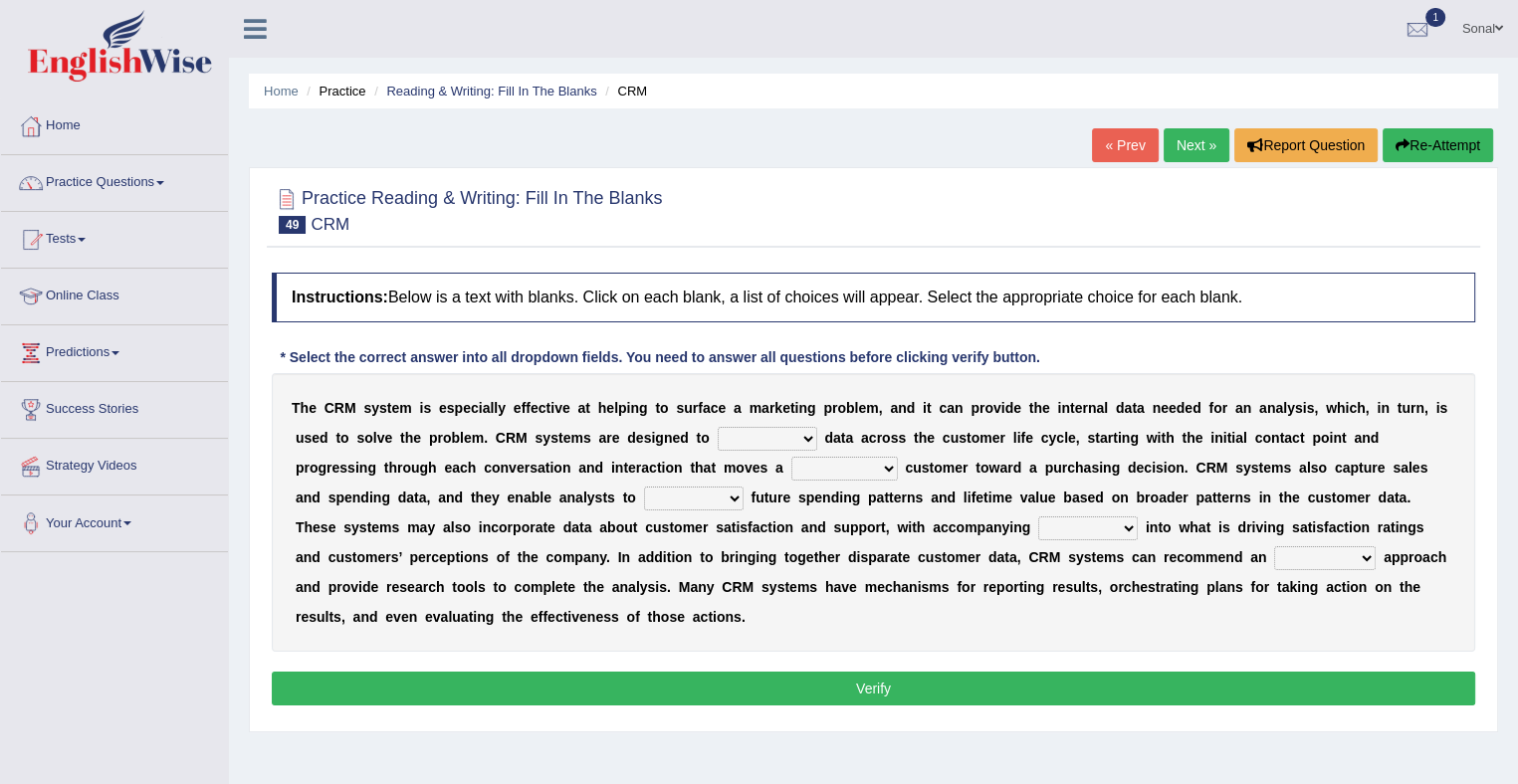 click on "venture capture feature rapture" at bounding box center [767, 439] 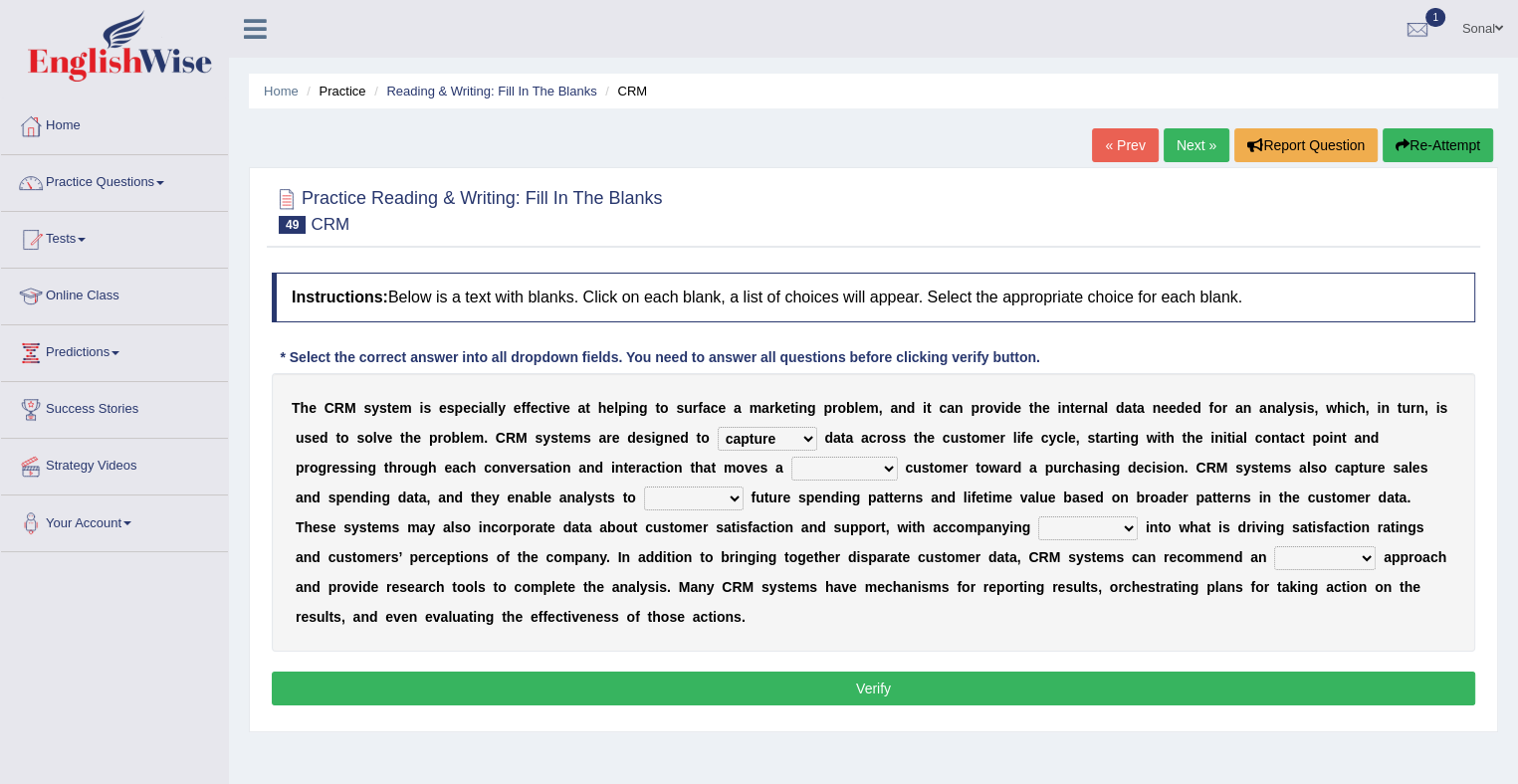 click on "venture capture feature rapture" at bounding box center (767, 439) 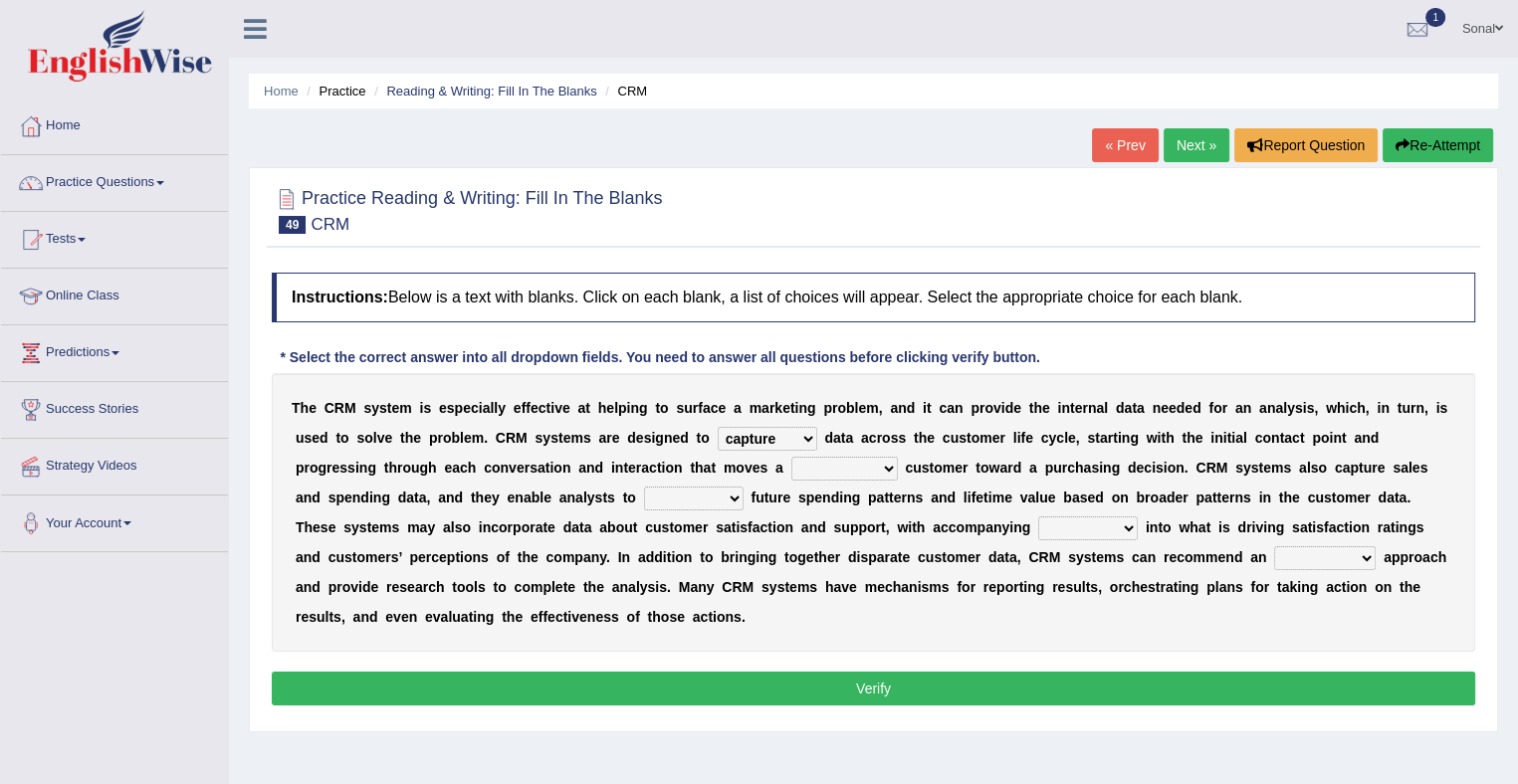 click on "prospective respective convective reflective" at bounding box center (844, 469) 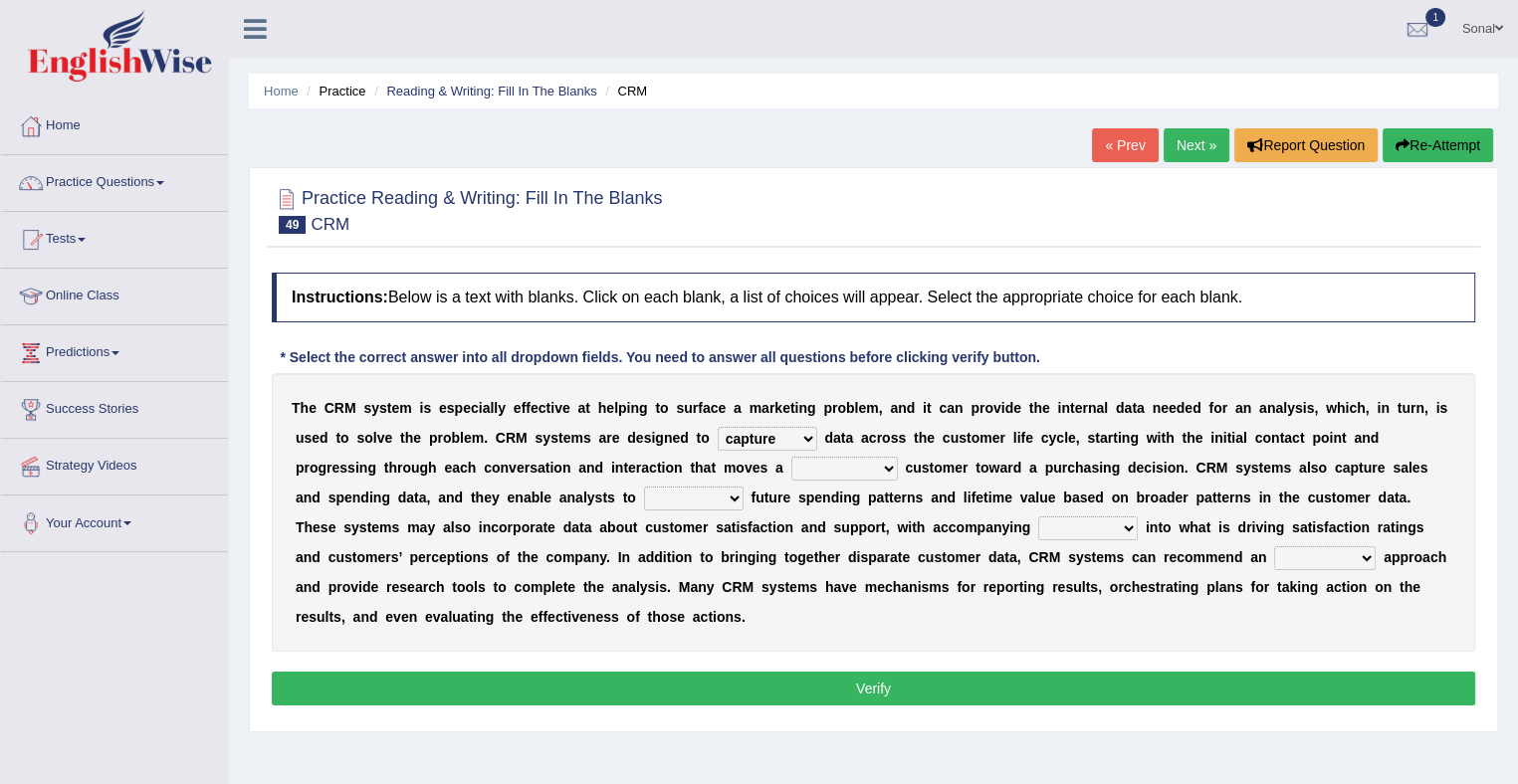 select on "respective" 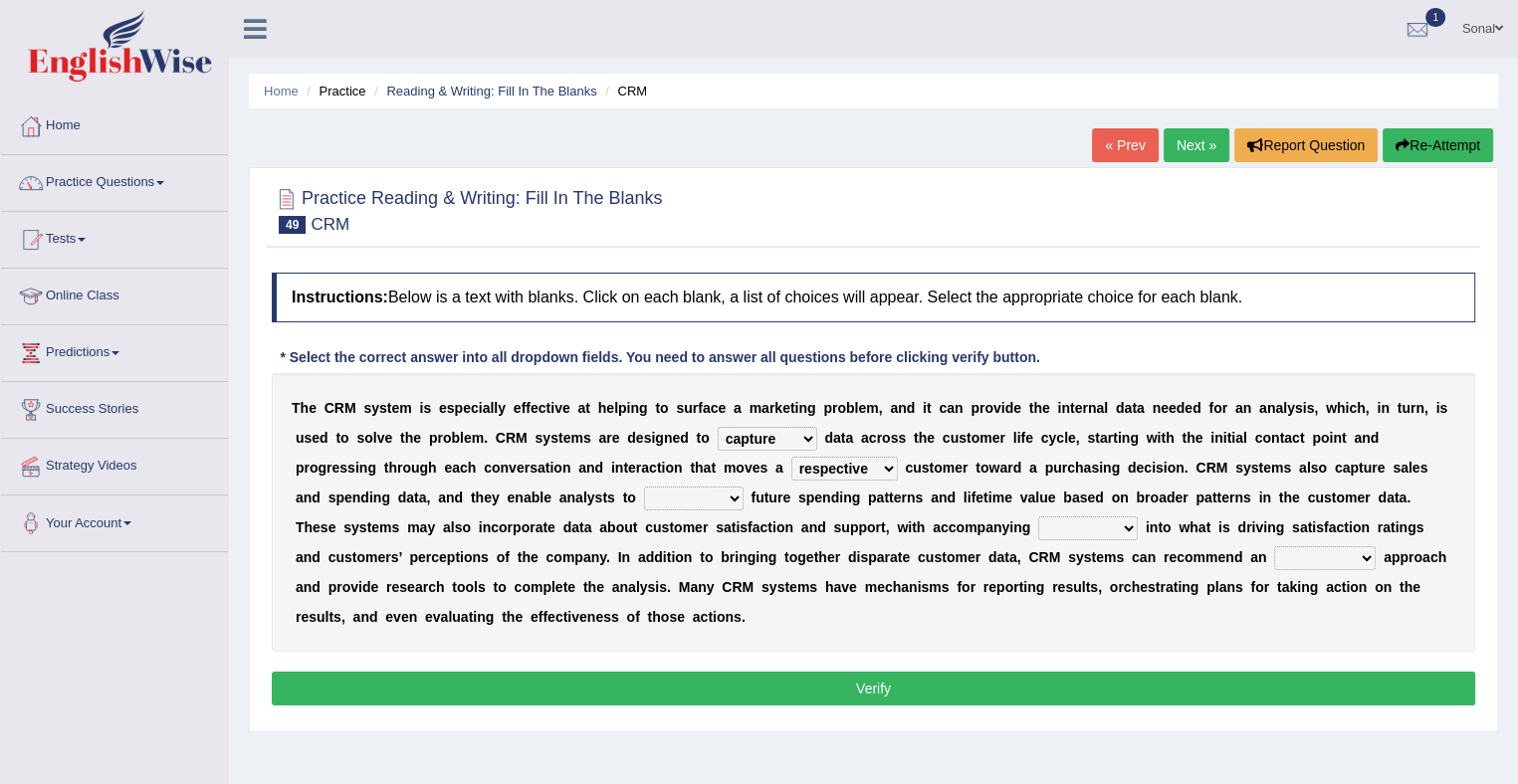 click on "prospective respective convective reflective" at bounding box center (844, 469) 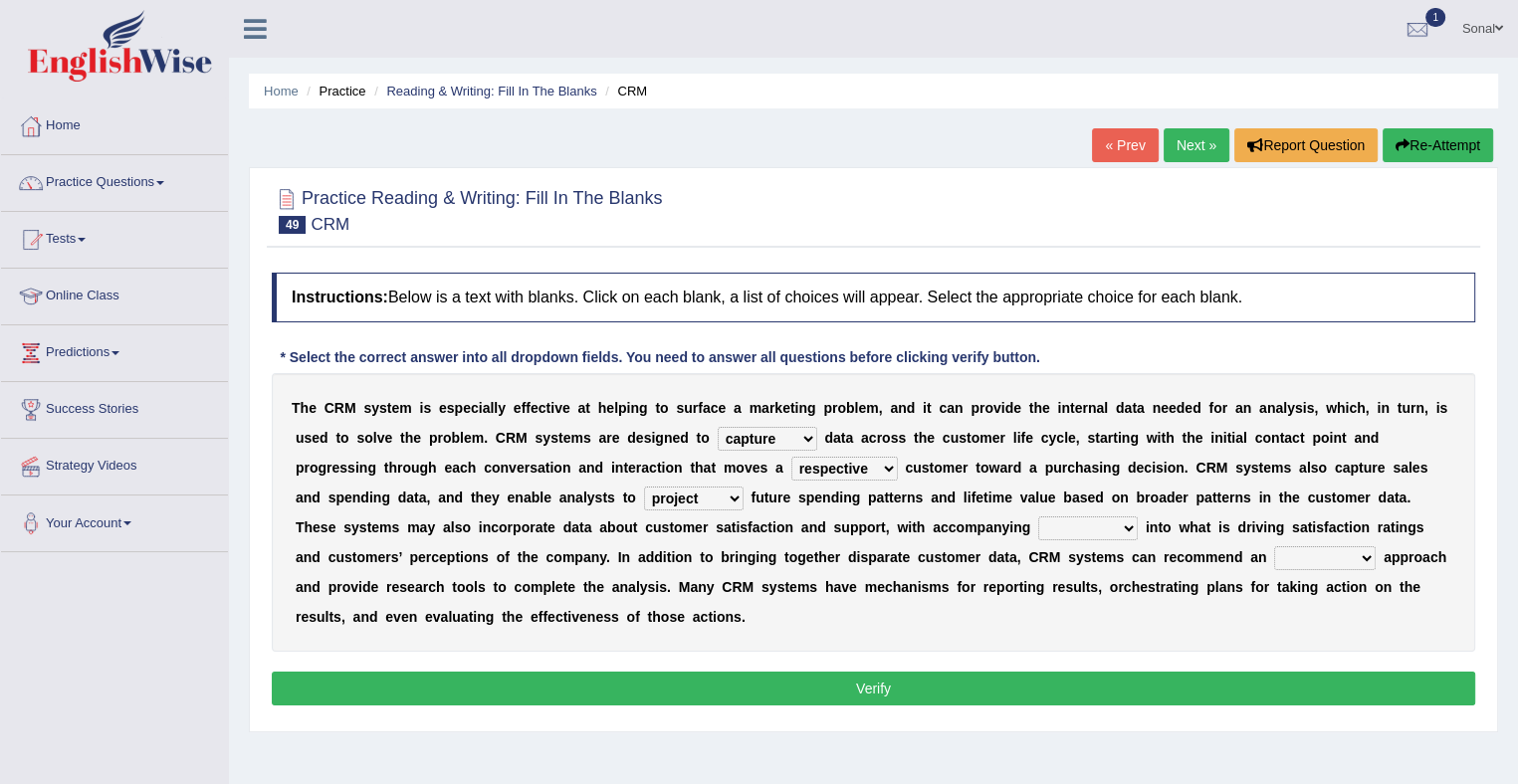 click on "insights plights aughts highlights" at bounding box center [1088, 528] 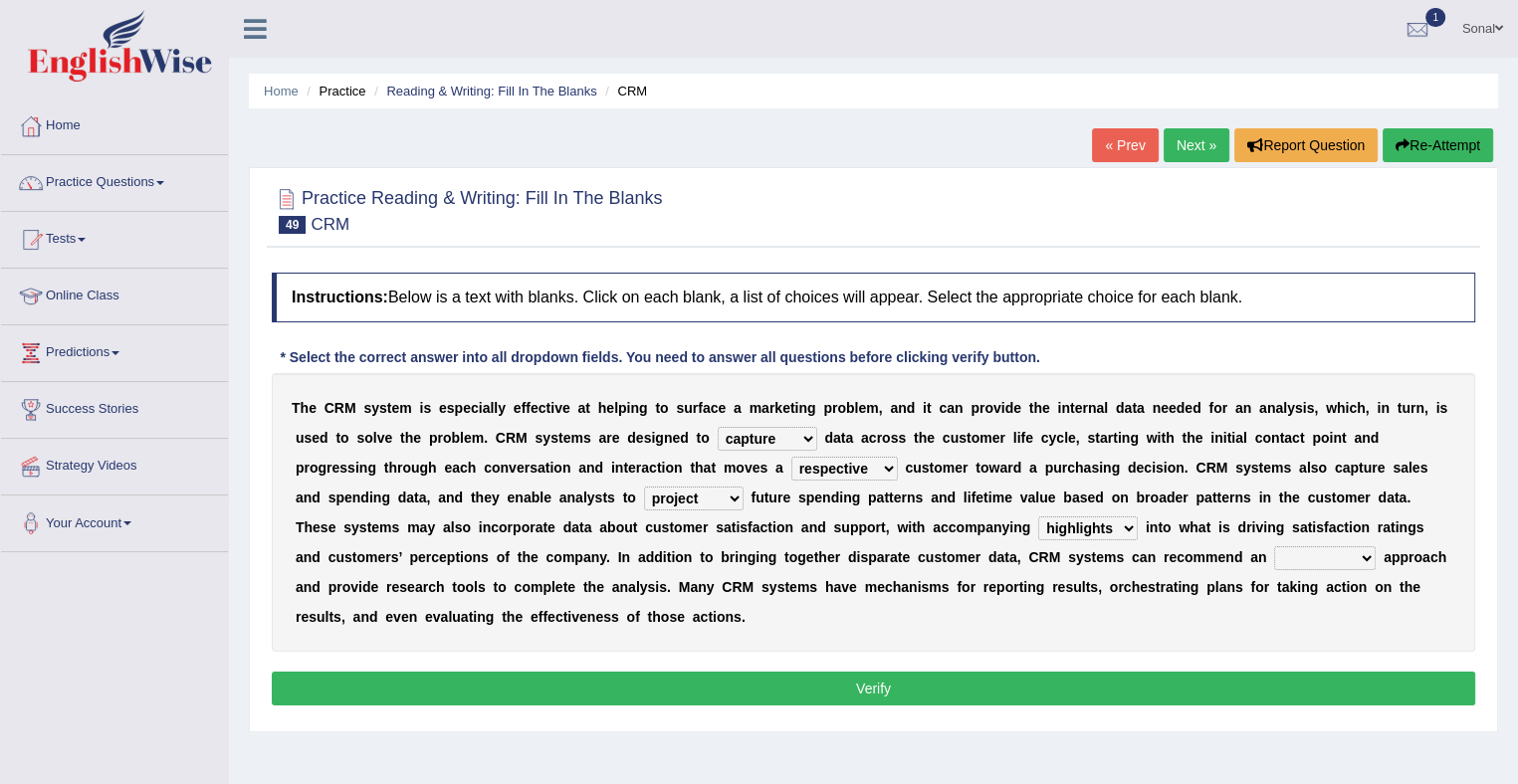 click on "uncritical apolitical analytical impractical" at bounding box center (1325, 558) 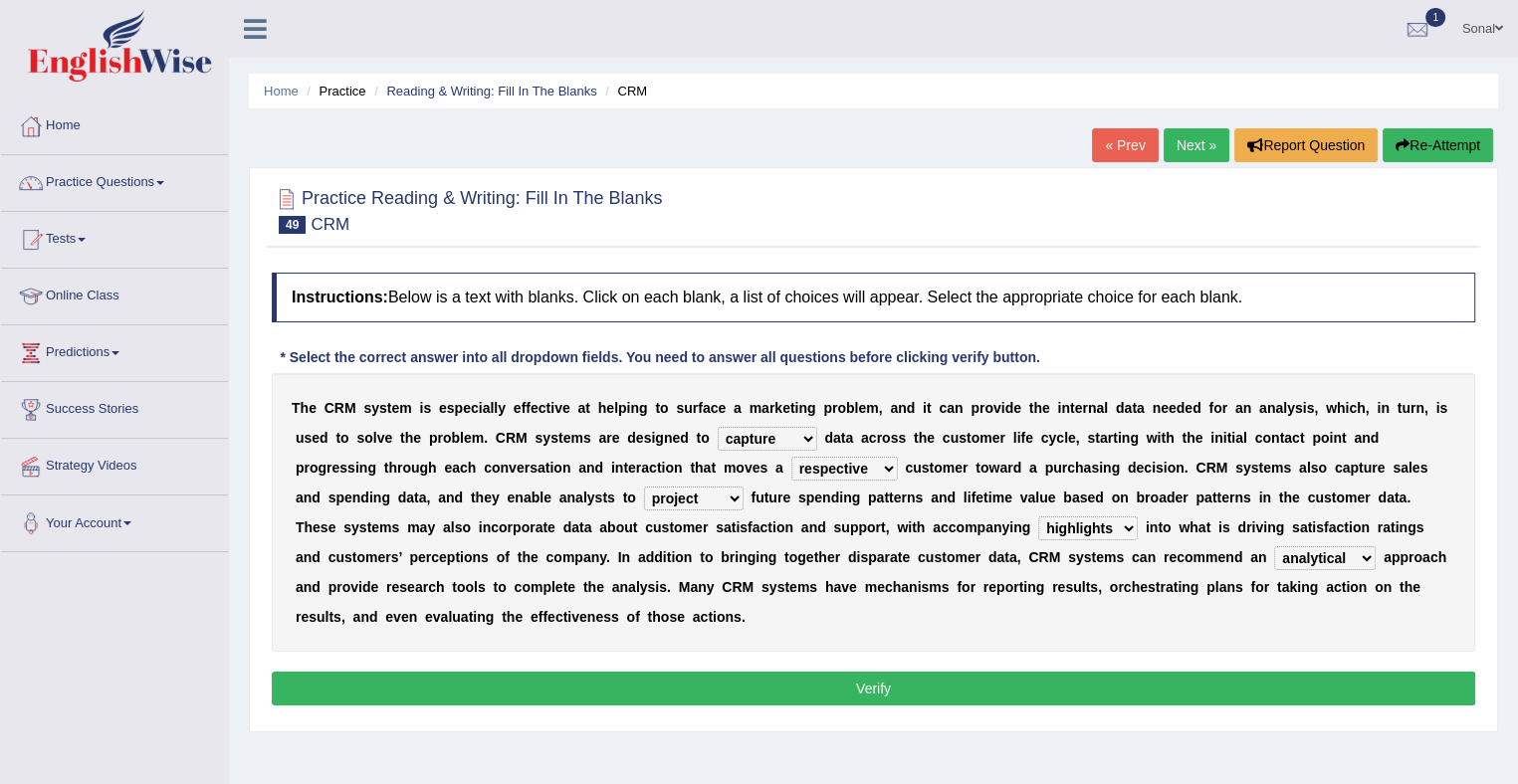 click on "Verify" at bounding box center (873, 688) 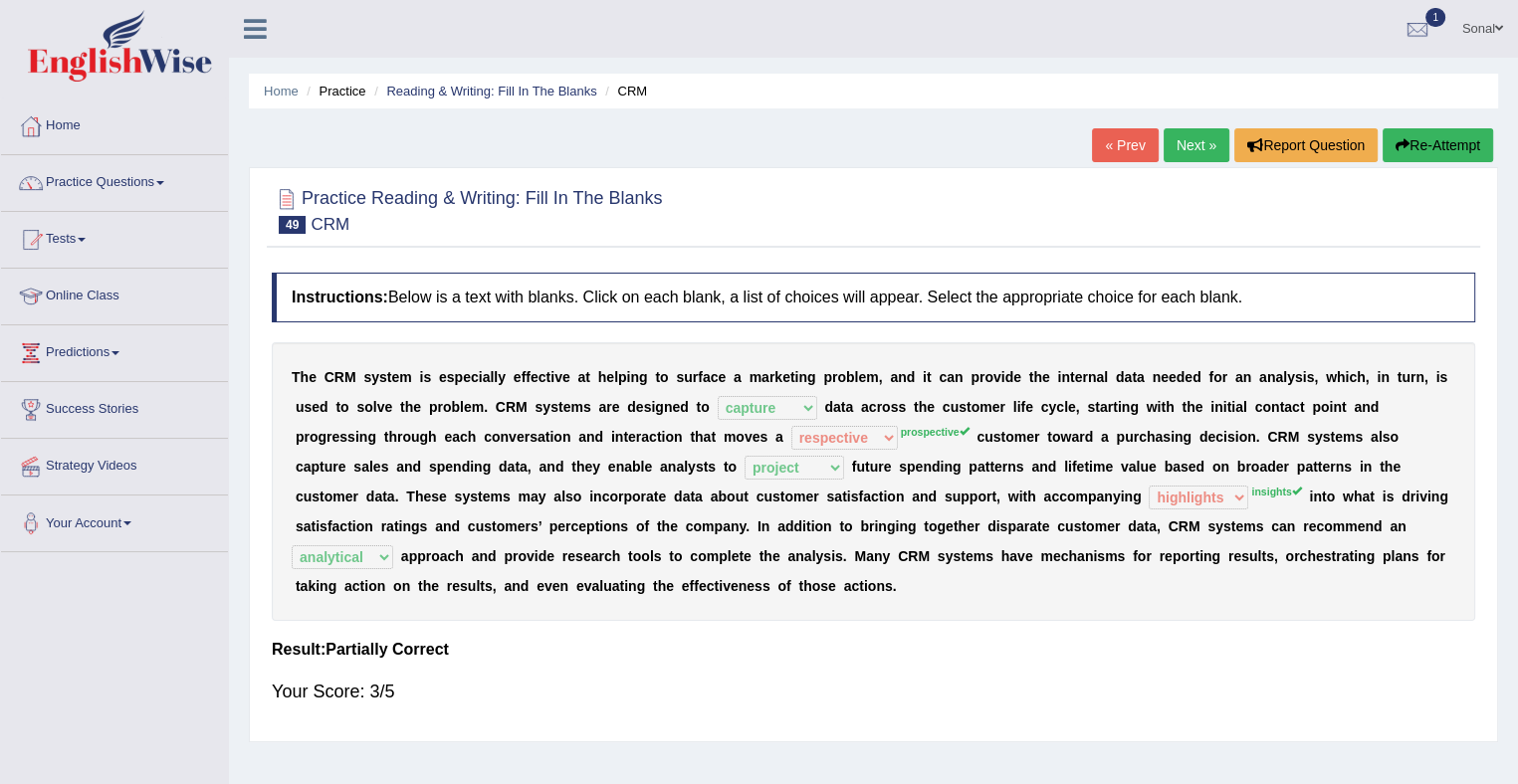 click on "Next »" at bounding box center (1196, 145) 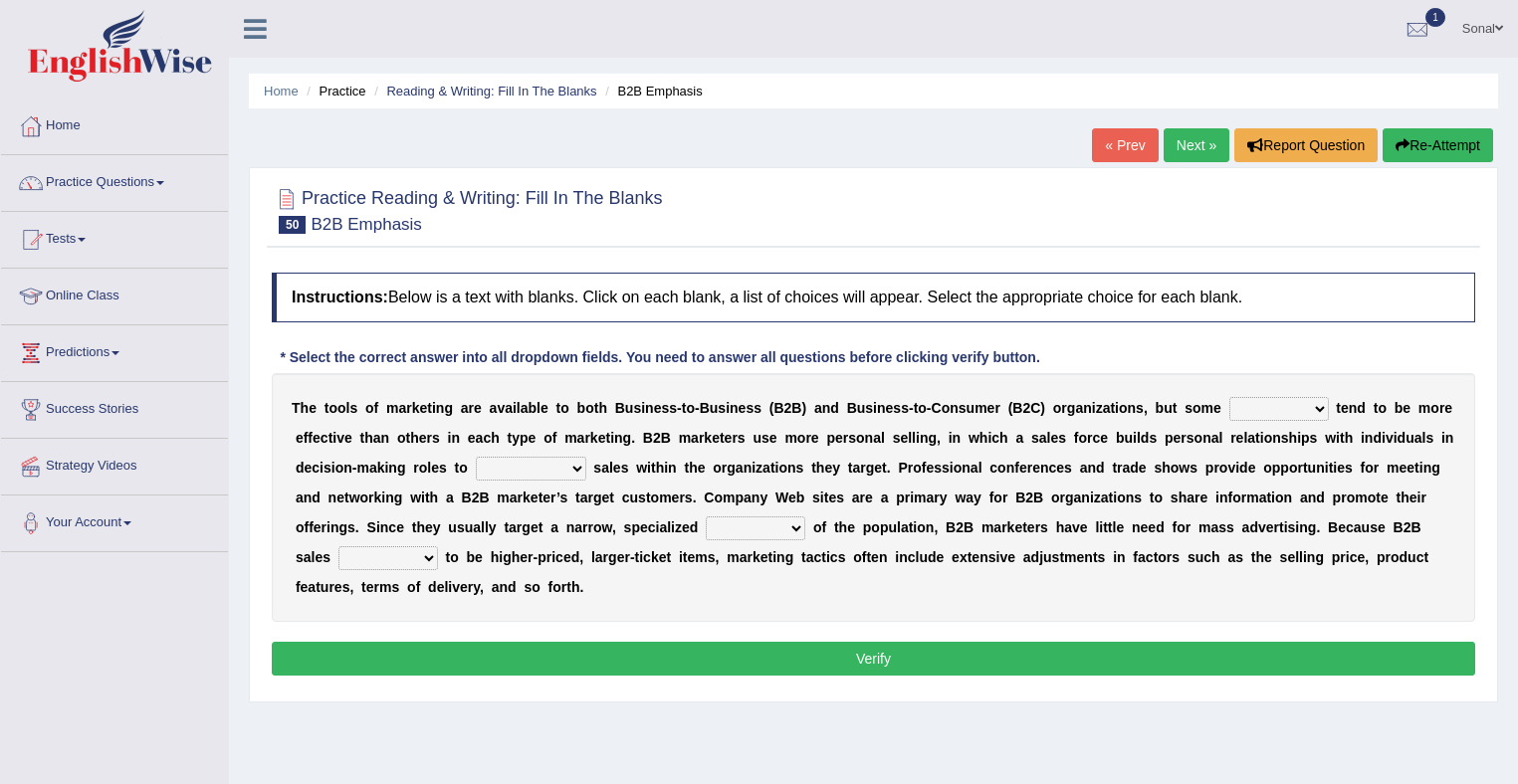 scroll, scrollTop: 0, scrollLeft: 0, axis: both 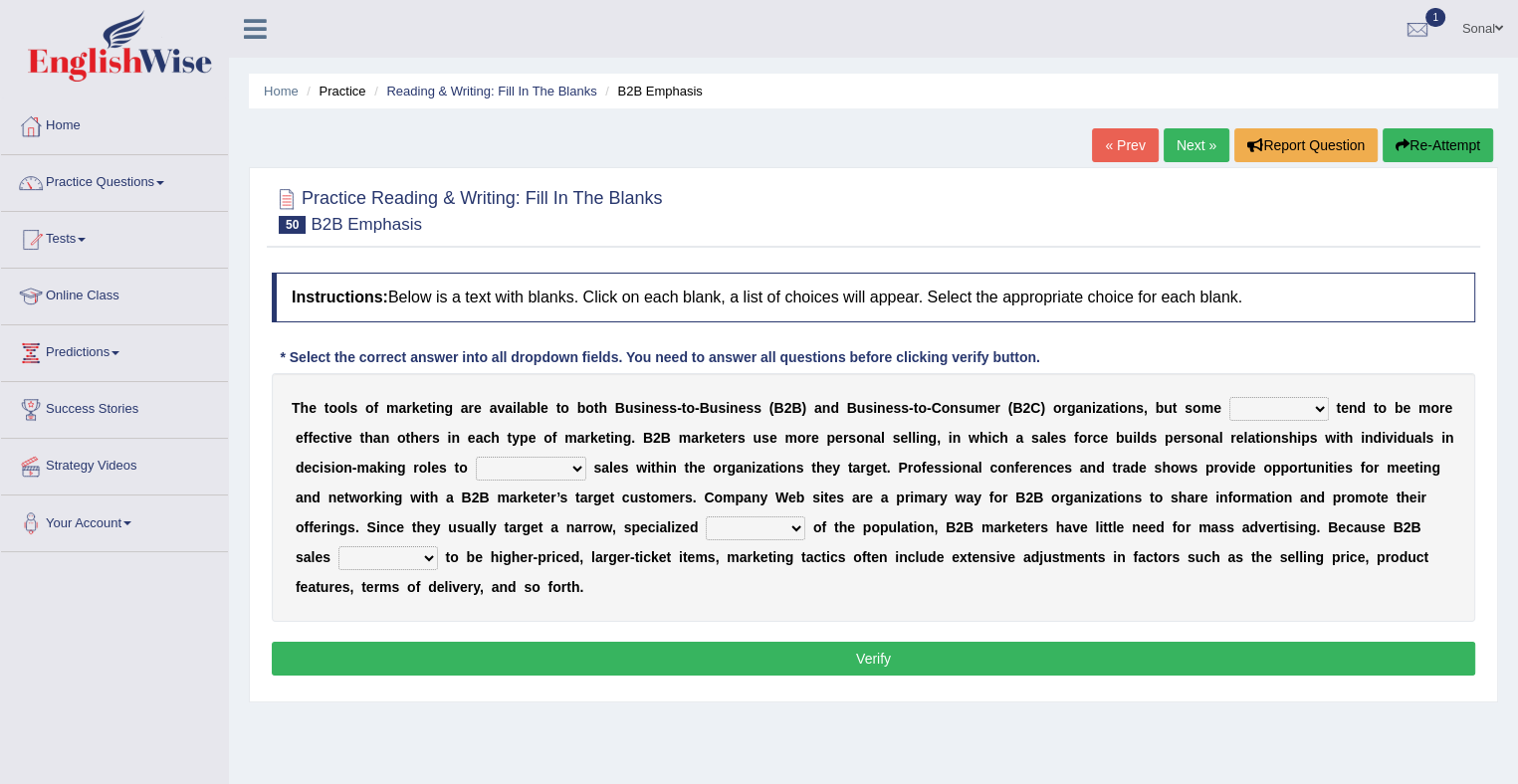 click on "tactics tentacles optics ethnics" at bounding box center [1279, 409] 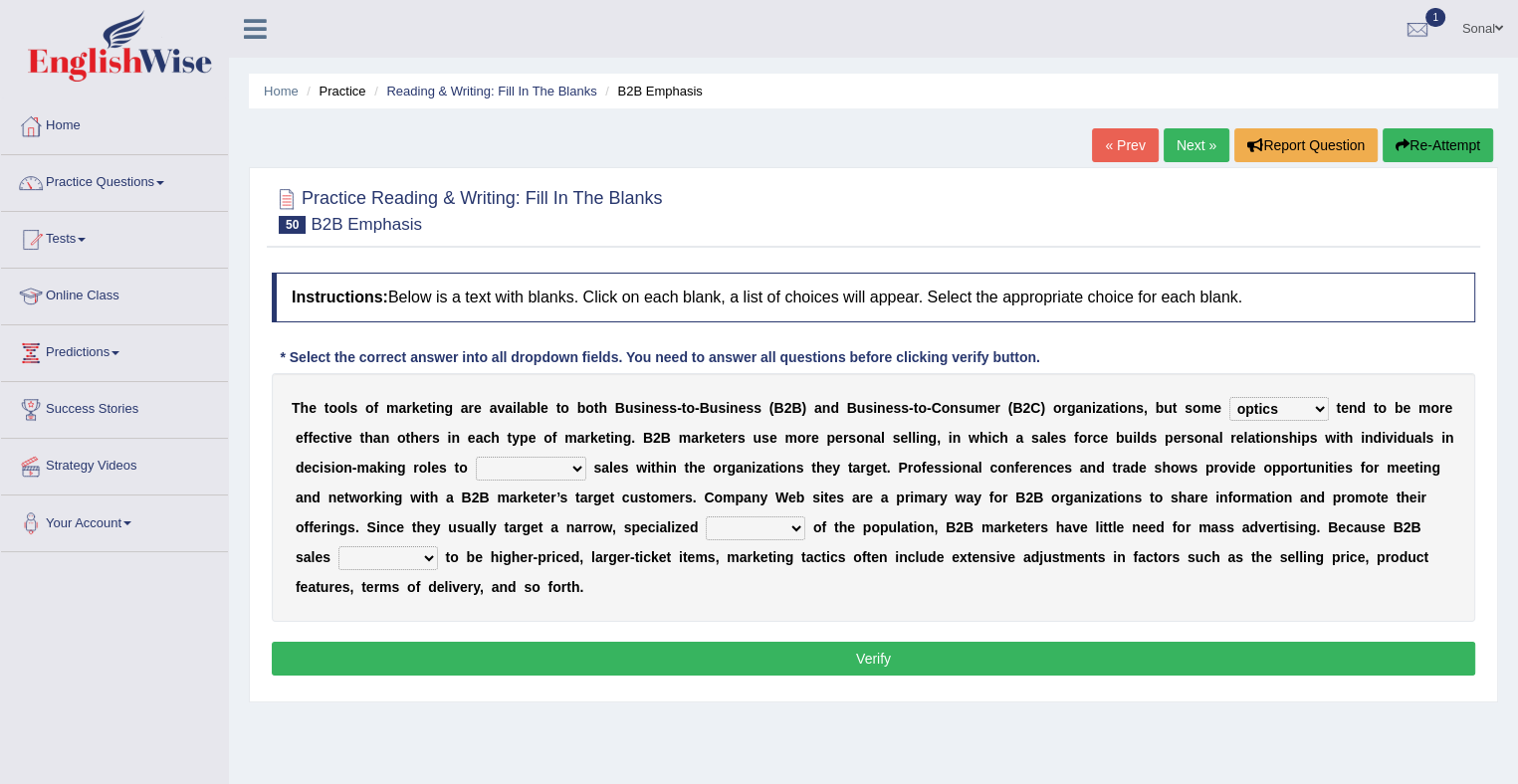 click on "tactics tentacles optics ethnics" at bounding box center (1279, 409) 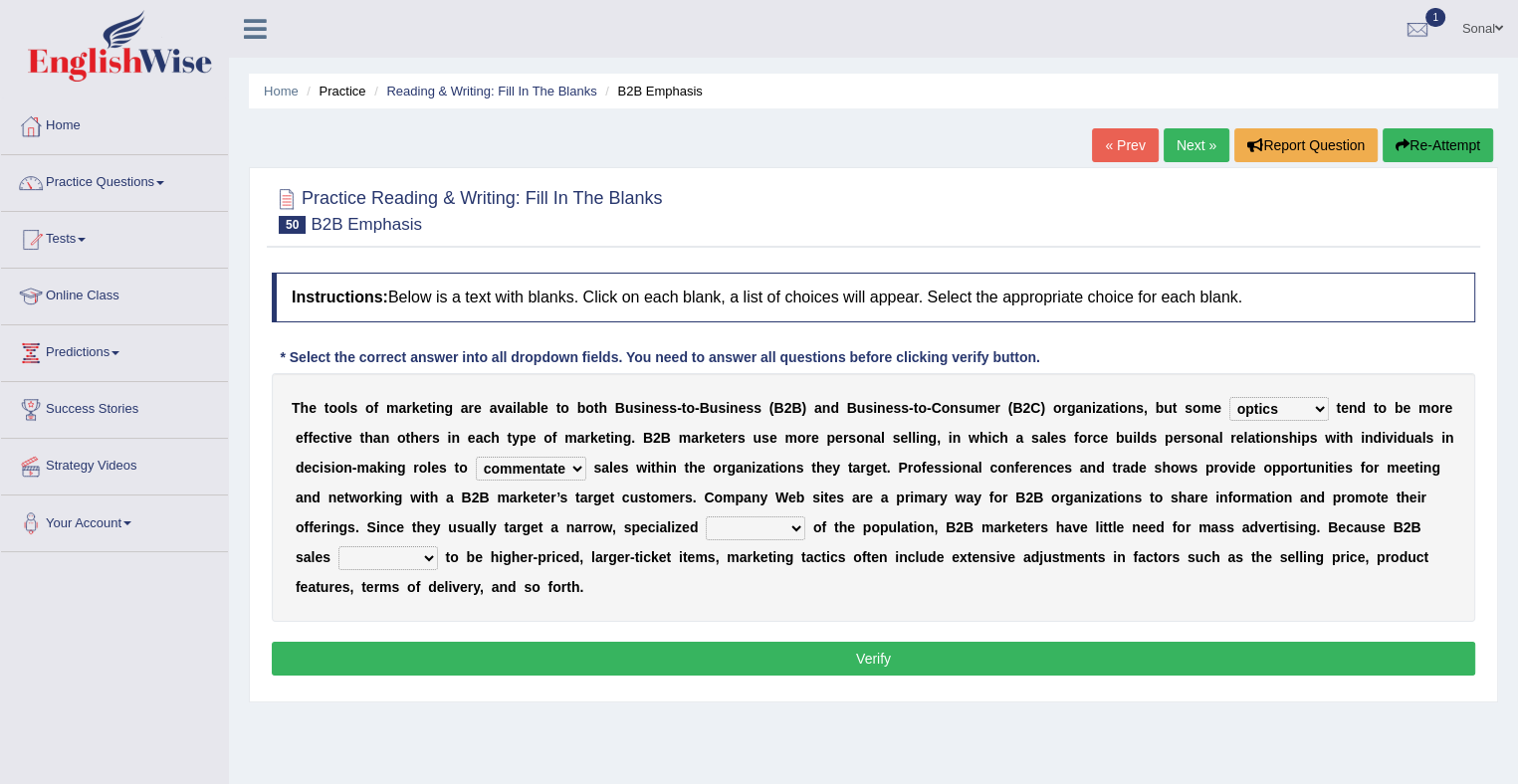 click on "overstate disorientate commentate facilitate" at bounding box center [531, 469] 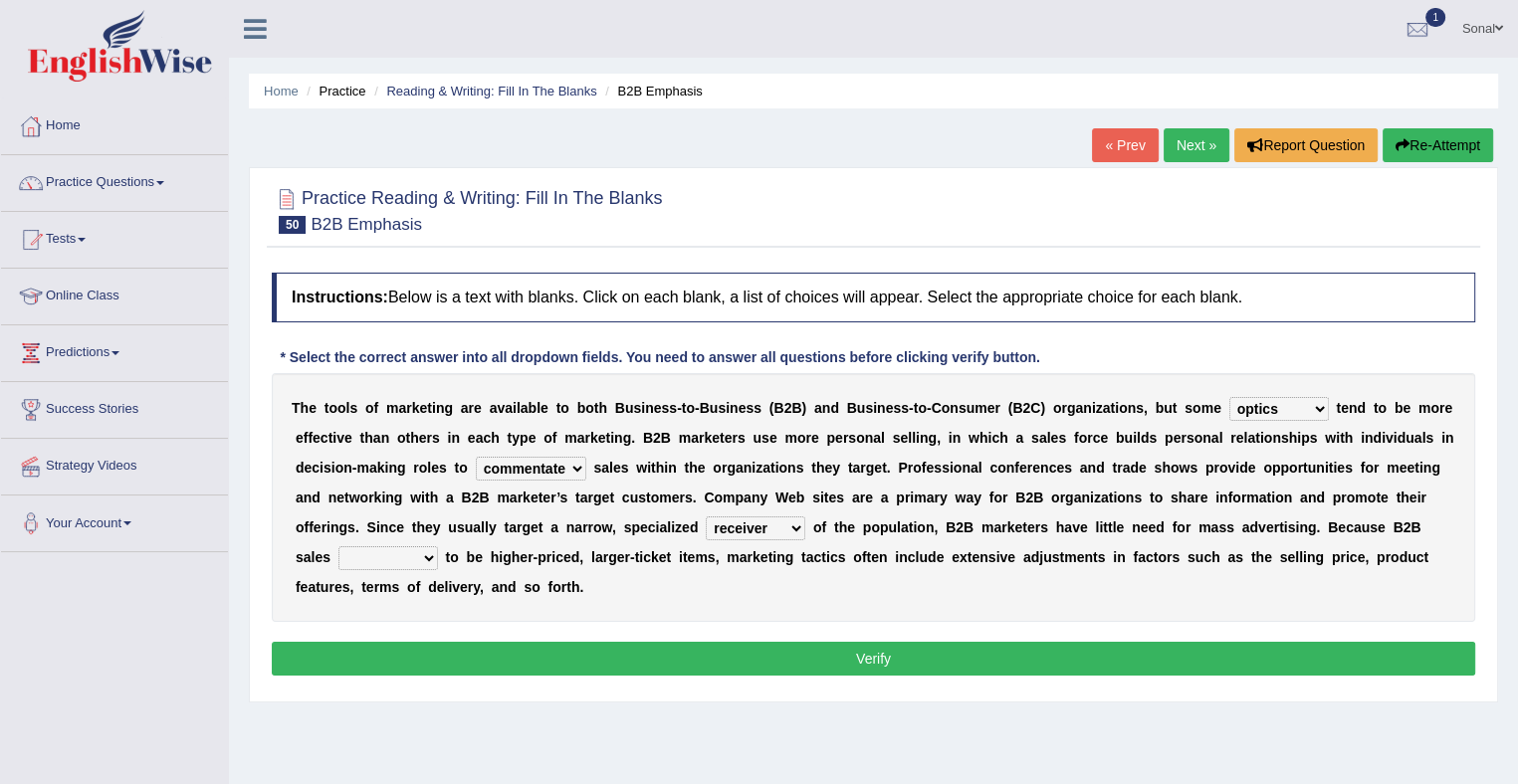 click on "shiver sliver driver receiver" at bounding box center (756, 528) 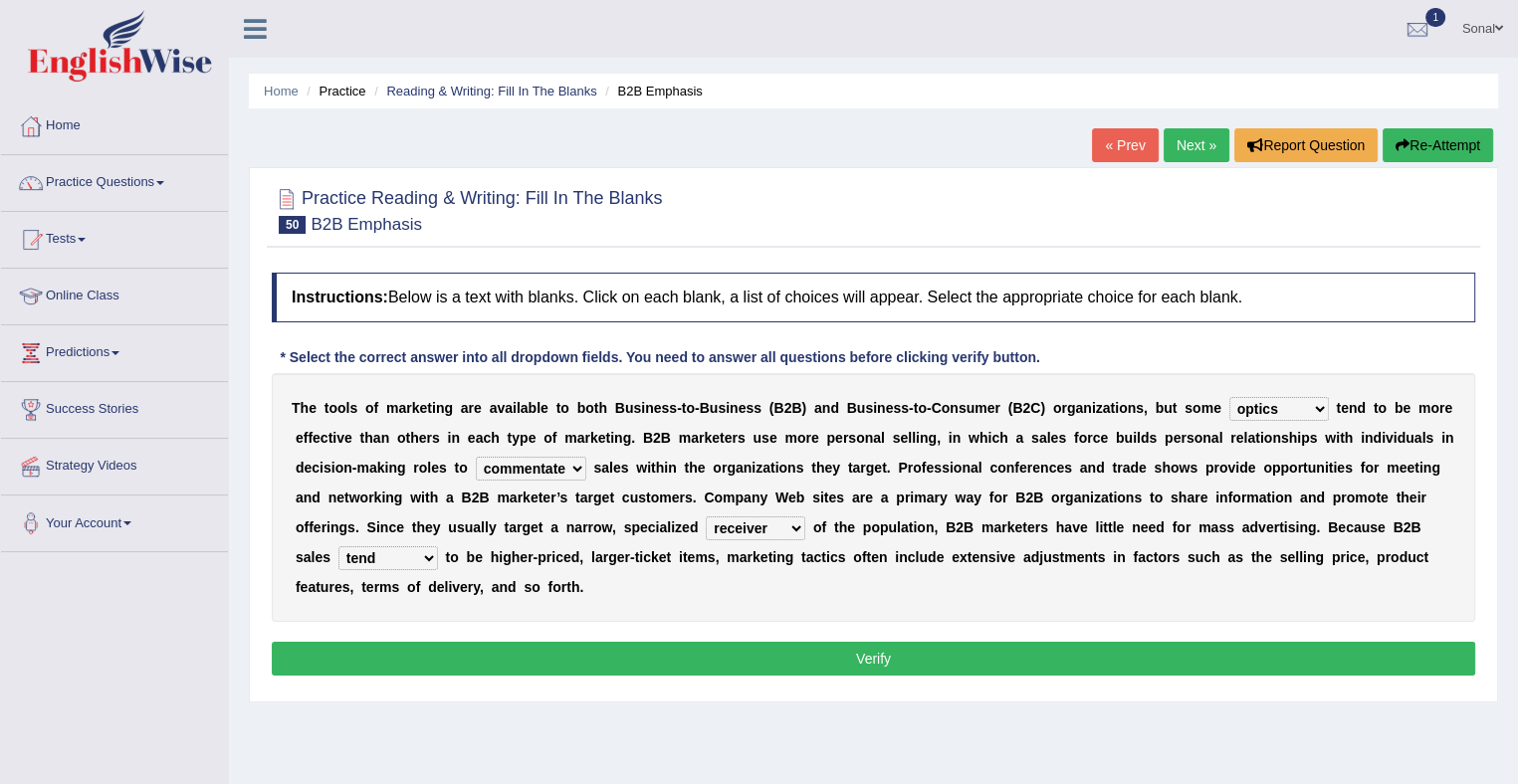 click on "tend extend contend pretend" at bounding box center (388, 558) 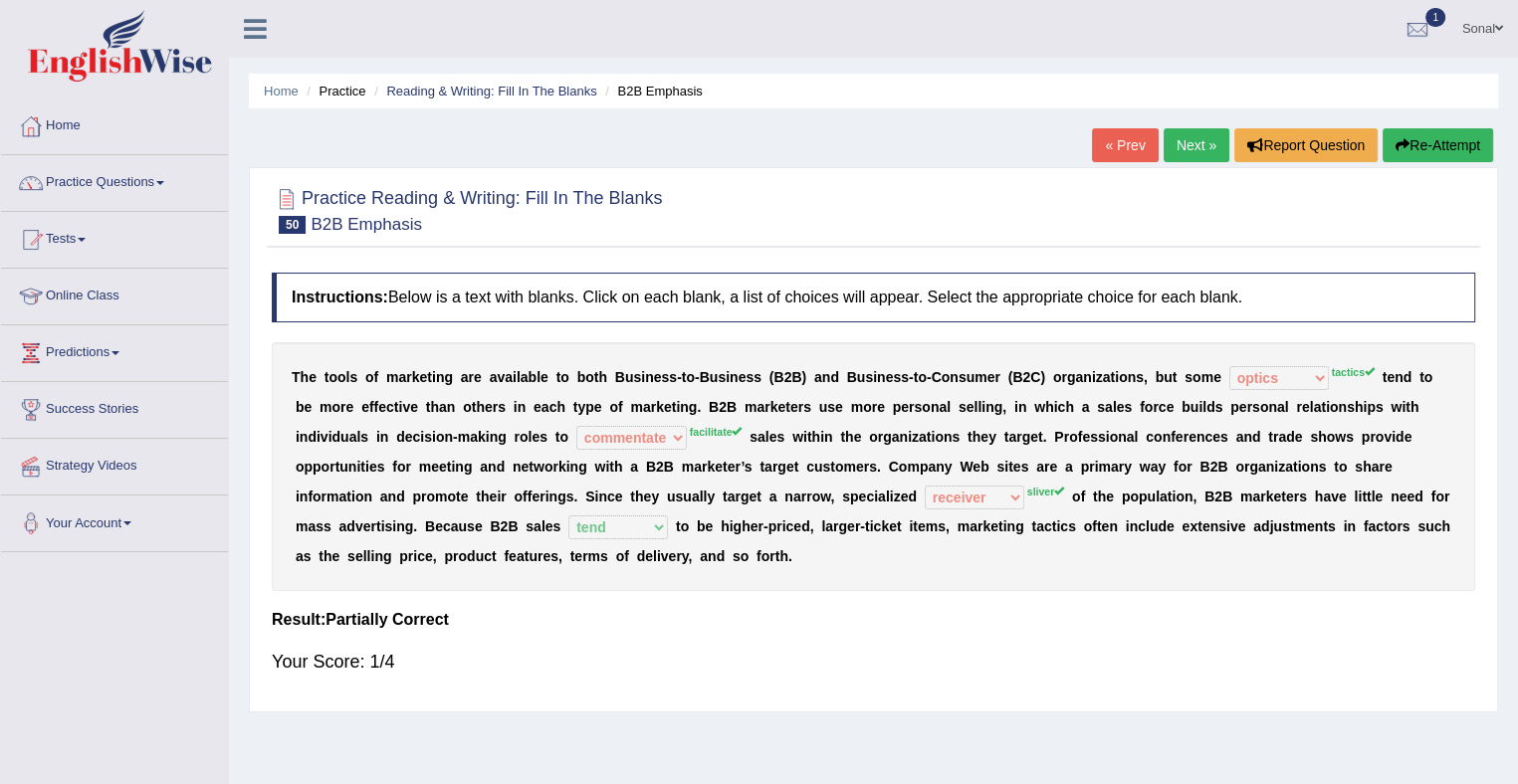 click on "Re-Attempt" at bounding box center (1437, 145) 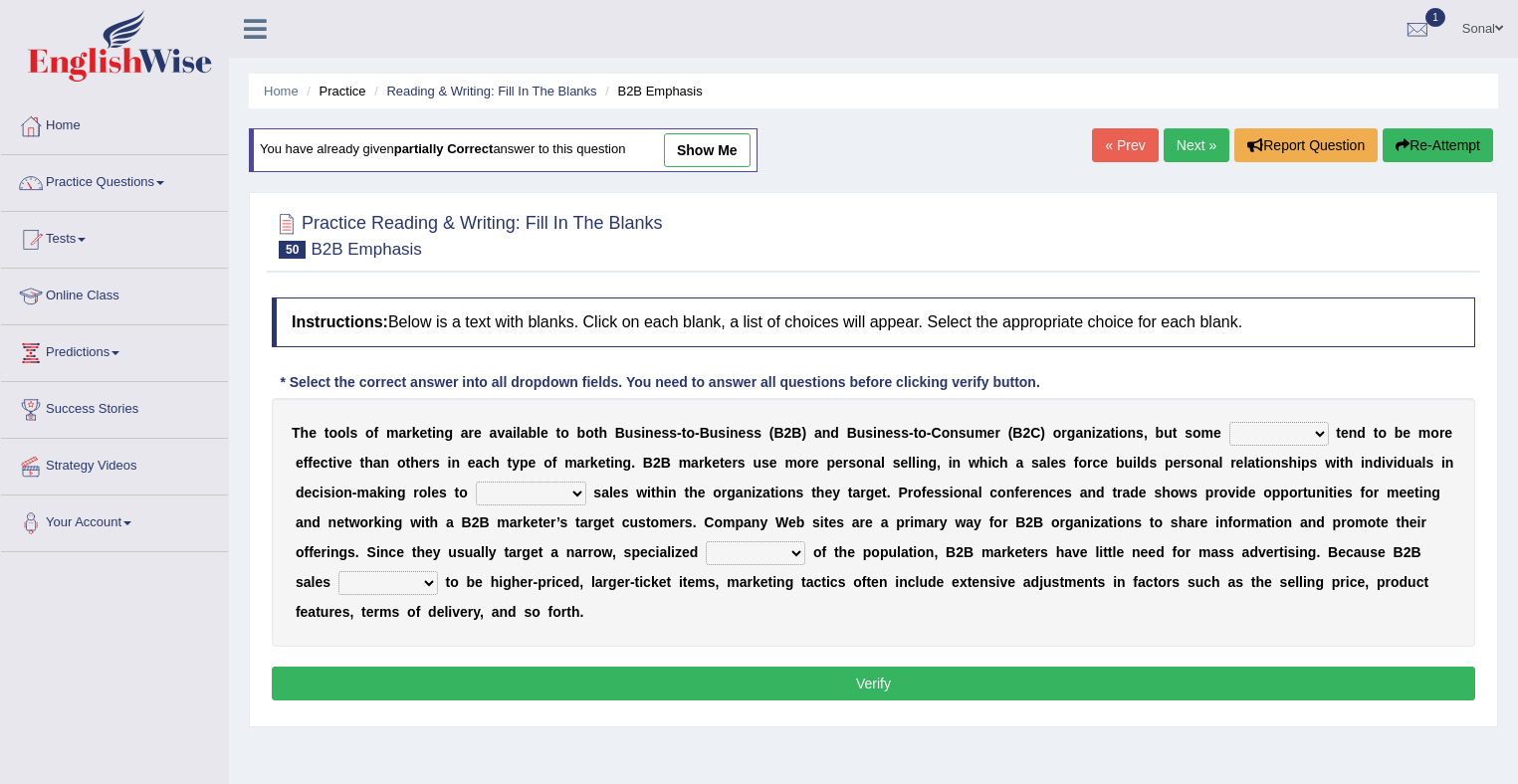scroll, scrollTop: 0, scrollLeft: 0, axis: both 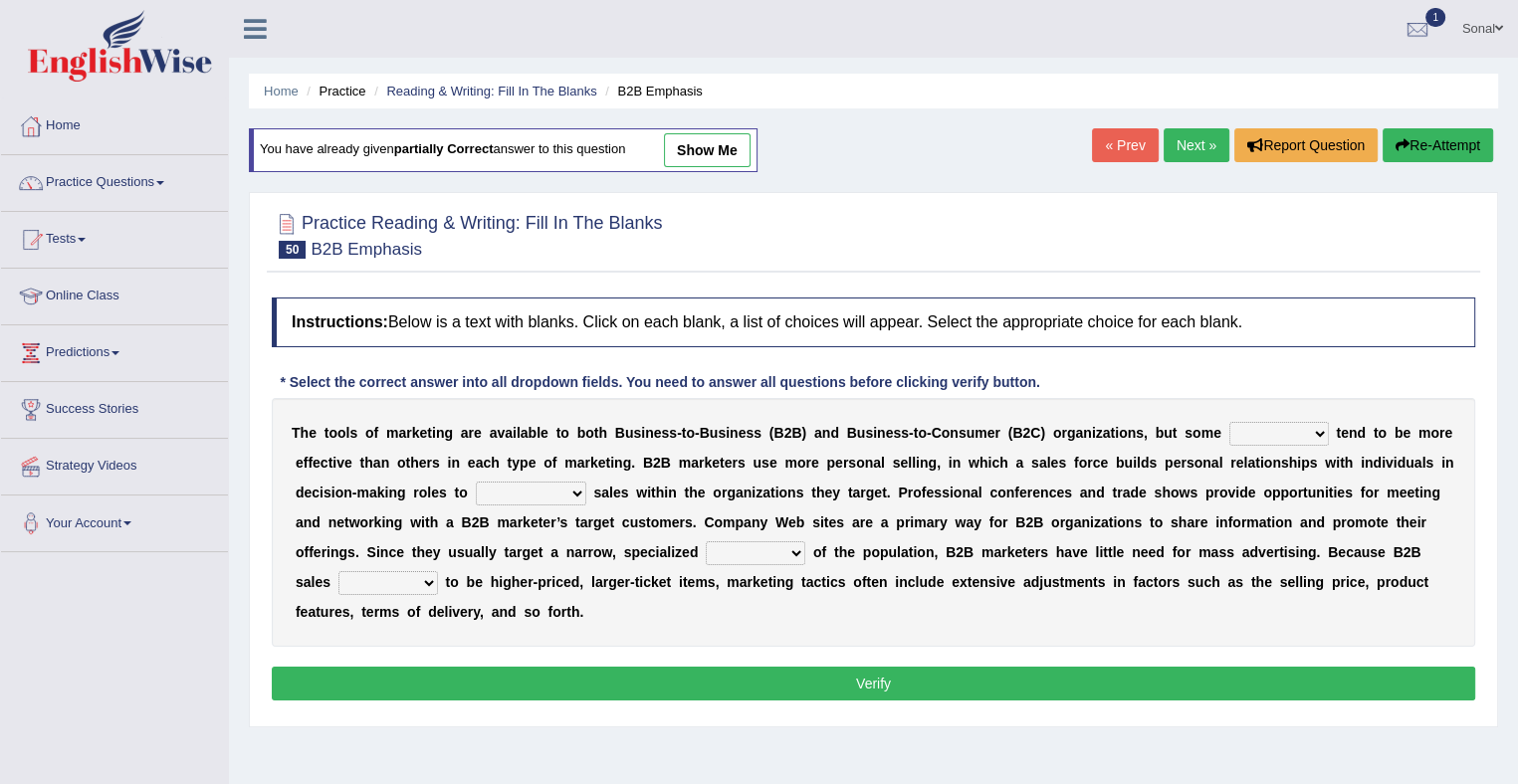 click on "tactics tentacles optics ethnics" at bounding box center [1279, 434] 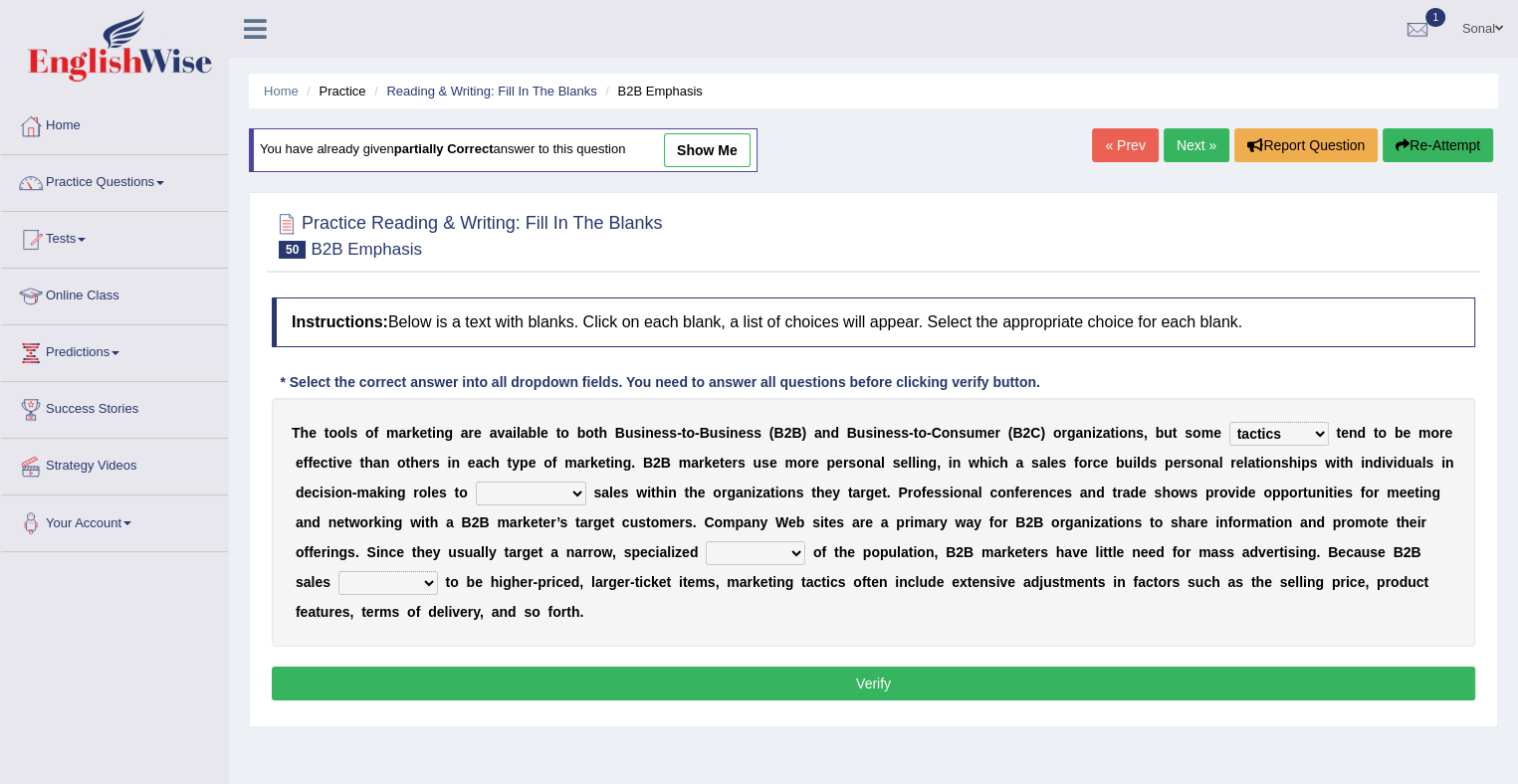 click on "tactics tentacles optics ethnics" at bounding box center (1279, 434) 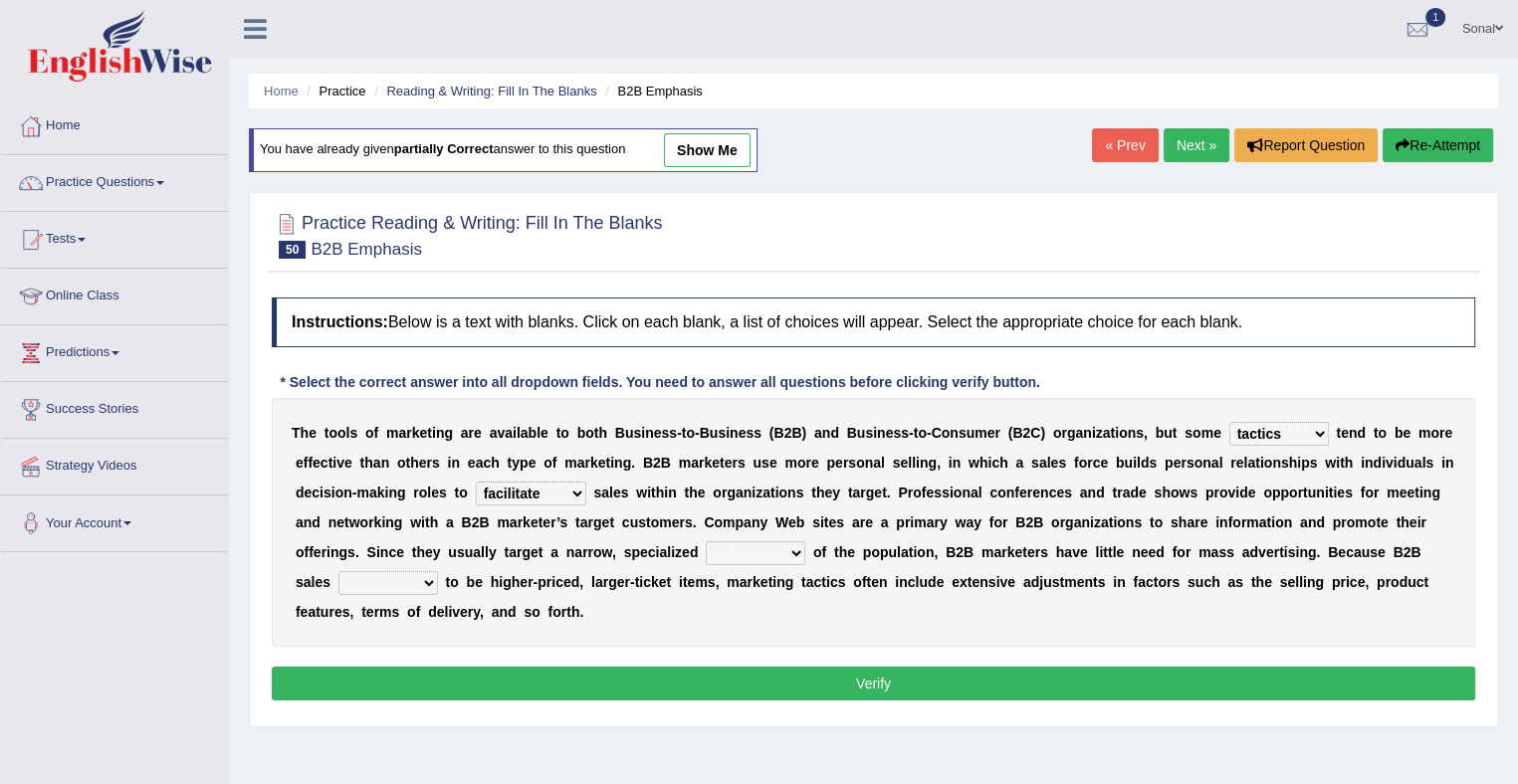 click on "shiver sliver driver receiver" at bounding box center (756, 553) 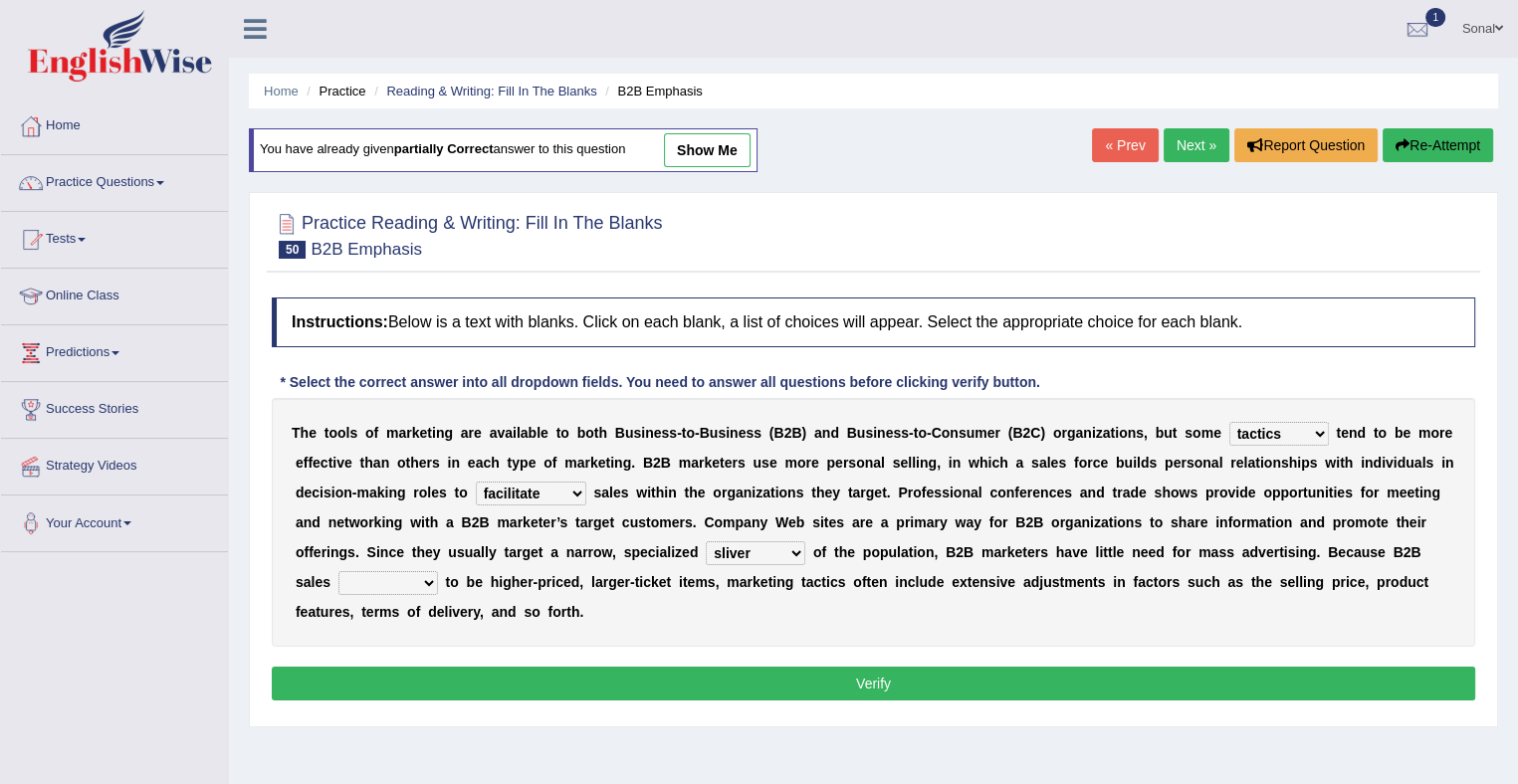 click on "shiver sliver driver receiver" at bounding box center (756, 553) 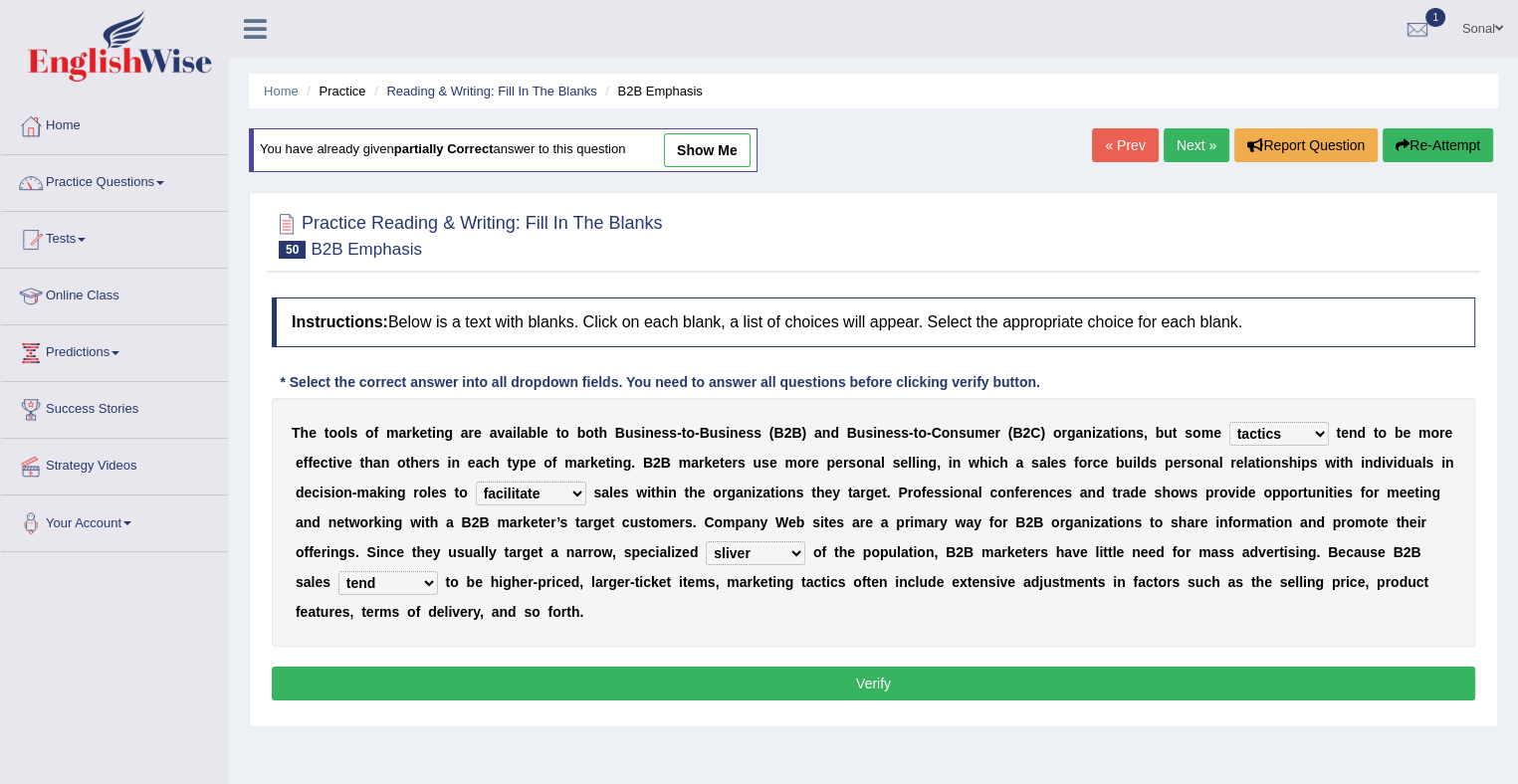 click on "tend extend contend pretend" at bounding box center [388, 583] 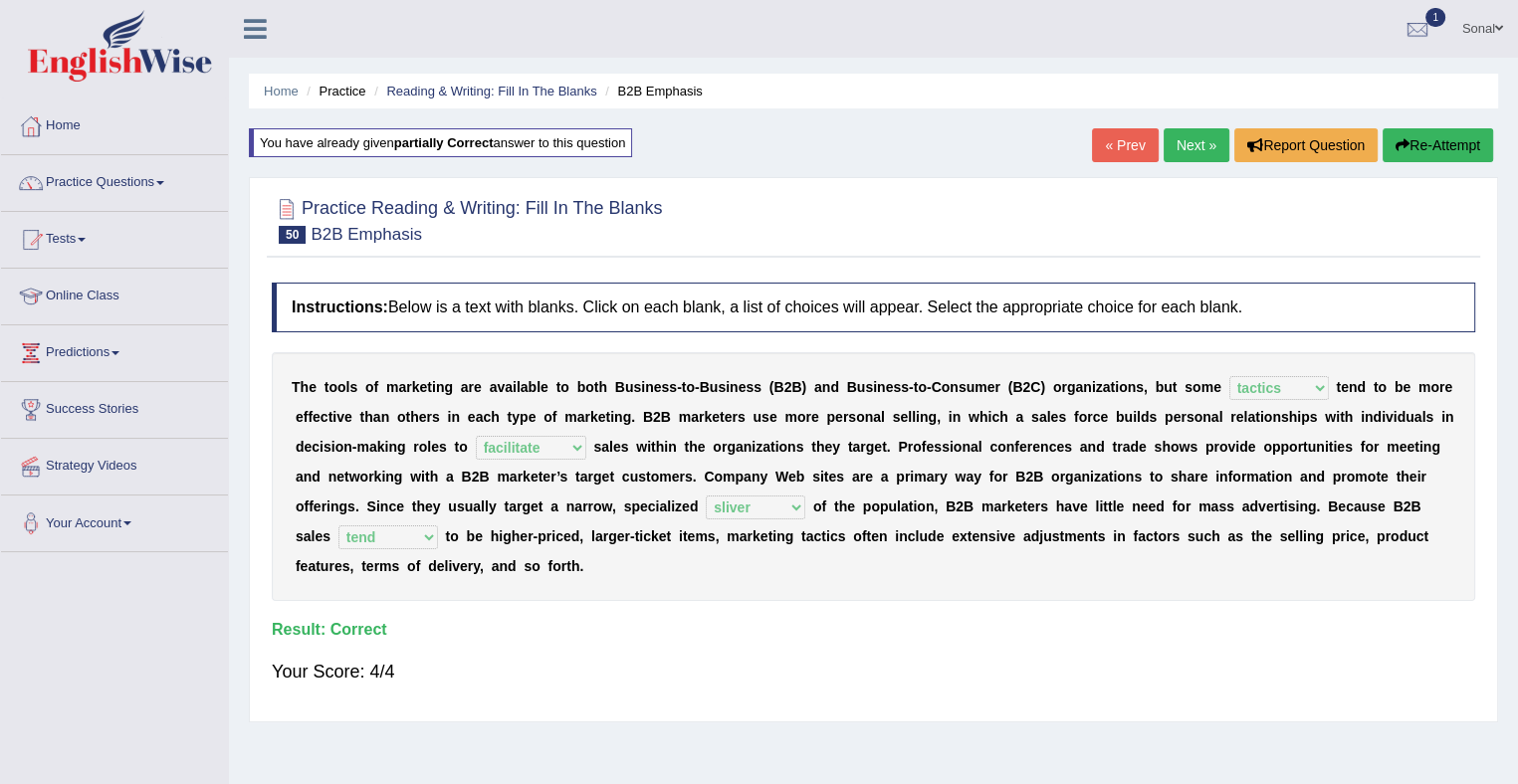 click on "Next »" at bounding box center [1196, 145] 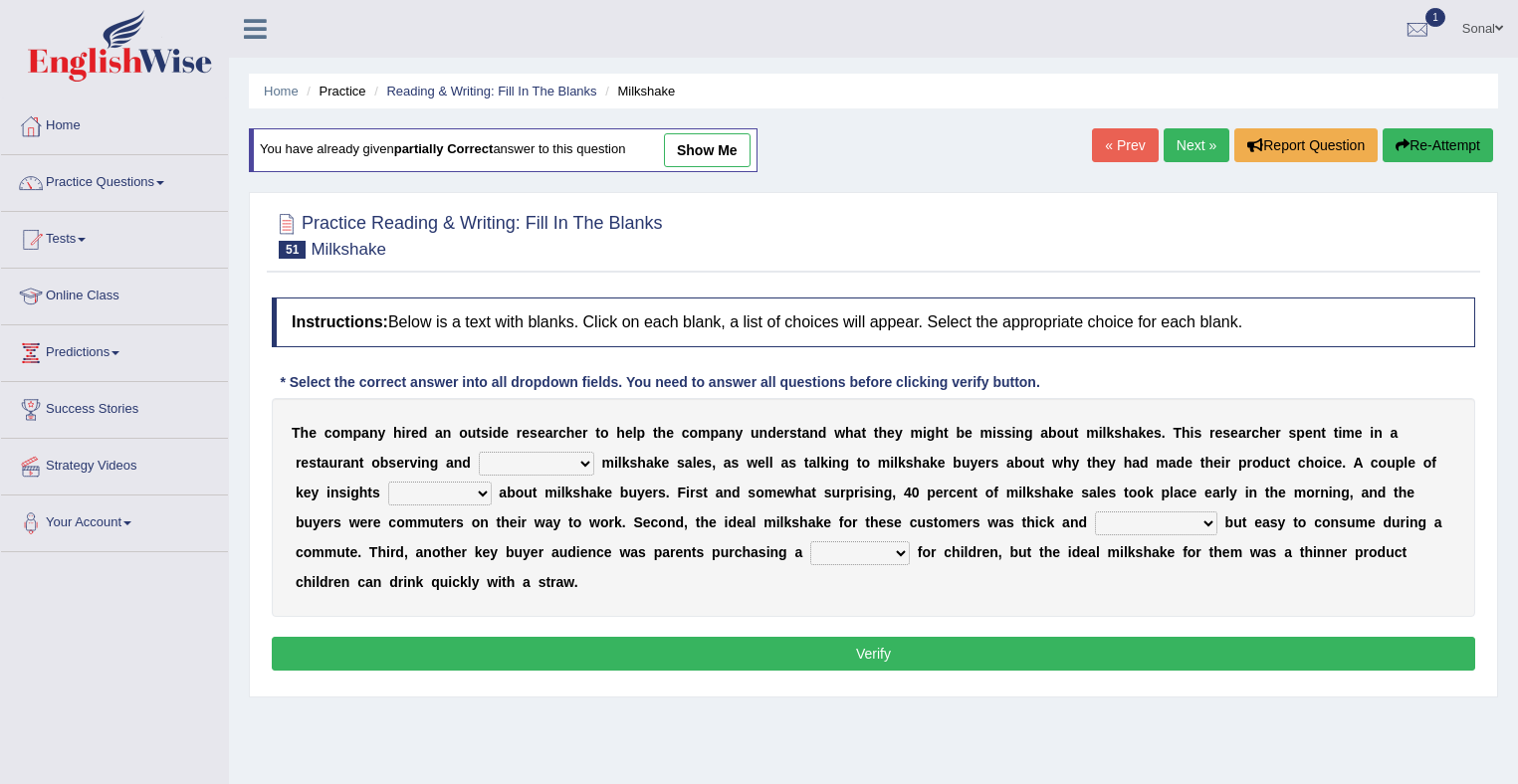 scroll, scrollTop: 0, scrollLeft: 0, axis: both 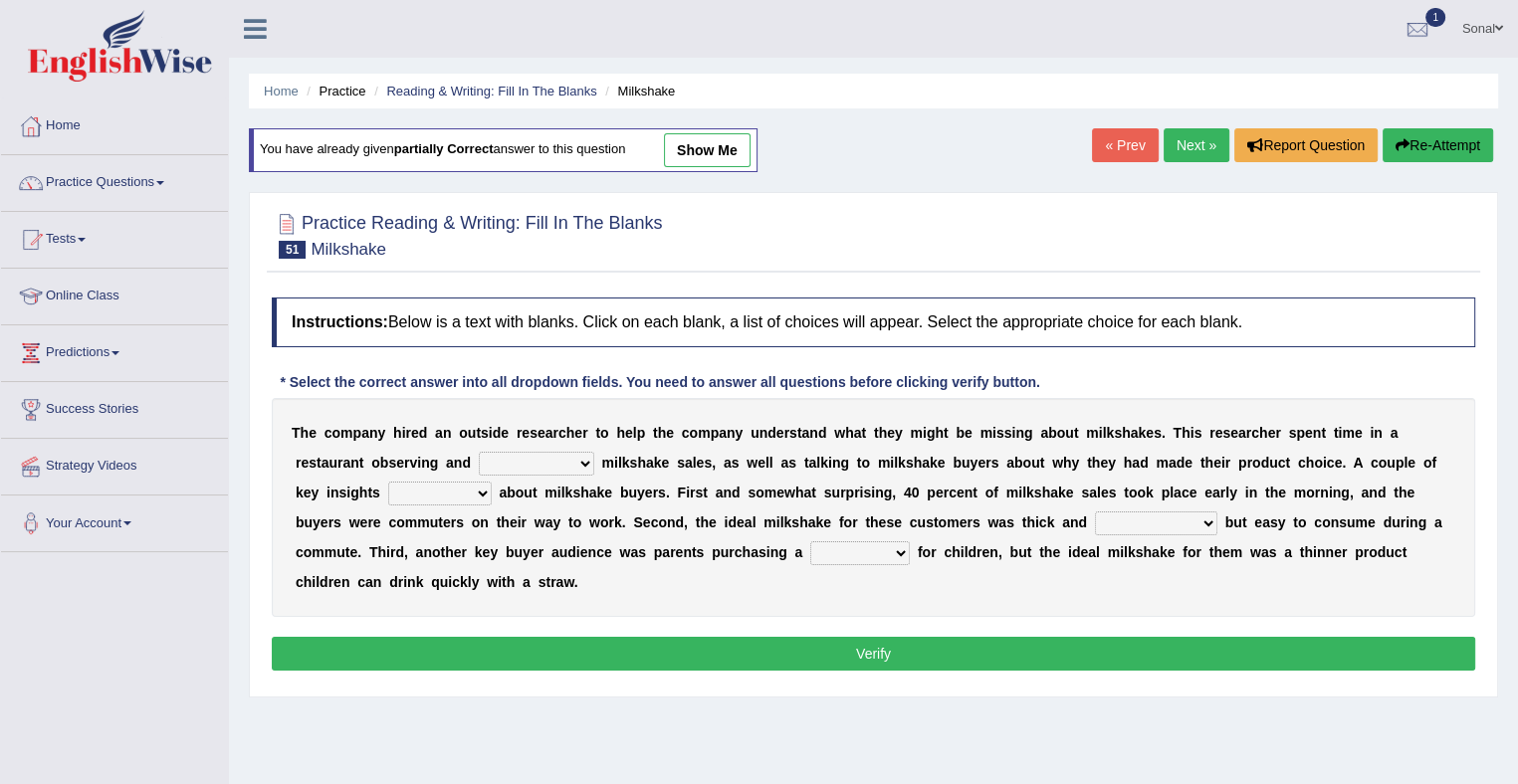 click on "documenting augmenting tormenting fermenting" at bounding box center [537, 464] 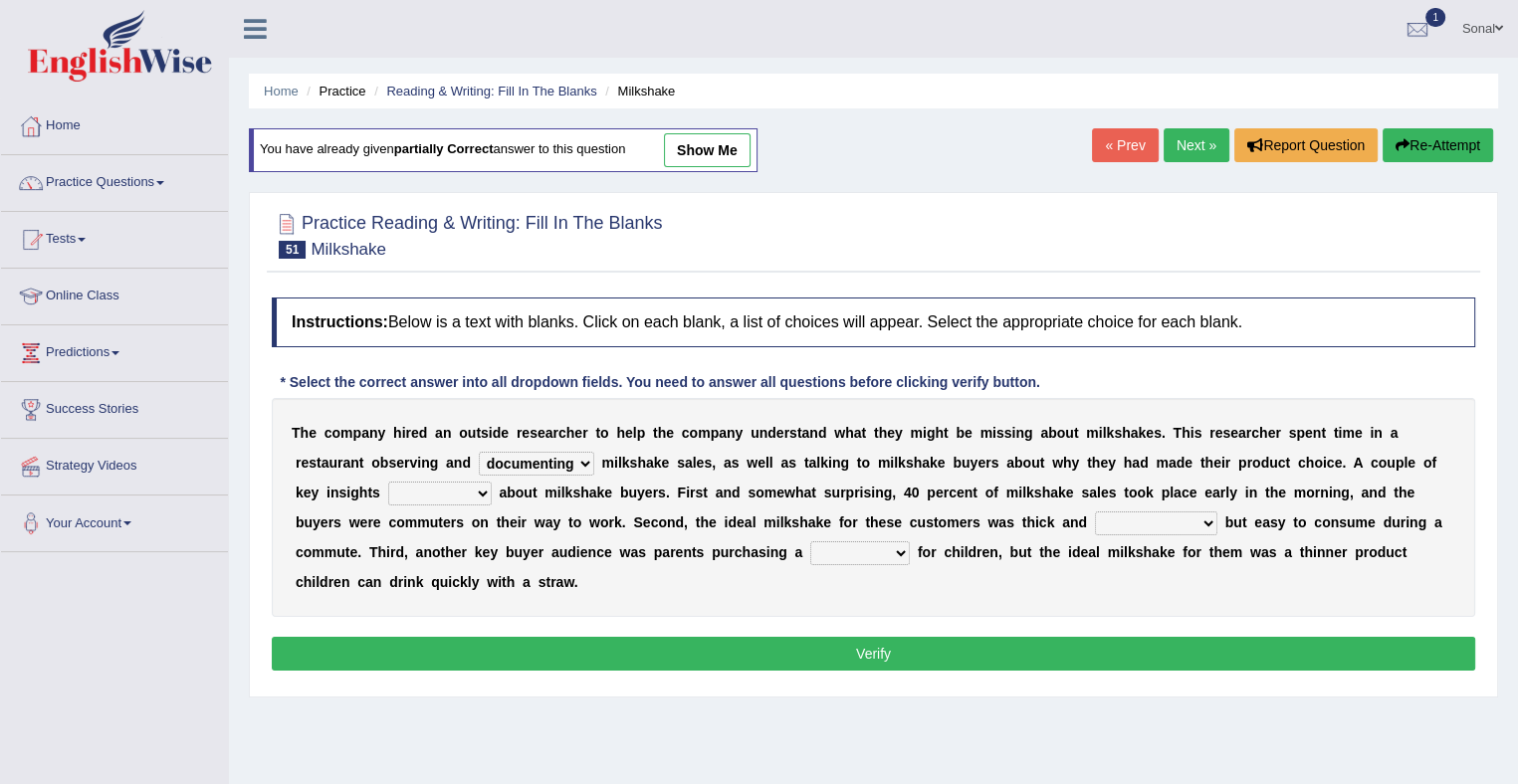 click on "documenting augmenting tormenting fermenting" at bounding box center (537, 464) 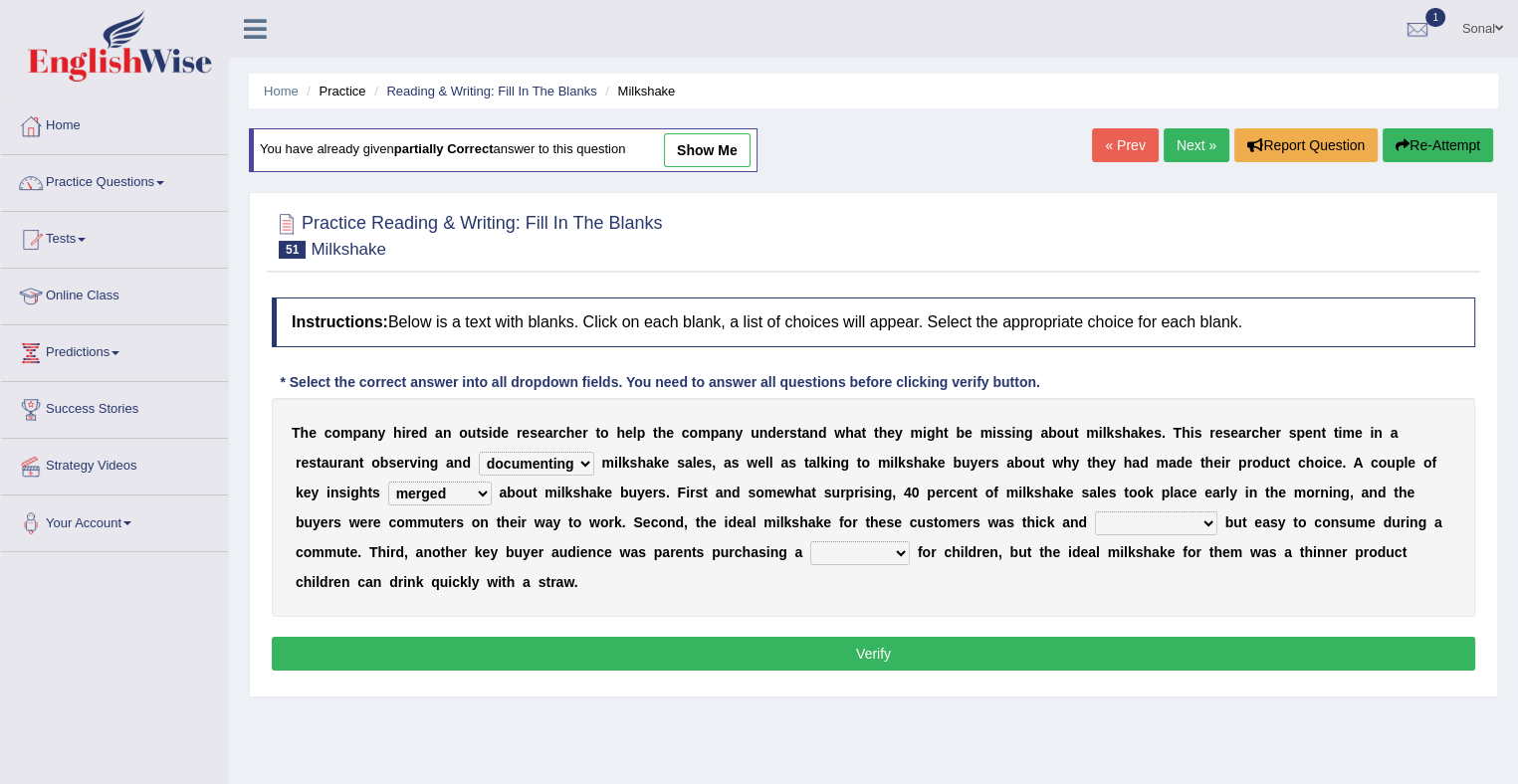 click on "demerged merged submerged emerged" at bounding box center (440, 493) 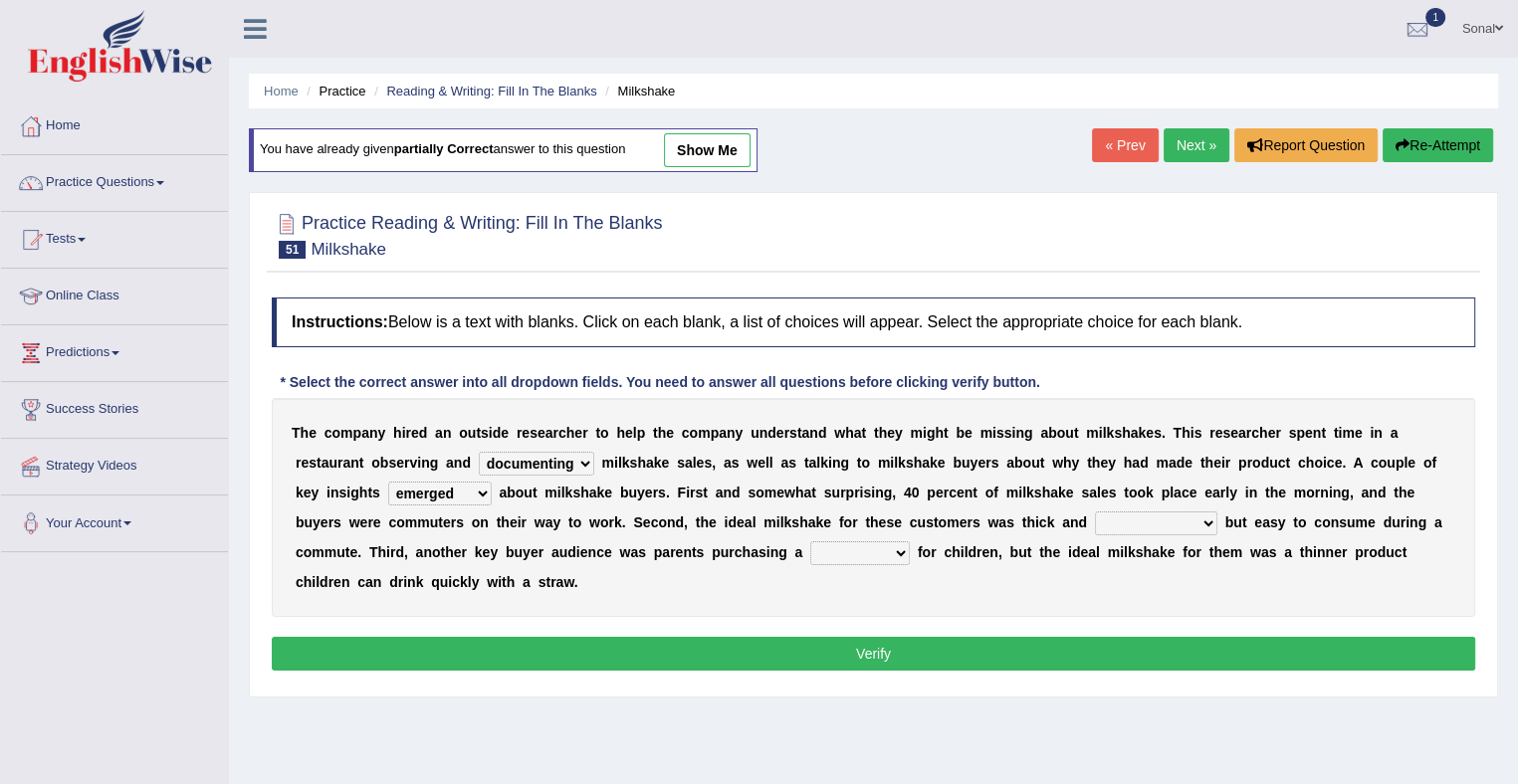 click on "demerged merged submerged emerged" at bounding box center (440, 493) 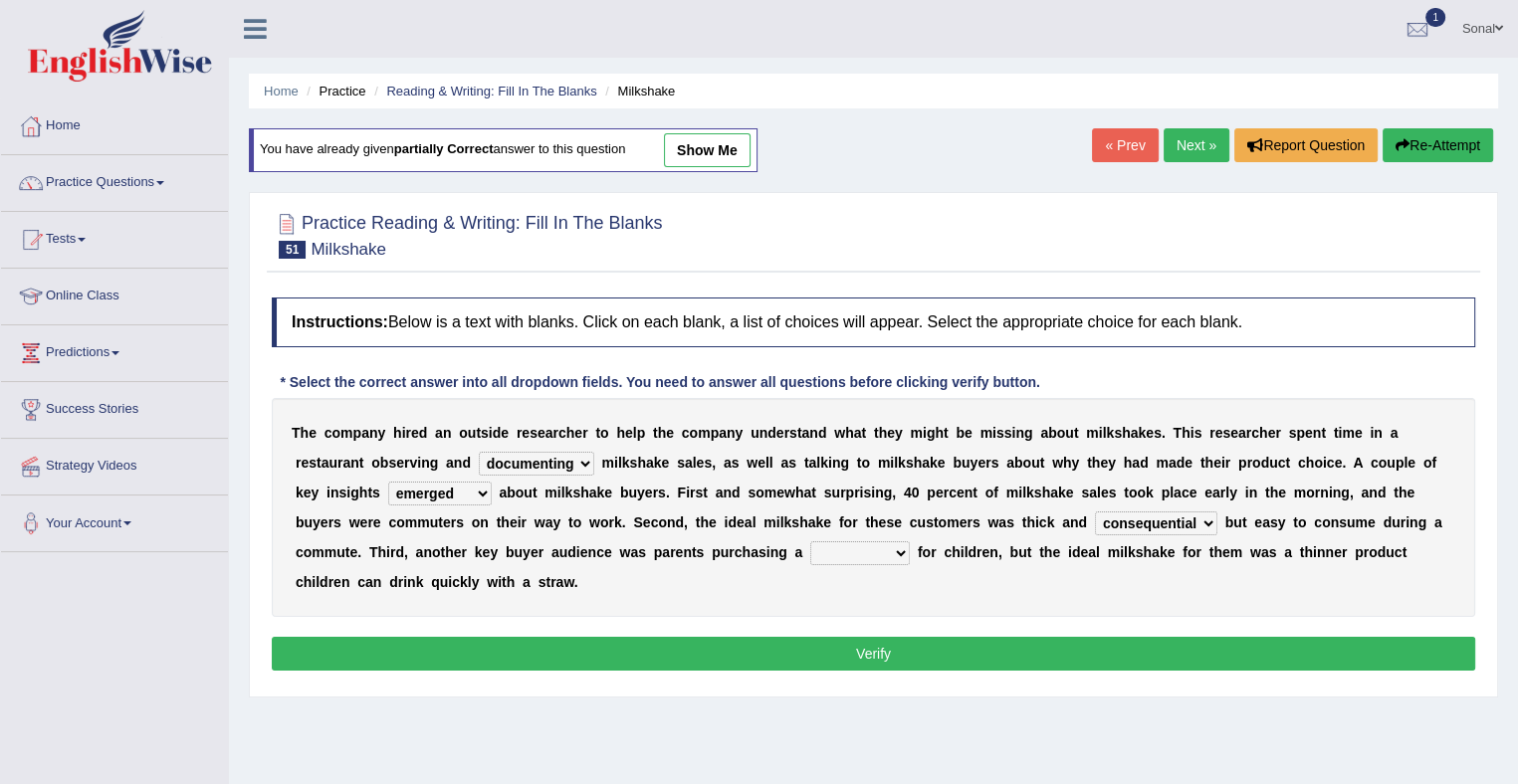 click on "consequential torrential substantial residential" at bounding box center (1156, 523) 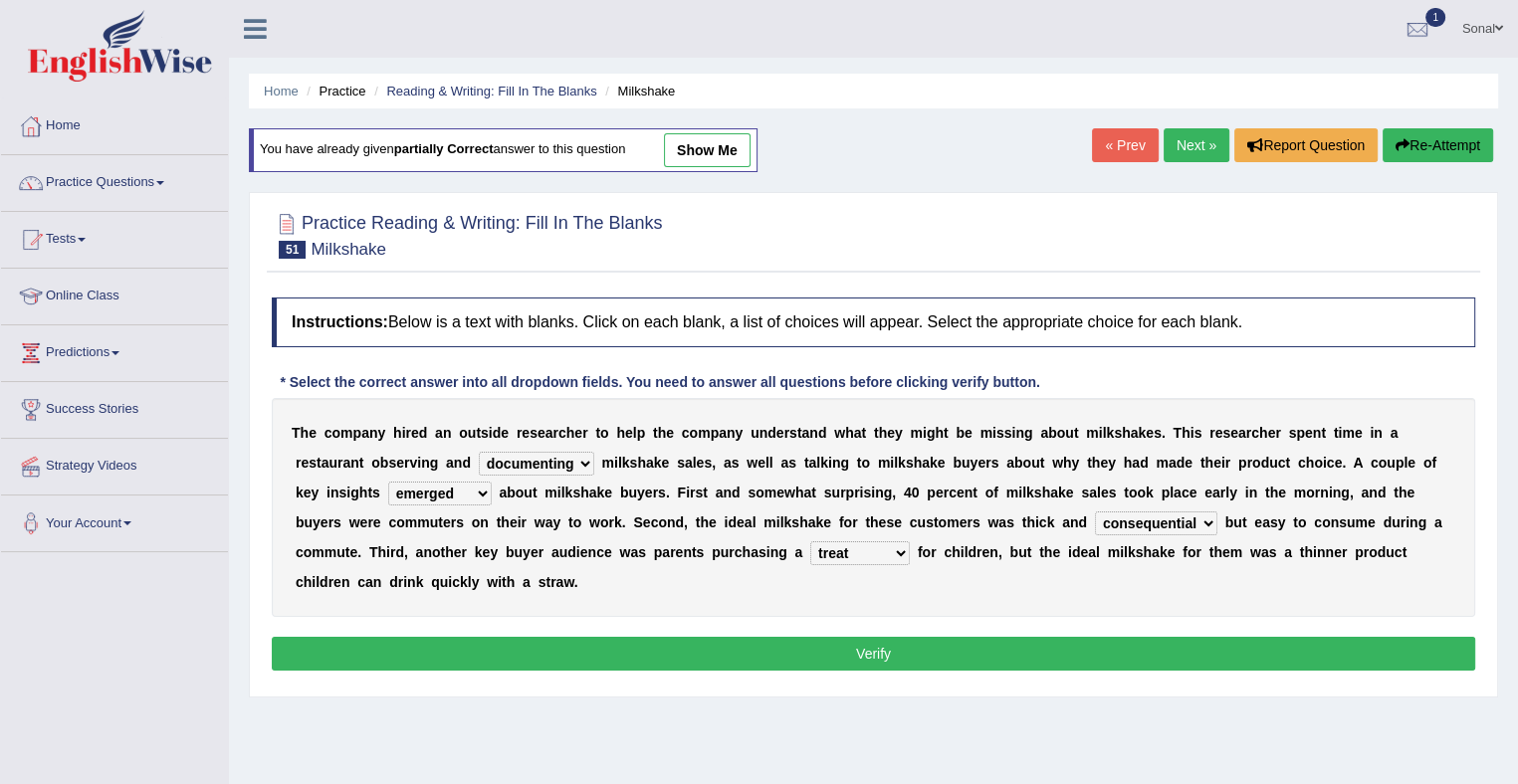 click on "pleat treat cleat sweat" at bounding box center (860, 553) 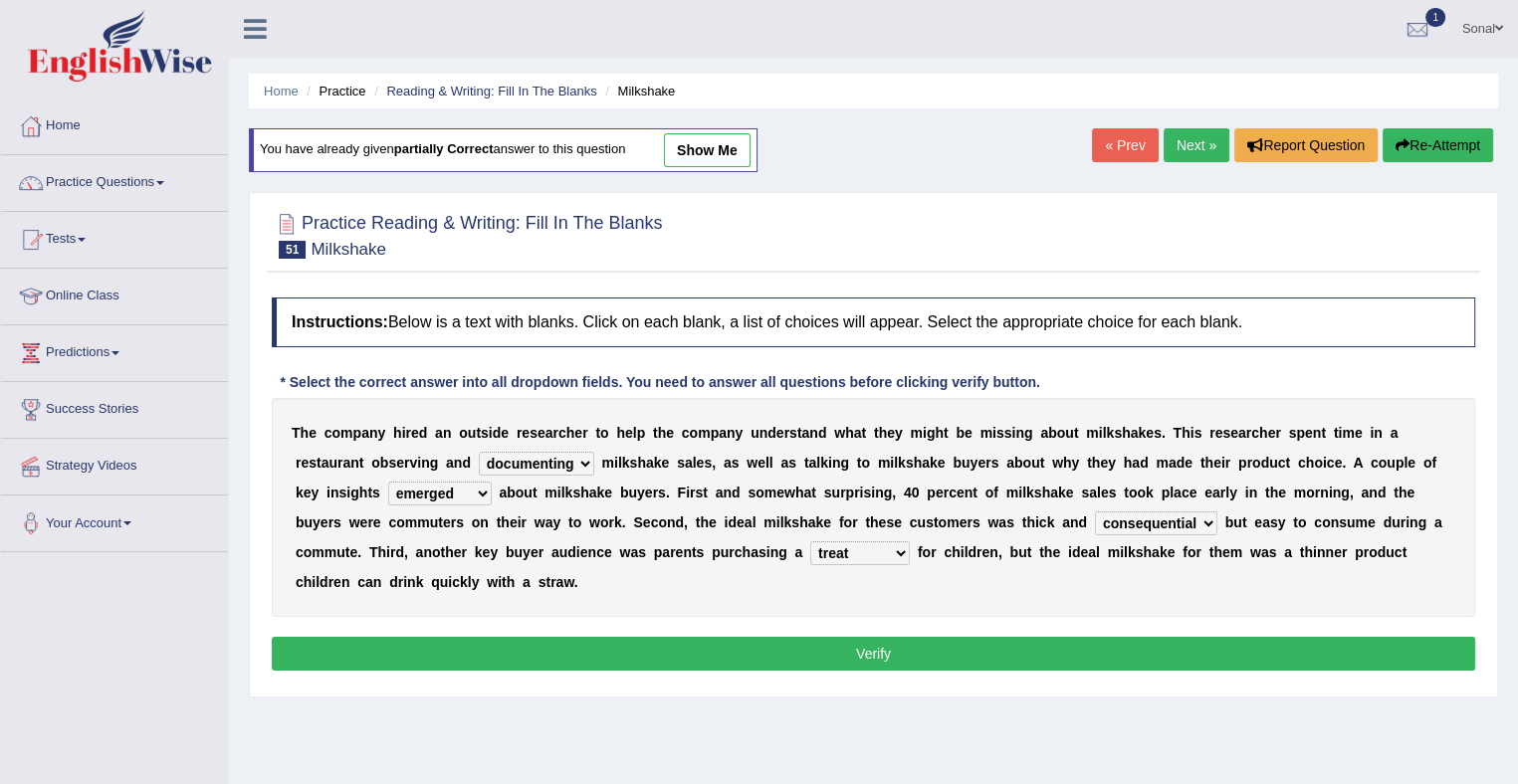 click on "Verify" at bounding box center (873, 654) 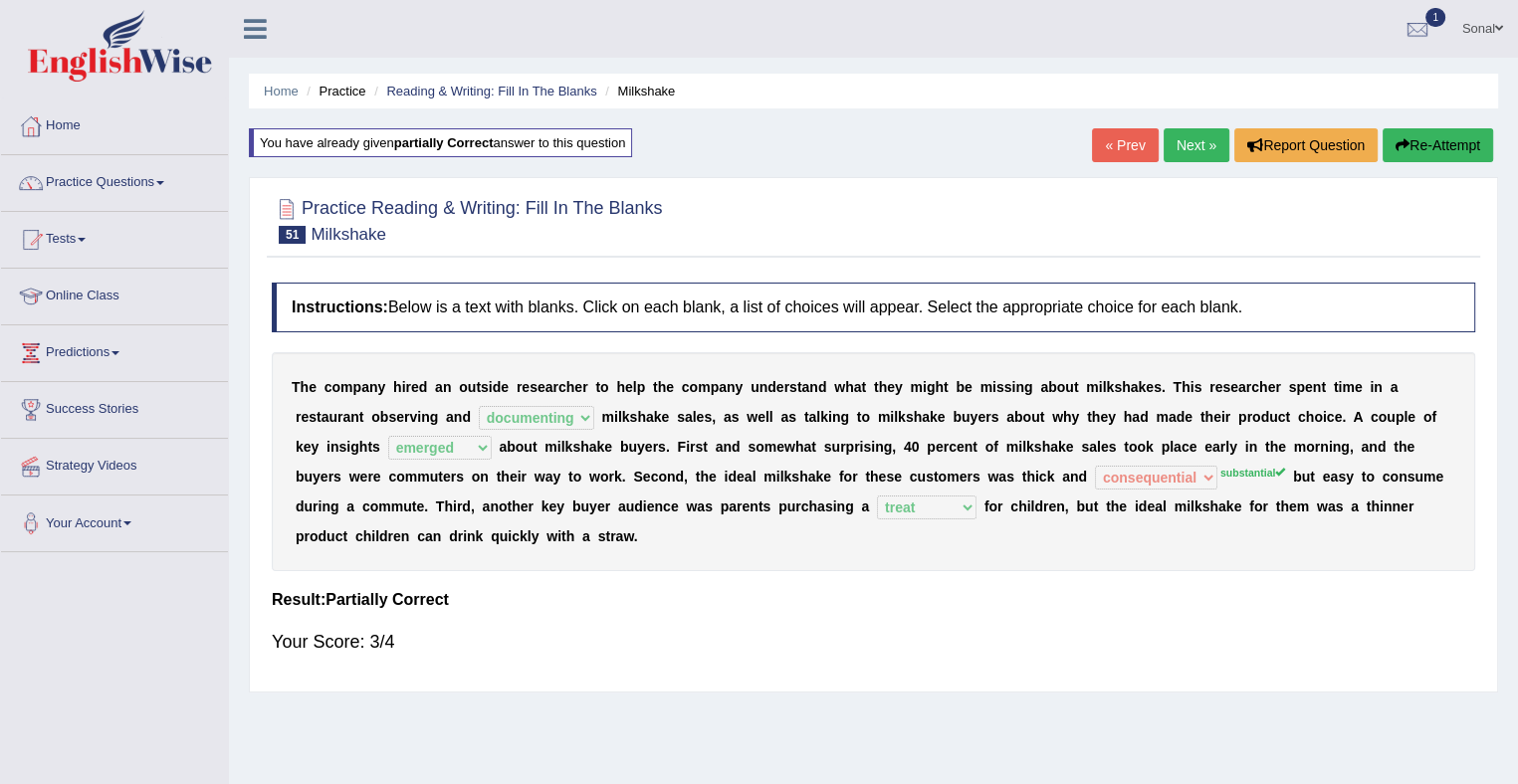 click on "Next »" at bounding box center (1196, 145) 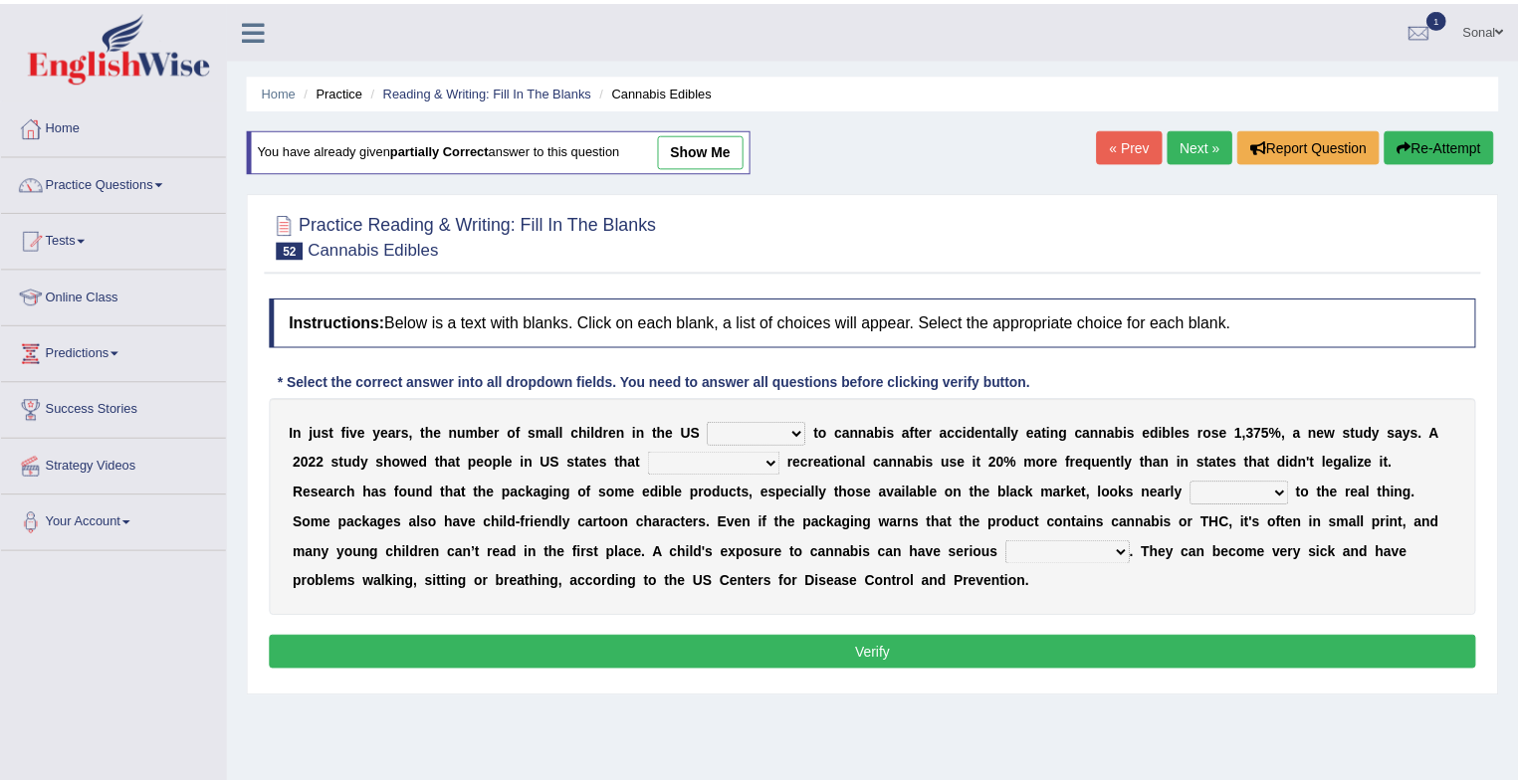 scroll, scrollTop: 0, scrollLeft: 0, axis: both 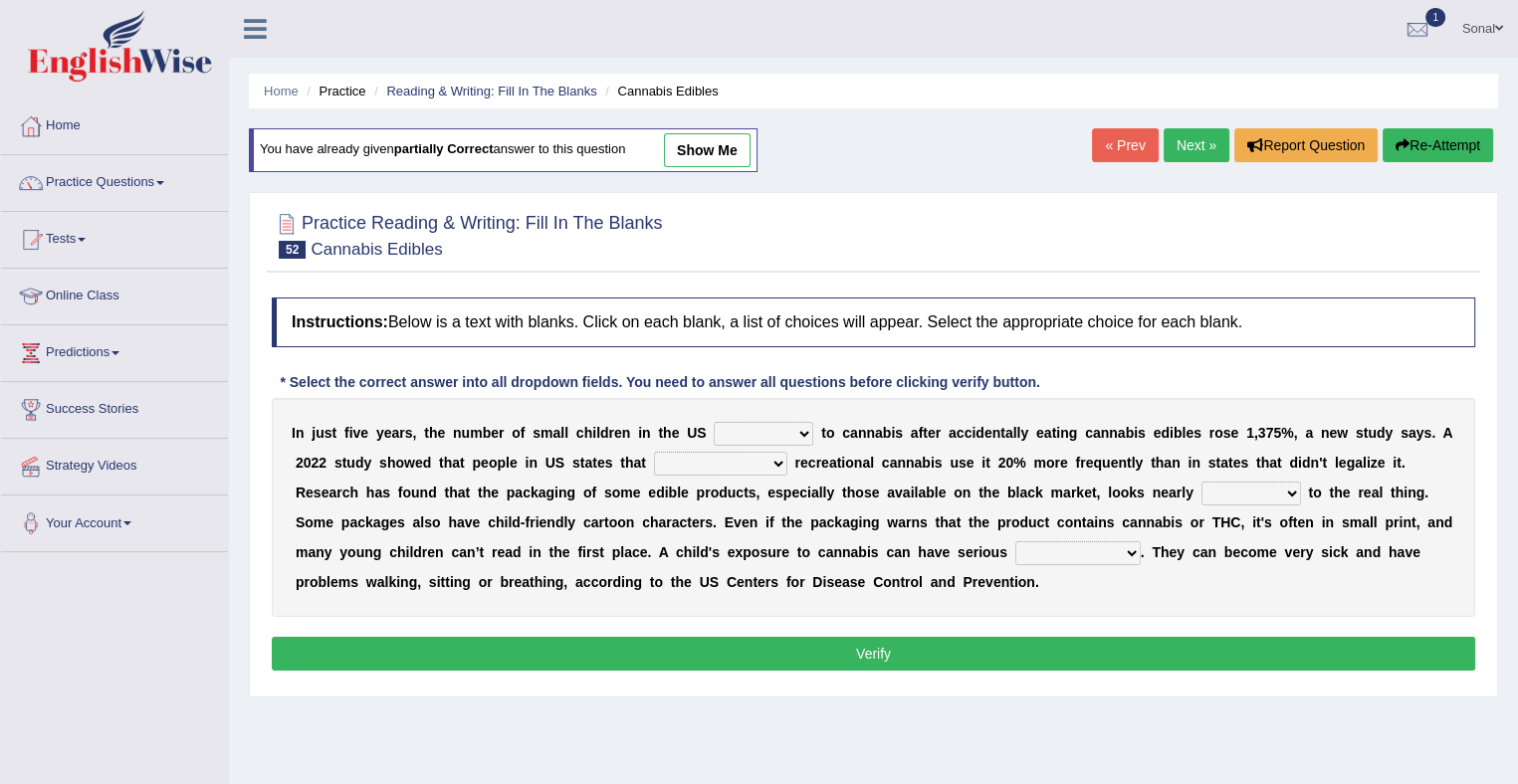 click on "appended rejected grounded exposed" at bounding box center (763, 434) 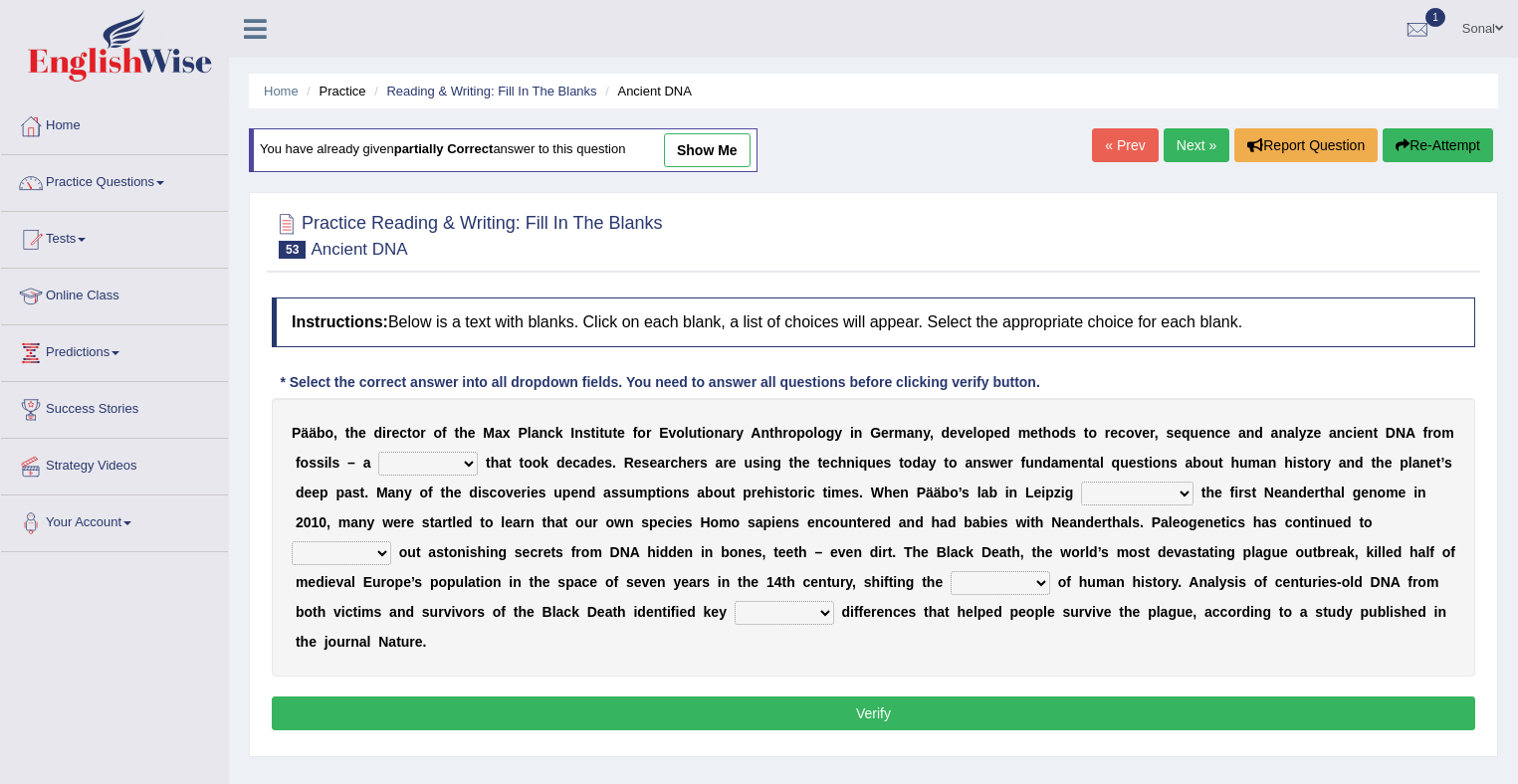 scroll, scrollTop: 0, scrollLeft: 0, axis: both 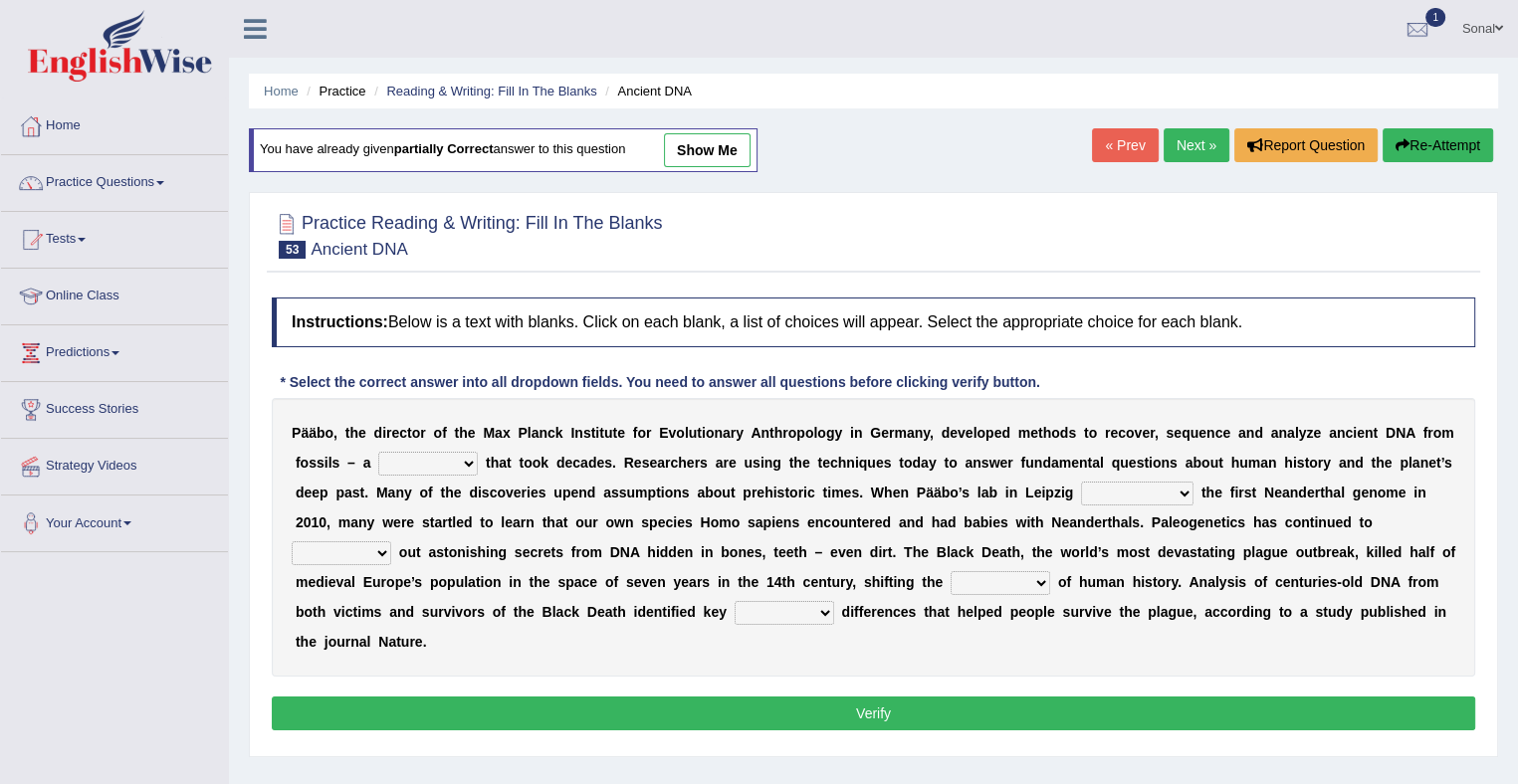 click on "Next »" at bounding box center [1196, 145] 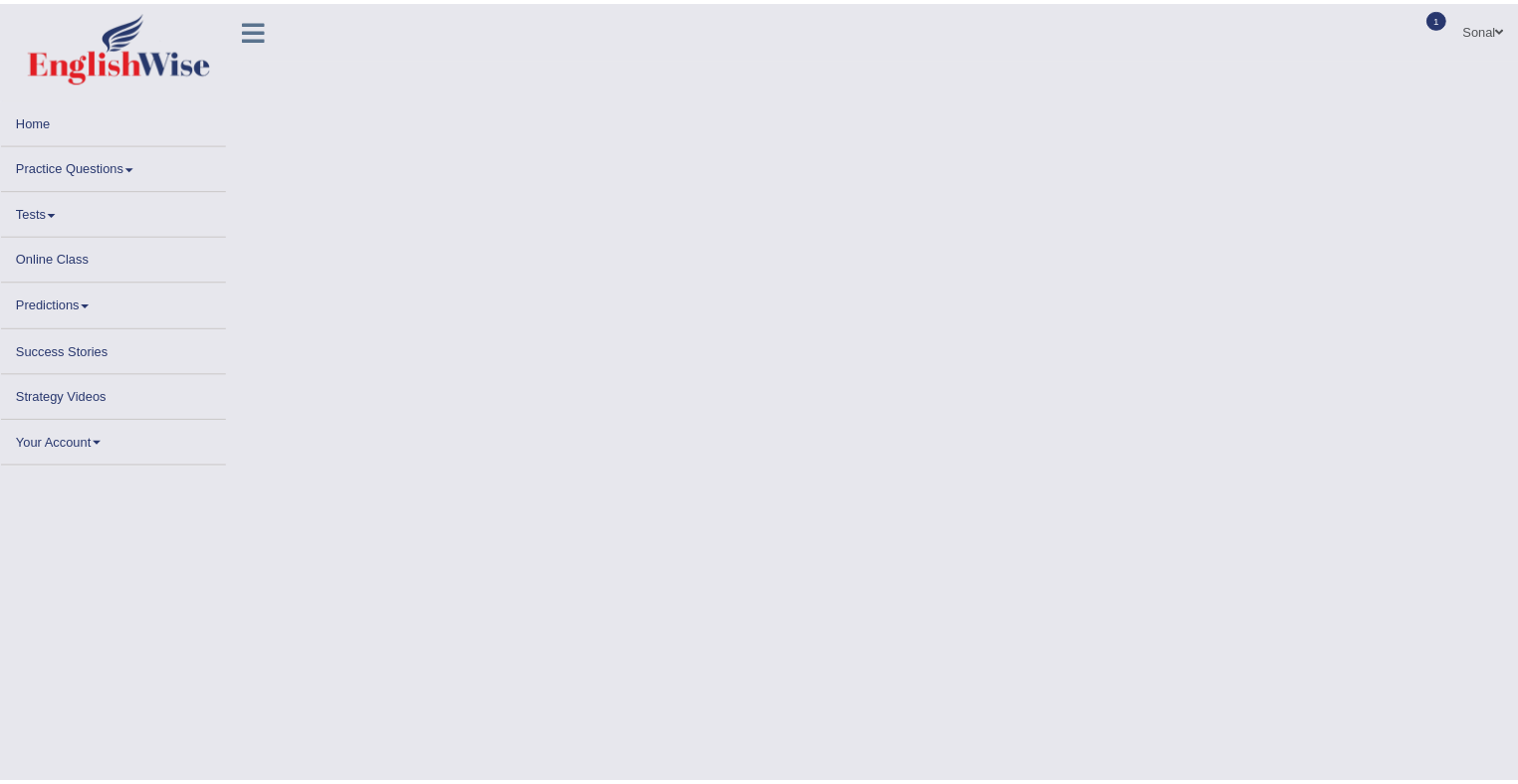 scroll, scrollTop: 0, scrollLeft: 0, axis: both 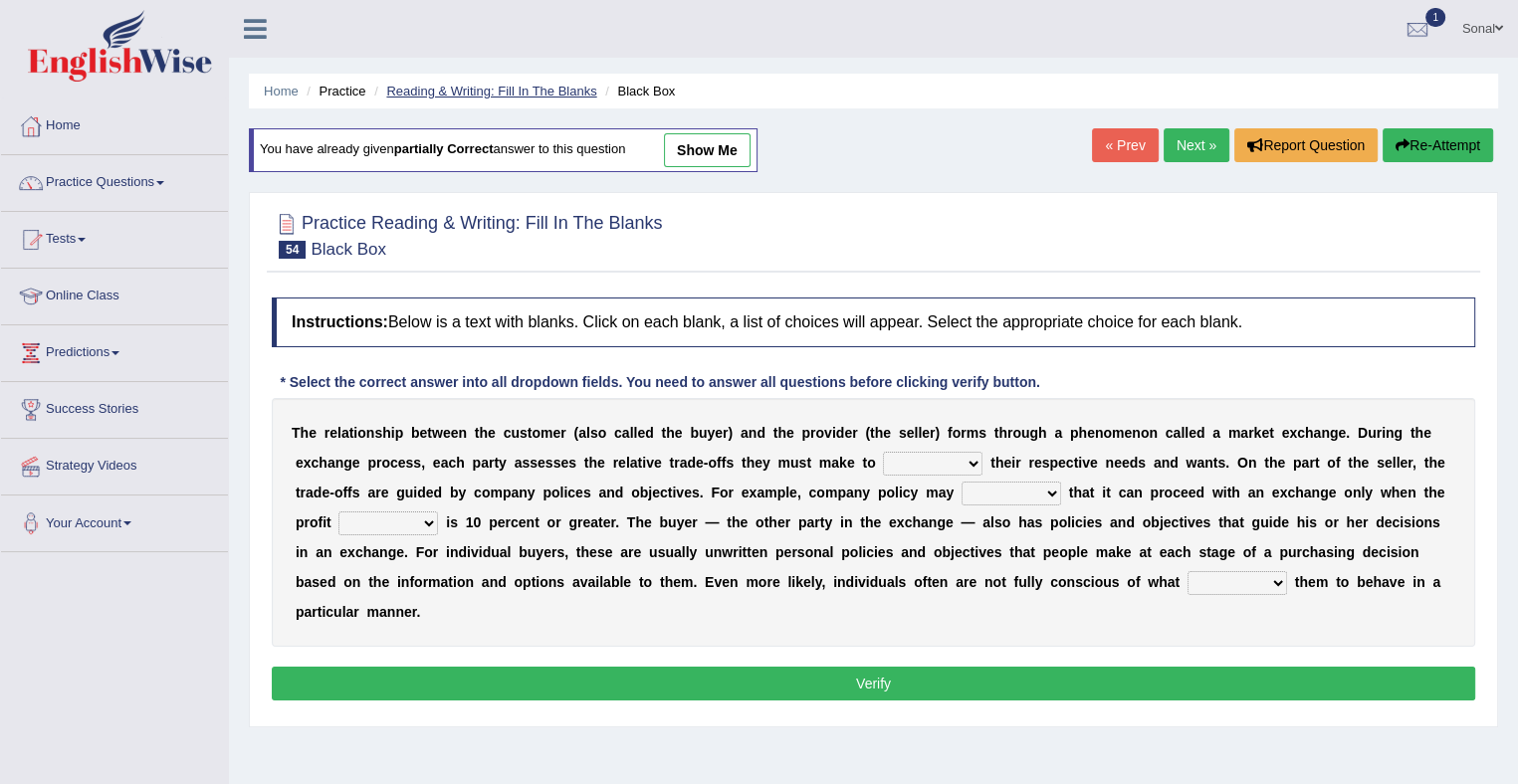 click on "Reading & Writing: Fill In The Blanks" at bounding box center [491, 91] 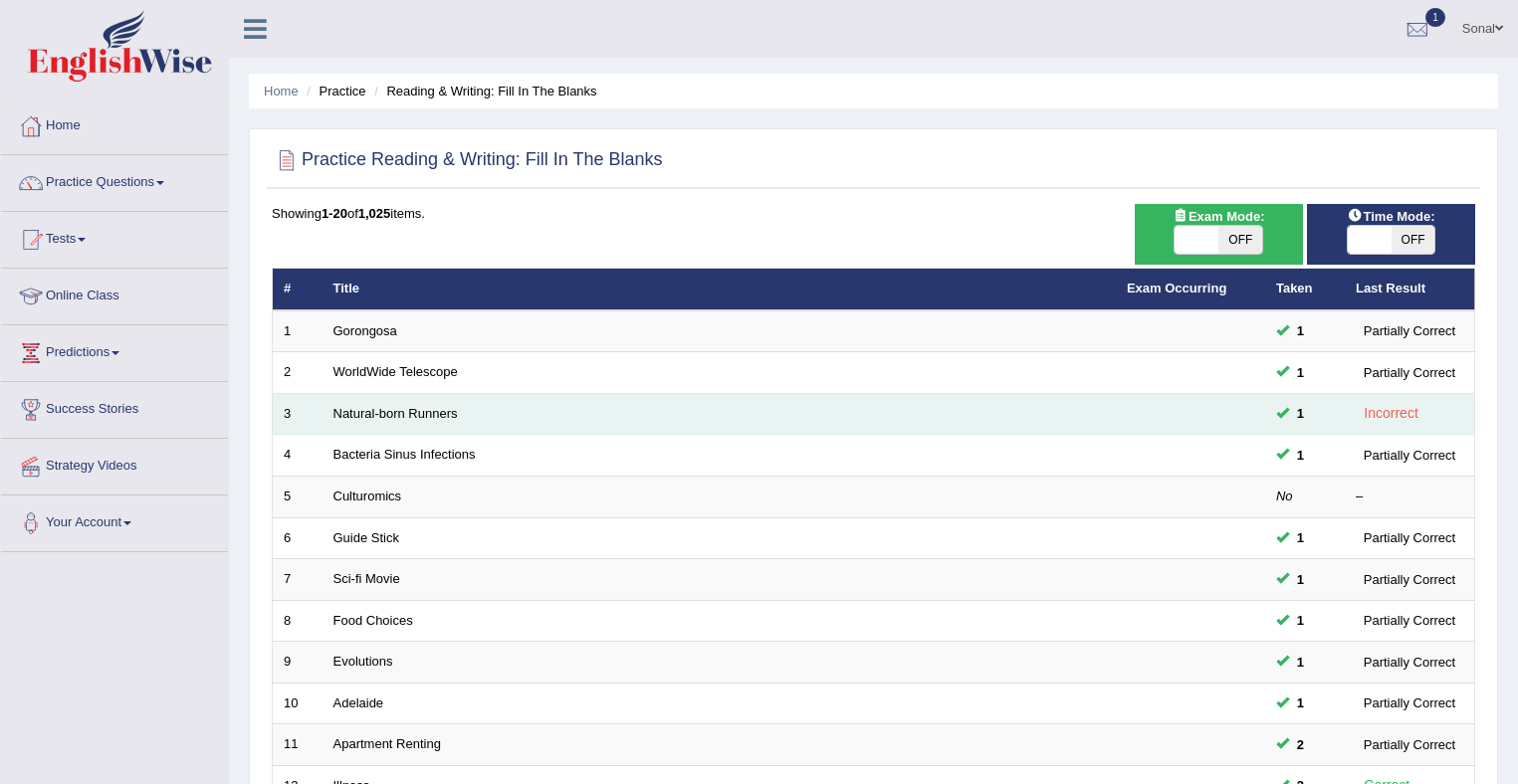 scroll, scrollTop: 0, scrollLeft: 0, axis: both 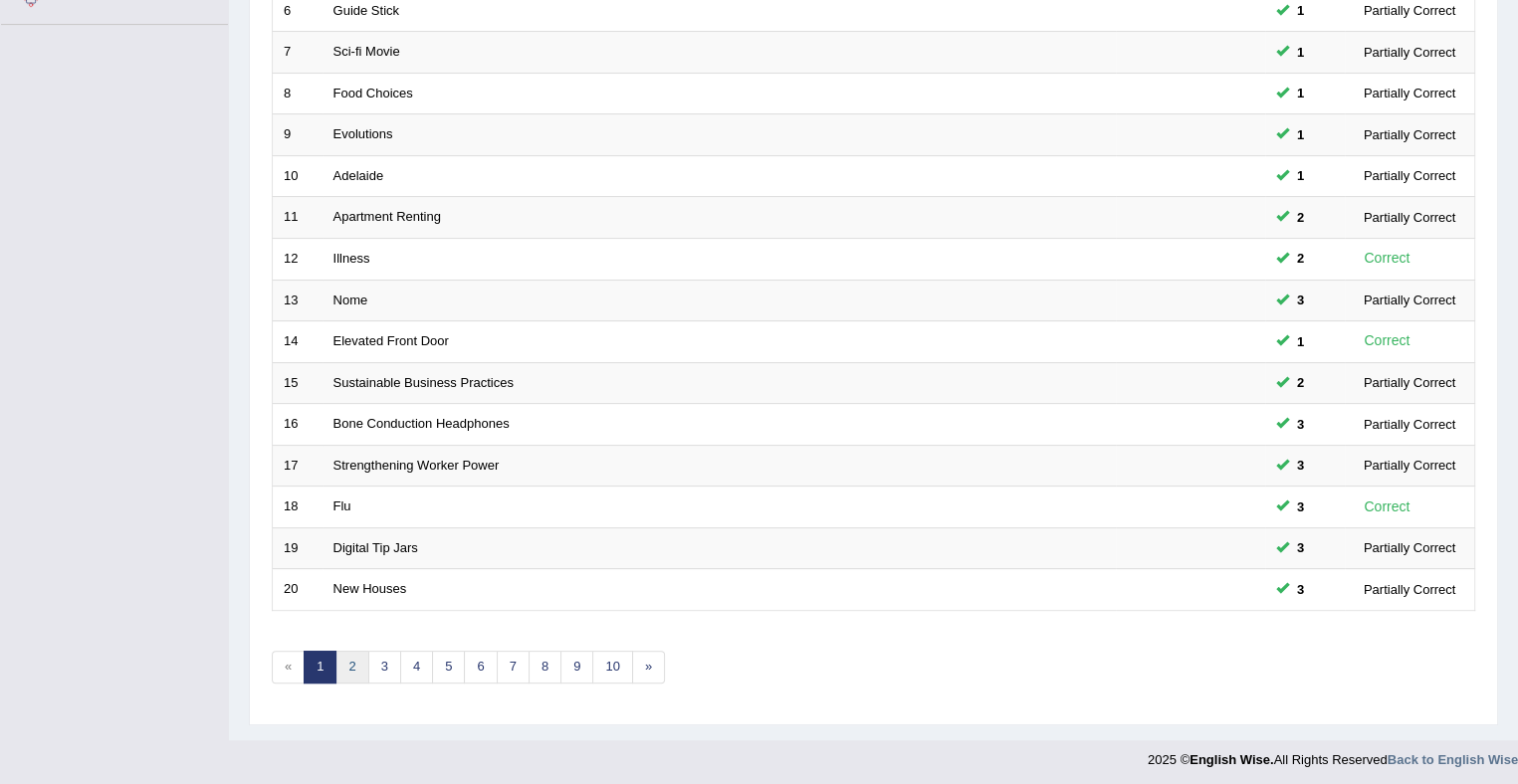 click on "2" at bounding box center [351, 667] 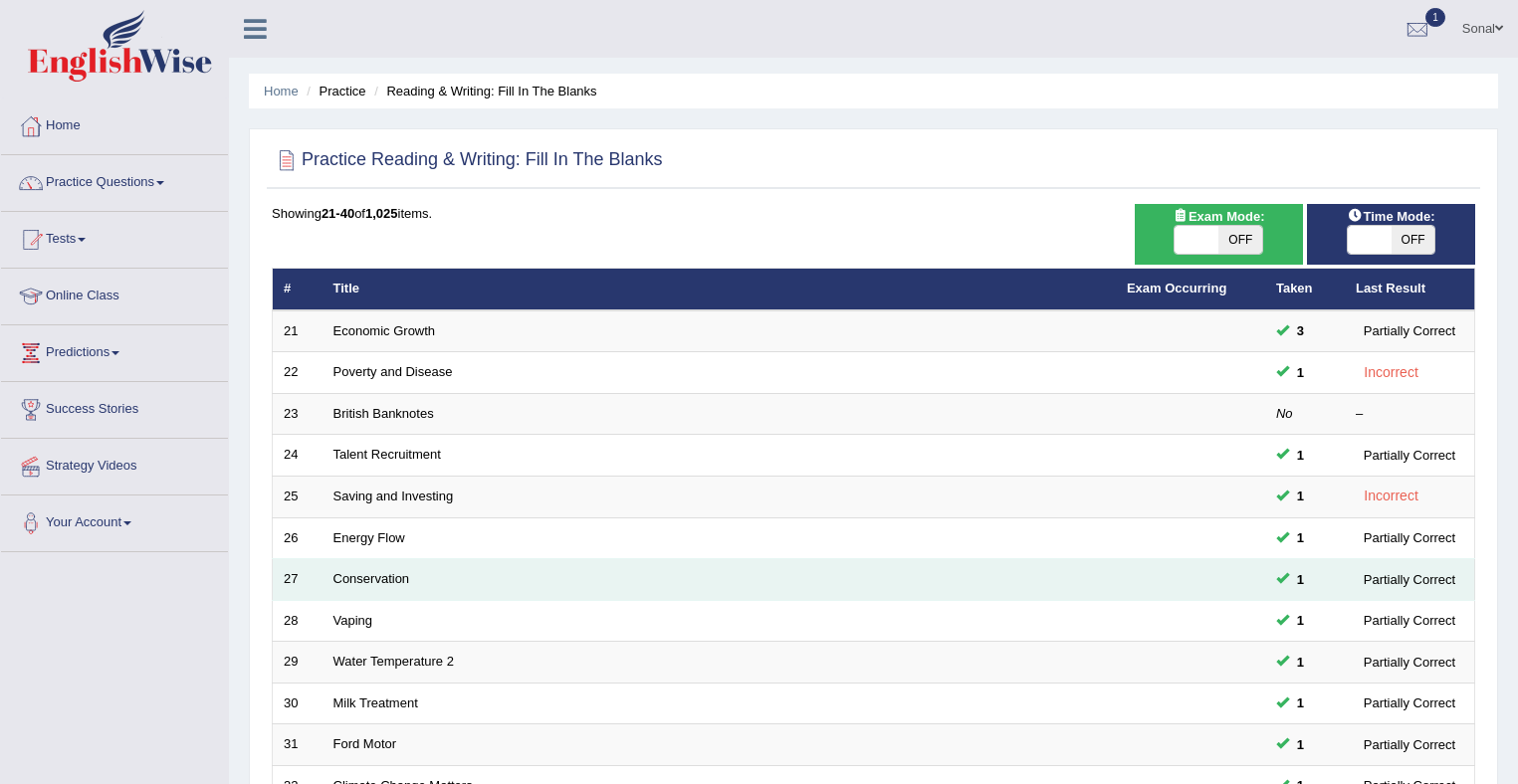 scroll, scrollTop: 0, scrollLeft: 0, axis: both 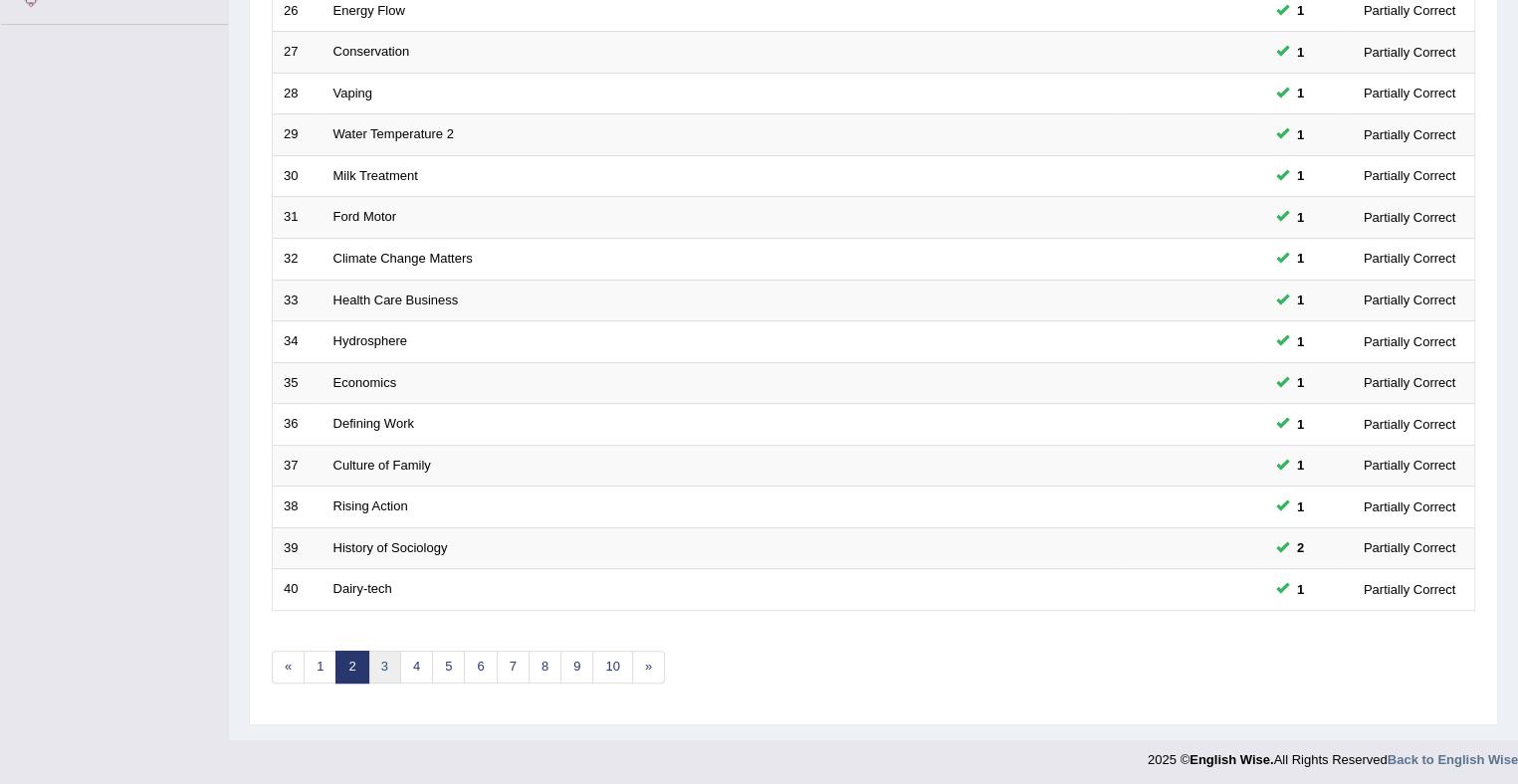 click on "3" at bounding box center [384, 667] 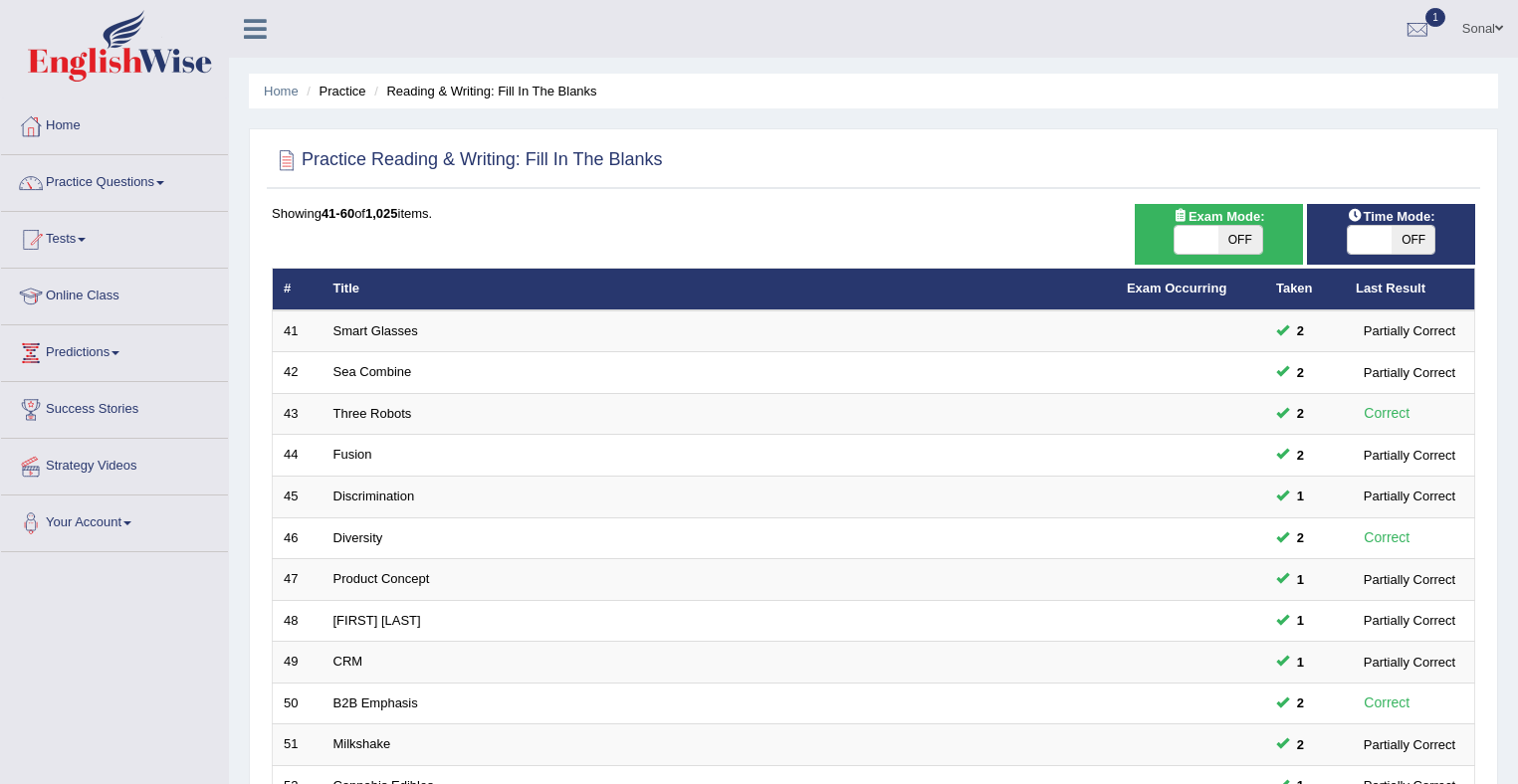 scroll, scrollTop: 0, scrollLeft: 0, axis: both 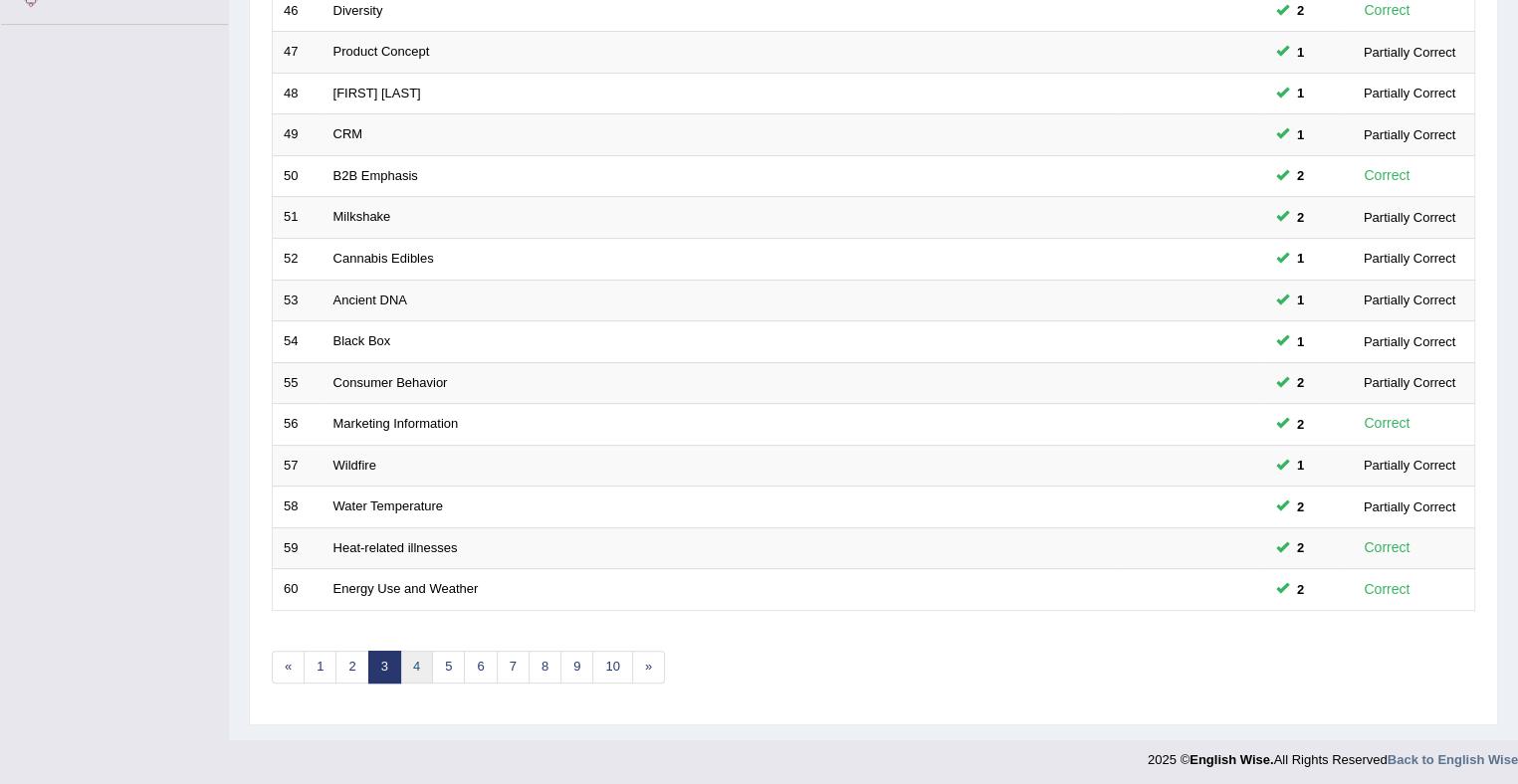 click on "4" at bounding box center [416, 667] 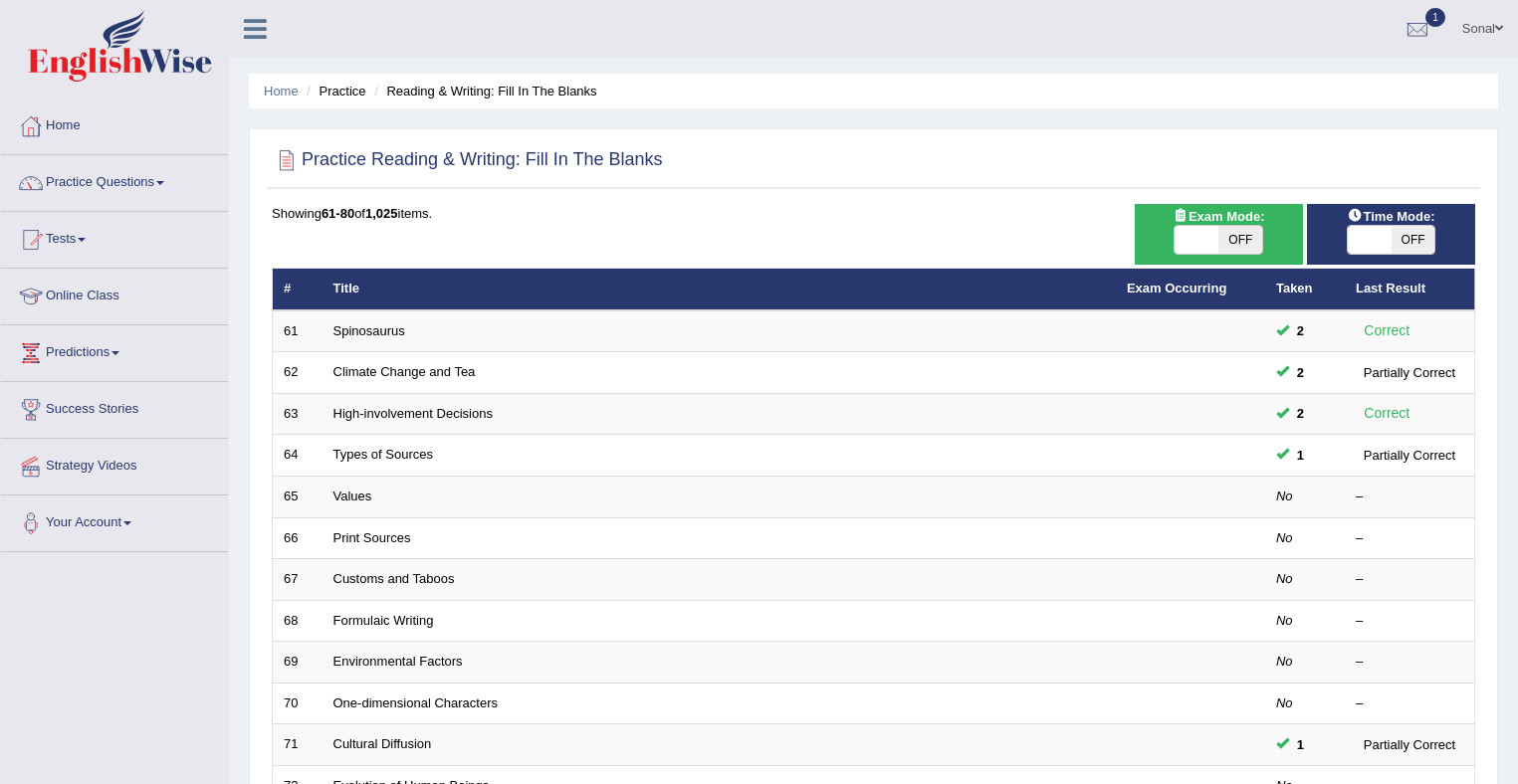 scroll, scrollTop: 0, scrollLeft: 0, axis: both 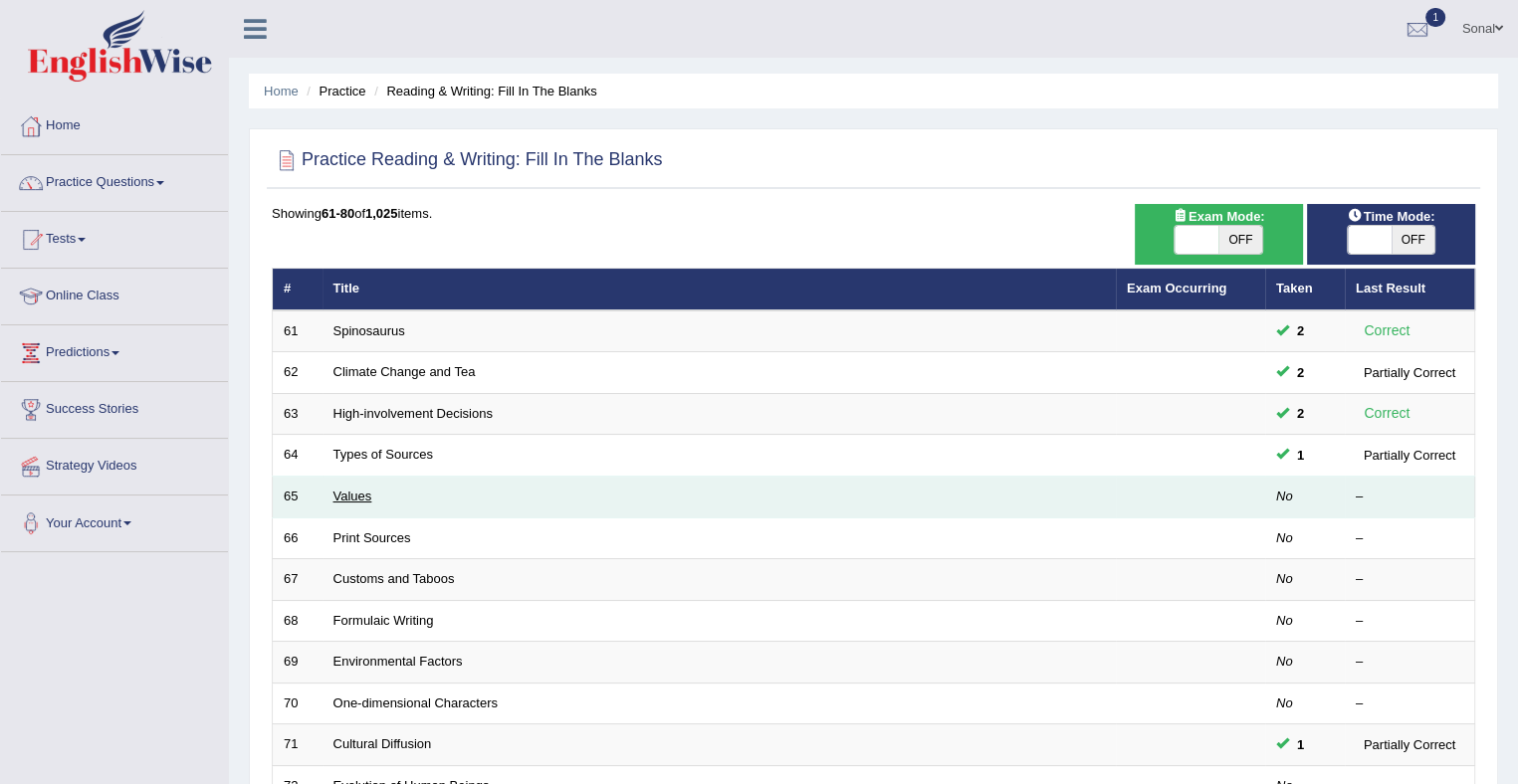 click on "Values" at bounding box center (352, 495) 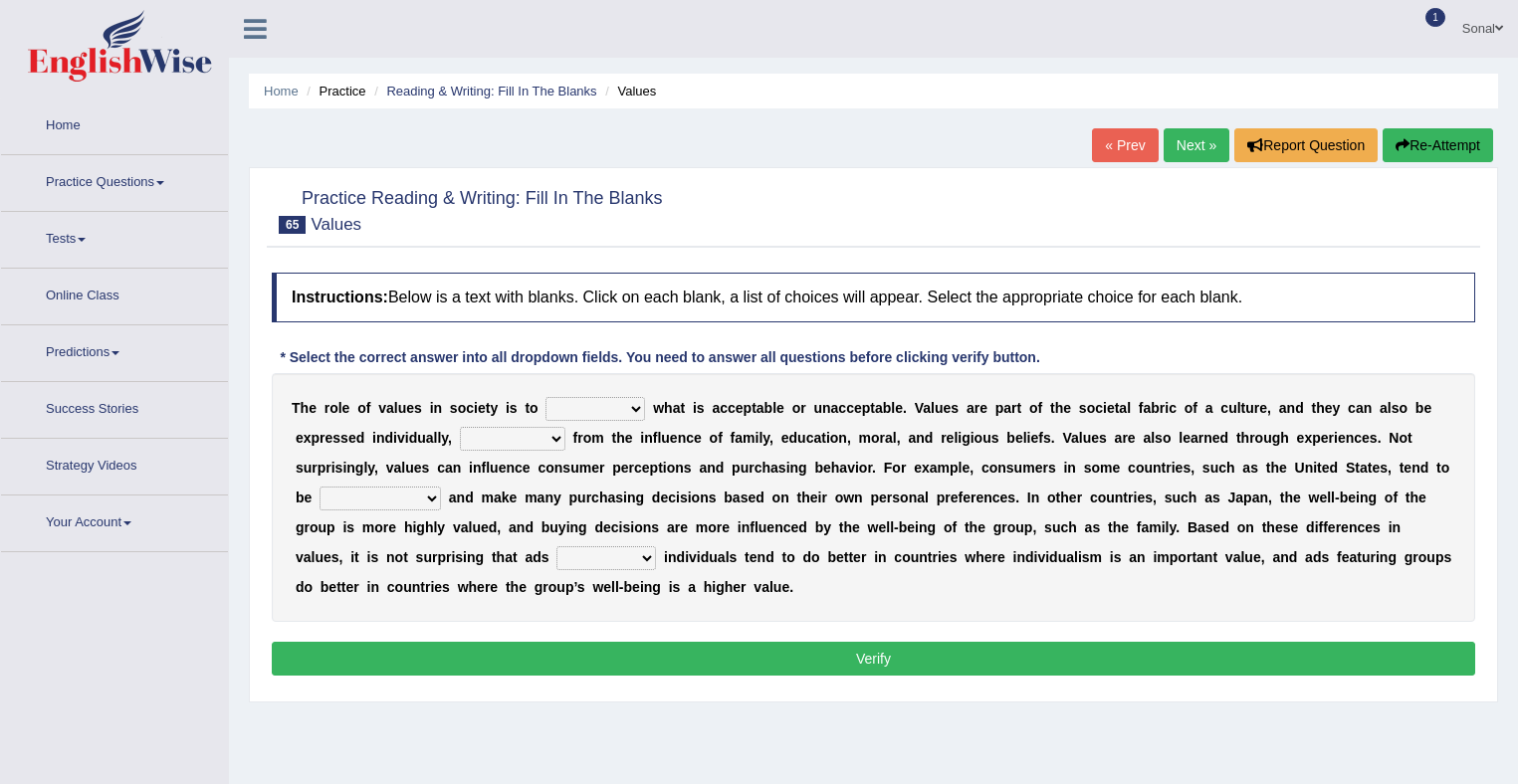 scroll, scrollTop: 0, scrollLeft: 0, axis: both 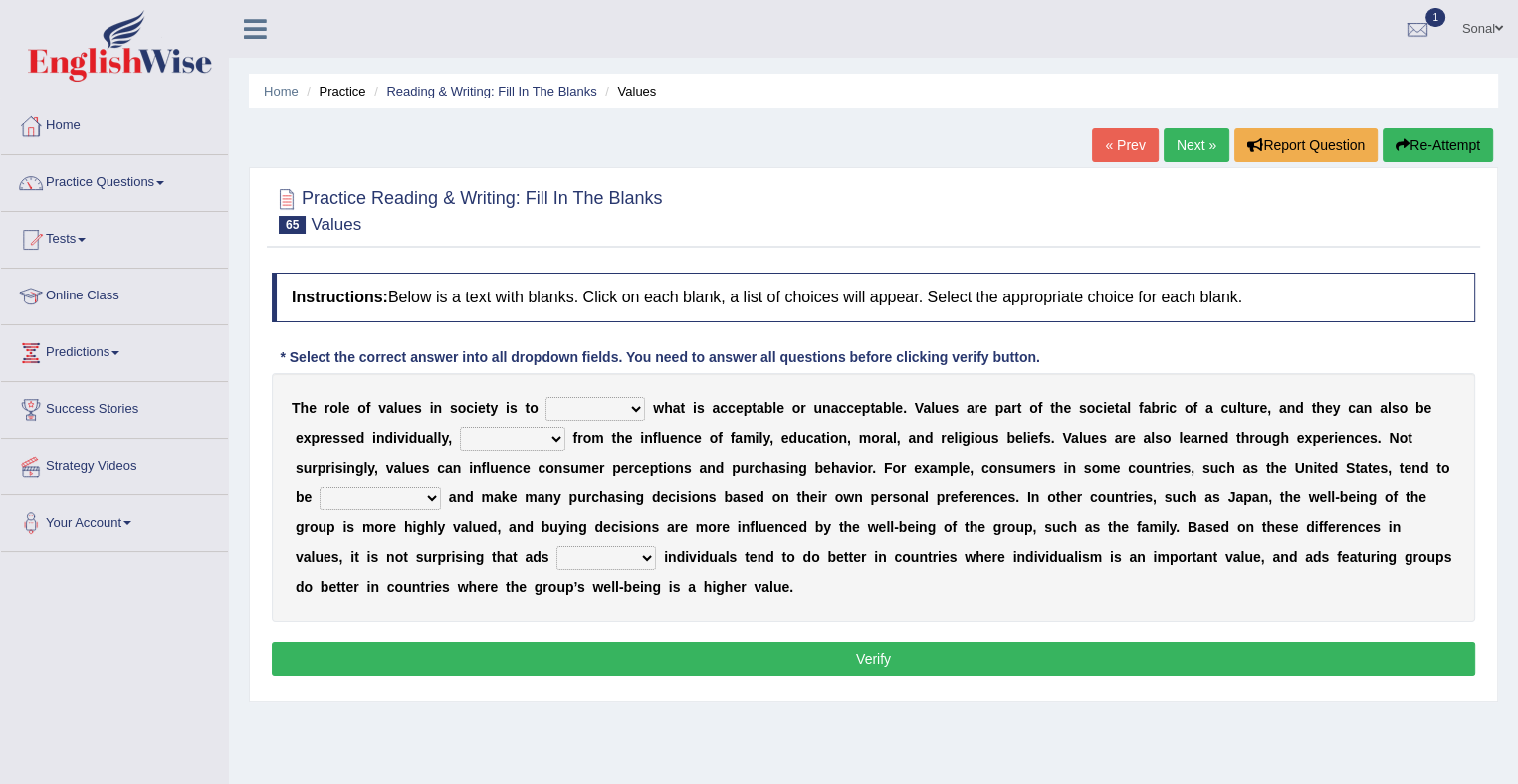 click on "prostate dictate facilitate refine" at bounding box center [595, 409] 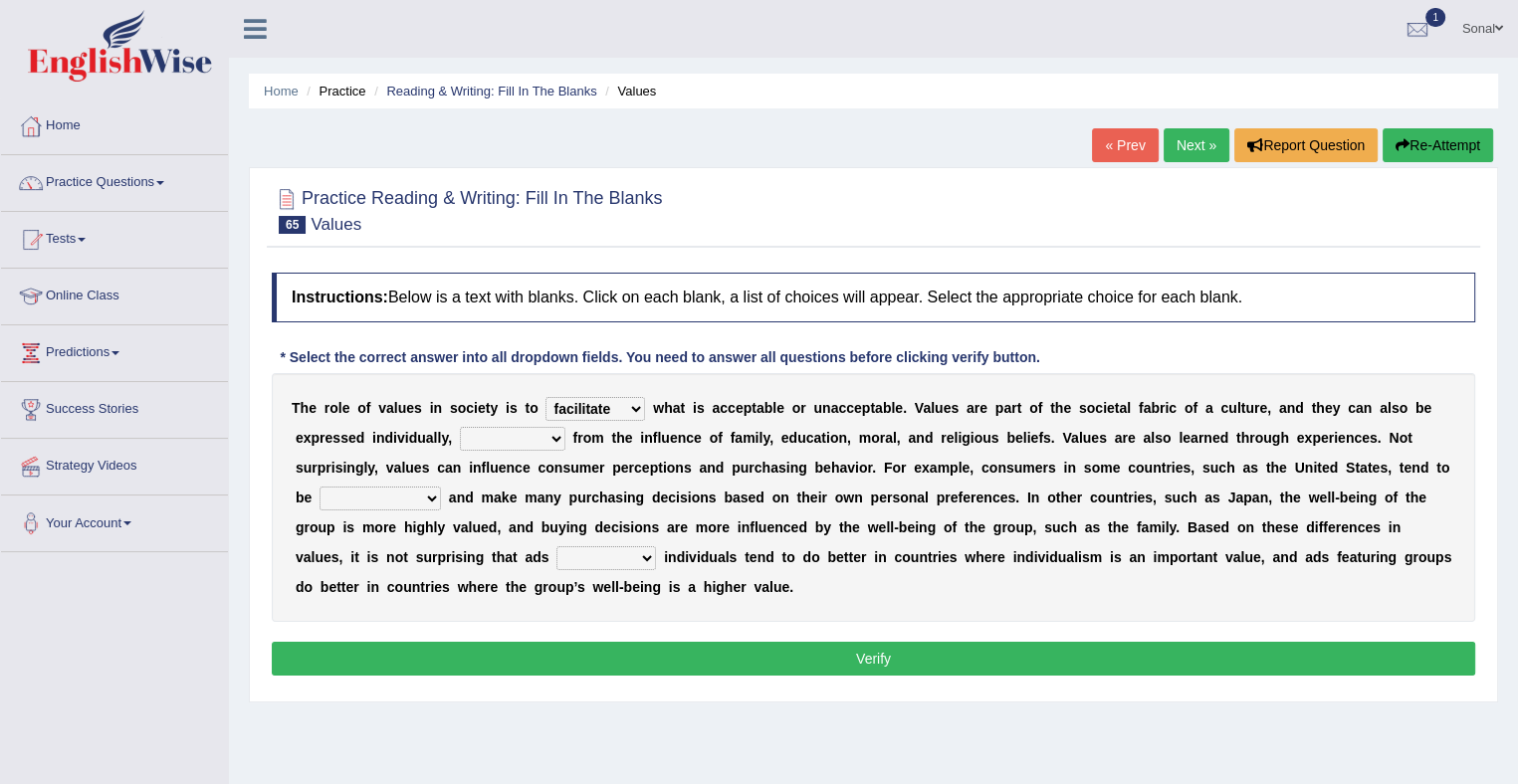 click on "prostate dictate facilitate refine" at bounding box center [595, 409] 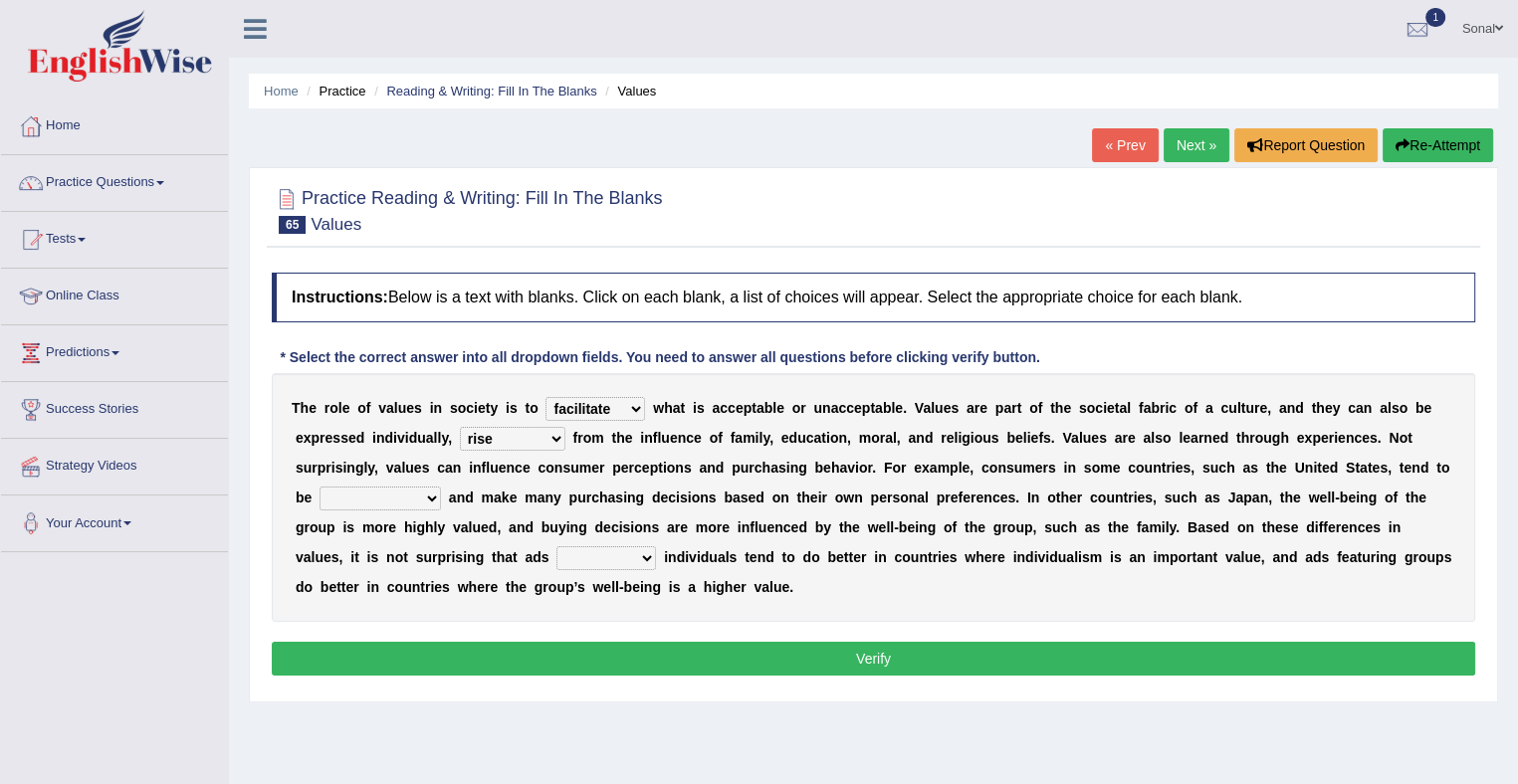 click on "rise descending raising arising" at bounding box center [513, 439] 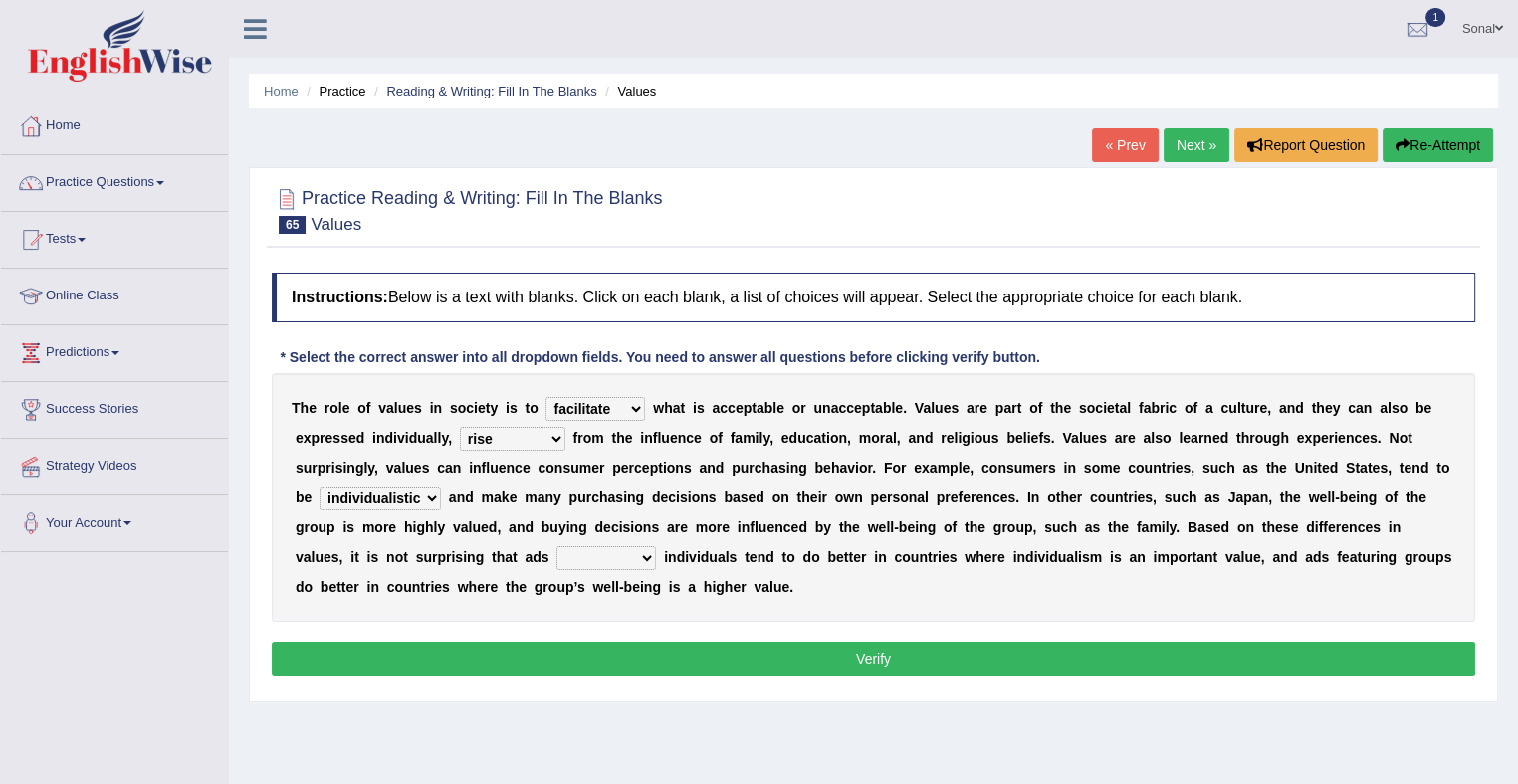 click on "moralistic ritualistic linguistic individualistic" at bounding box center (380, 498) 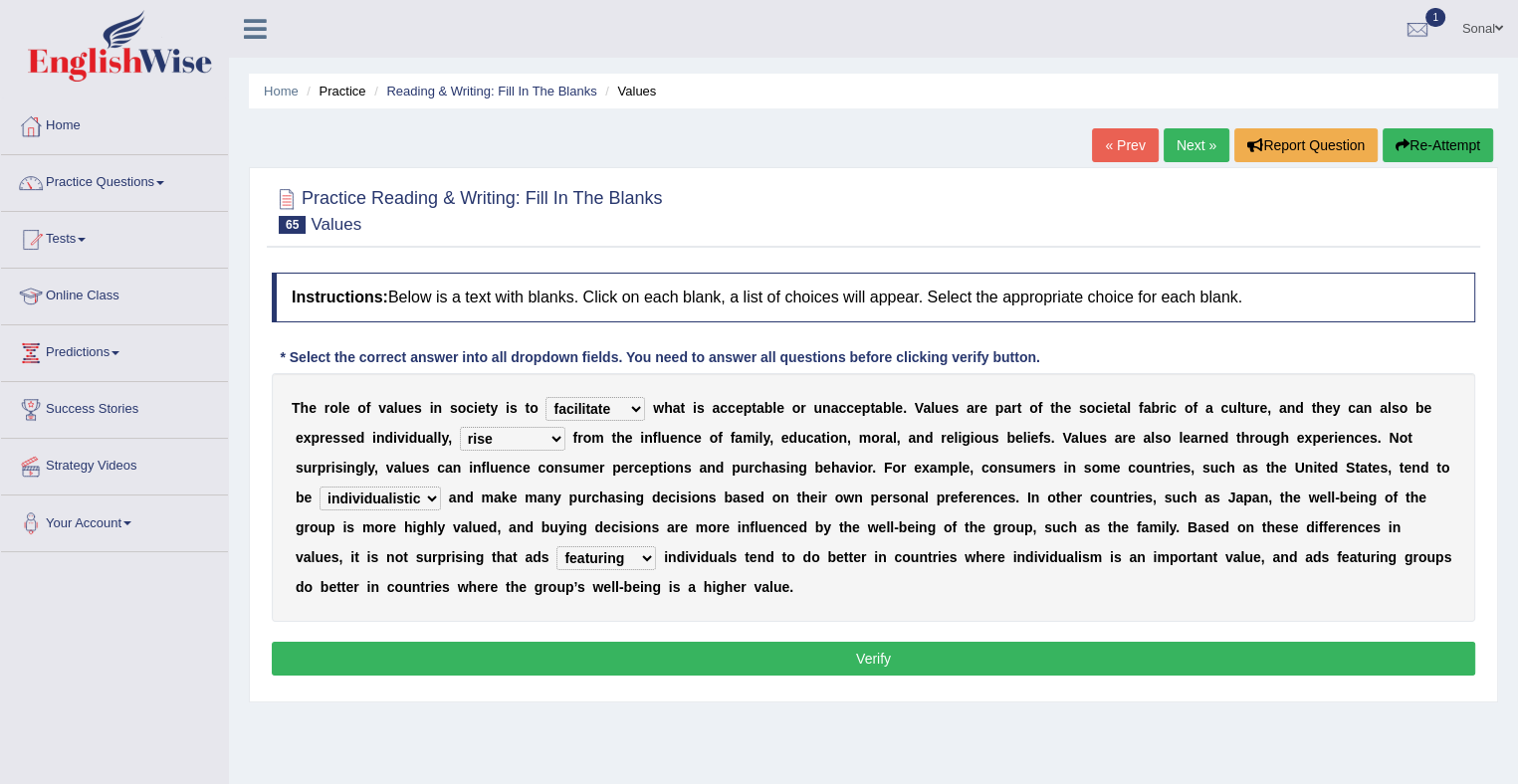 click on "Verify" at bounding box center (873, 659) 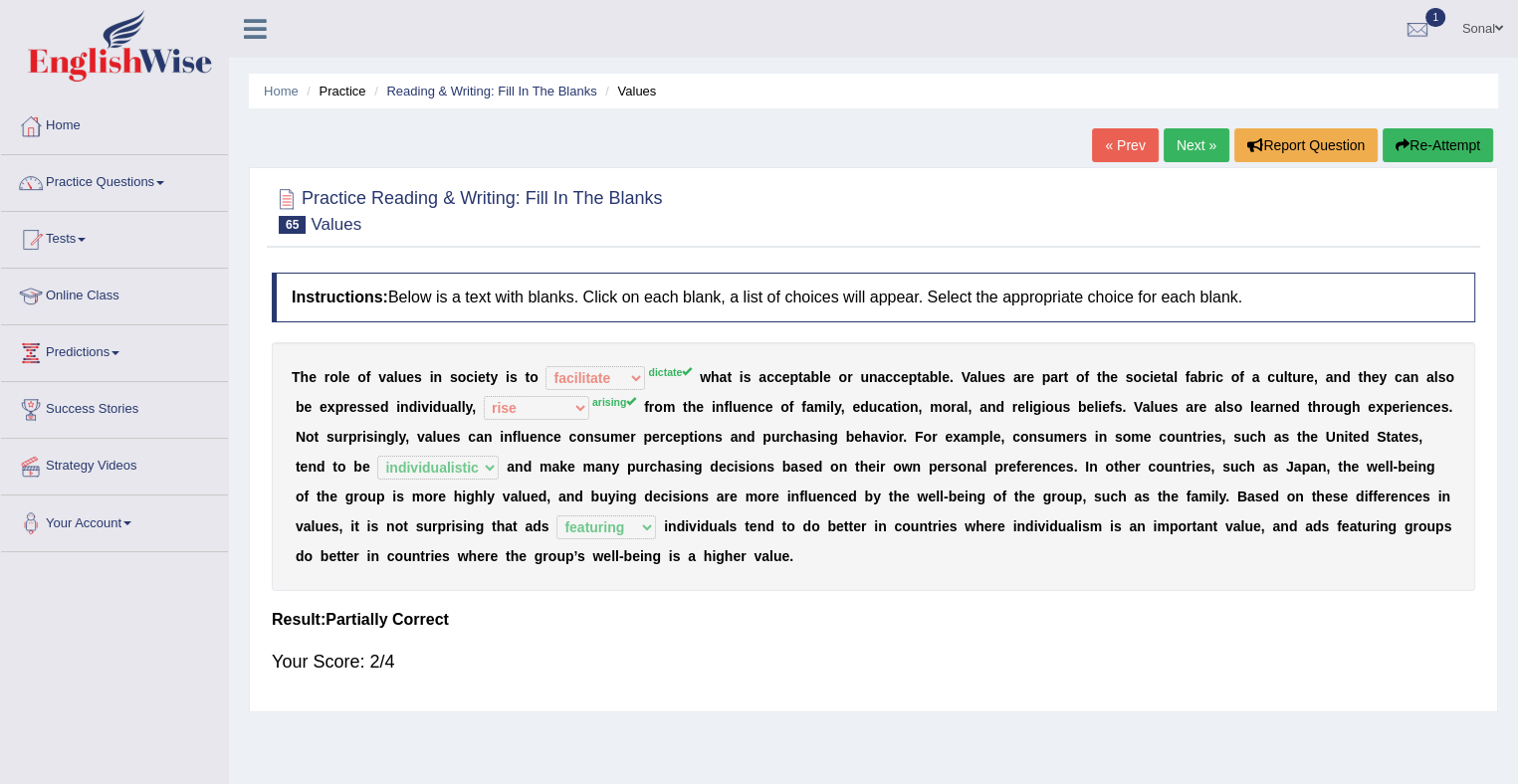 click on "Next »" at bounding box center (1196, 145) 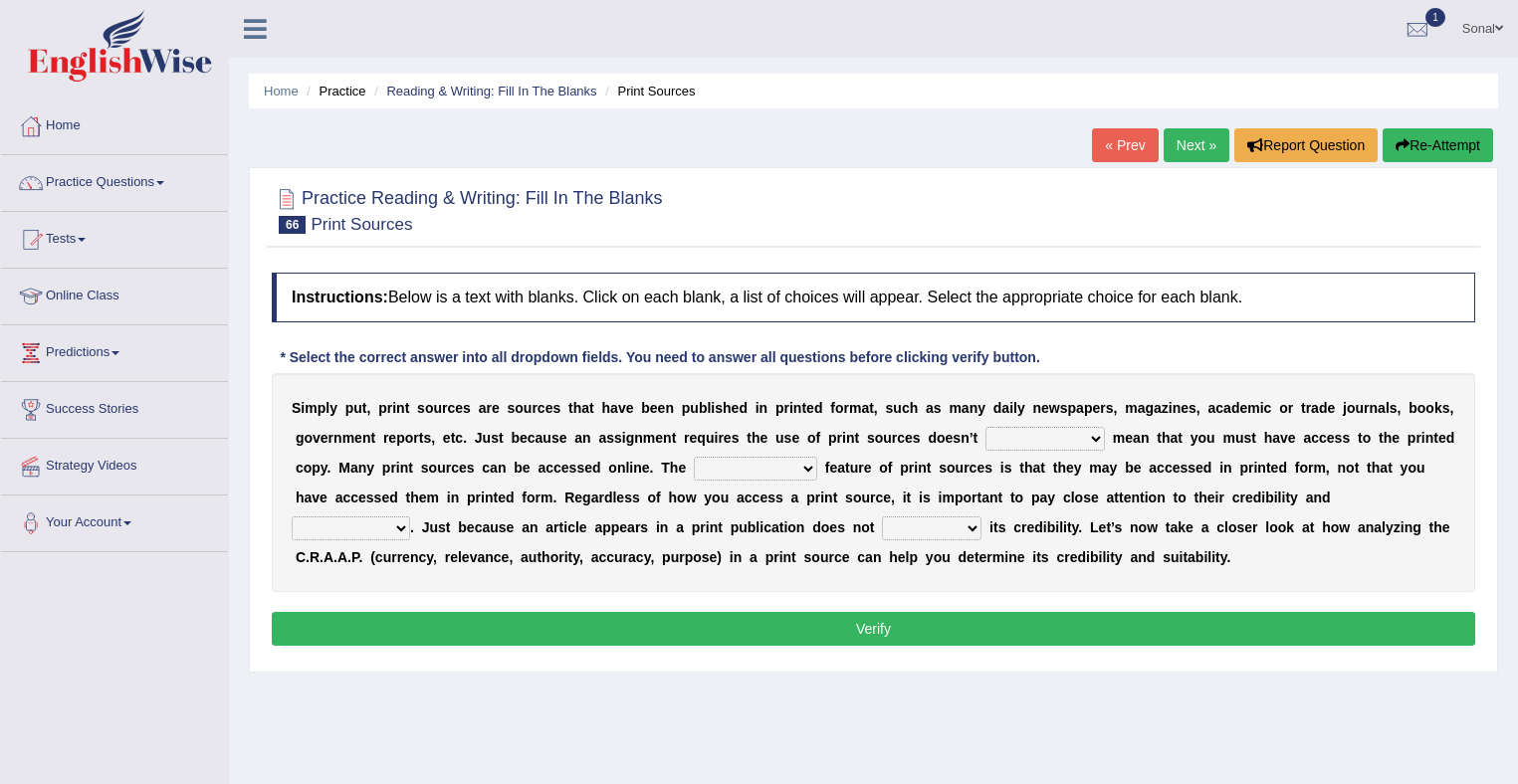 scroll, scrollTop: 0, scrollLeft: 0, axis: both 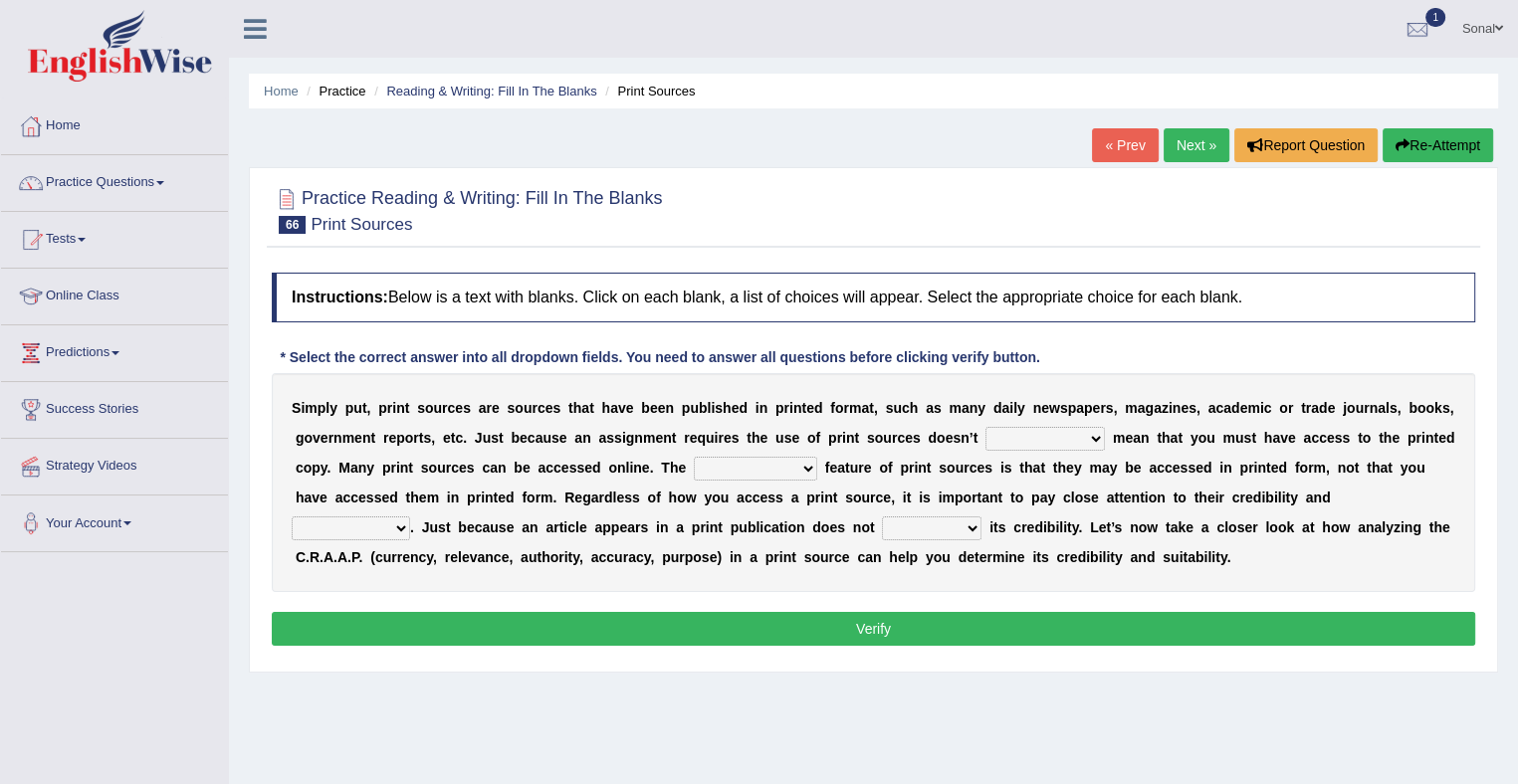 click on "necessarily aggressively momentously indecisively" at bounding box center (1045, 439) 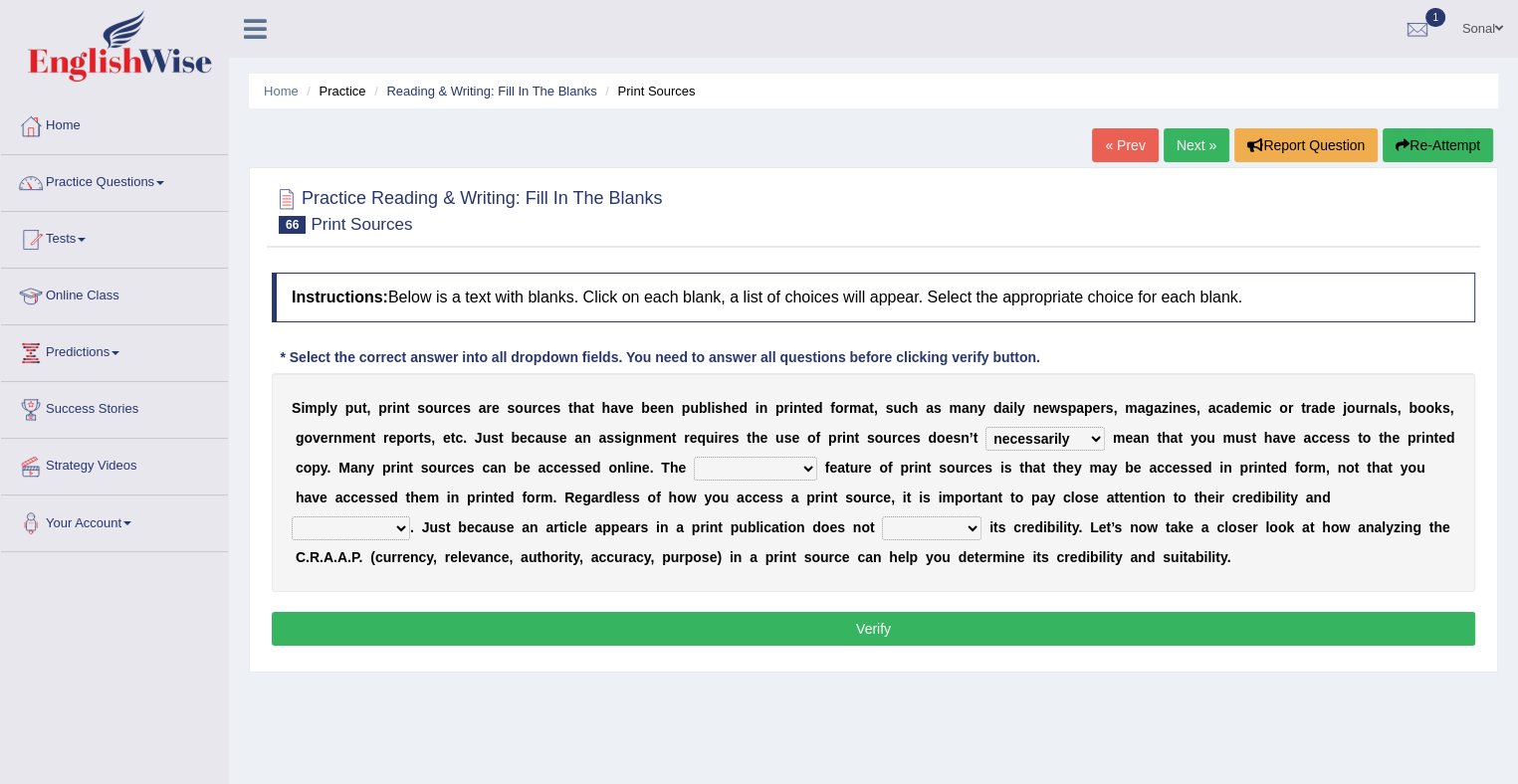 click on "necessarily aggressively momentously indecisively" at bounding box center (1045, 439) 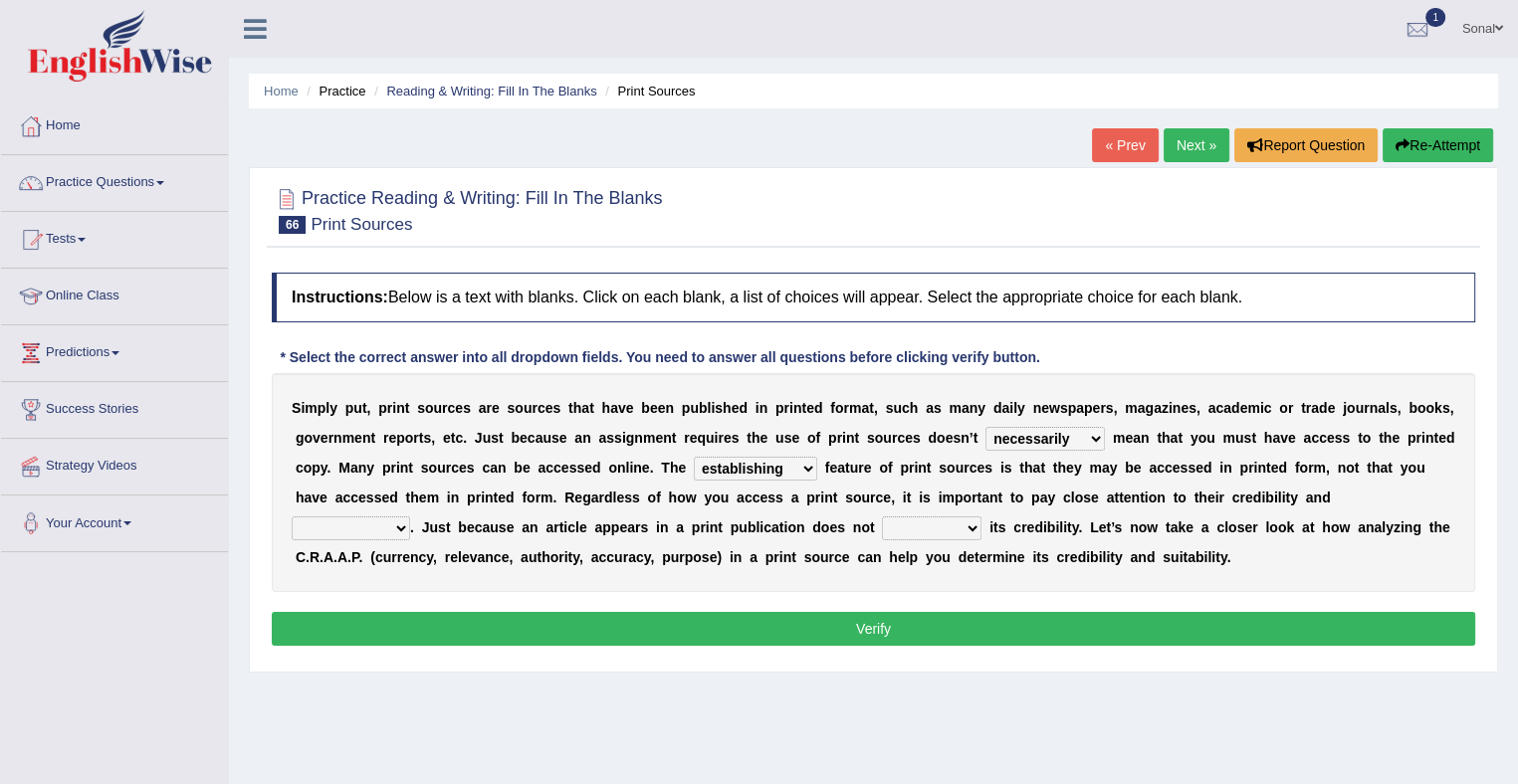 click on "brainwashing distinguishing refurbishing establishing" at bounding box center (756, 469) 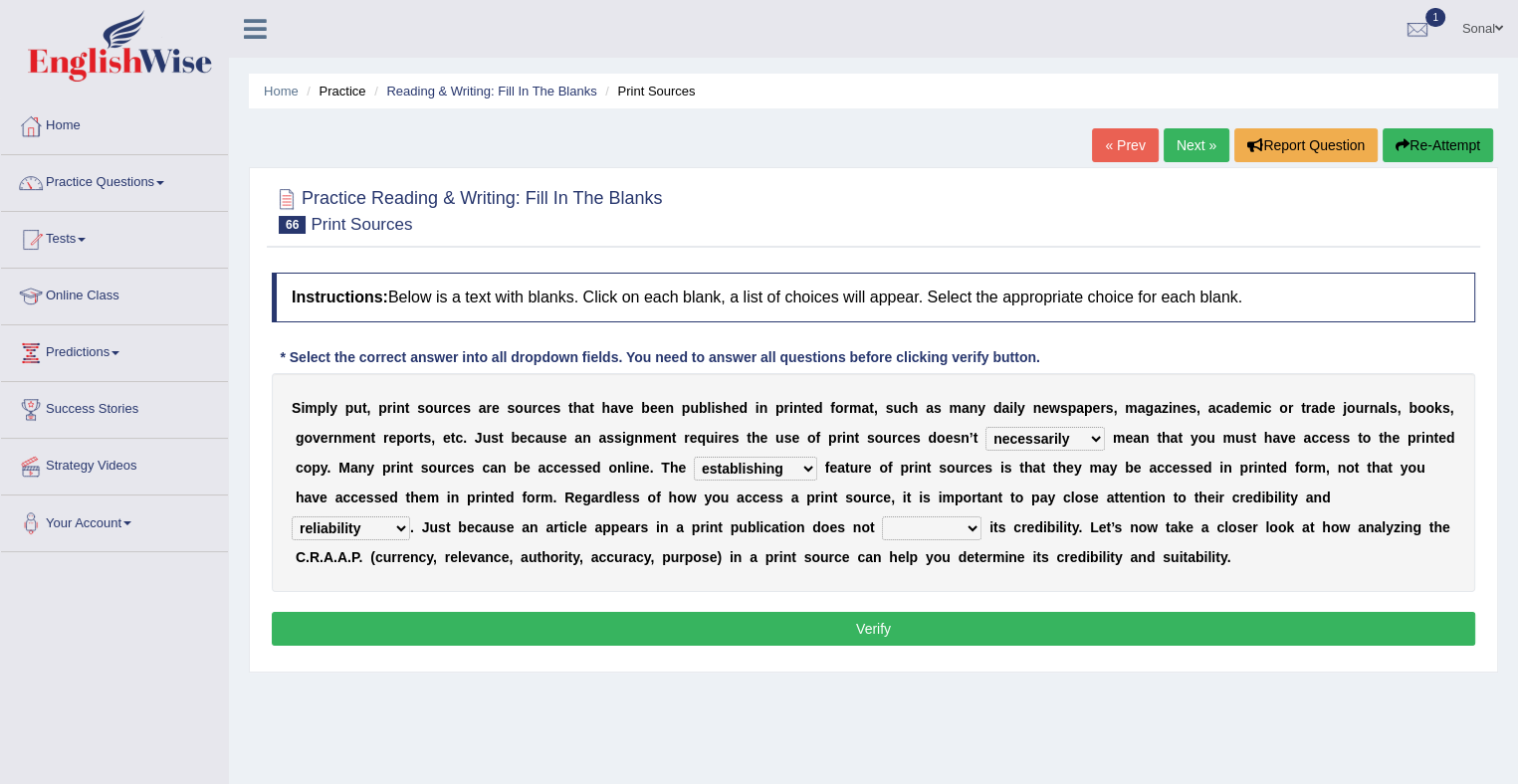 click on "compatibility conductibility susceptibility reliability" at bounding box center [350, 528] 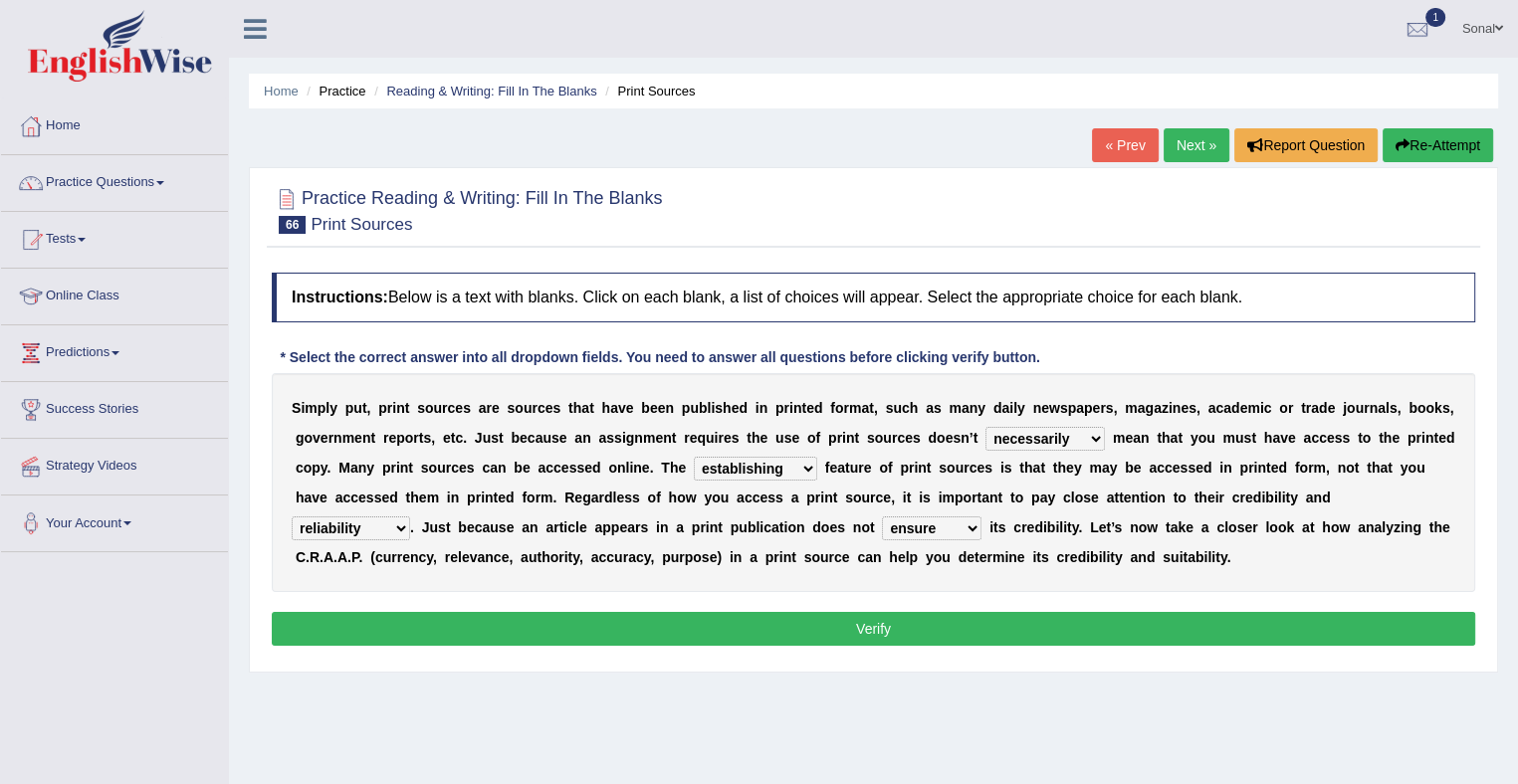 click on "reassure ensure issue ensue" at bounding box center [932, 528] 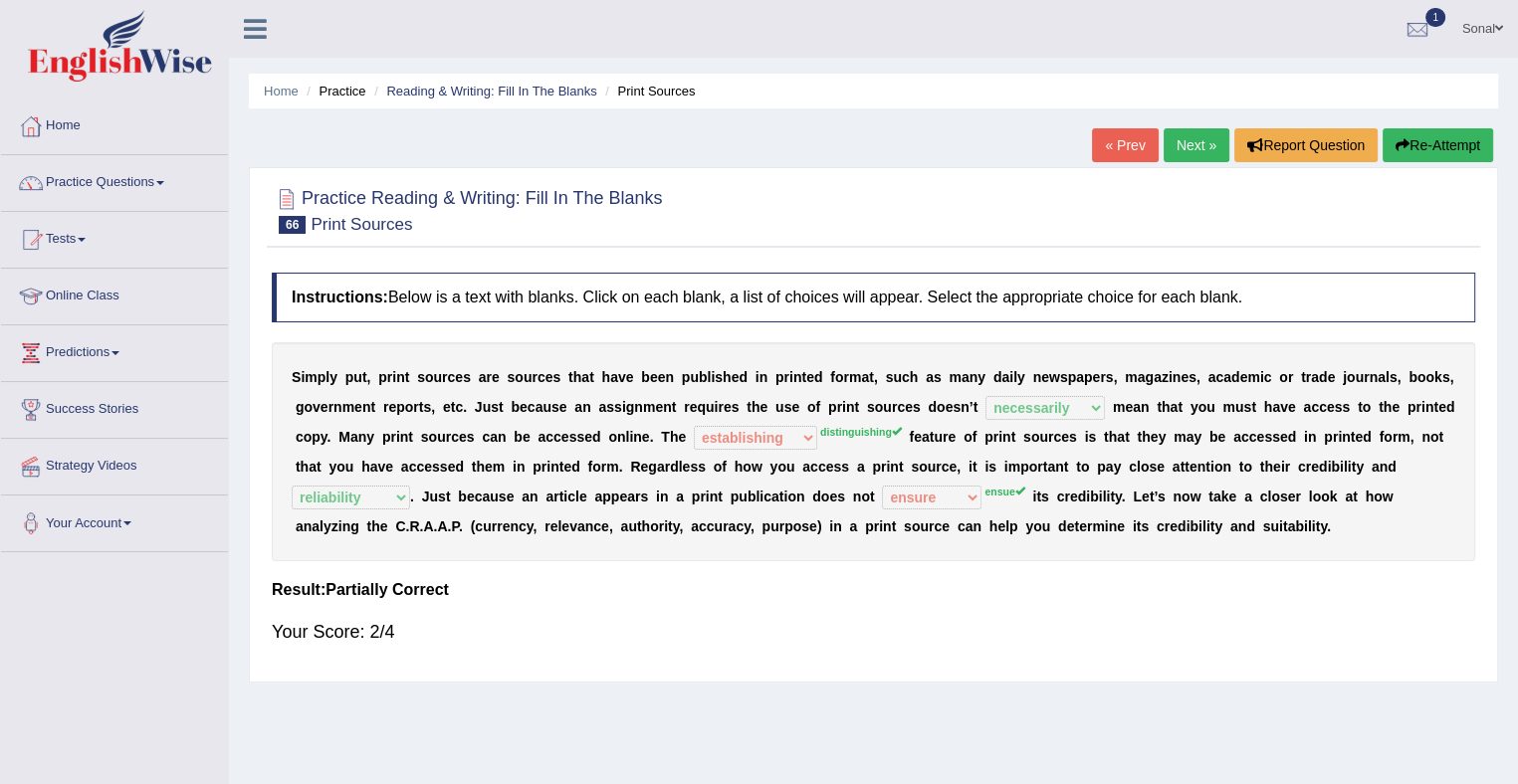 click on "Next »" at bounding box center [1196, 145] 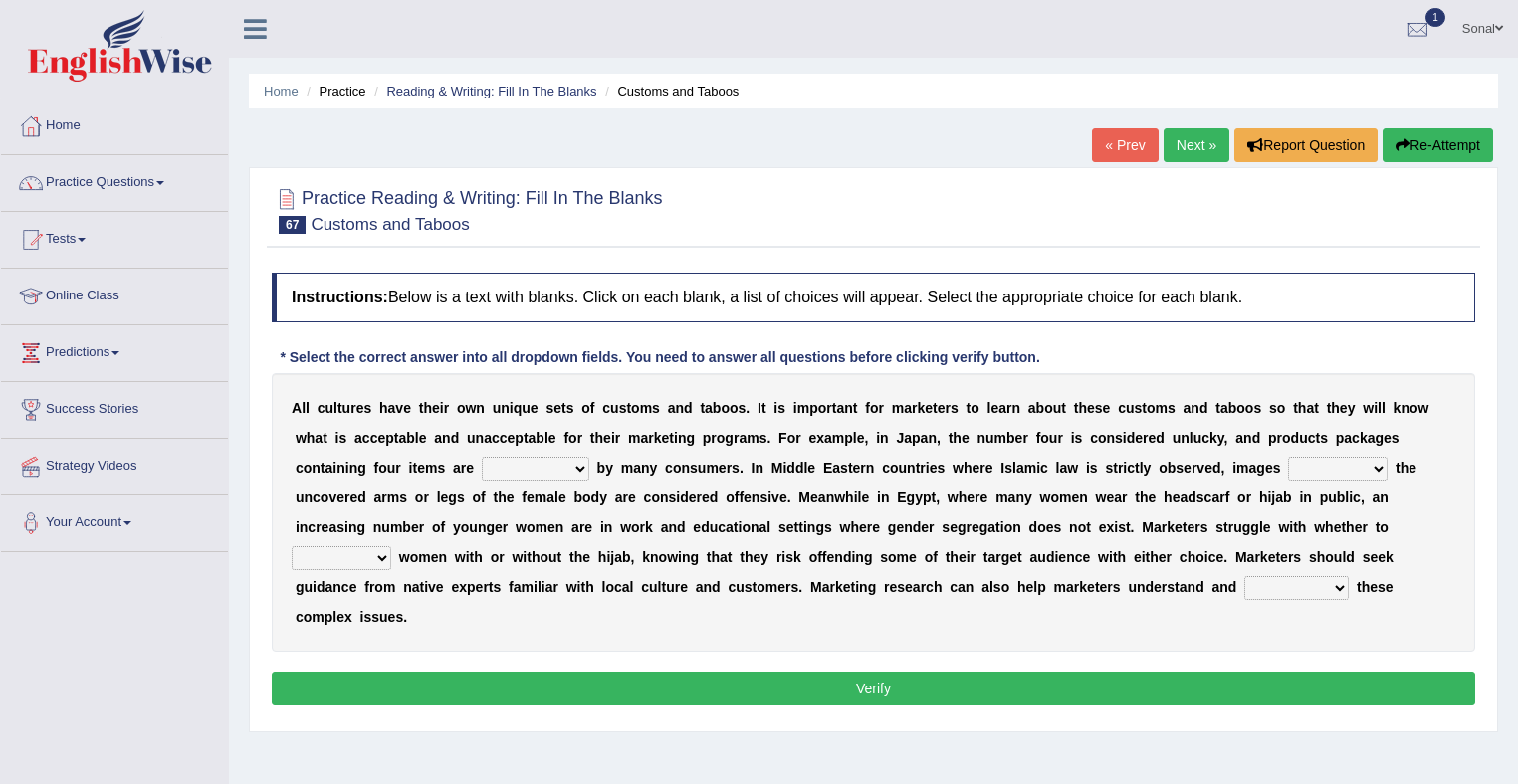 scroll, scrollTop: 0, scrollLeft: 0, axis: both 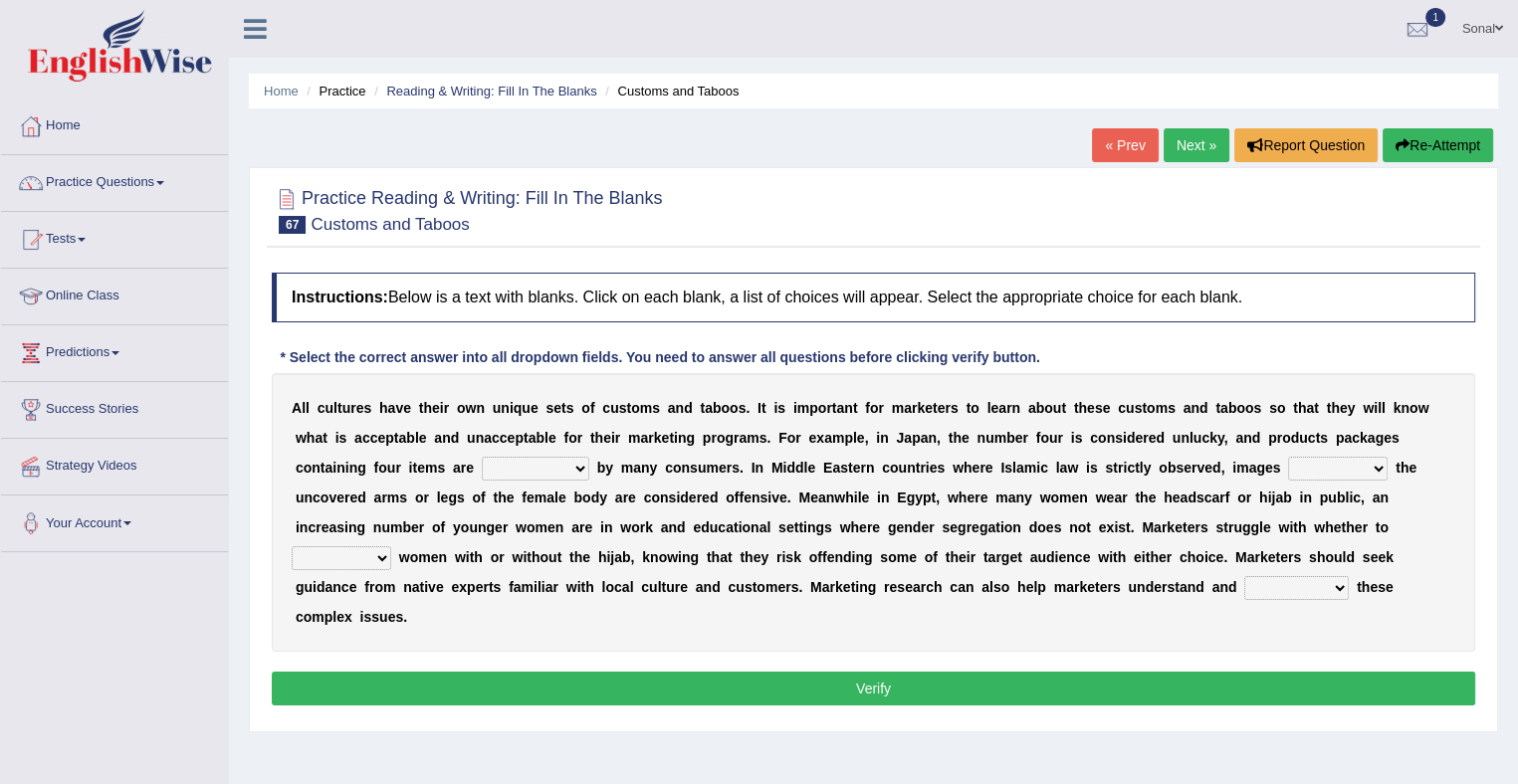 click on "encouraged pursued avoided terrified" at bounding box center [536, 469] 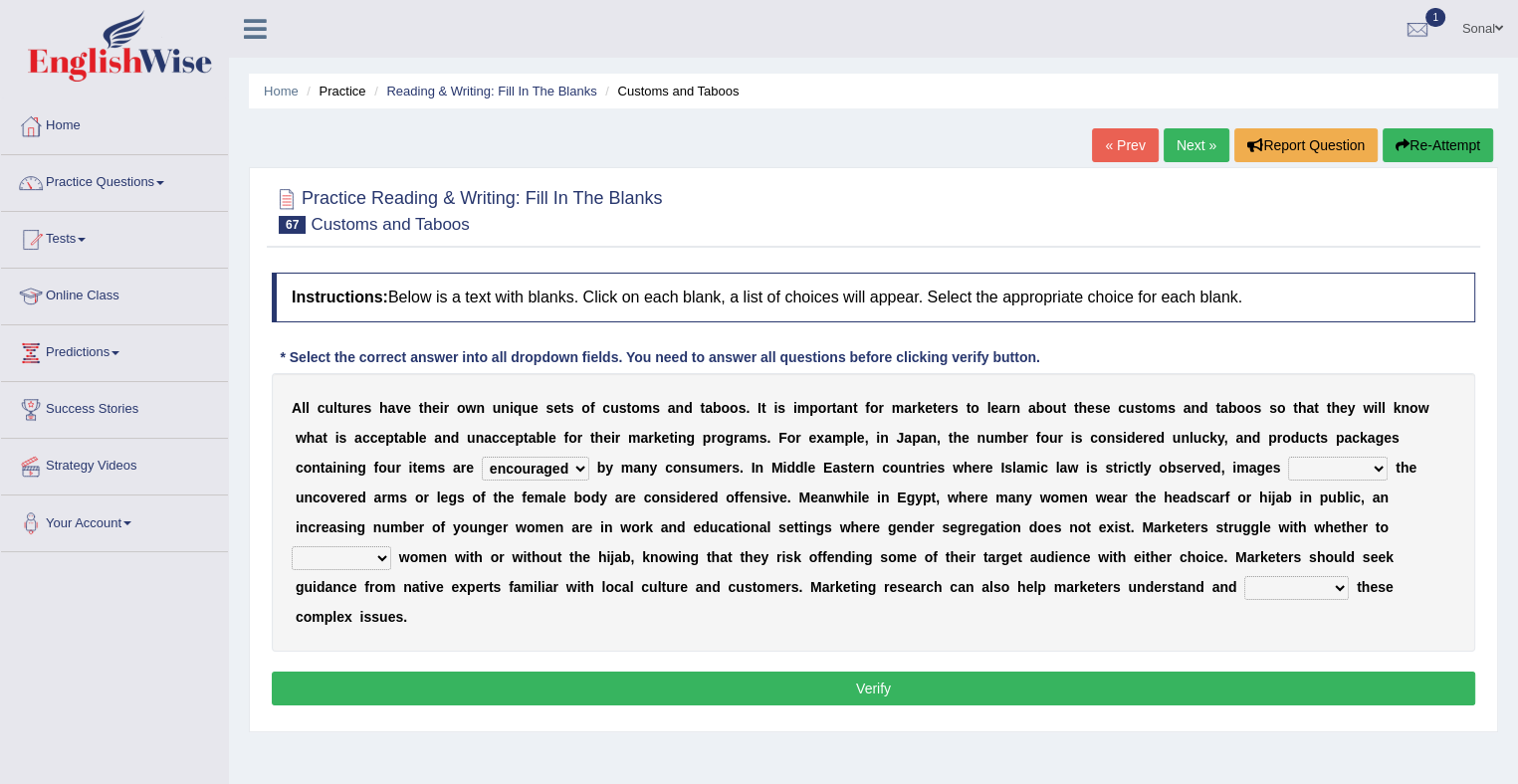 click on "encouraged pursued avoided terrified" at bounding box center [536, 469] 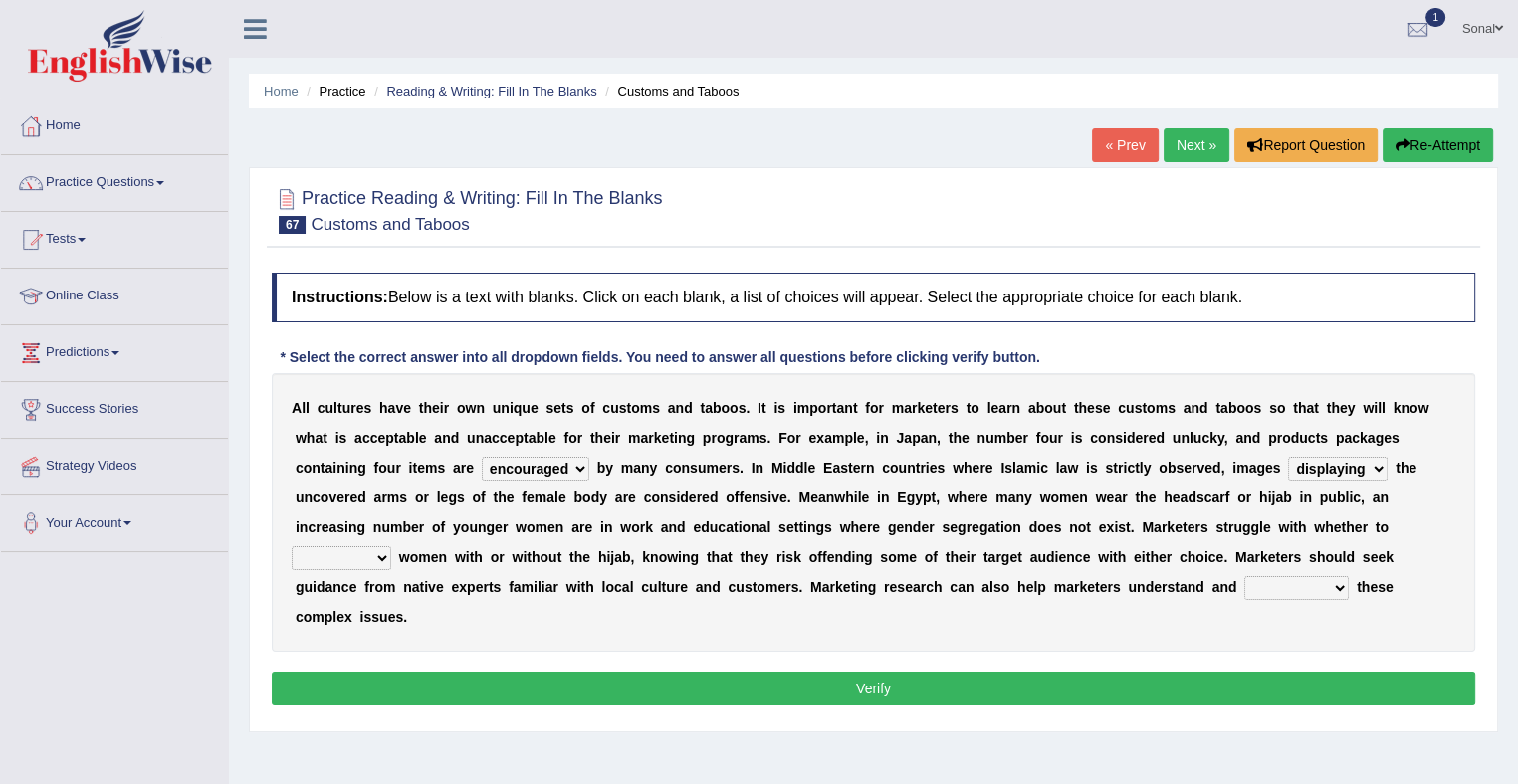 click on "betray bewilder stray portray" at bounding box center [341, 558] 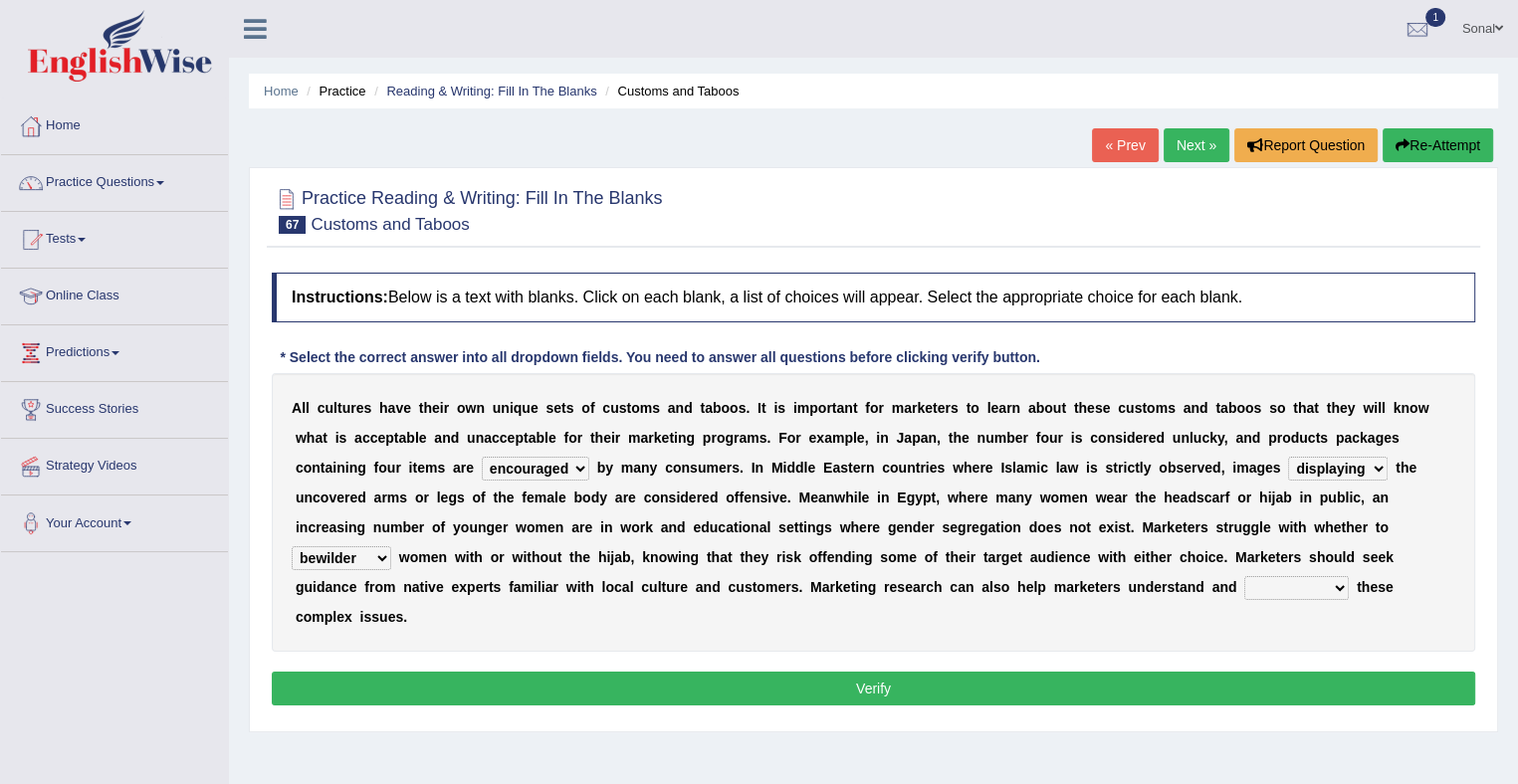 click on "betray bewilder stray portray" at bounding box center [341, 558] 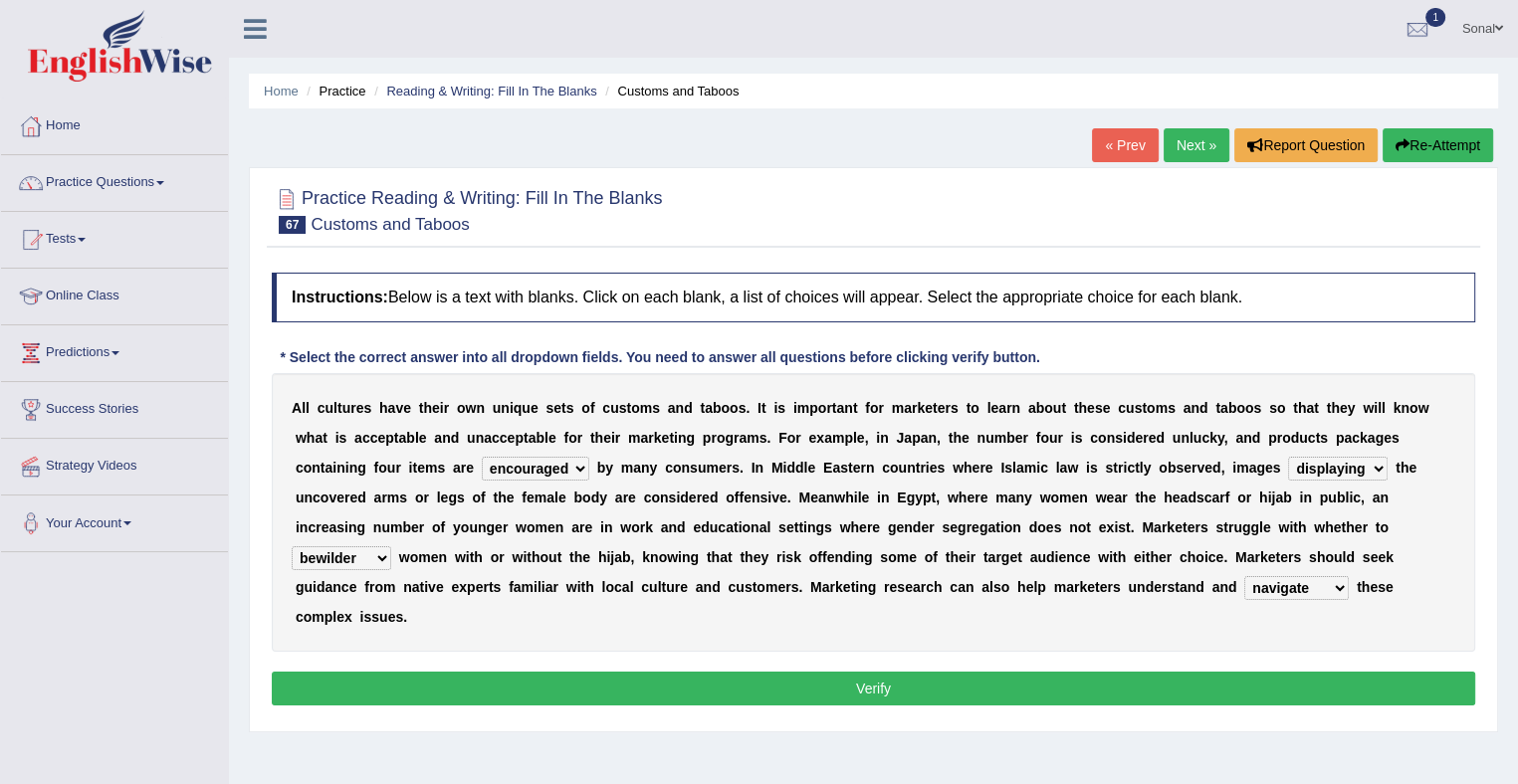 click on "promulgate negate navigate aggregate" at bounding box center [1296, 588] 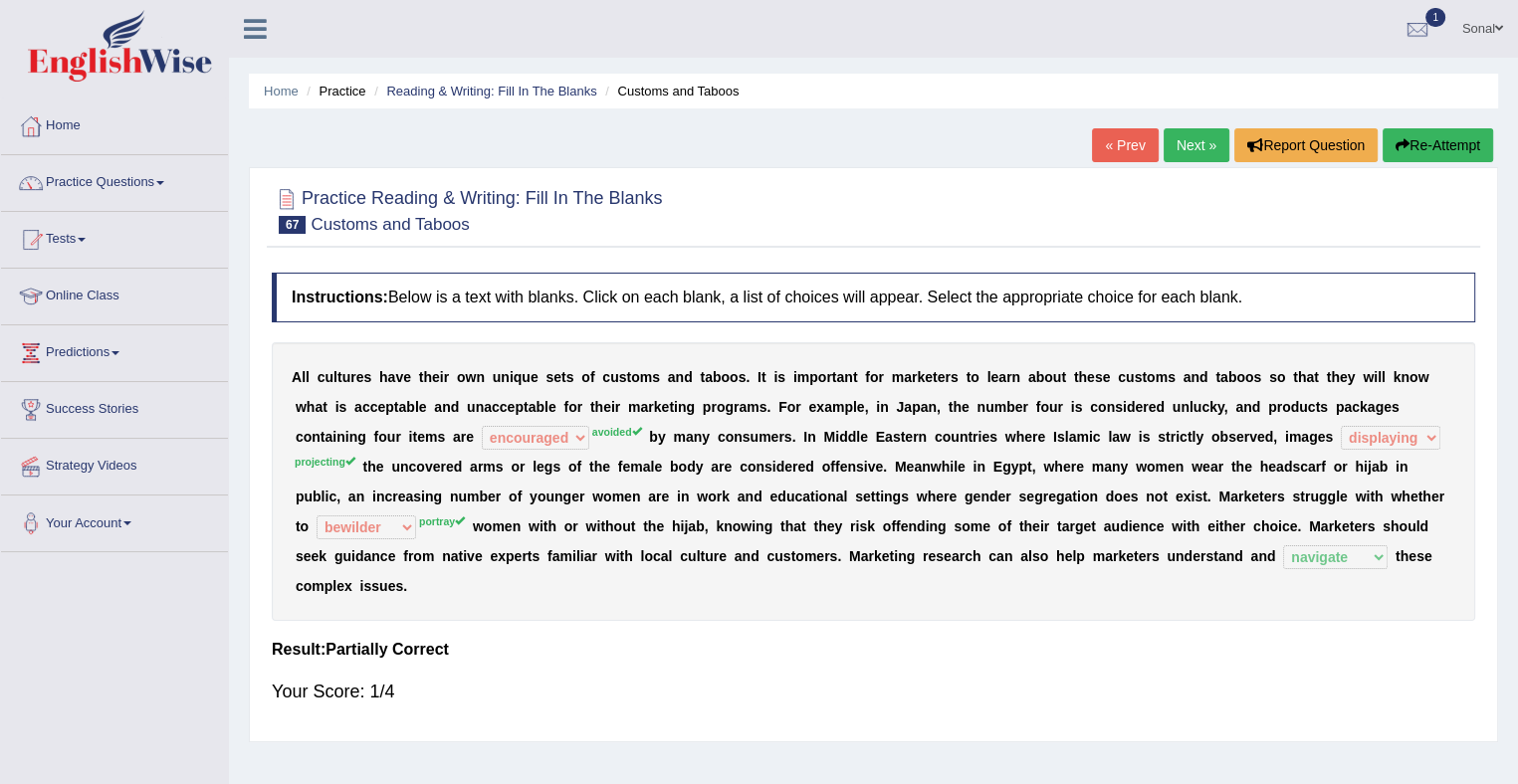 click on "Next »" at bounding box center (1196, 145) 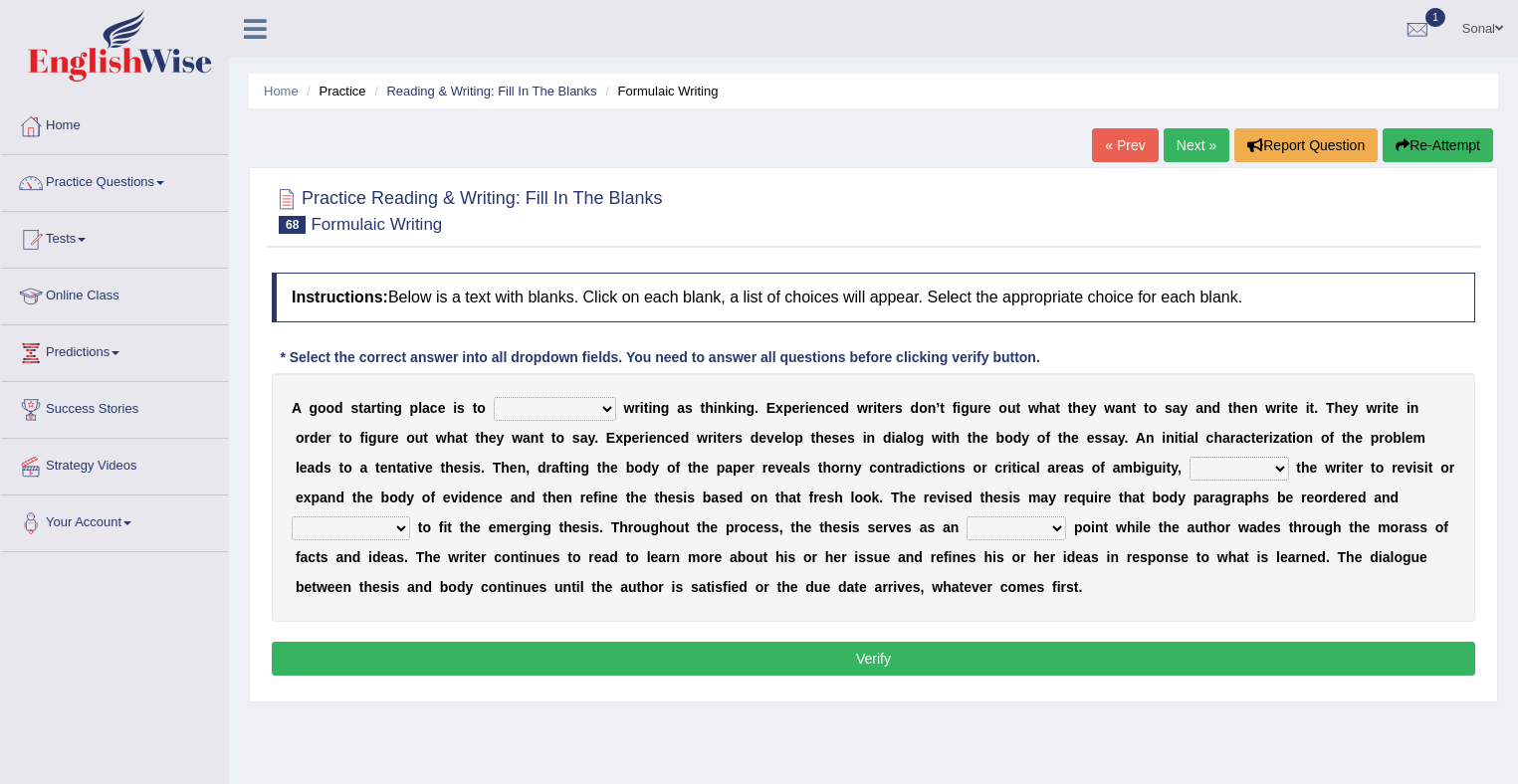 scroll, scrollTop: 0, scrollLeft: 0, axis: both 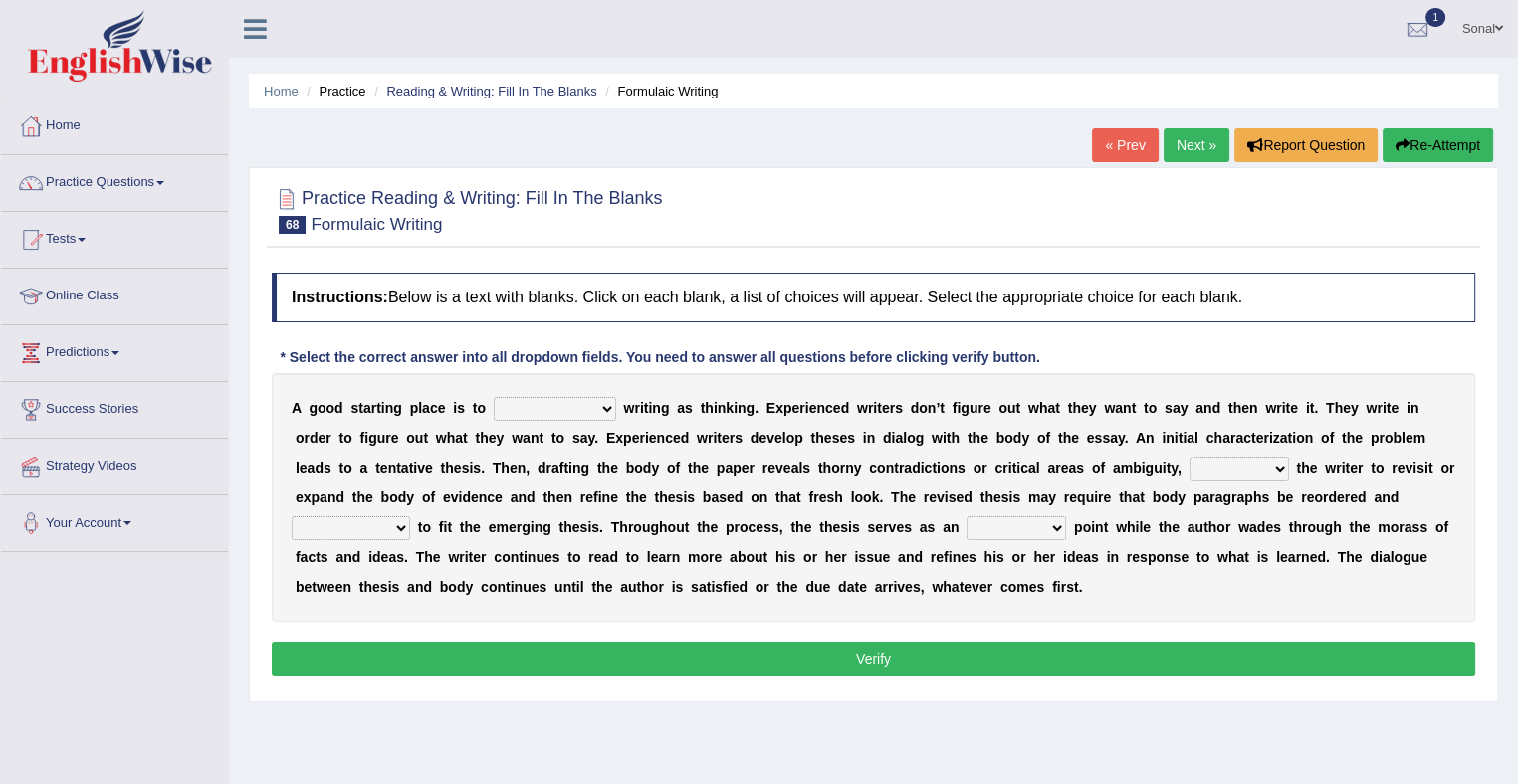 click on "revolutionize recharacterize rehospitalize resocialize" at bounding box center (554, 409) 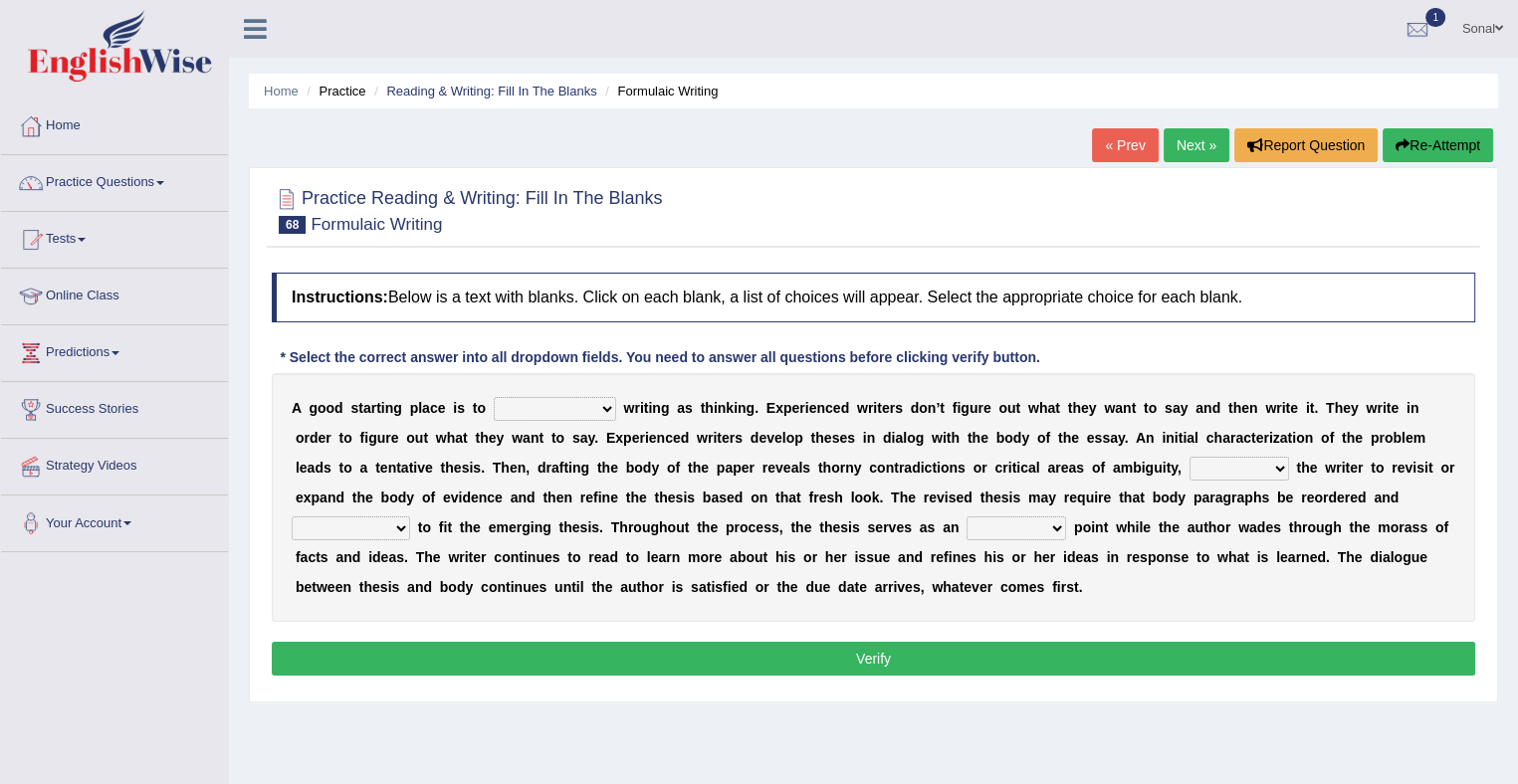 select on "resocialize" 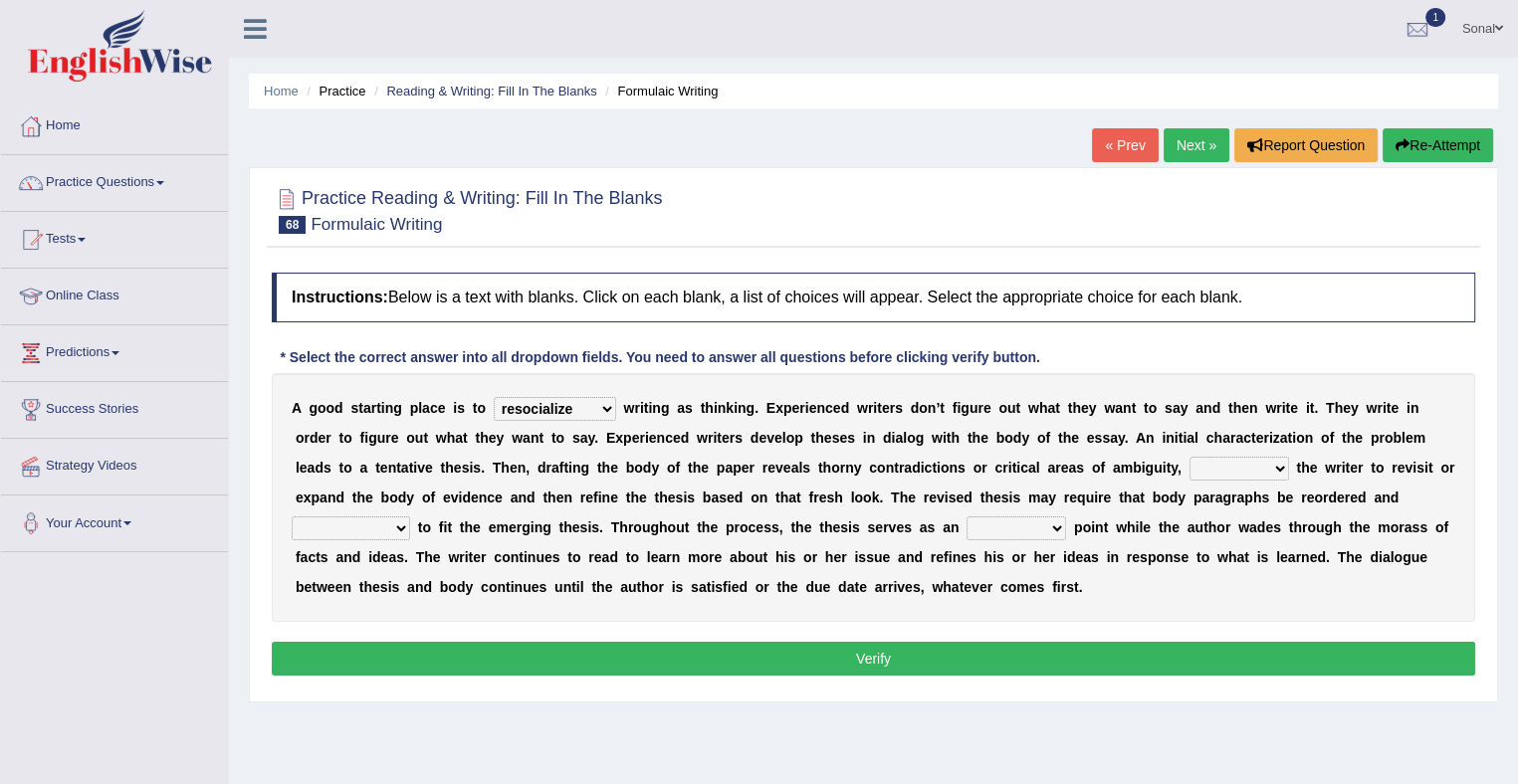 click on "revolutionize recharacterize rehospitalize resocialize" at bounding box center (554, 409) 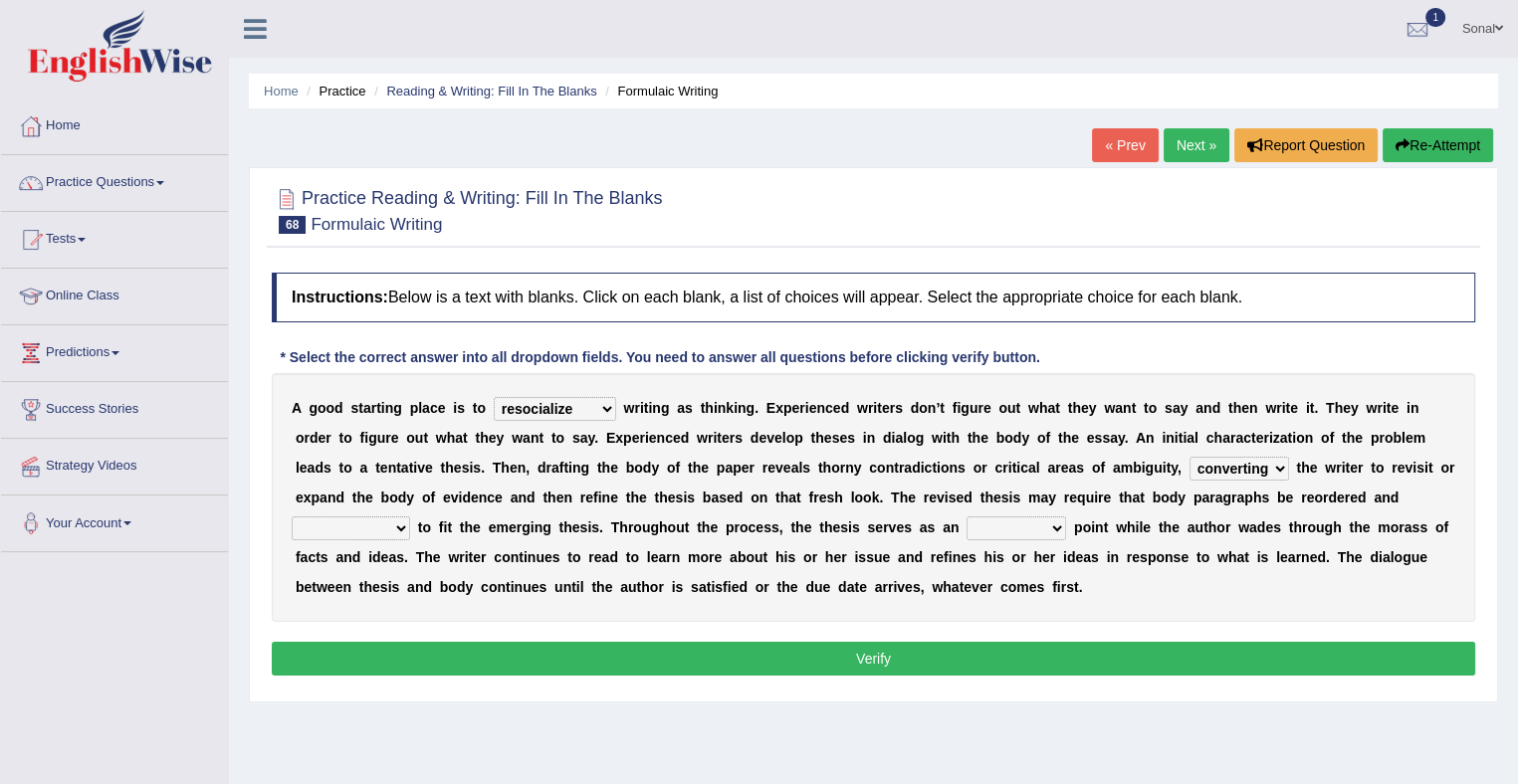 click on "converting prompting diluting computing" at bounding box center (1239, 469) 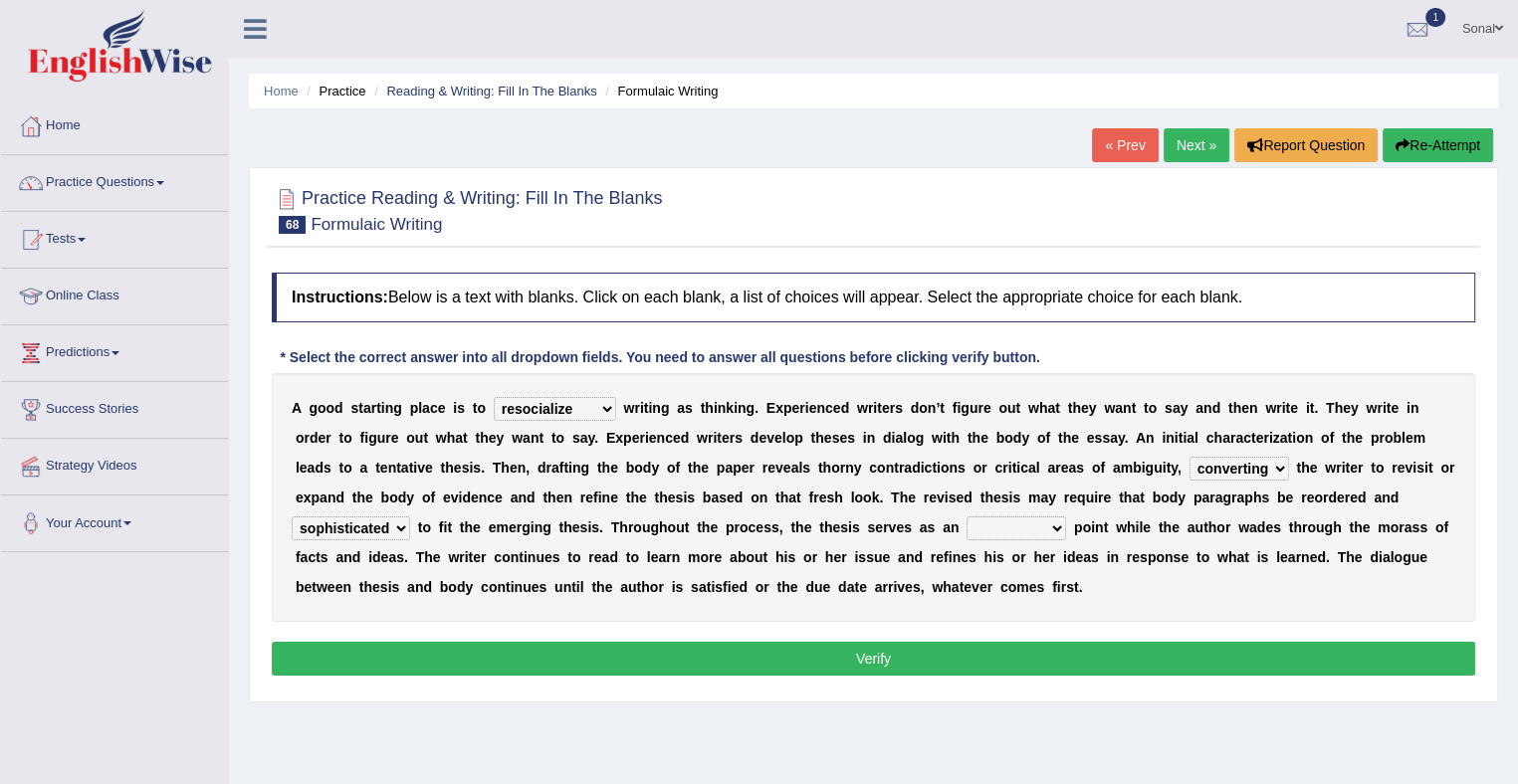 click on "sophisticated sustained reshaped penetrated" at bounding box center (350, 528) 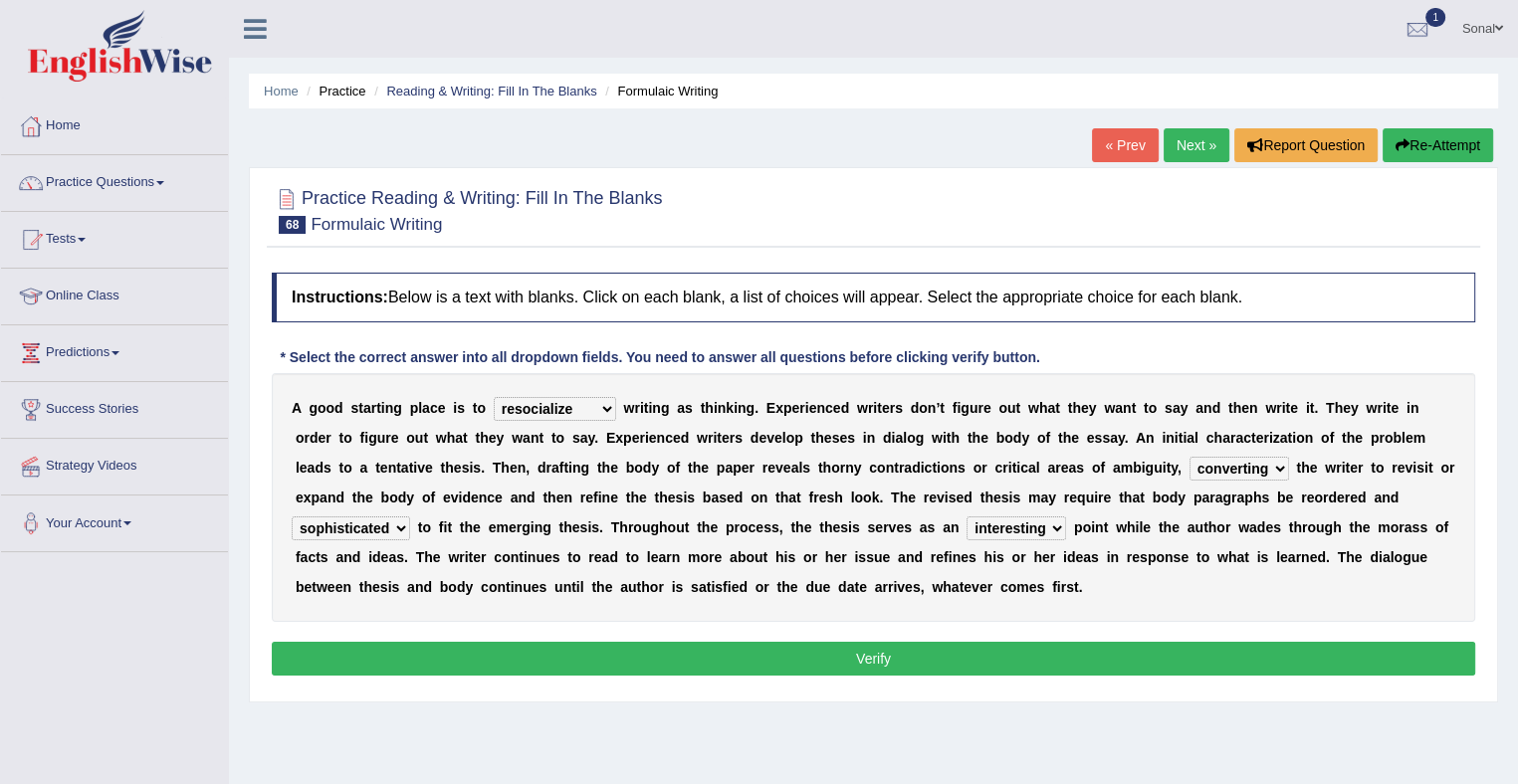 click on "obvious anchor insightful interesting" at bounding box center [1016, 528] 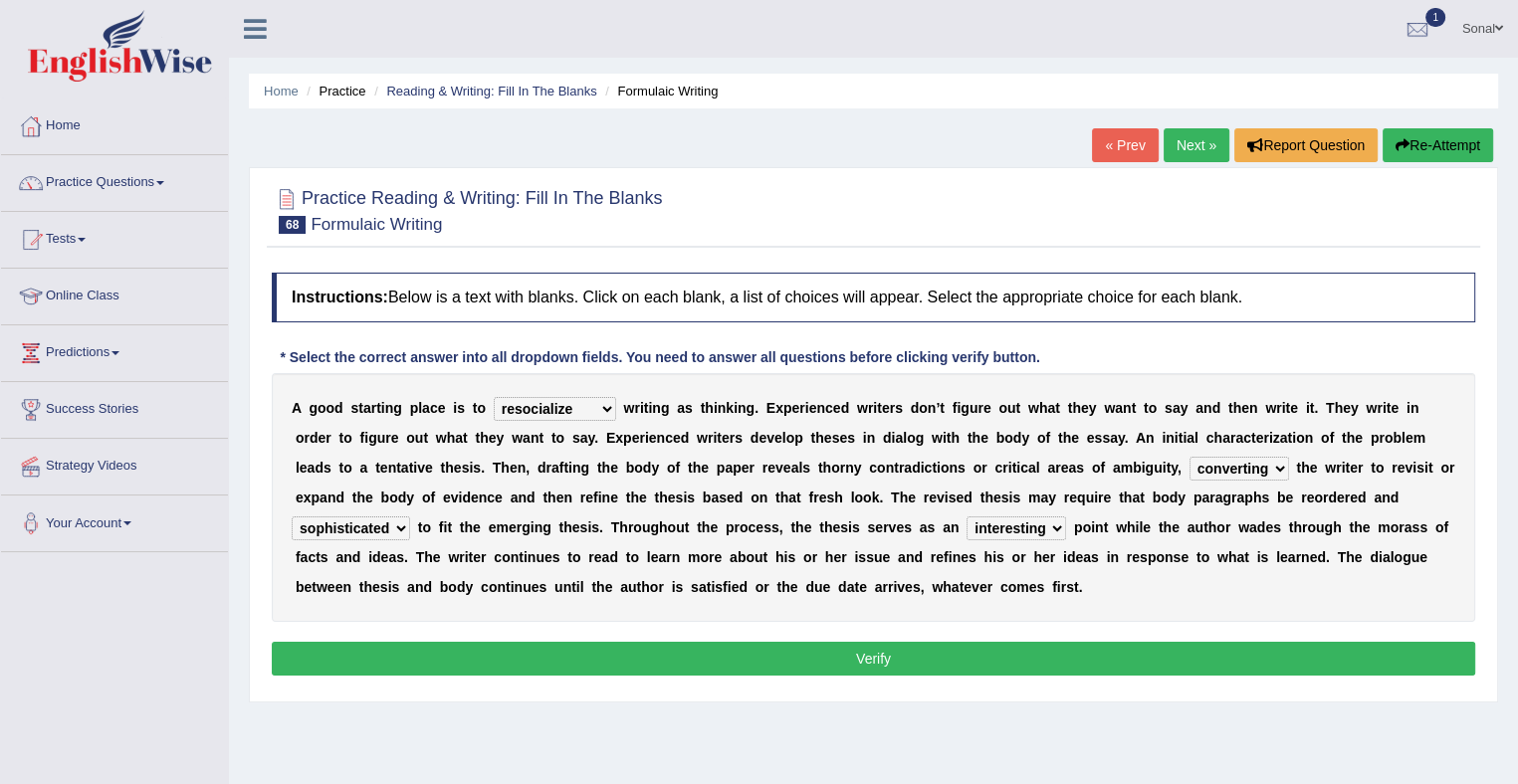 click on "Verify" at bounding box center (873, 659) 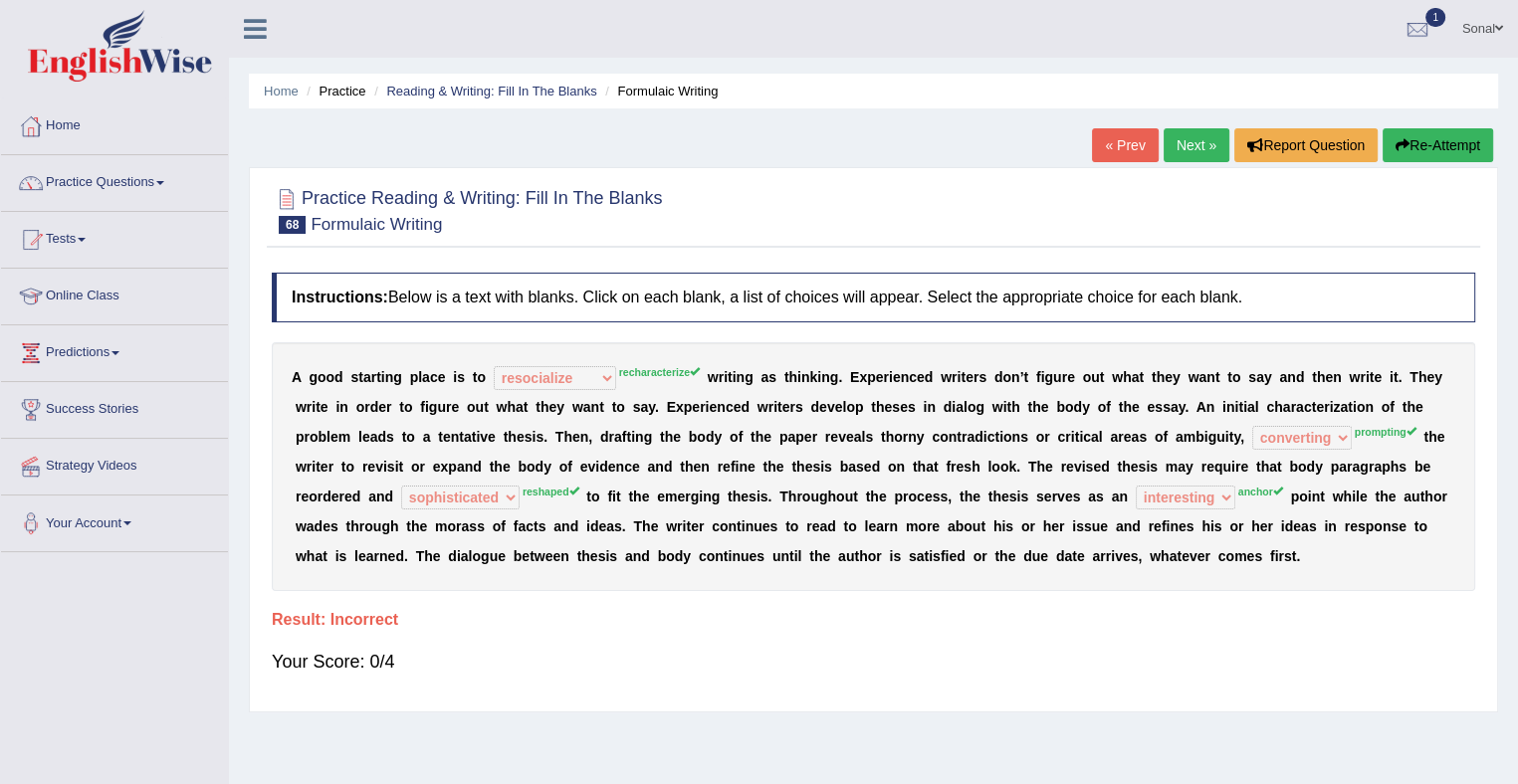 click on "Re-Attempt" at bounding box center [1437, 145] 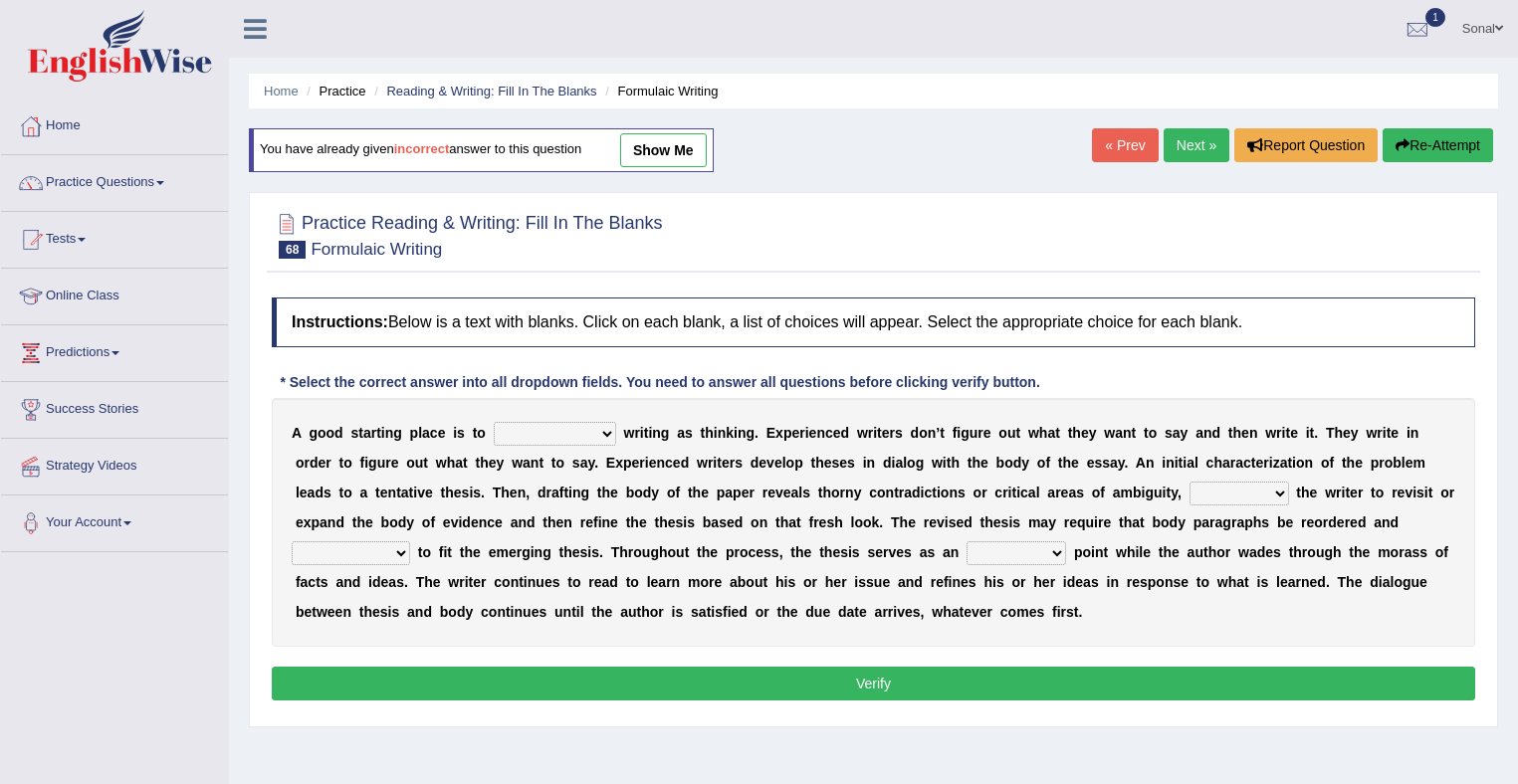 scroll, scrollTop: 0, scrollLeft: 0, axis: both 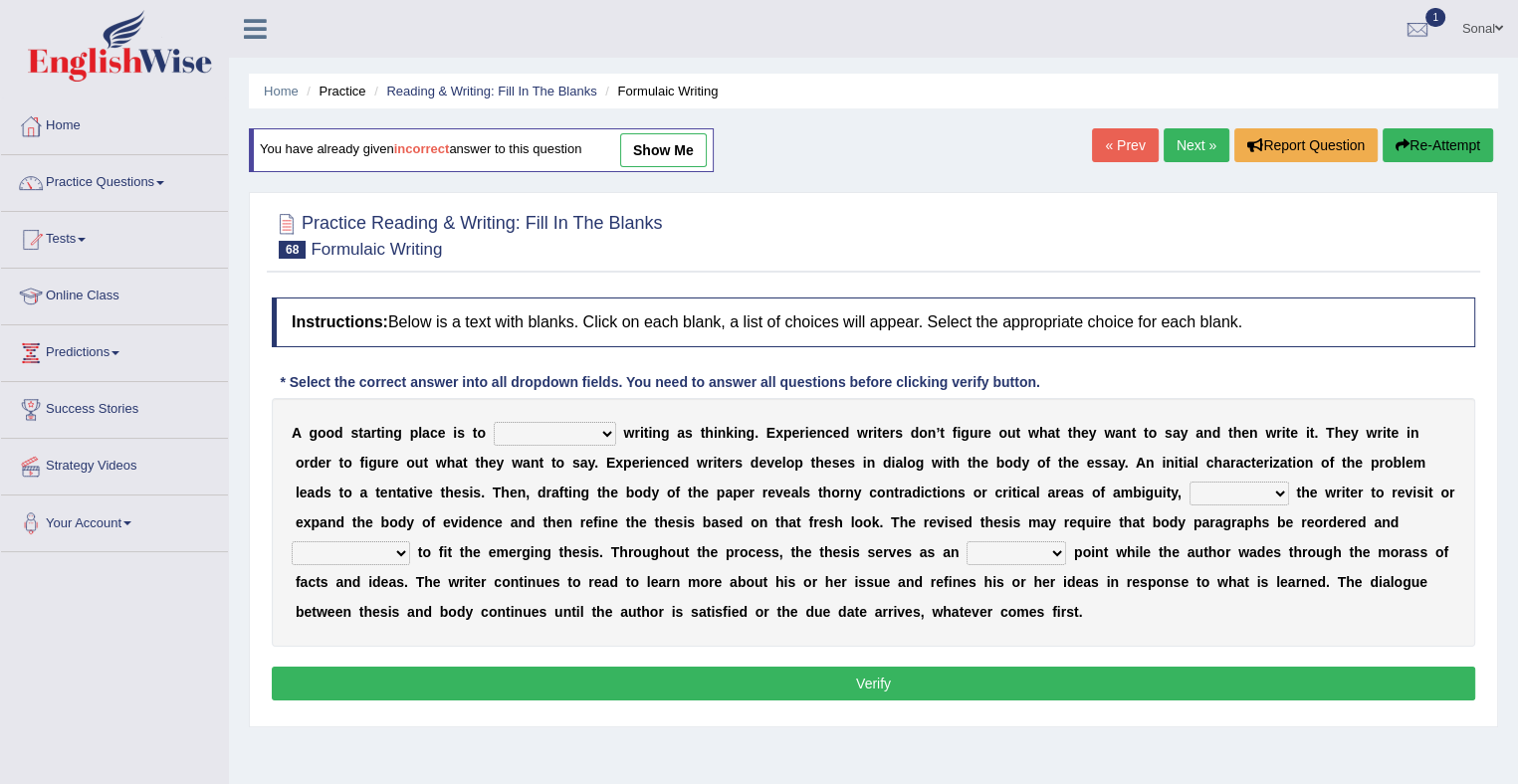 click on "revolutionize recharacterize rehospitalize resocialize" at bounding box center [554, 434] 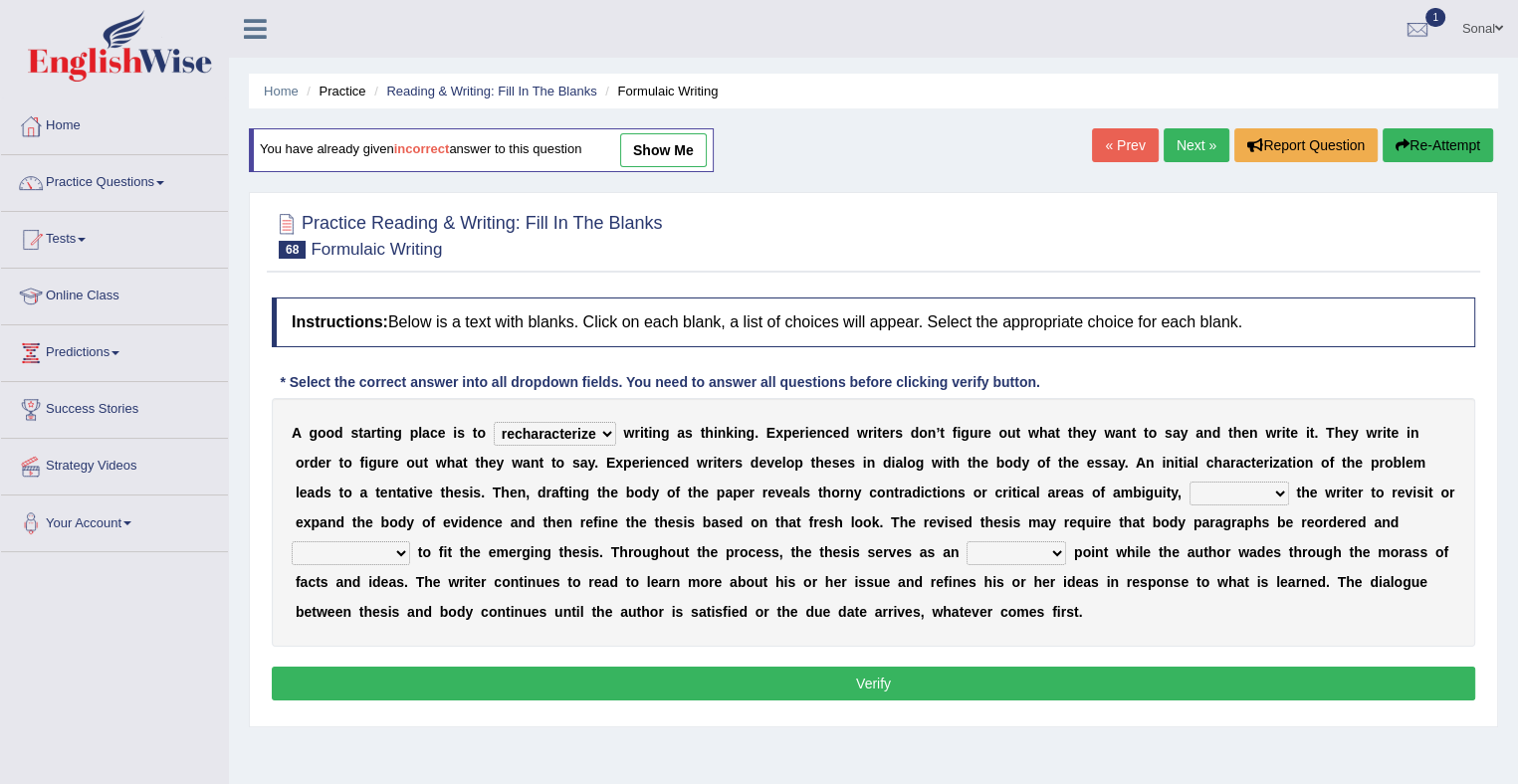 click on "revolutionize recharacterize rehospitalize resocialize" at bounding box center (554, 434) 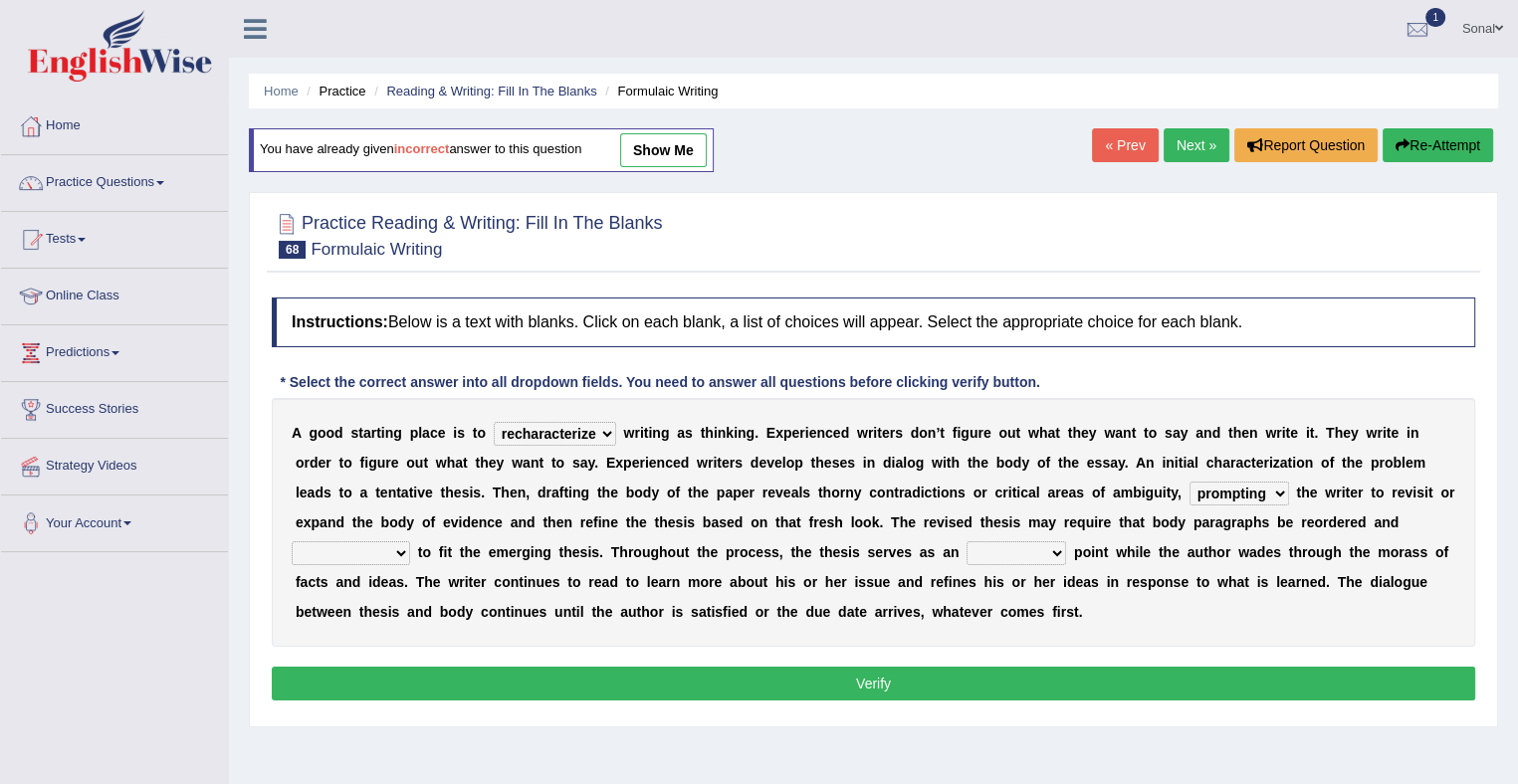 click on "converting prompting diluting computing" at bounding box center (1239, 493) 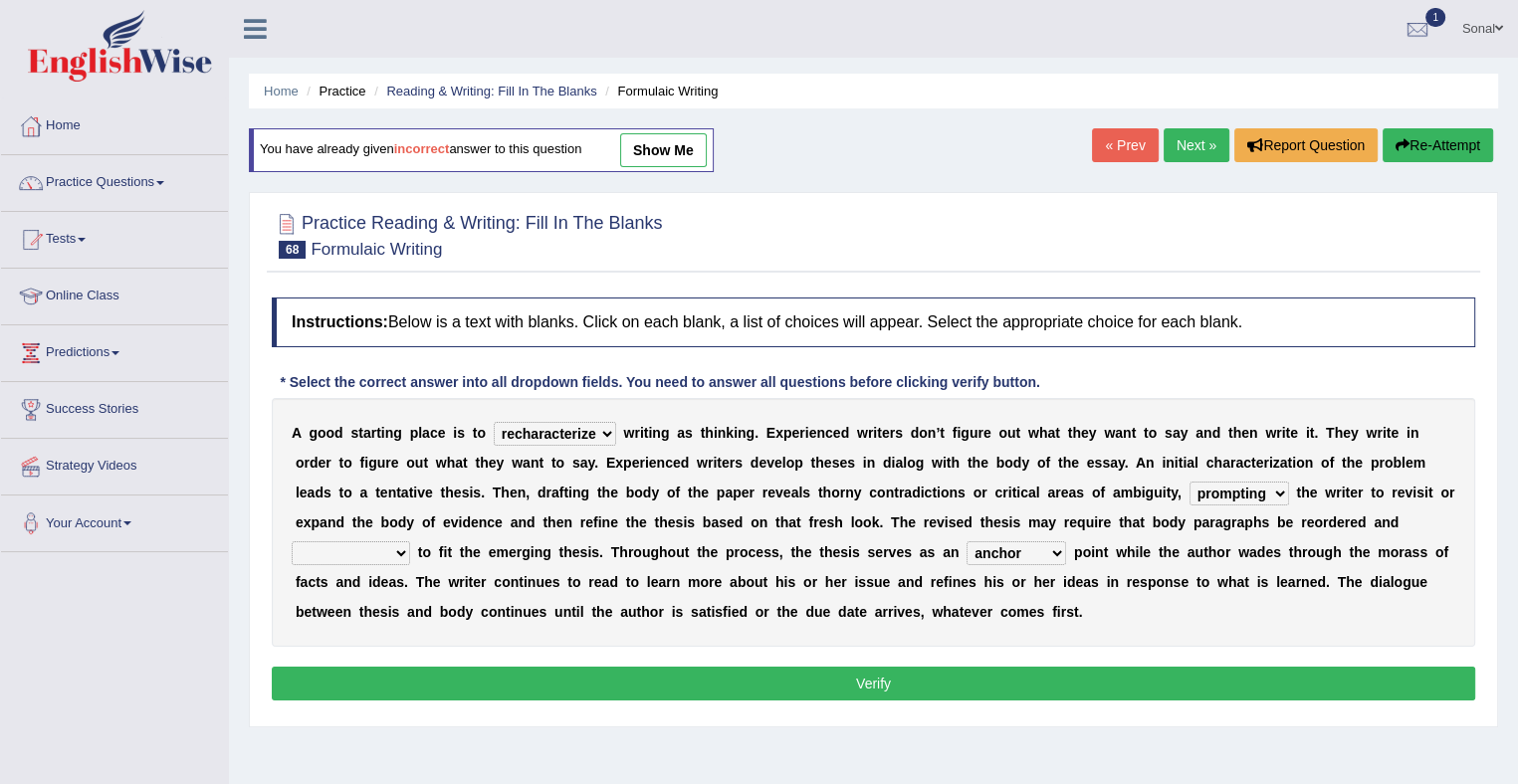 click on "obvious anchor insightful interesting" at bounding box center [1016, 553] 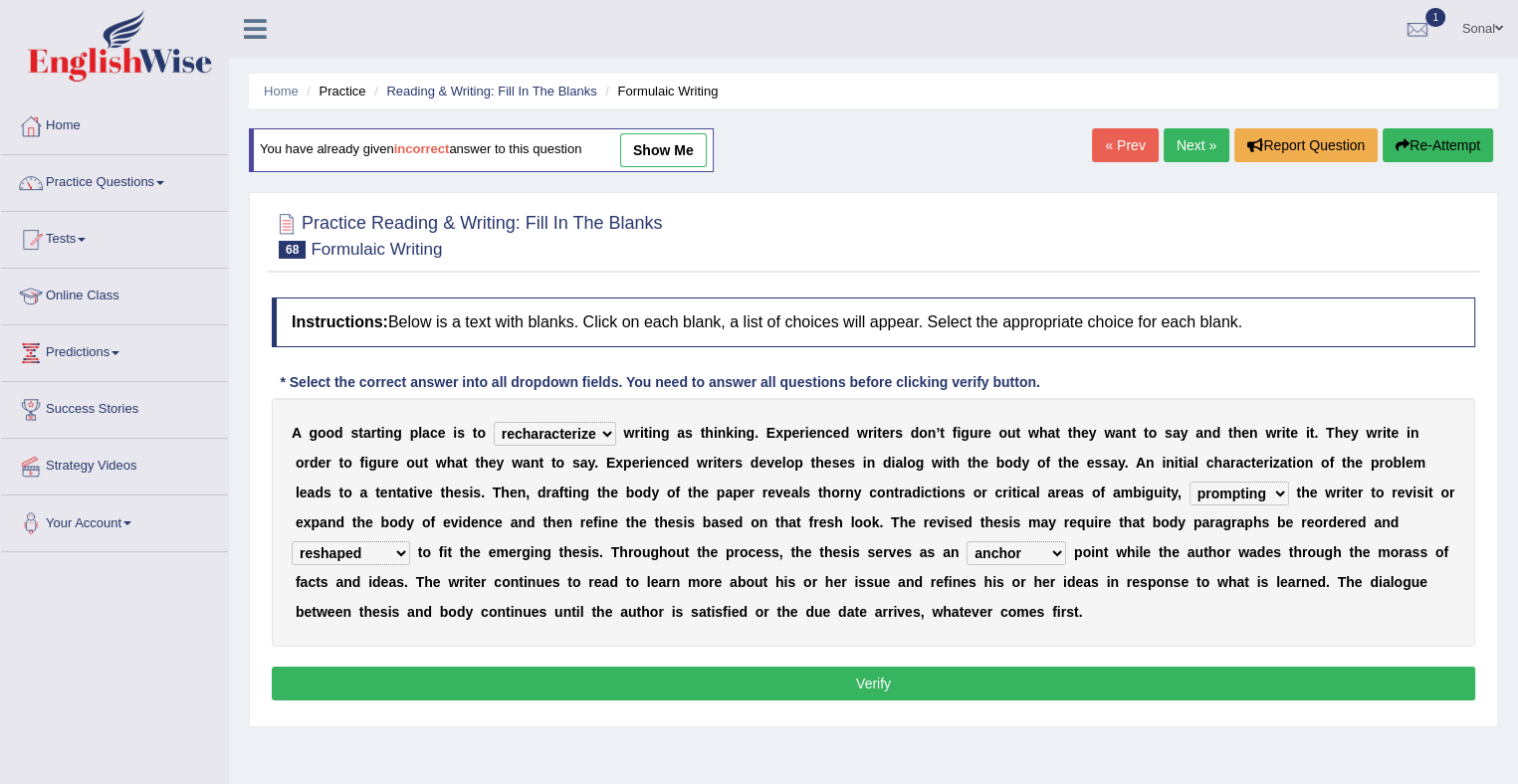 click on "sophisticated sustained reshaped penetrated" at bounding box center (350, 553) 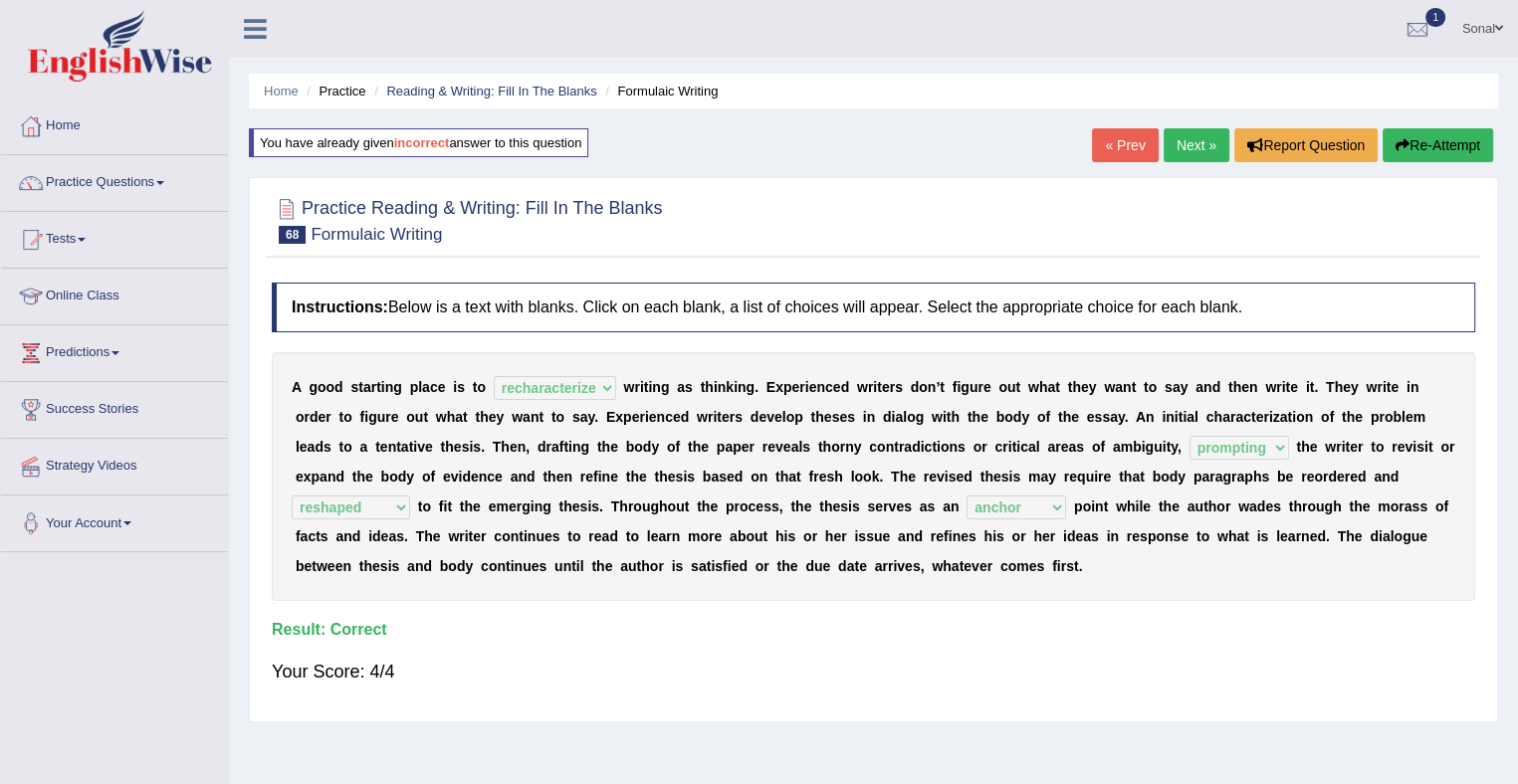 click on "Next »" at bounding box center (1196, 145) 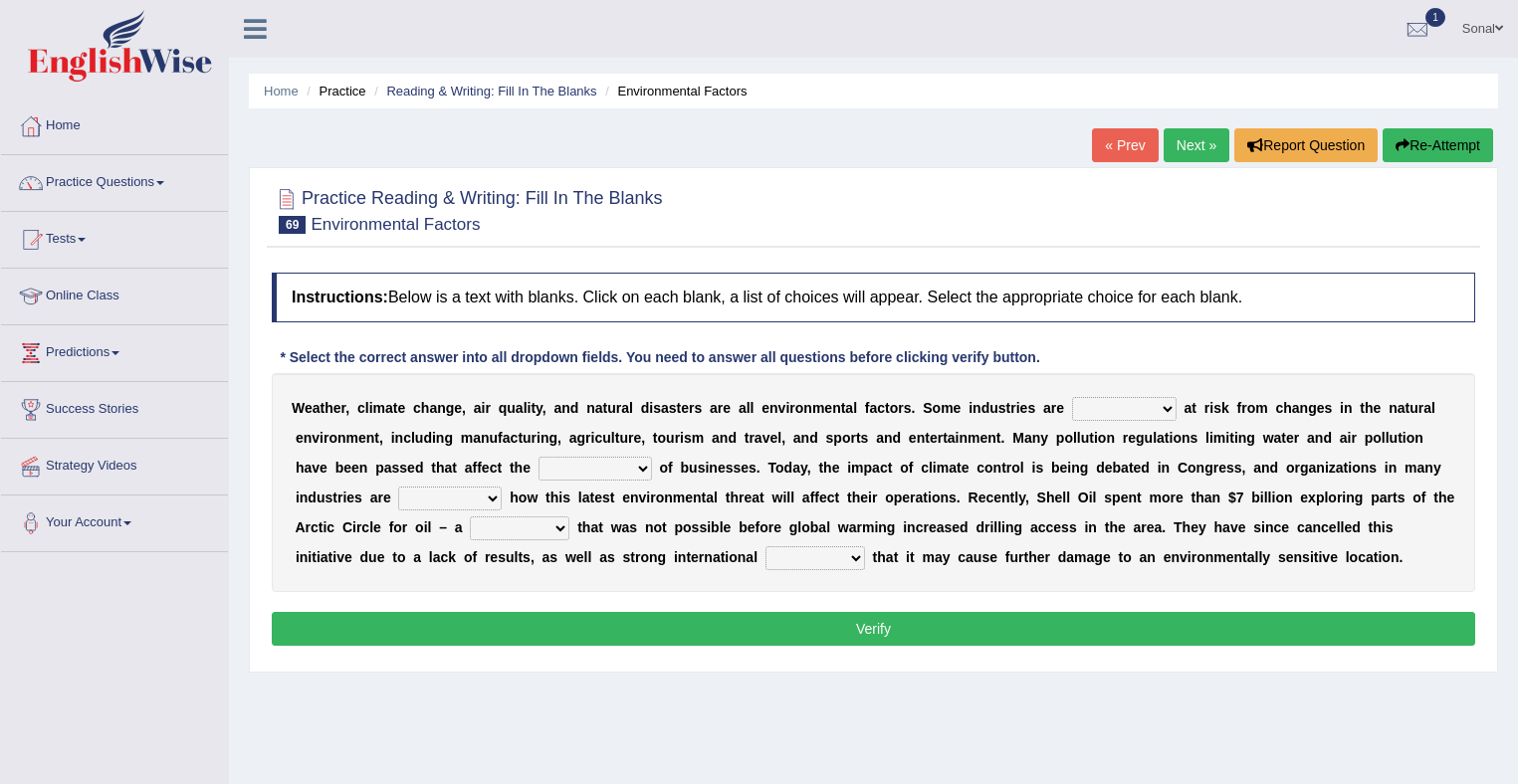 scroll, scrollTop: 0, scrollLeft: 0, axis: both 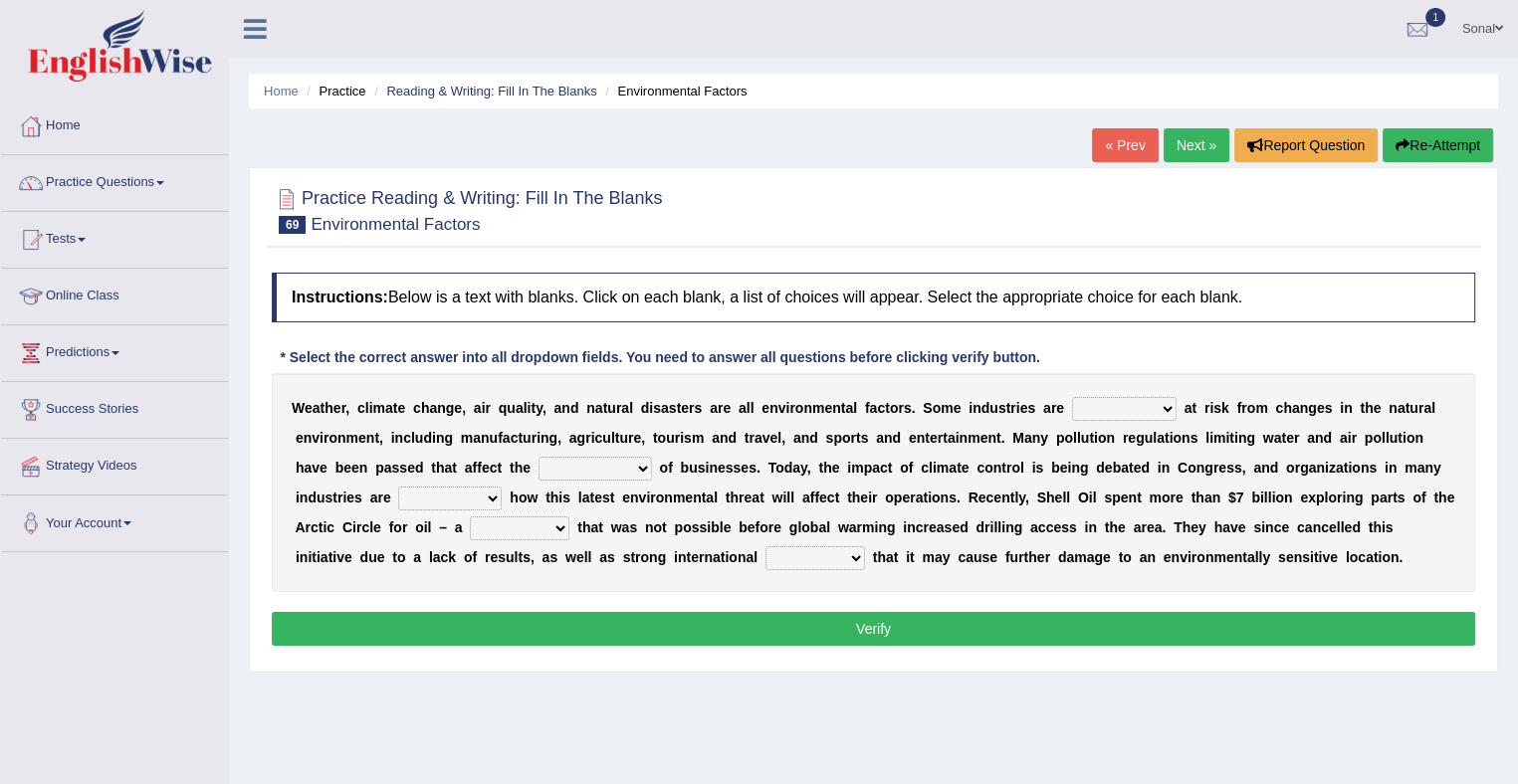 click on "necessarily remotely spatially especially" at bounding box center (1124, 409) 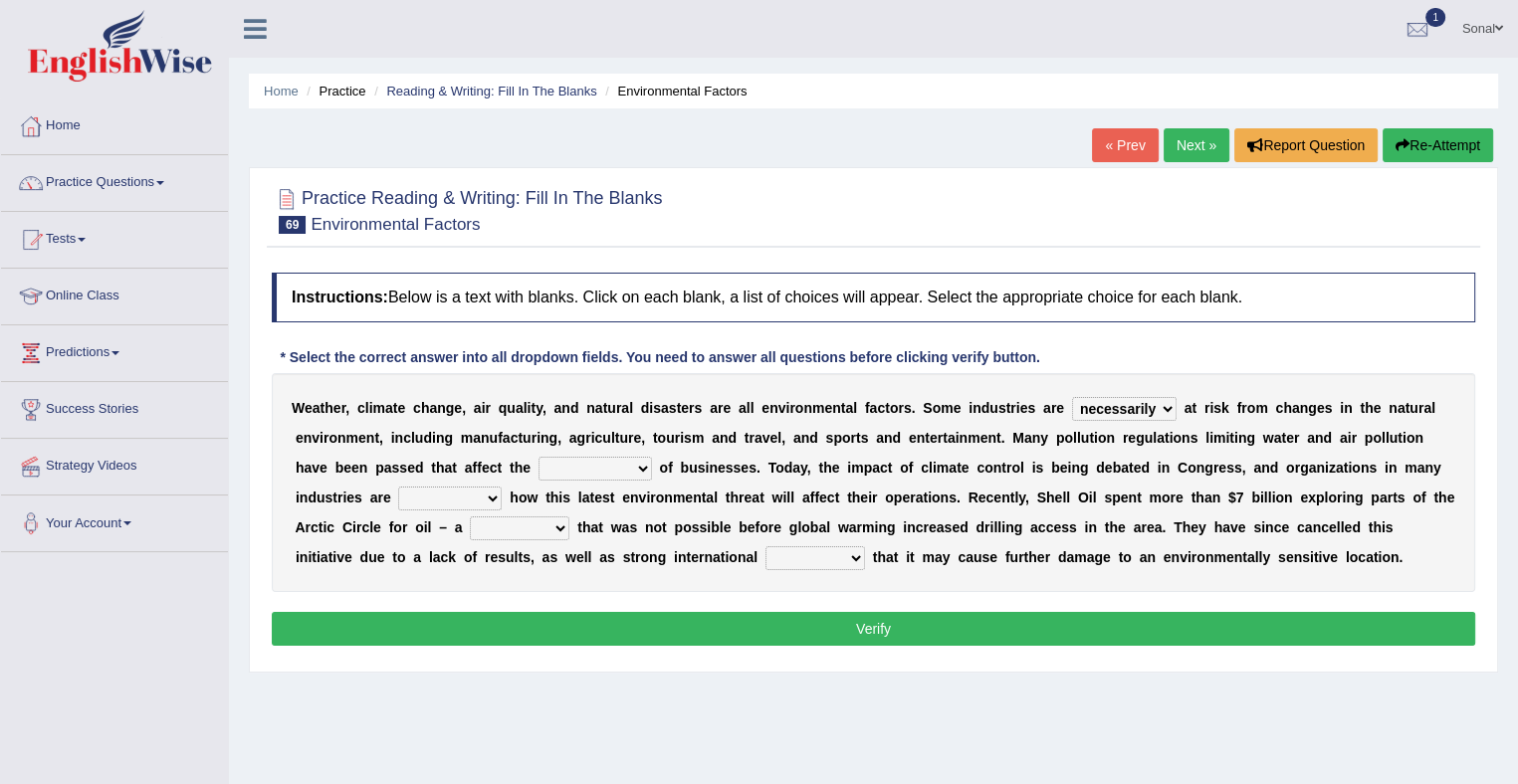 click on "necessarily remotely spatially especially" at bounding box center [1124, 409] 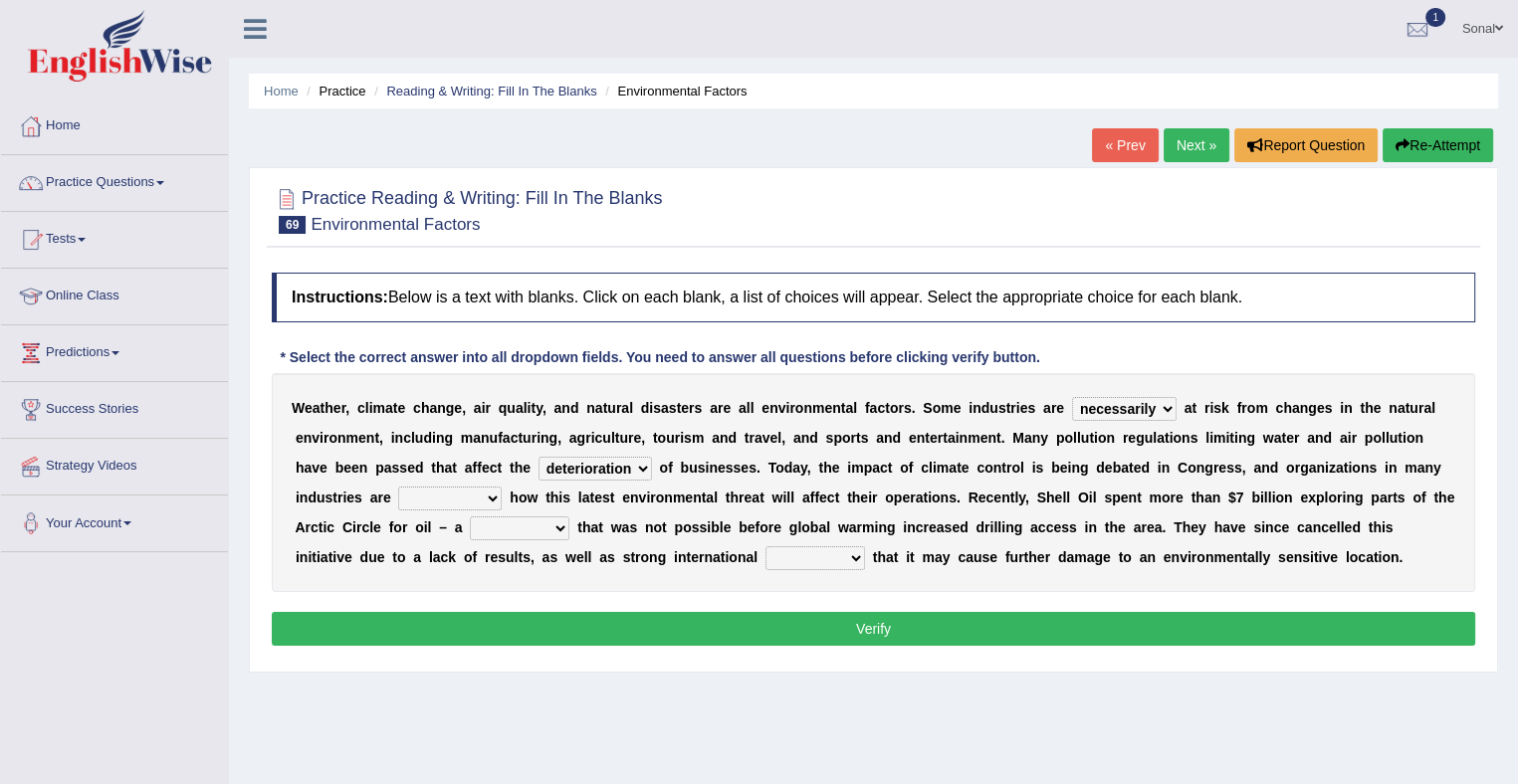 click on "deterioration decoration operation transaction" at bounding box center (595, 469) 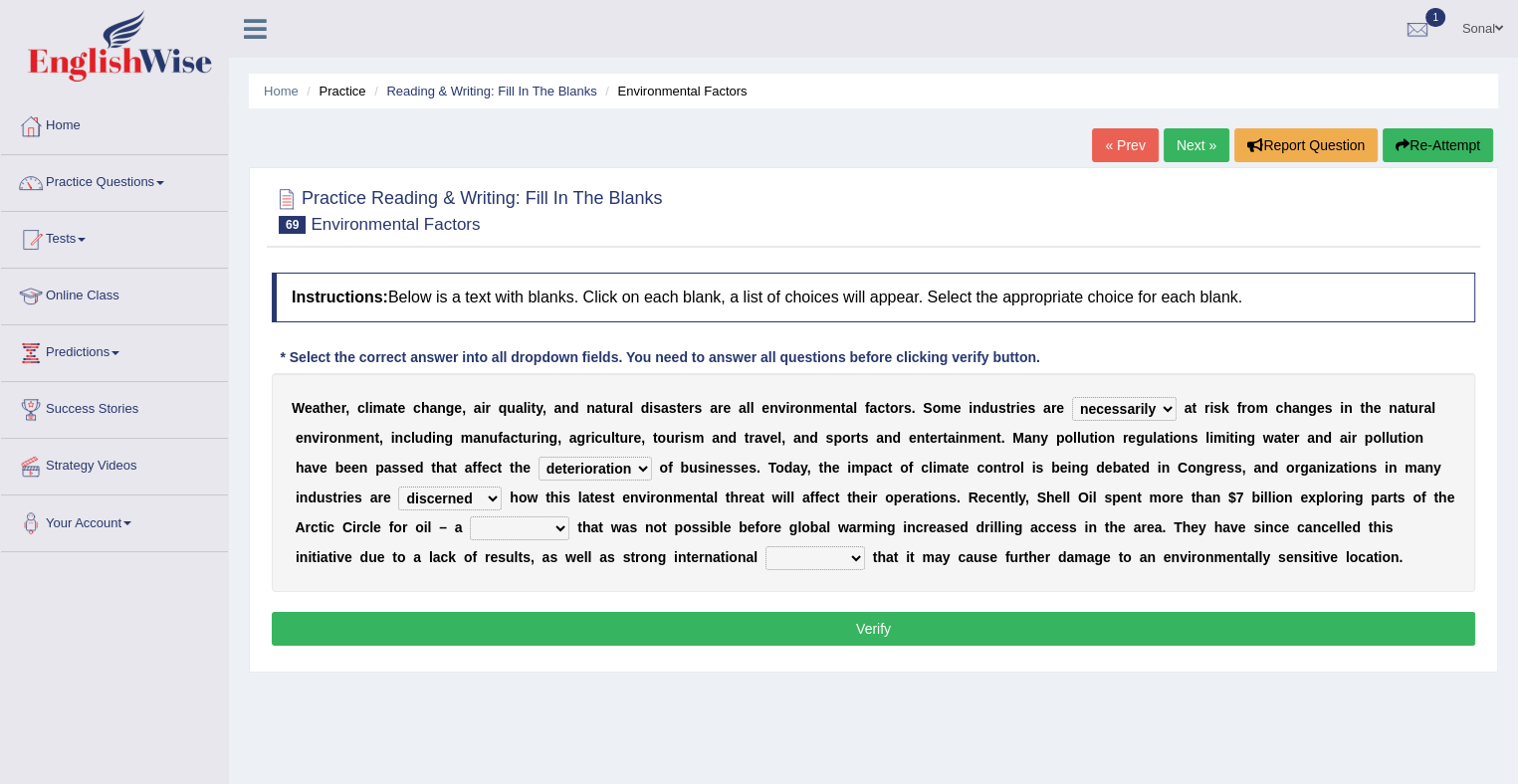 click on "discerning concerning concerned discerned" at bounding box center [450, 498] 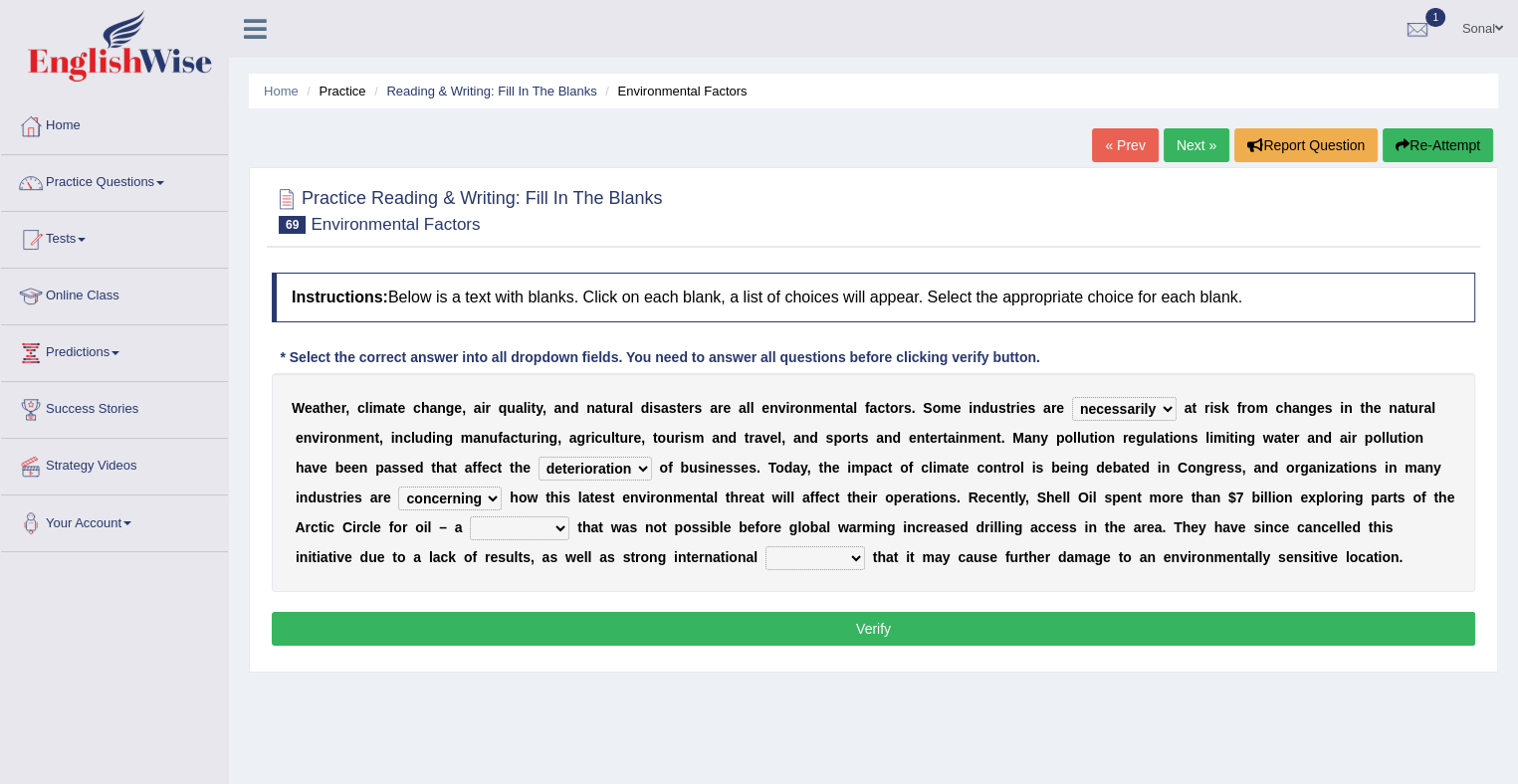 click on "discerning concerning concerned discerned" at bounding box center [450, 498] 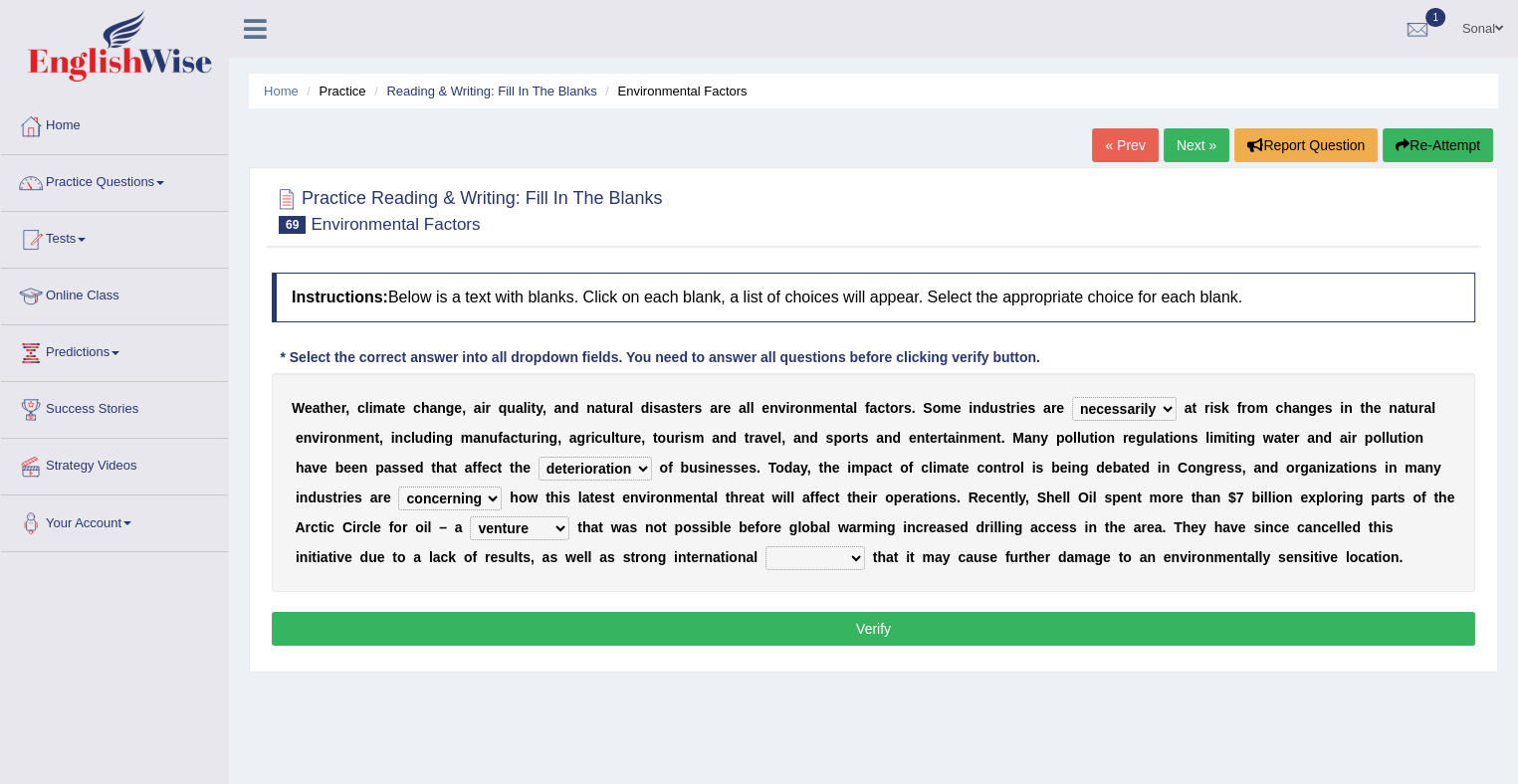 click on "vulture motion motive venture" at bounding box center [520, 528] 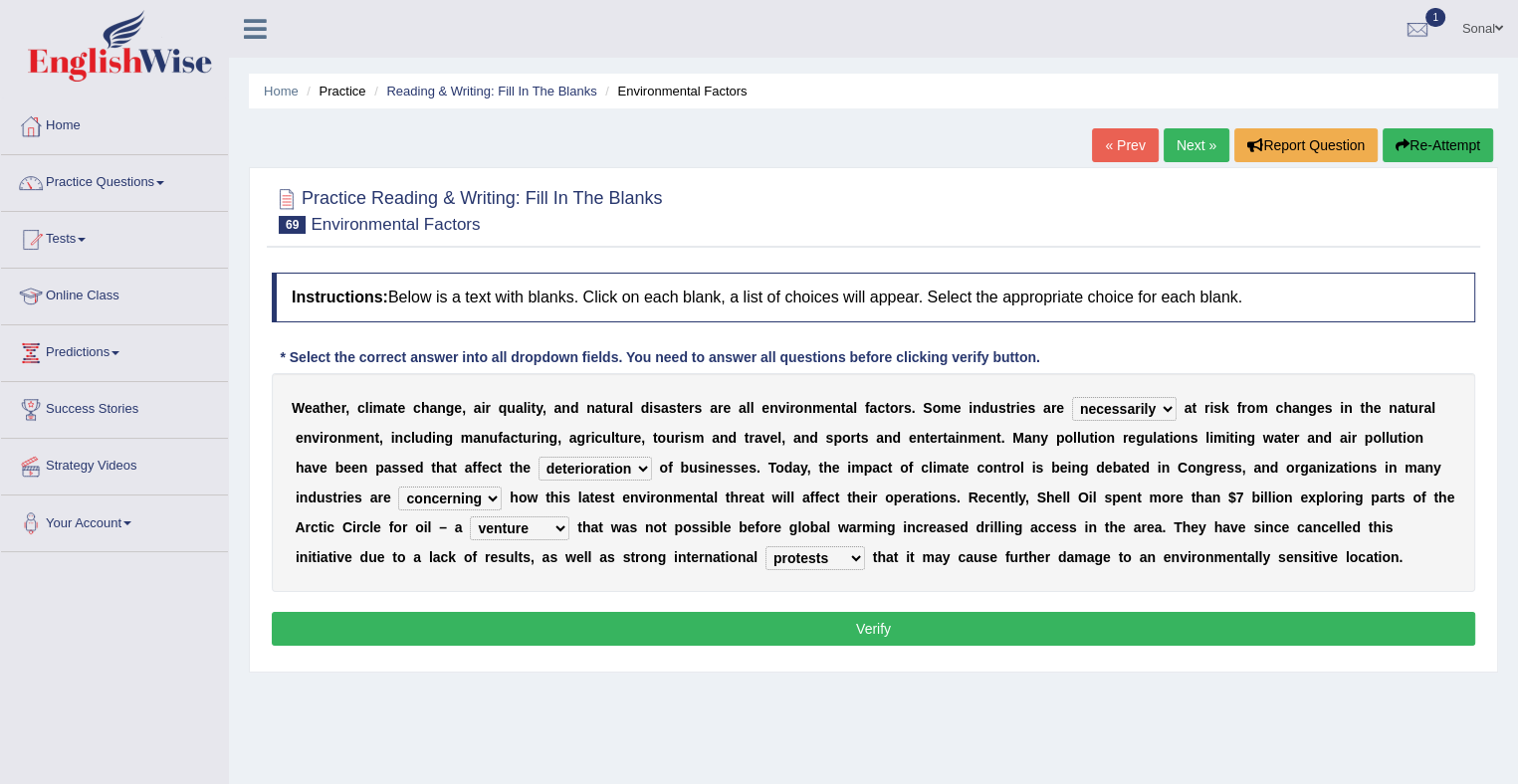 click on "detests digests protests contests" at bounding box center [815, 558] 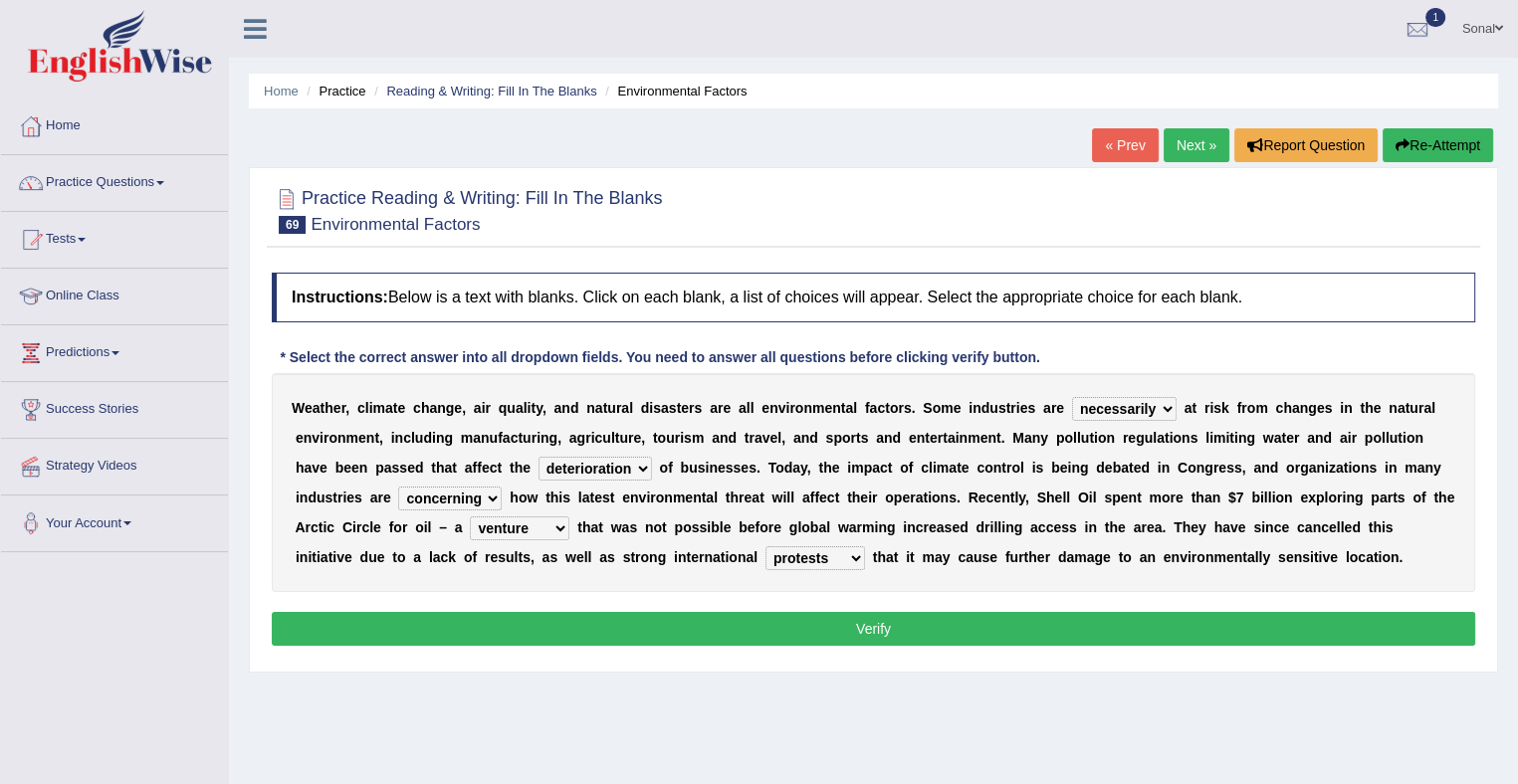 click on "Verify" at bounding box center [873, 629] 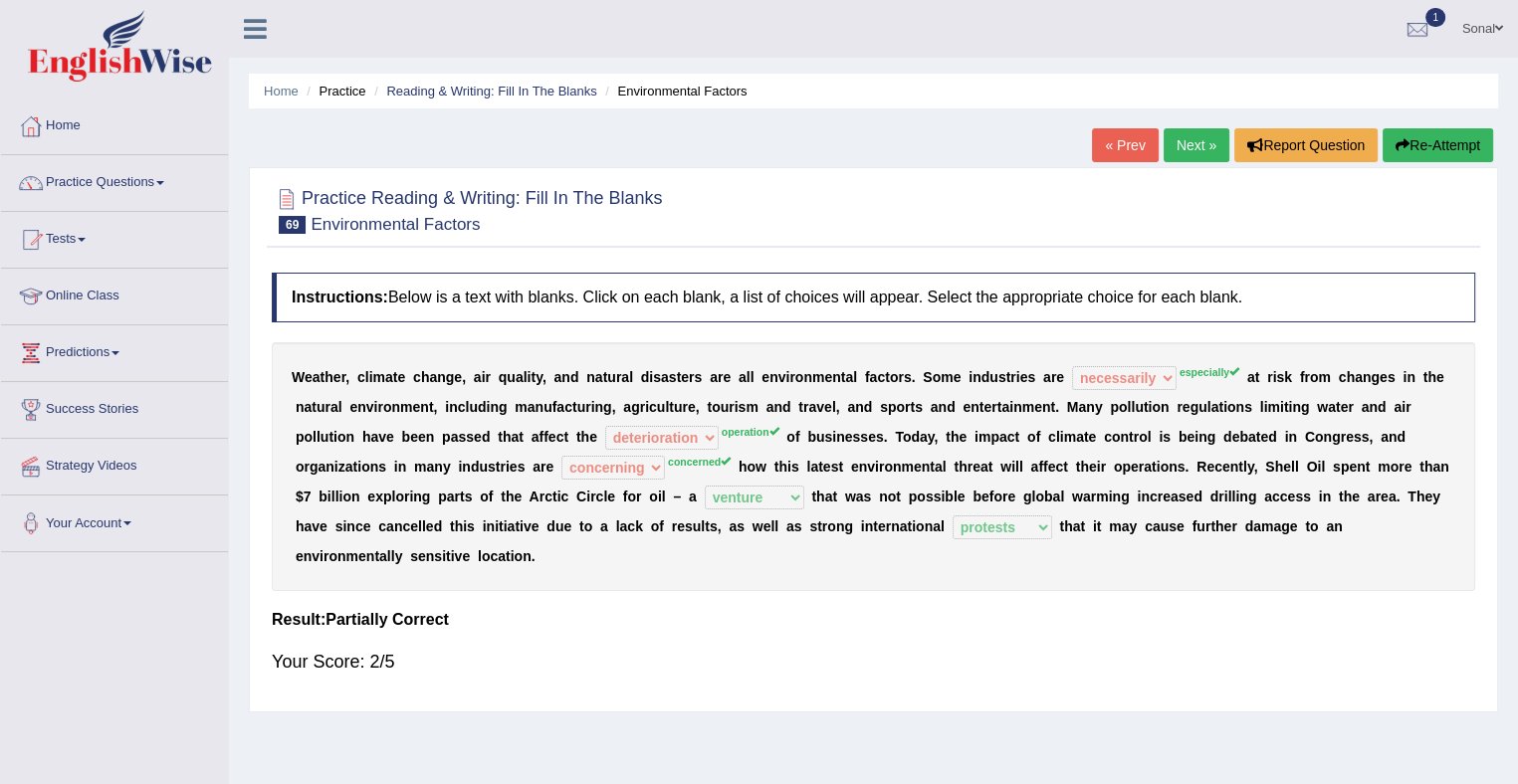 click on "Next »" at bounding box center (1196, 145) 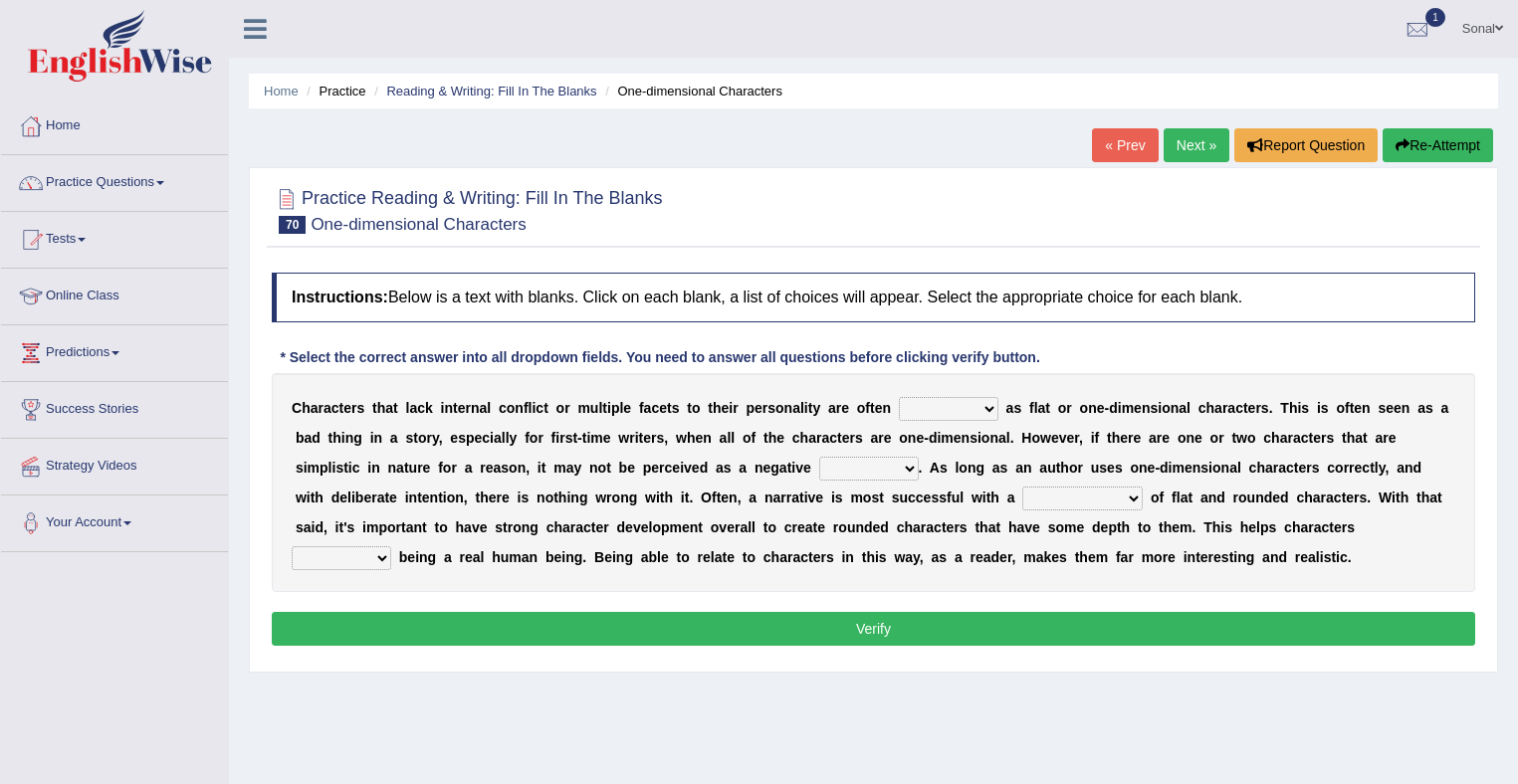 scroll, scrollTop: 0, scrollLeft: 0, axis: both 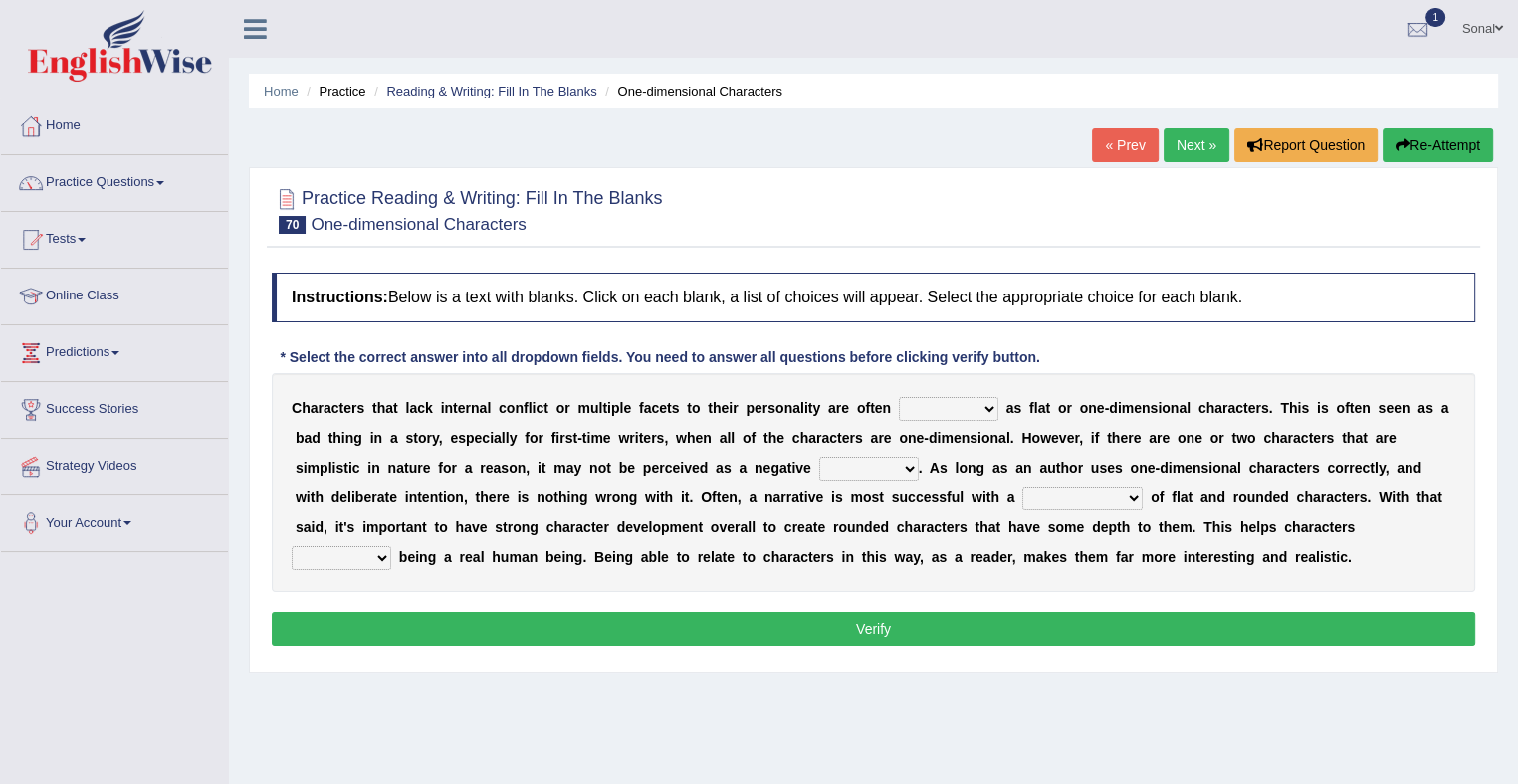 click on "enacted functioned dubbed acted" at bounding box center (949, 409) 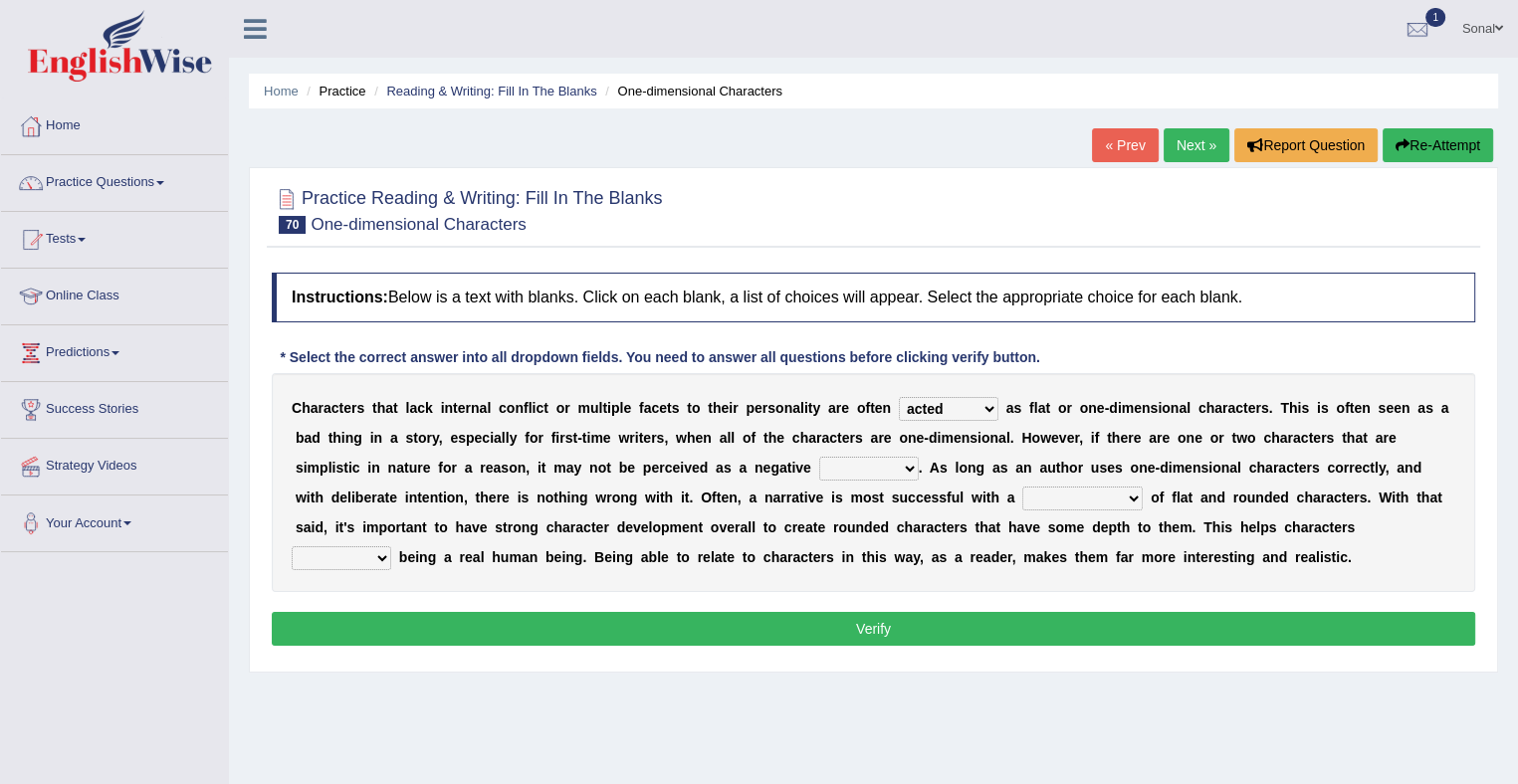 click on "enacted functioned dubbed acted" at bounding box center [949, 409] 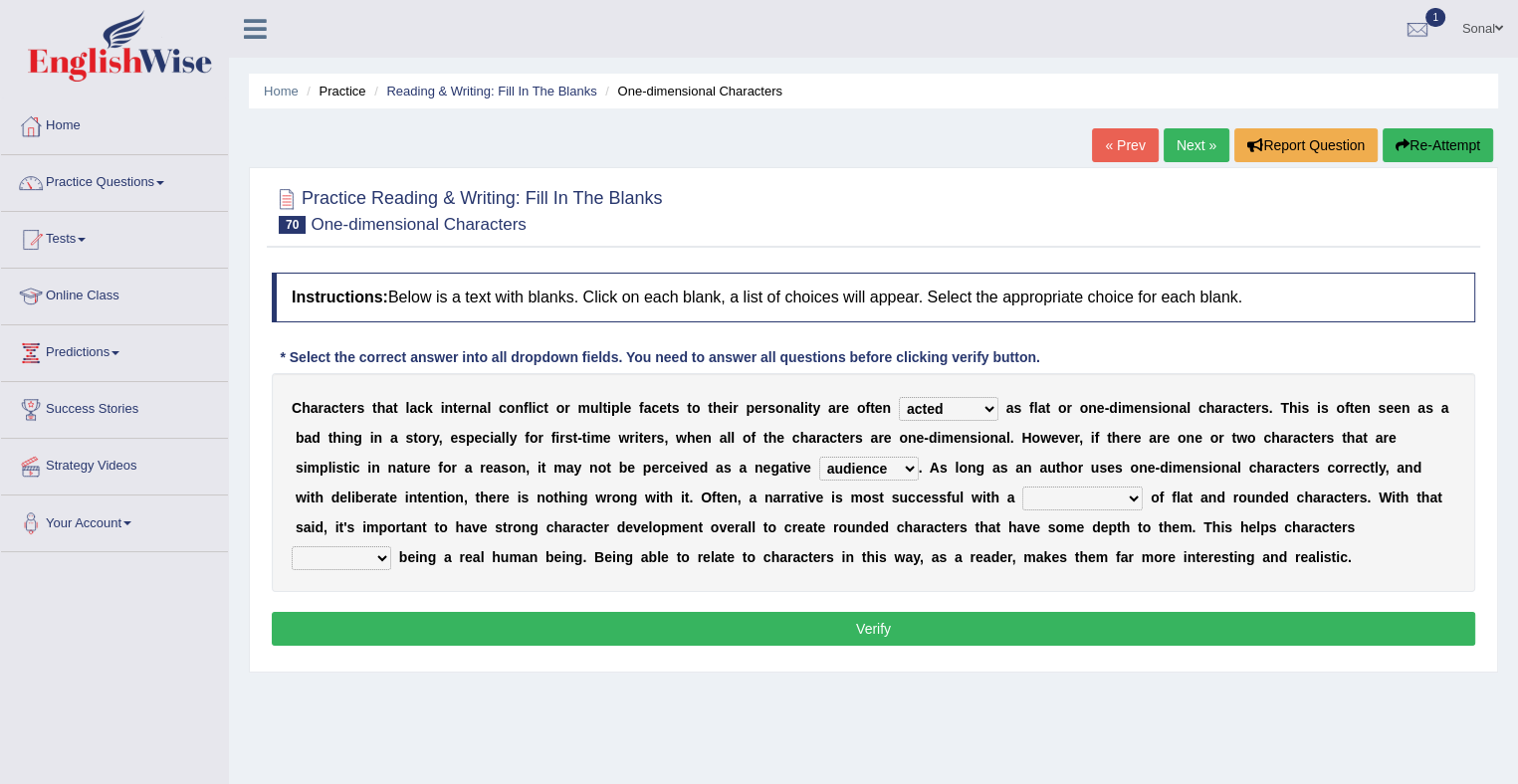 click on "rejuvenation determination inclination combination" at bounding box center (1082, 498) 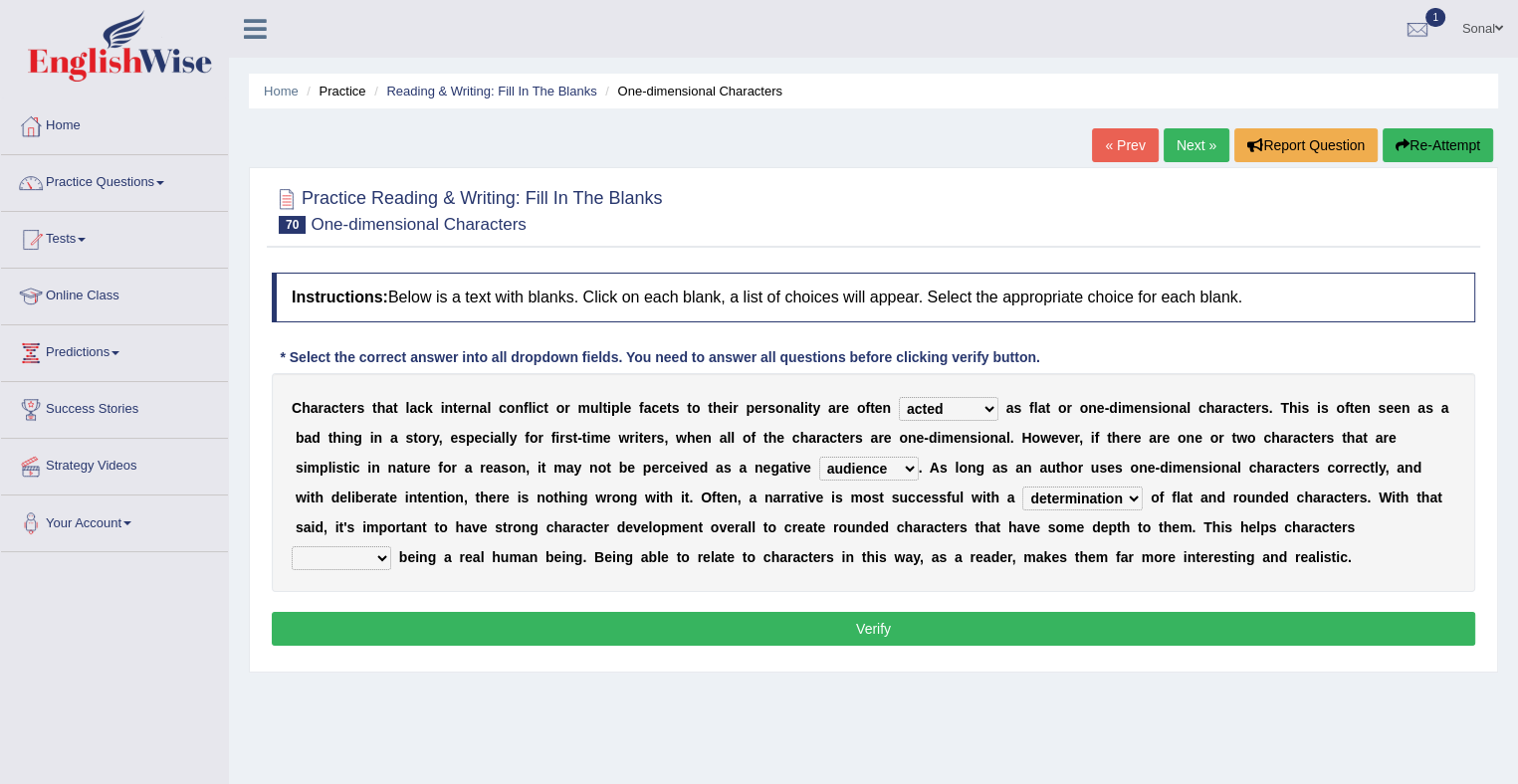 click on "rejuvenation determination inclination combination" at bounding box center [1082, 498] 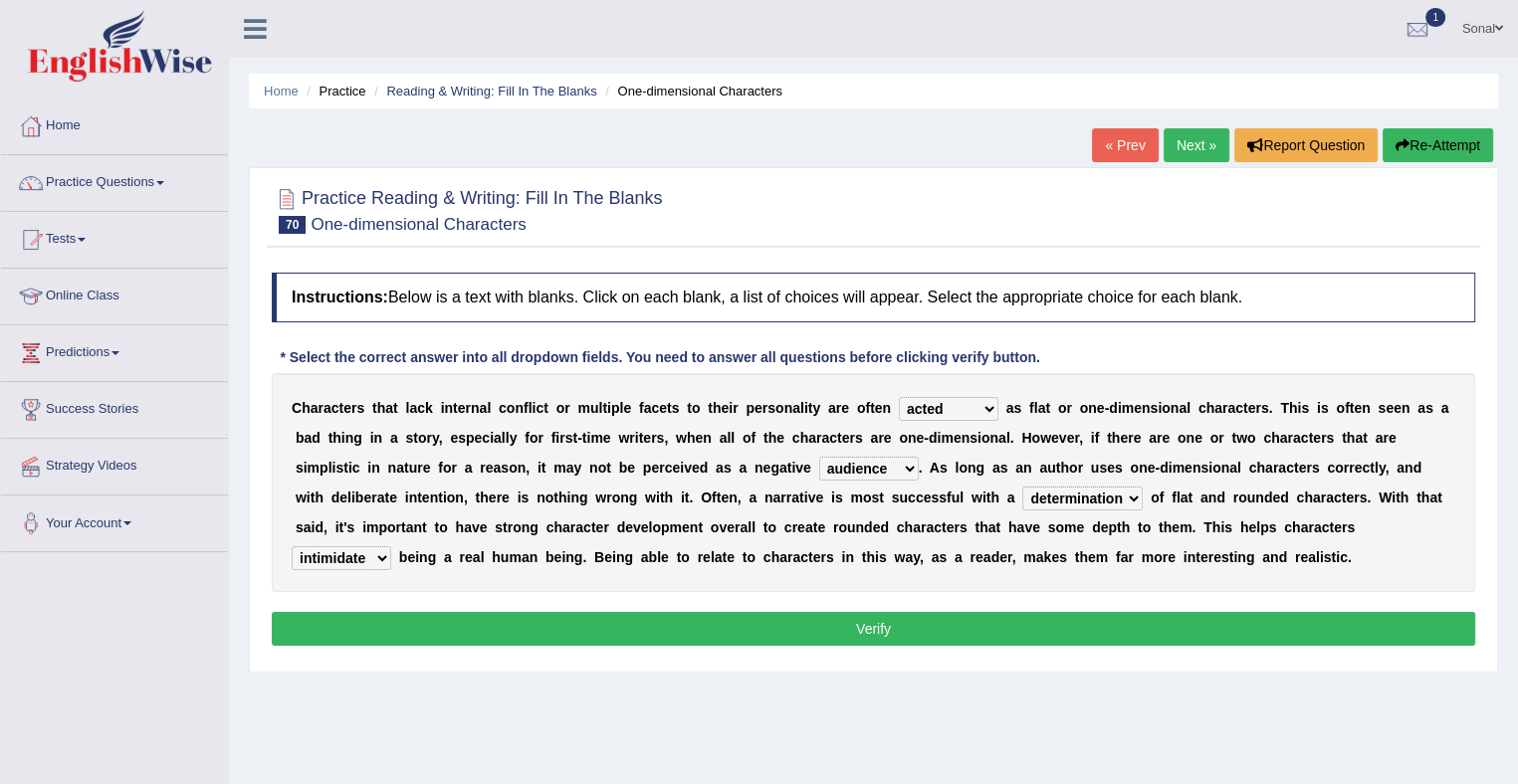 click on "intimidate humiliate imitate instate" at bounding box center (341, 558) 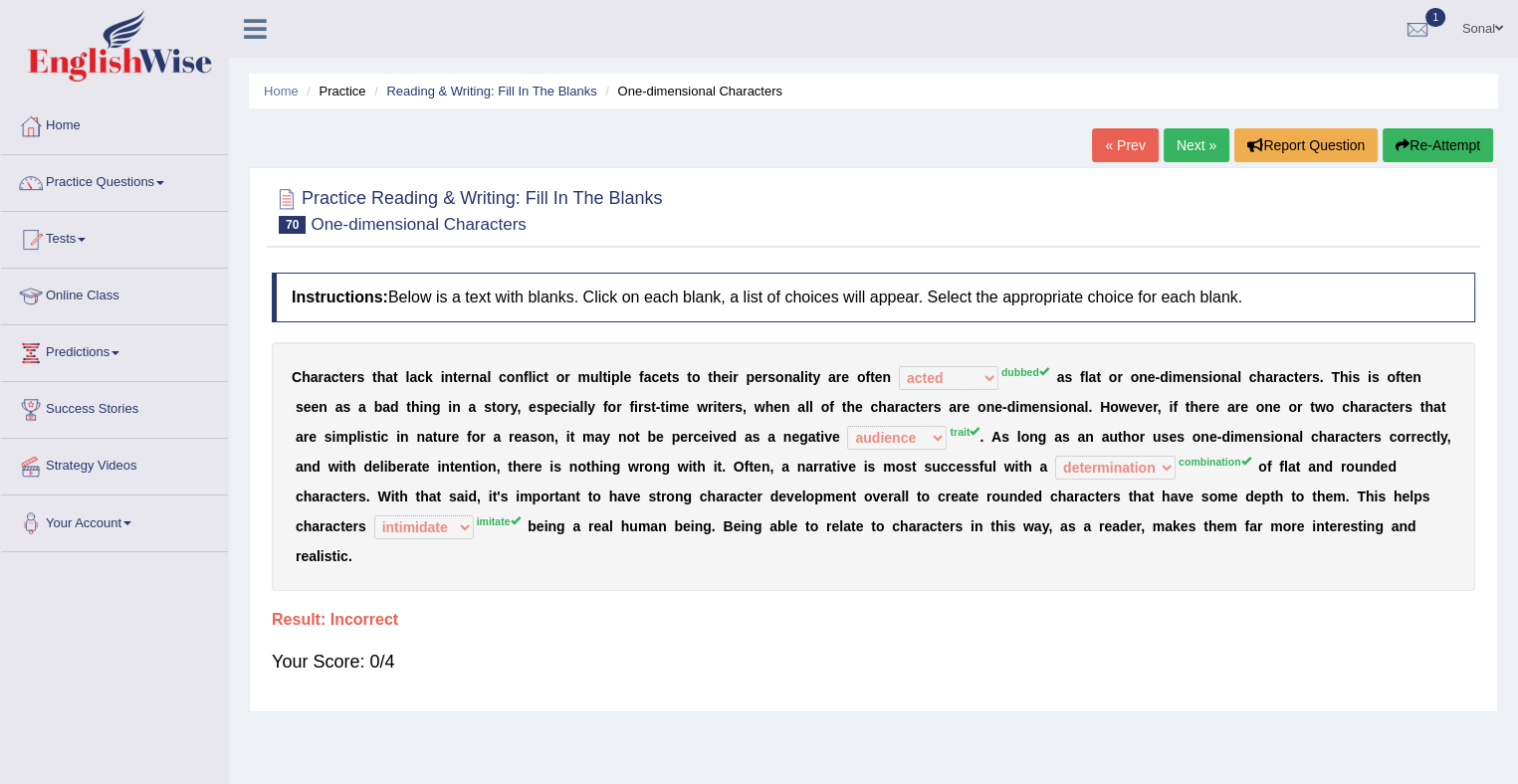 click on "Re-Attempt" at bounding box center (1437, 145) 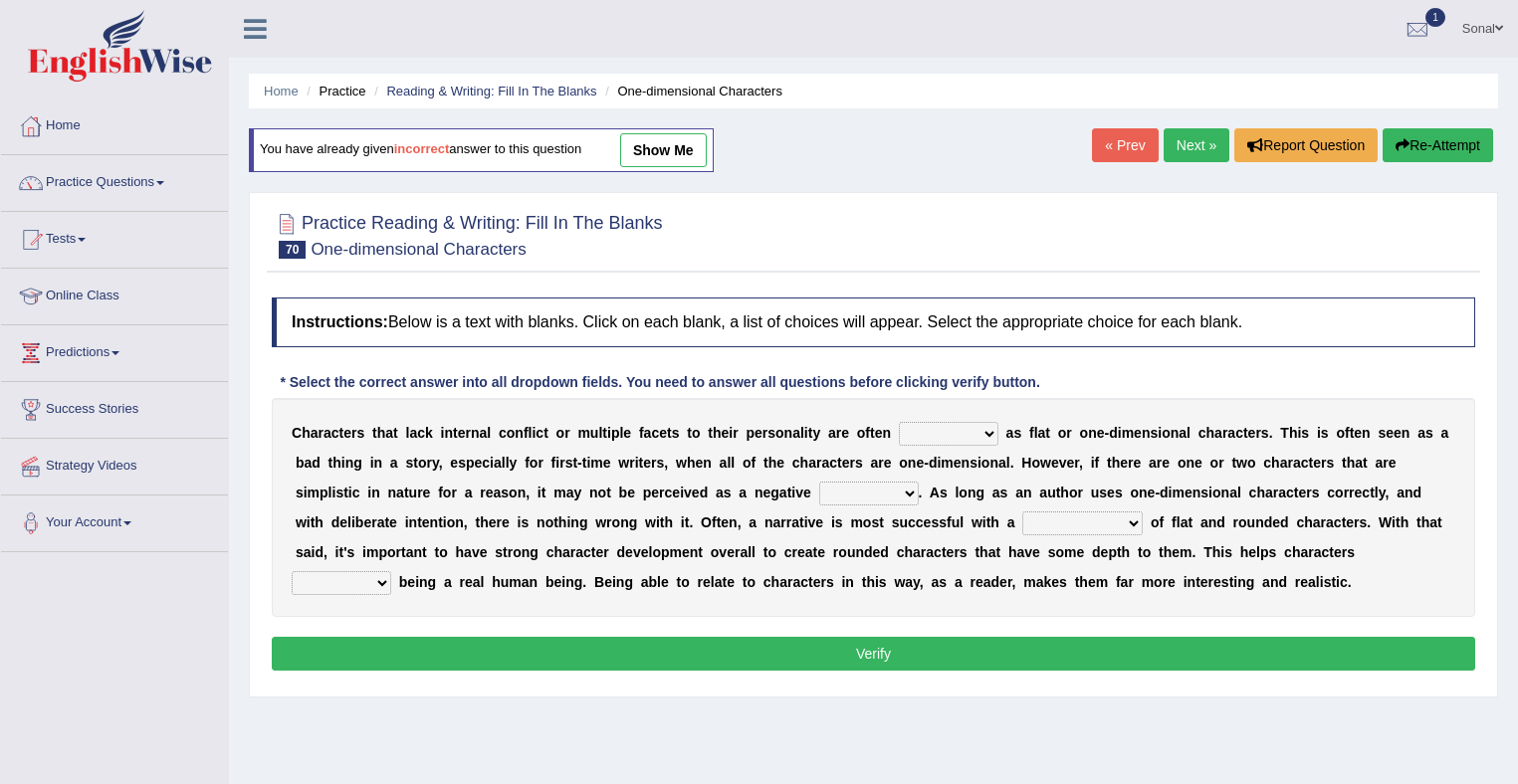 scroll, scrollTop: 0, scrollLeft: 0, axis: both 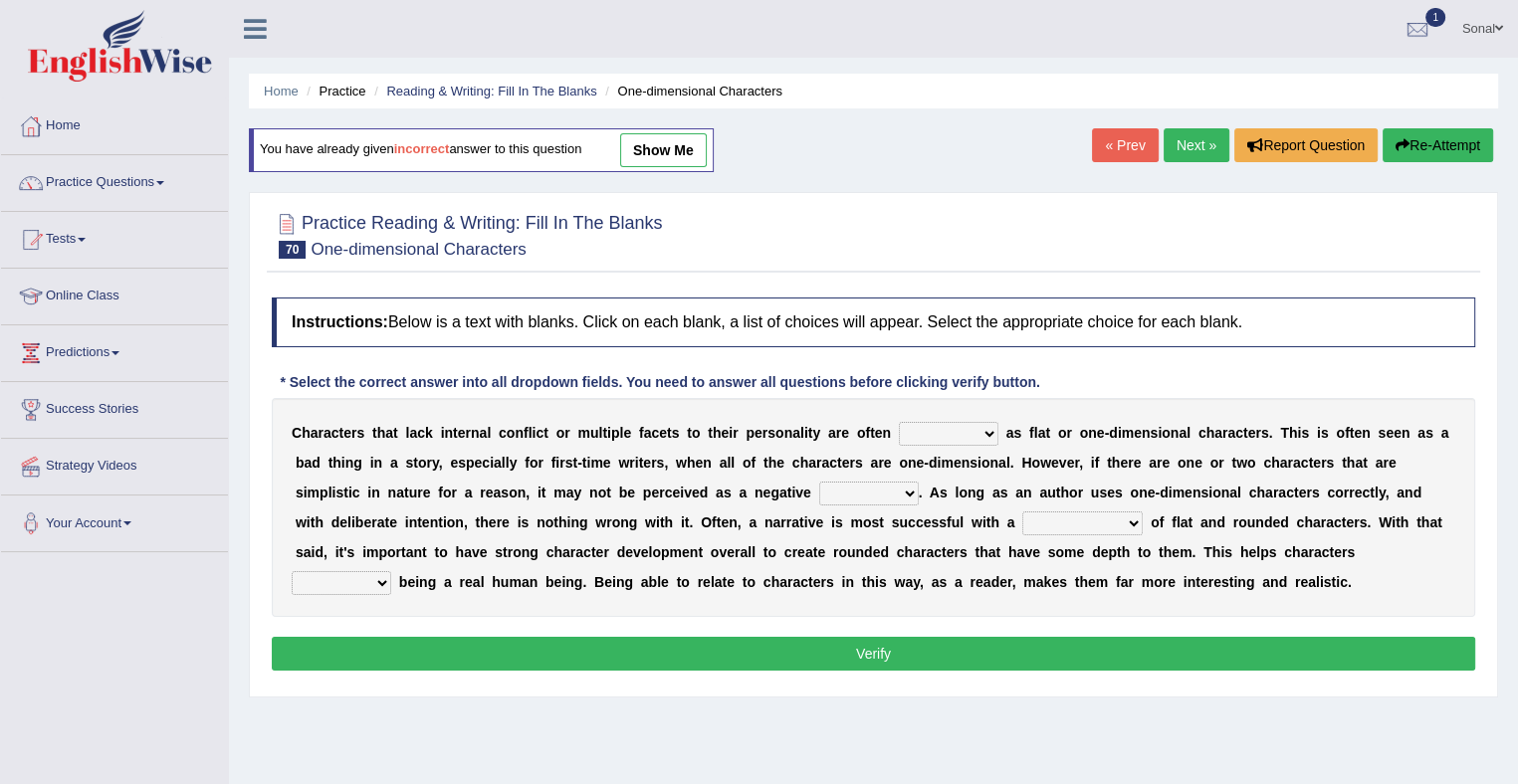 click on "enacted functioned dubbed acted" at bounding box center (949, 434) 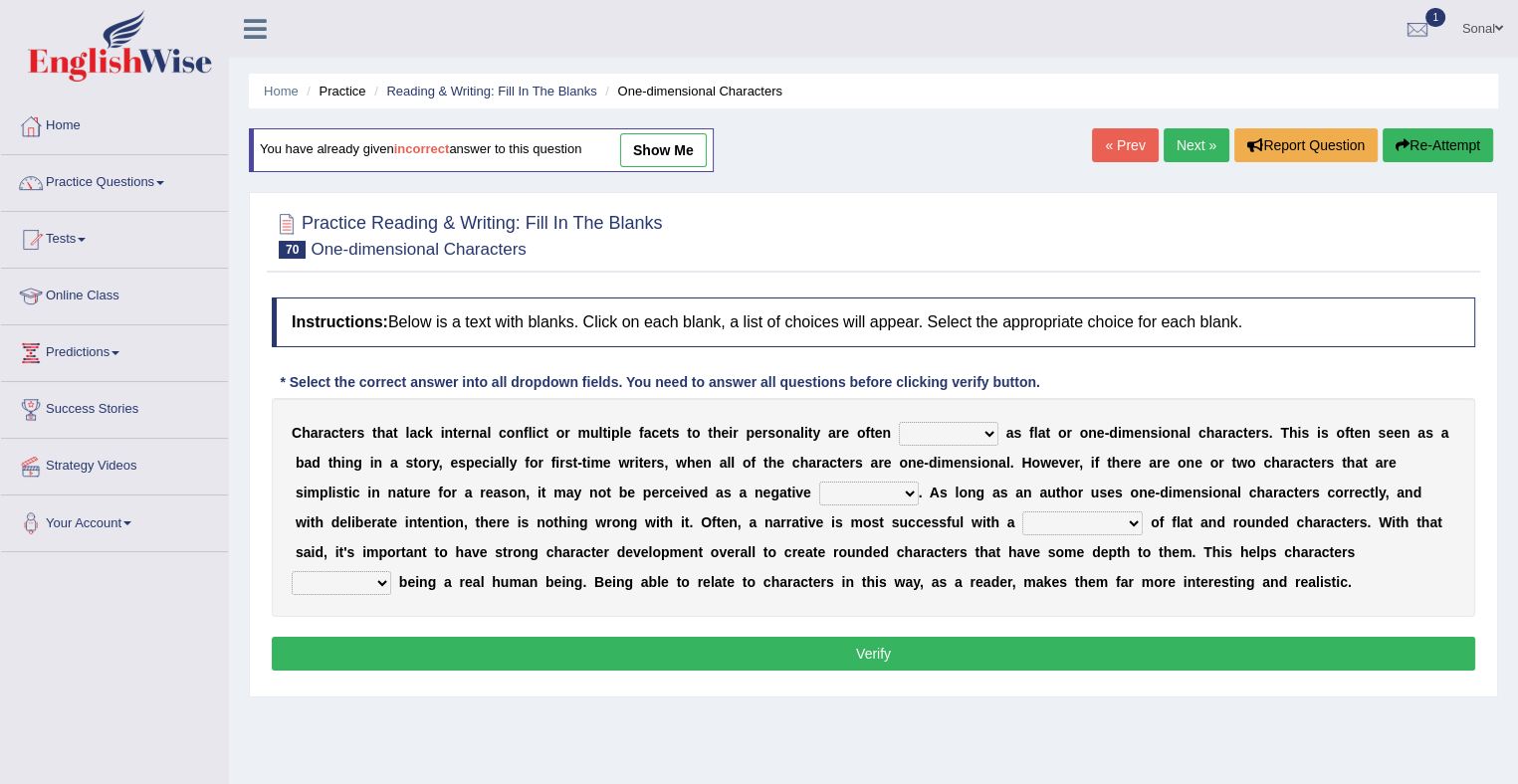 select on "dubbed" 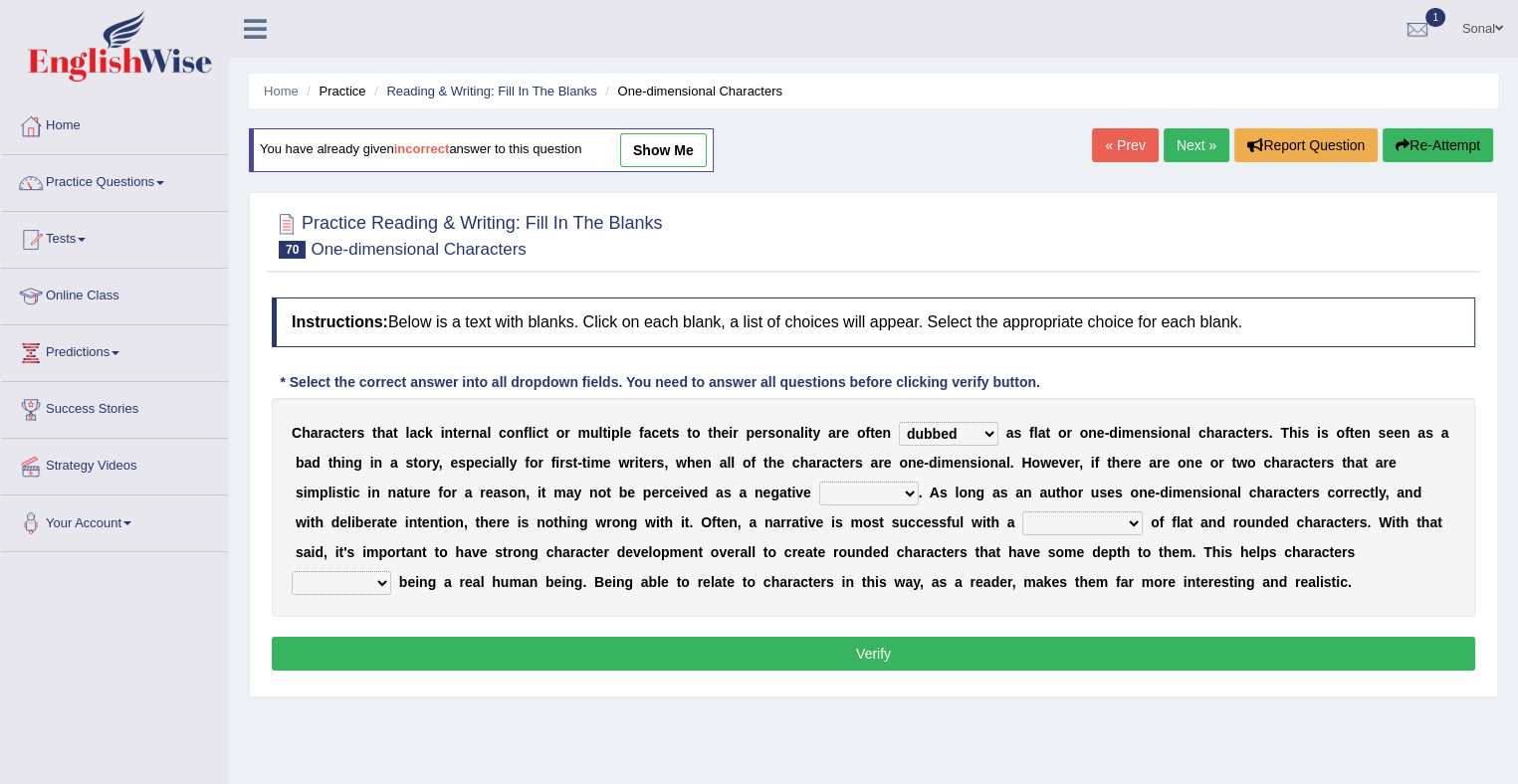 click on "enacted functioned dubbed acted" at bounding box center (949, 434) 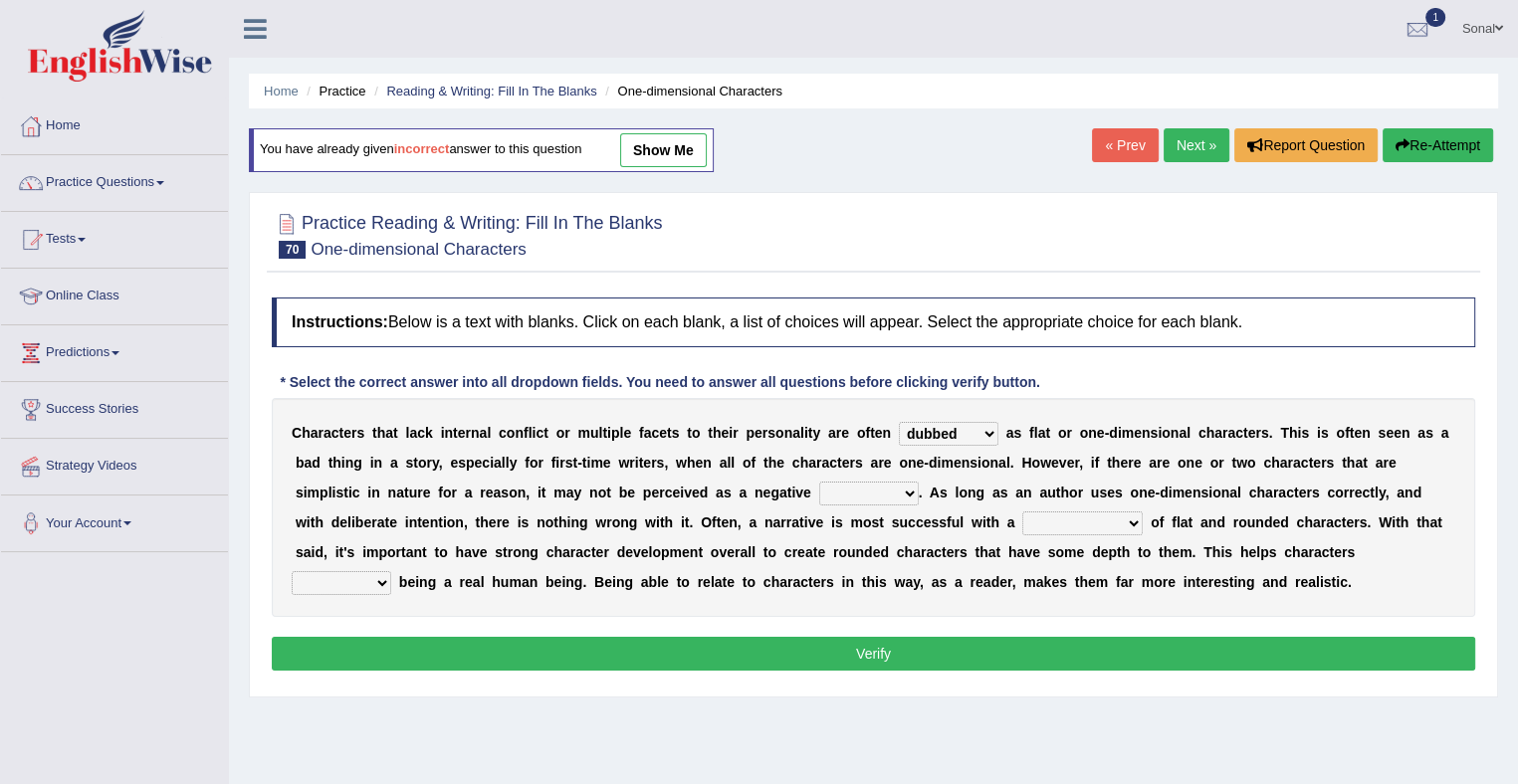 click on "mop bait audience trait" at bounding box center [869, 493] 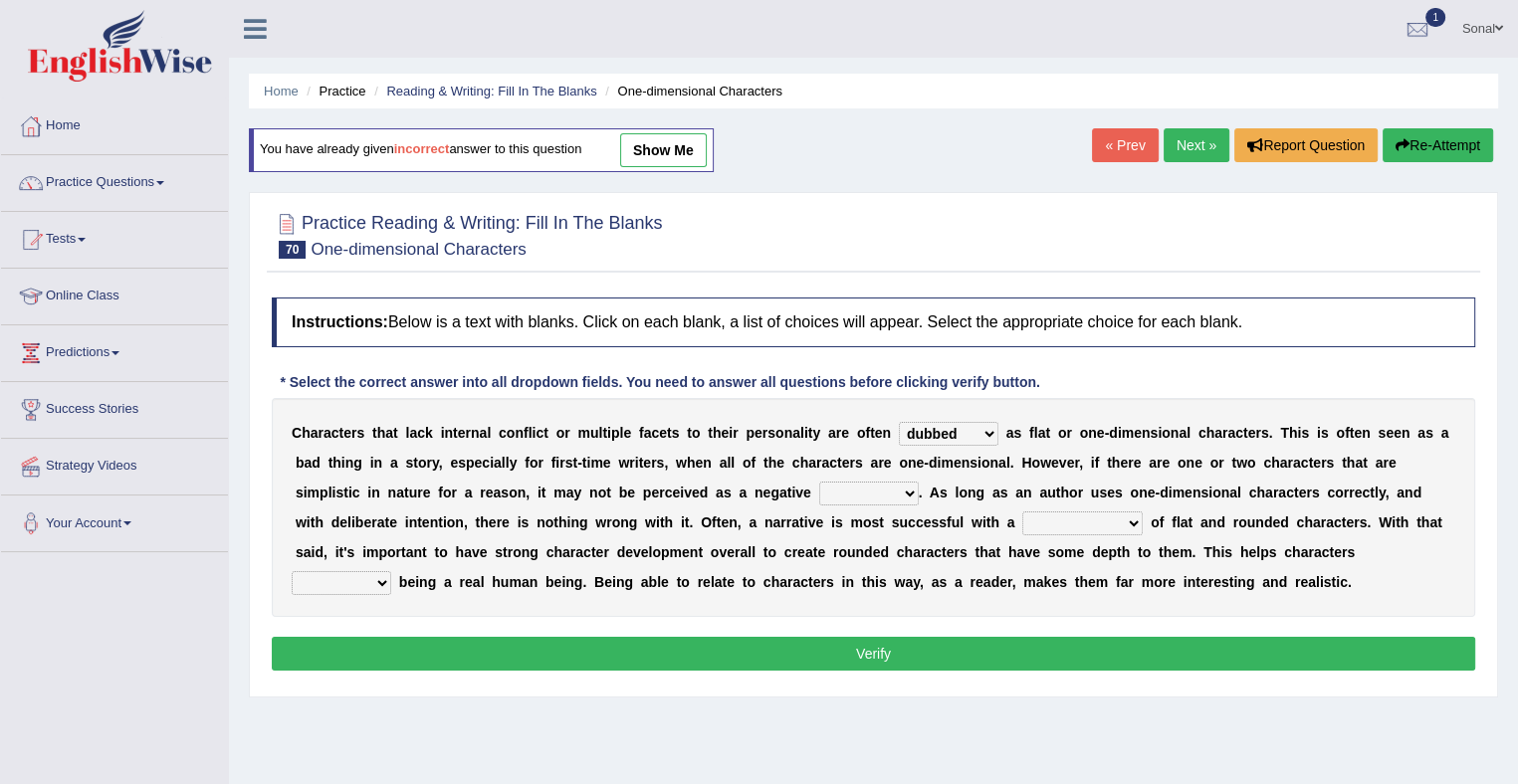 select on "trait" 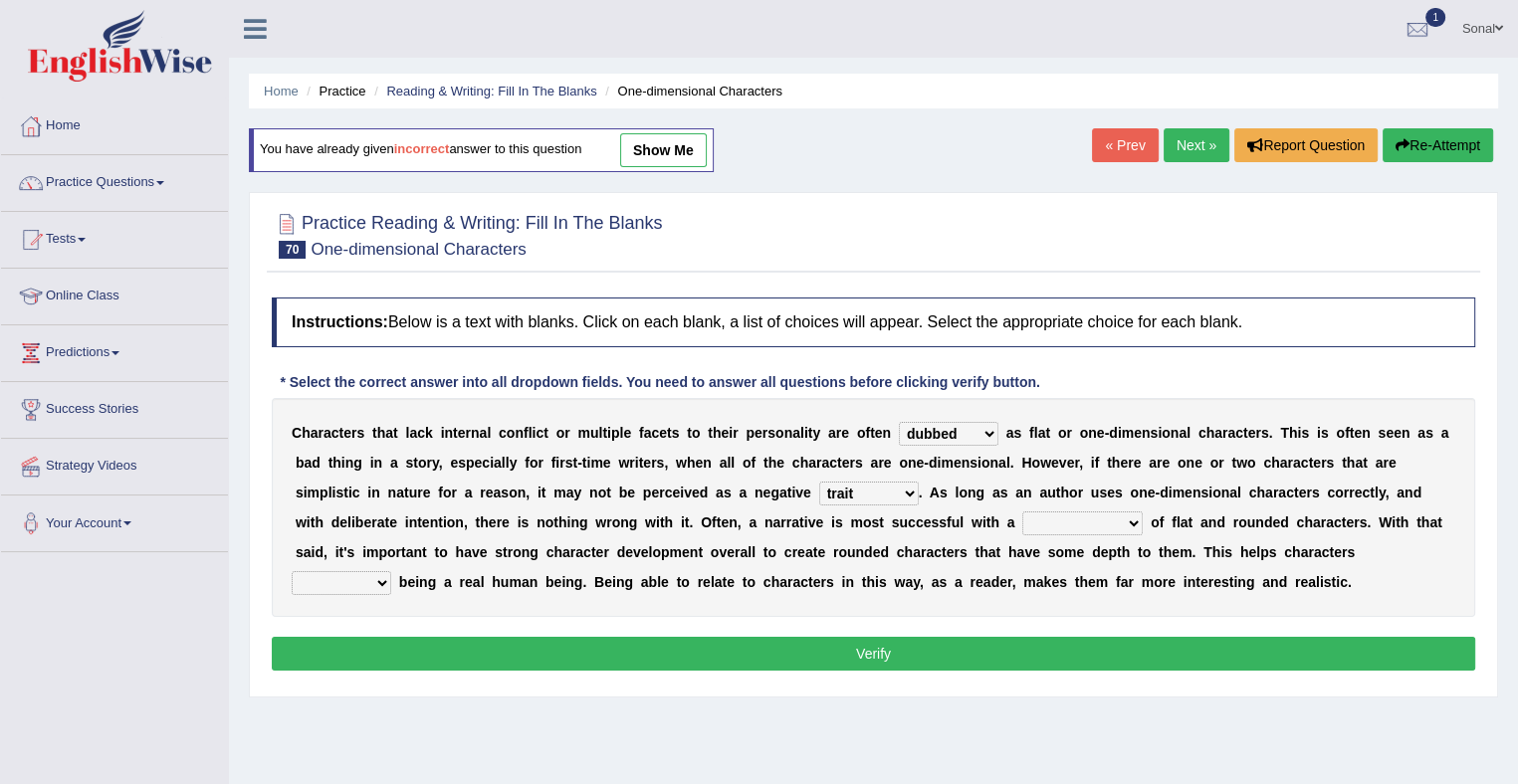 click on "rejuvenation determination inclination combination" at bounding box center (1082, 523) 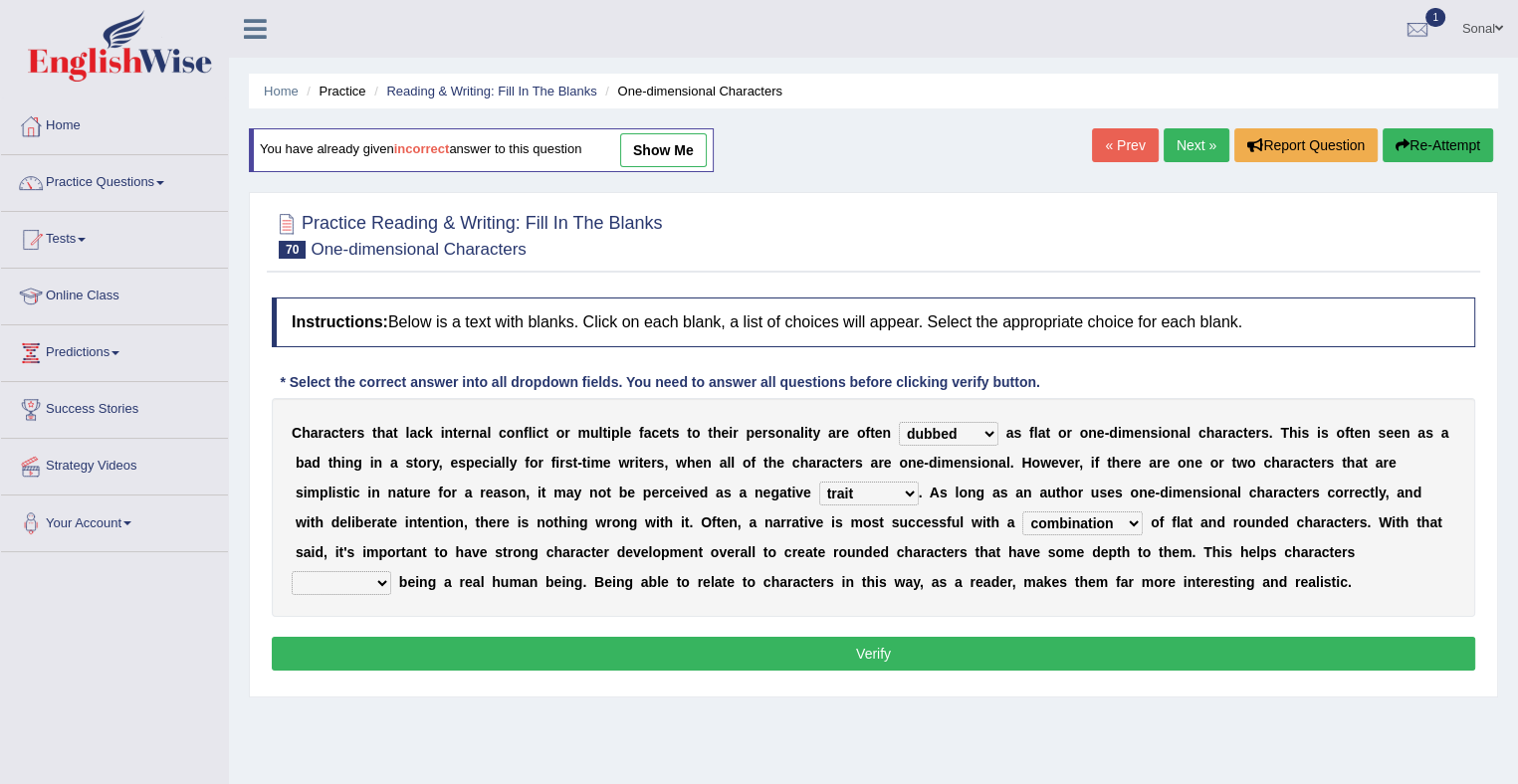 click on "rejuvenation determination inclination combination" at bounding box center [1082, 523] 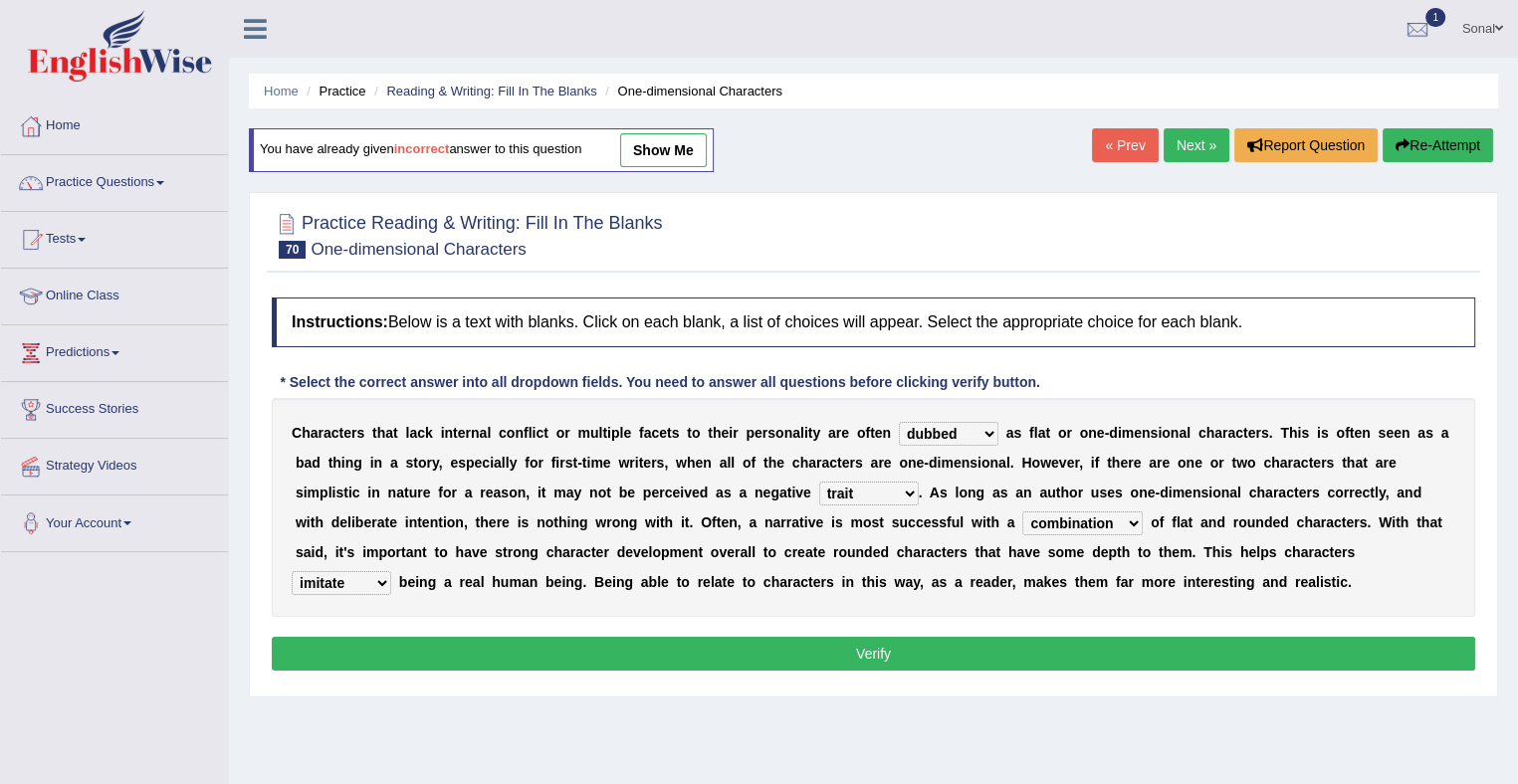 click on "intimidate humiliate imitate instate" at bounding box center (341, 583) 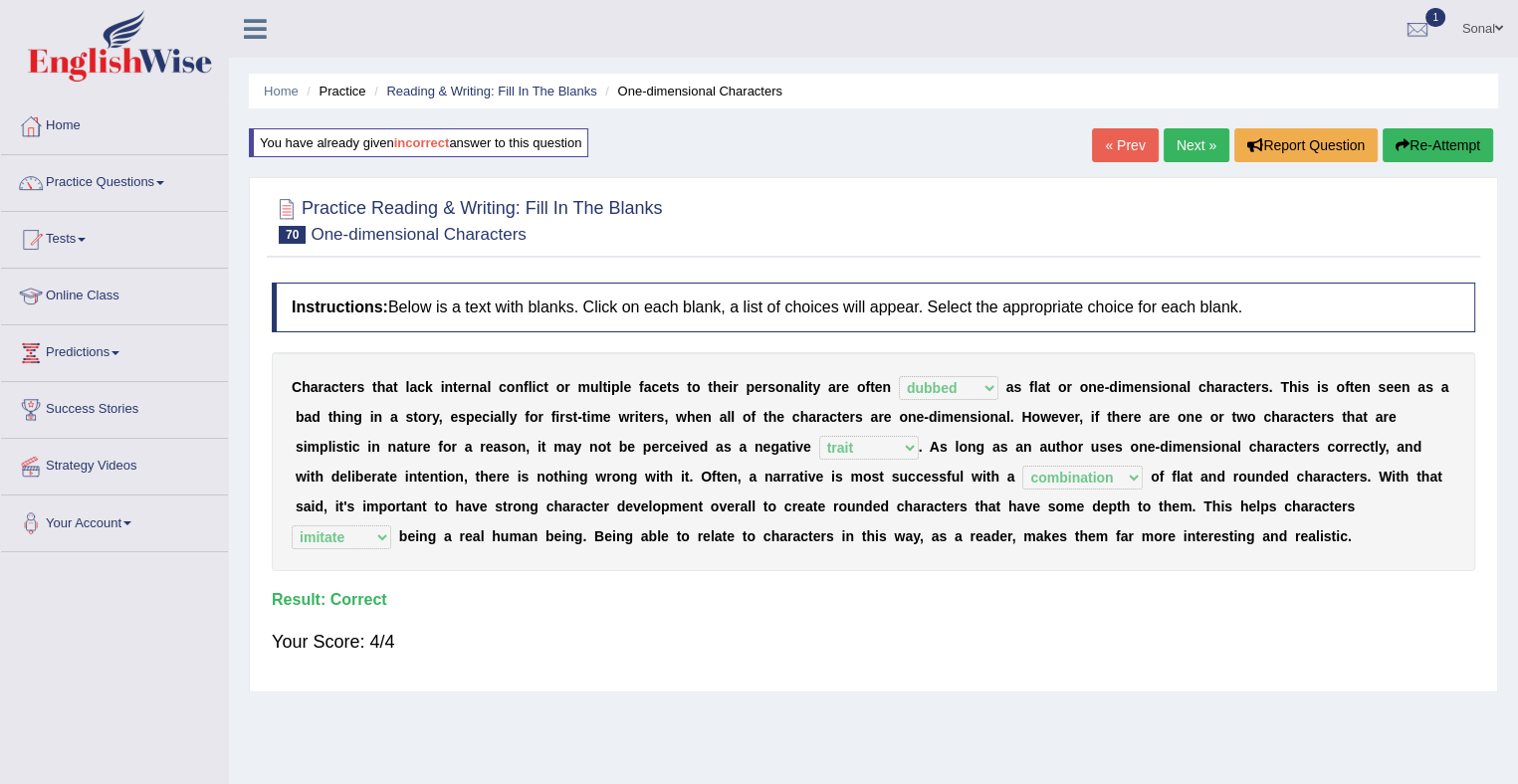 click on "Next »" at bounding box center [1196, 145] 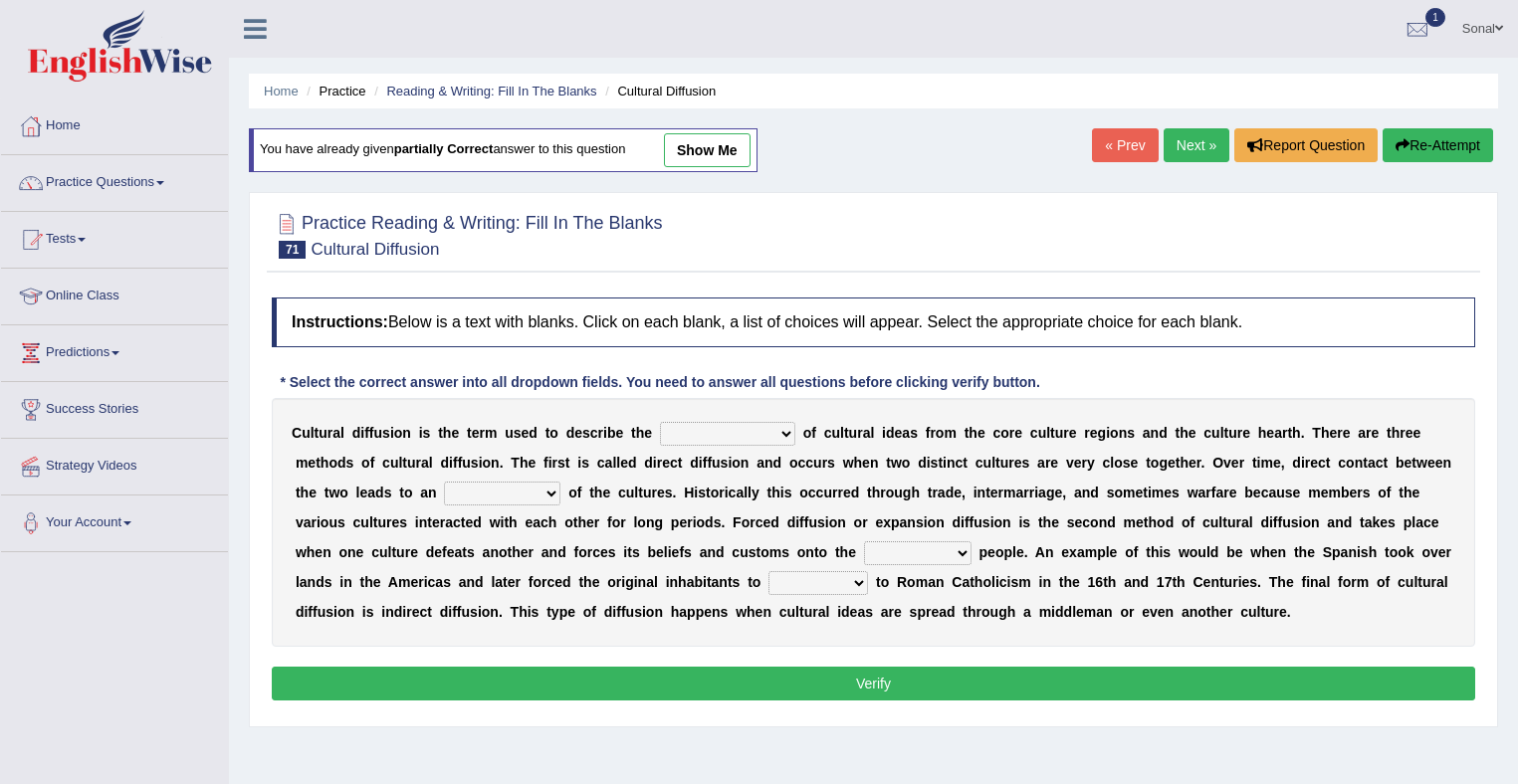 scroll, scrollTop: 0, scrollLeft: 0, axis: both 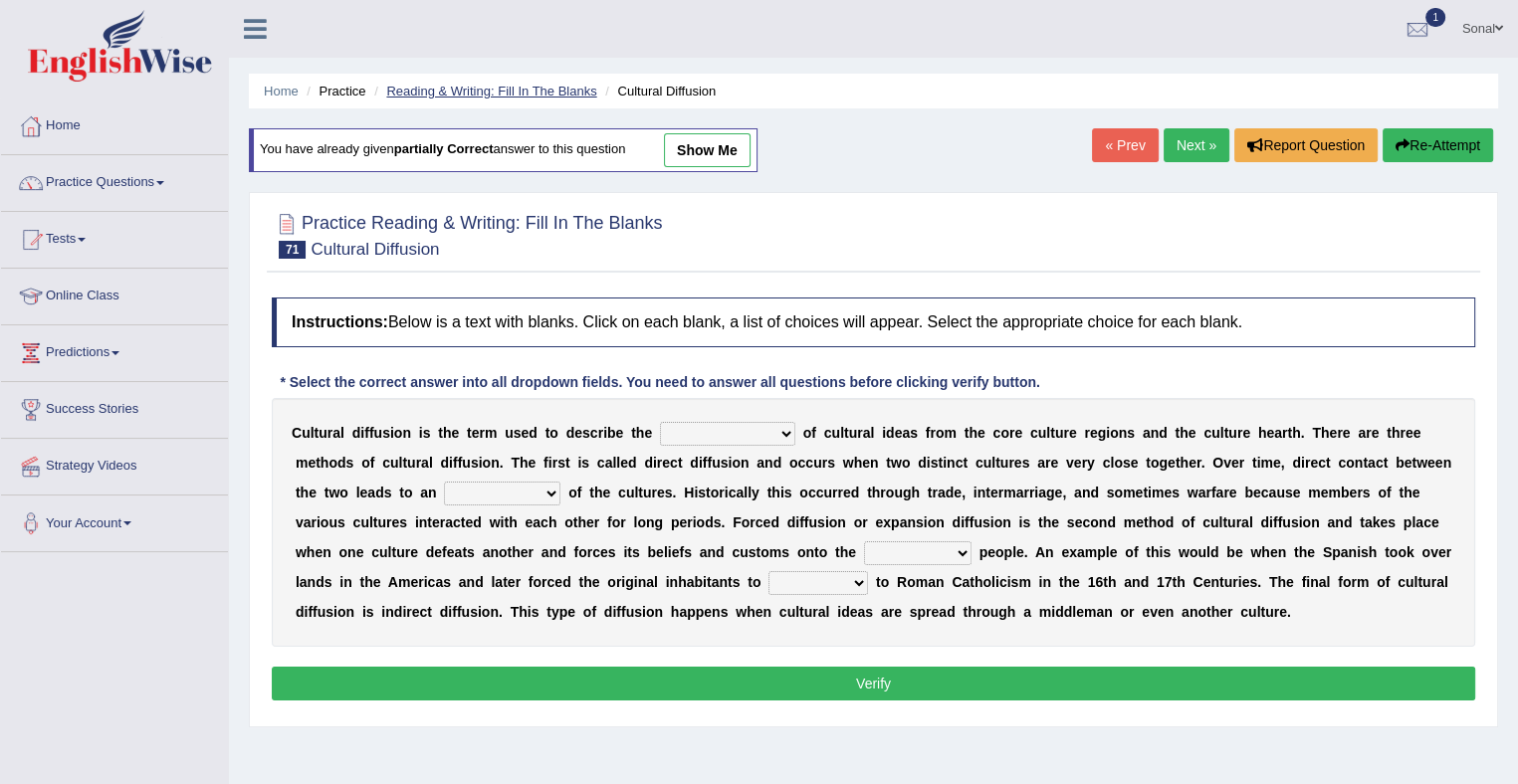 click on "Reading & Writing: Fill In The Blanks" at bounding box center [491, 91] 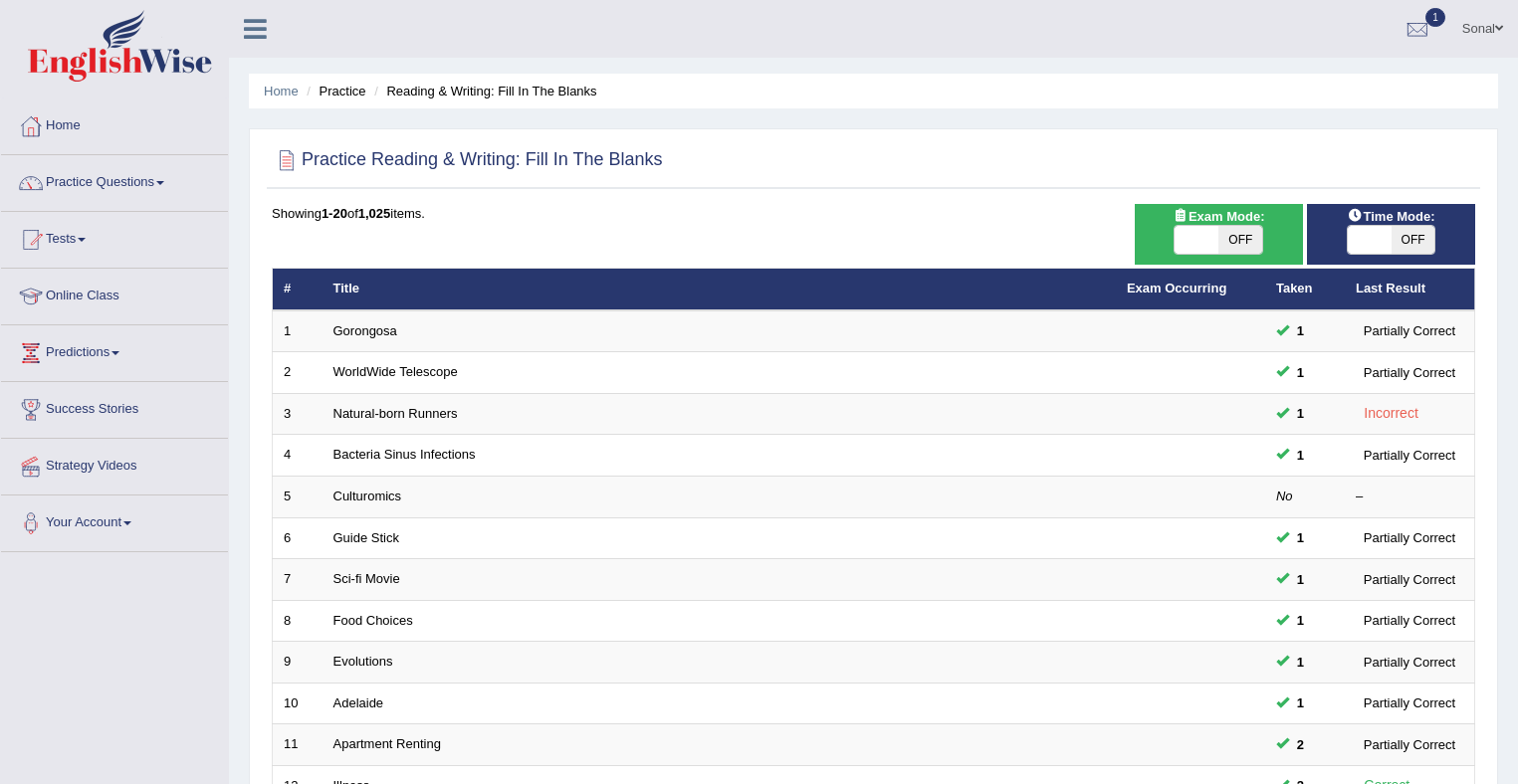 scroll, scrollTop: 0, scrollLeft: 0, axis: both 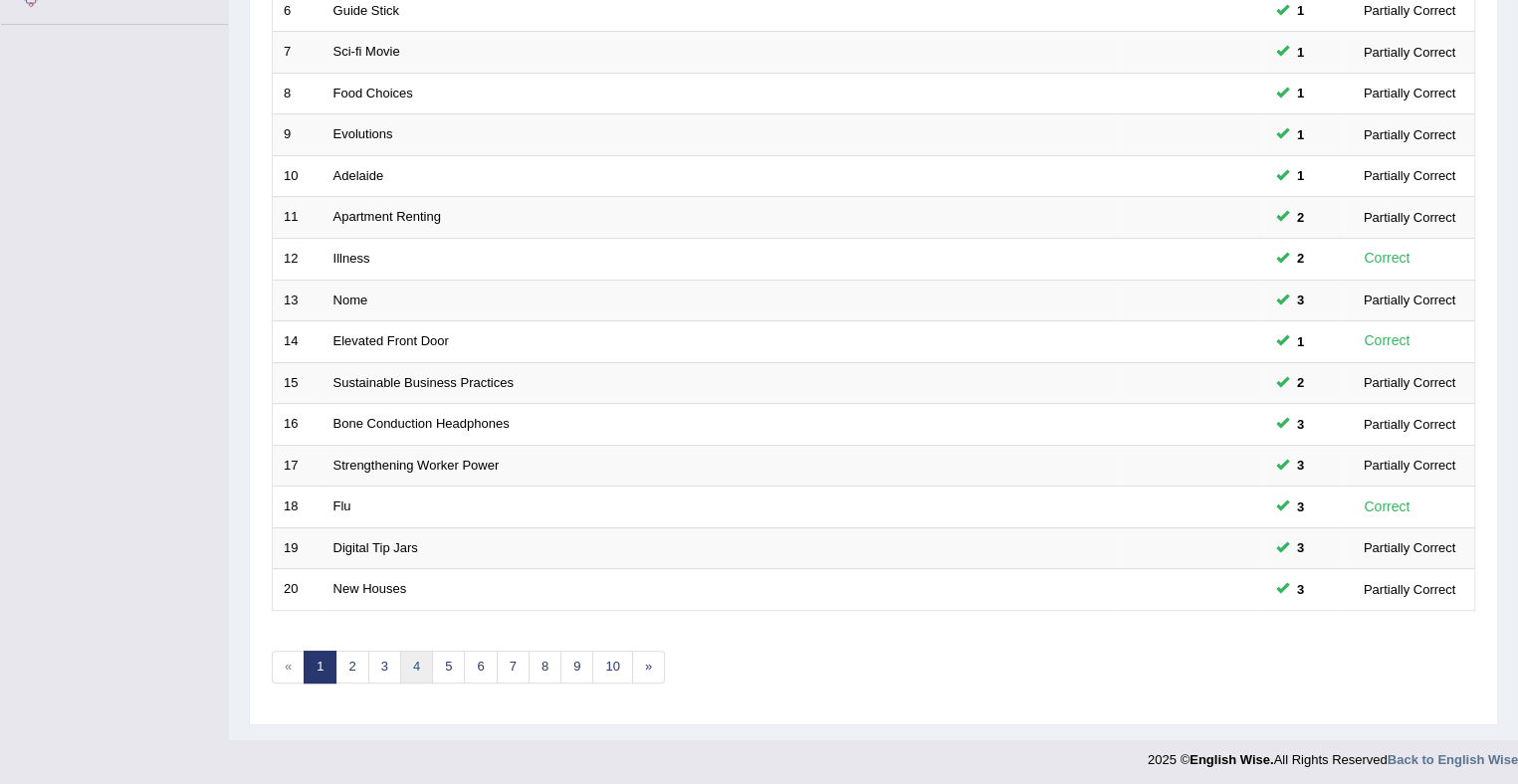 click on "4" 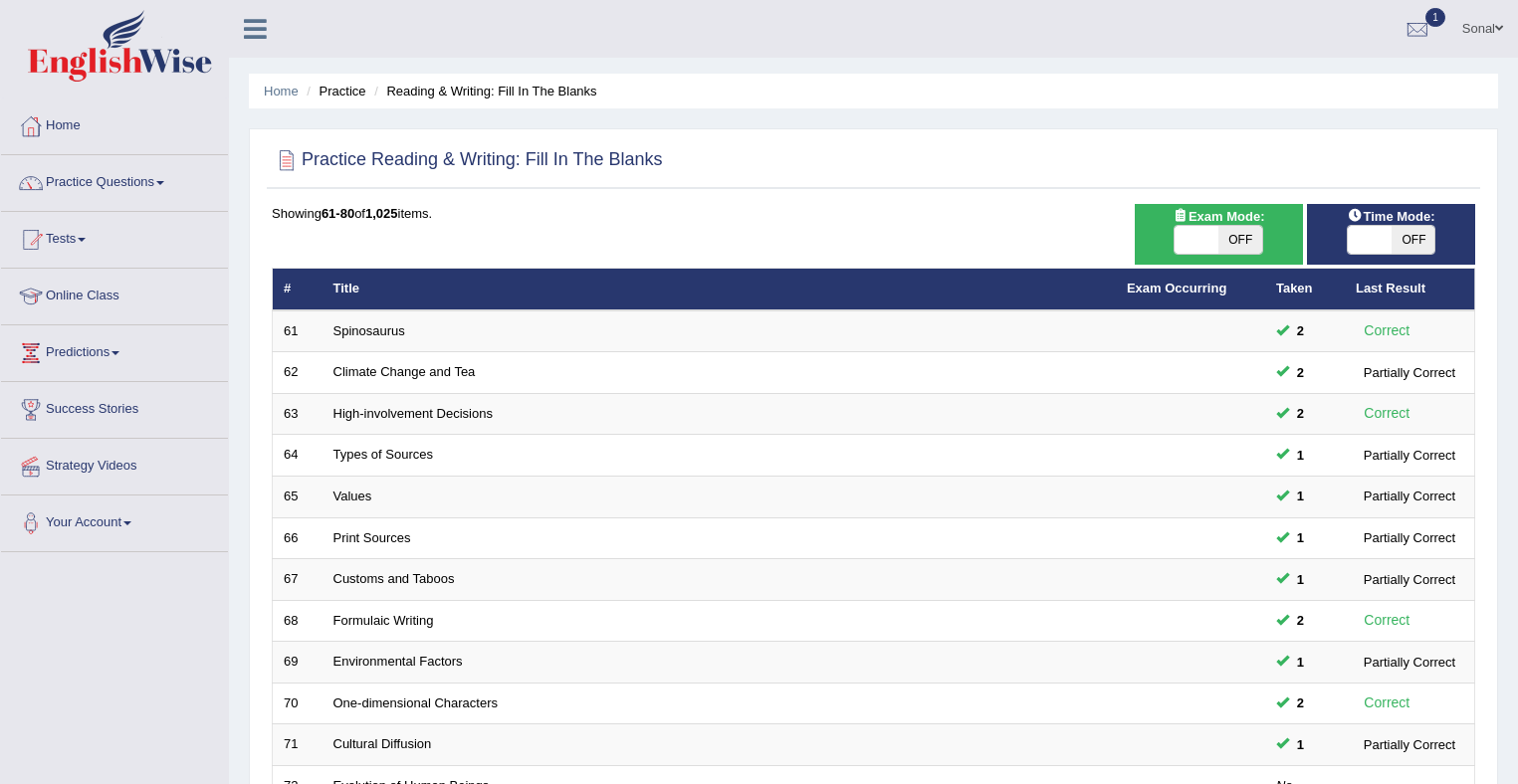 scroll, scrollTop: 0, scrollLeft: 0, axis: both 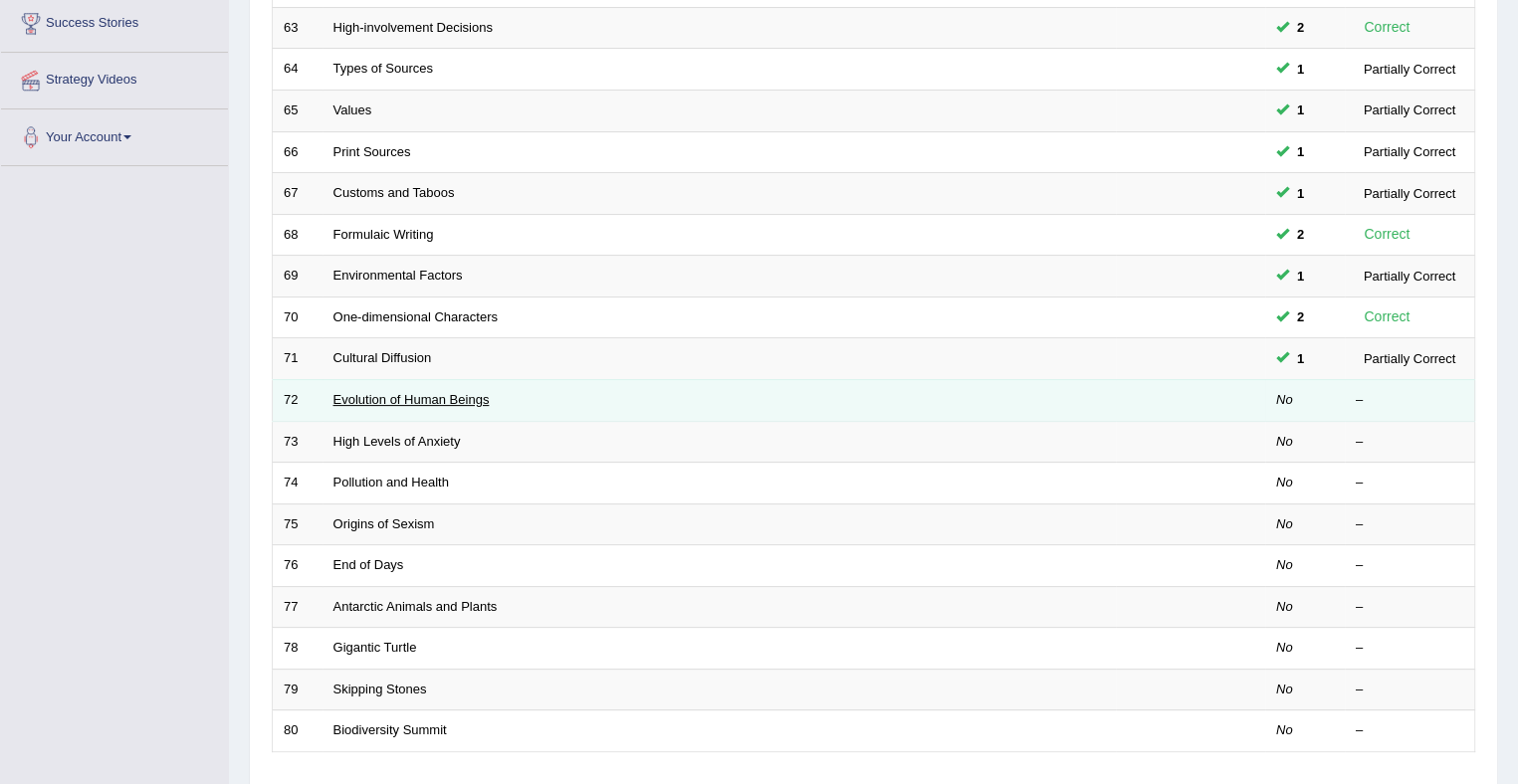 click on "Evolution of Human Beings" at bounding box center [411, 399] 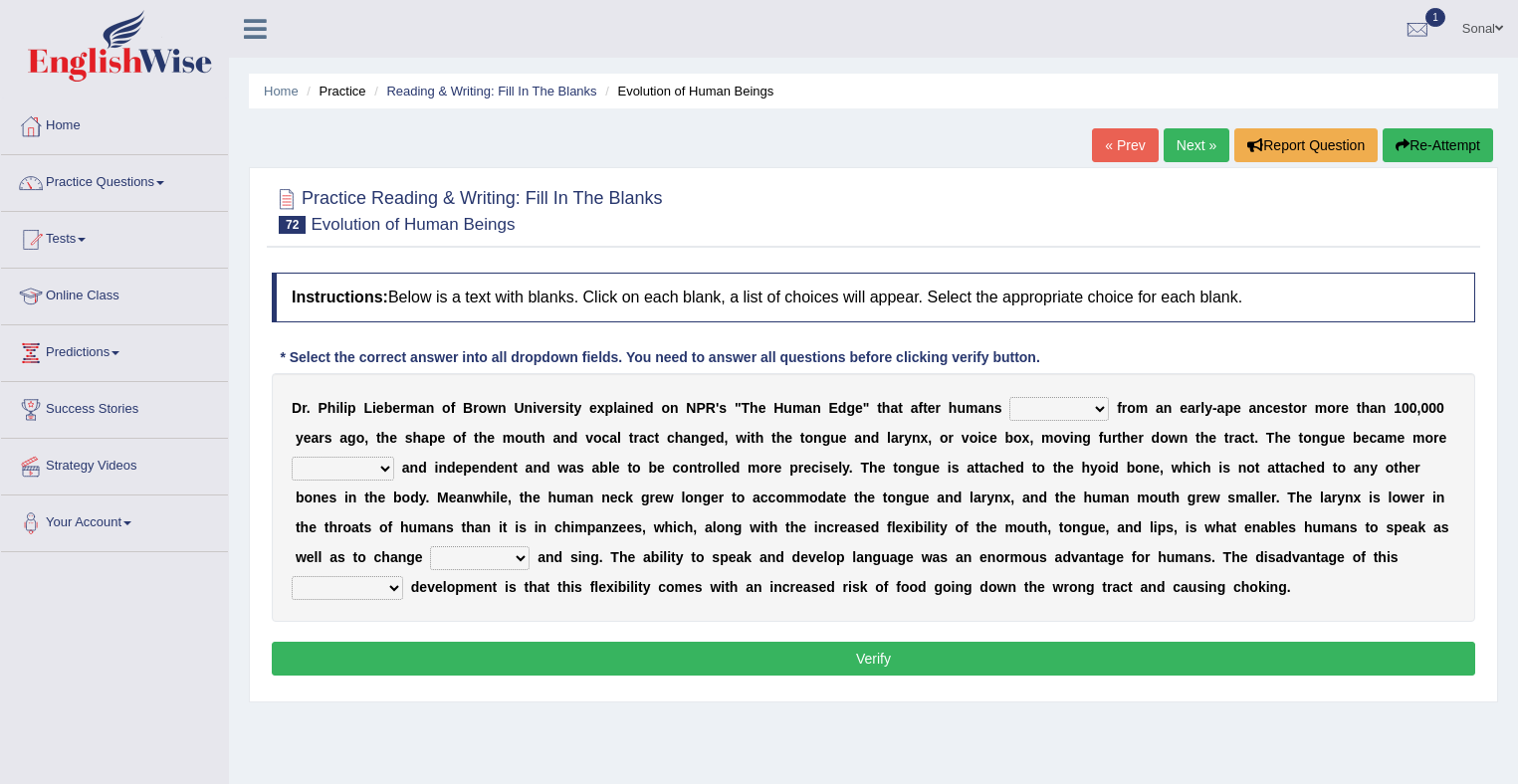scroll, scrollTop: 0, scrollLeft: 0, axis: both 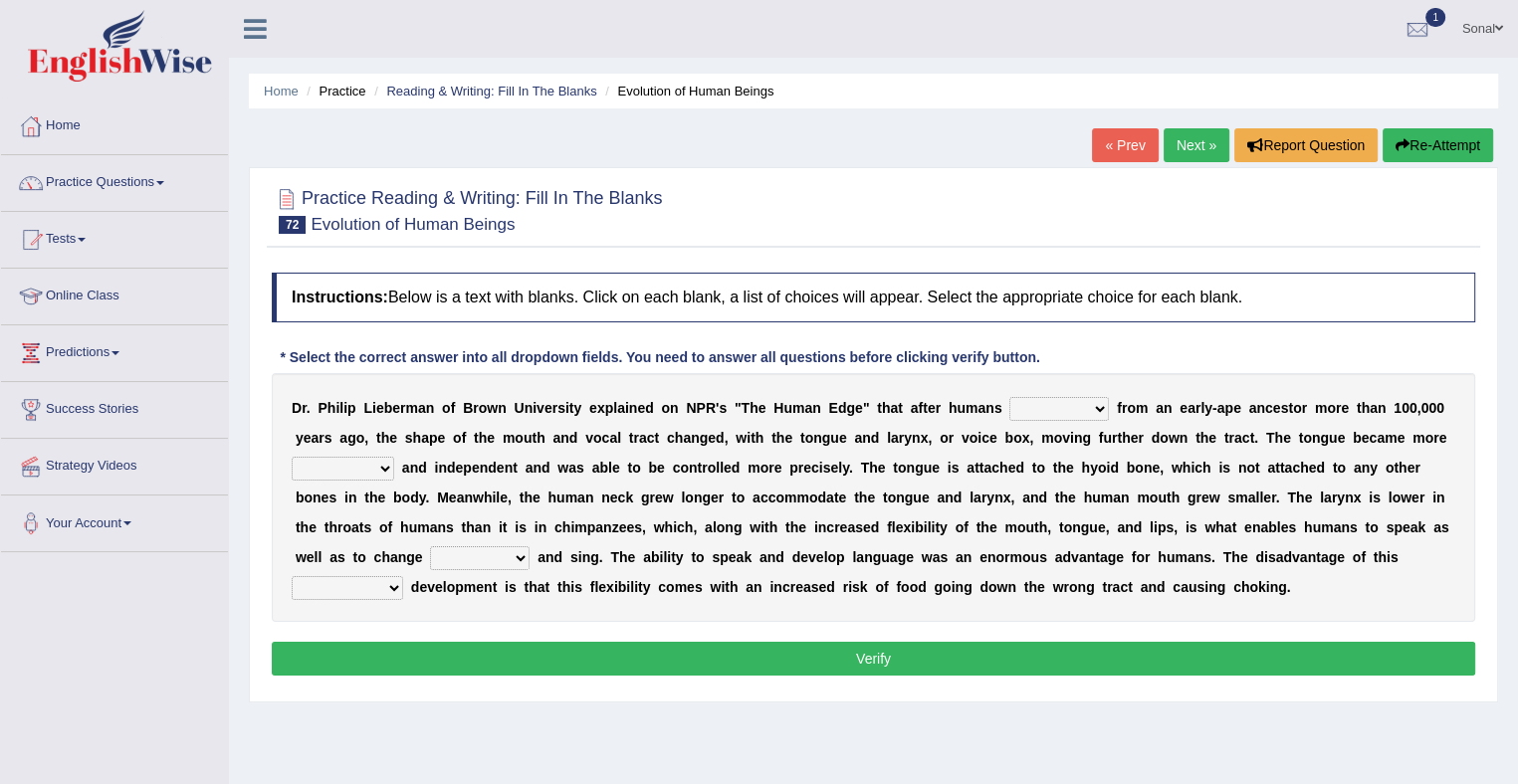 click on "diverged converged converged urged" at bounding box center [1059, 409] 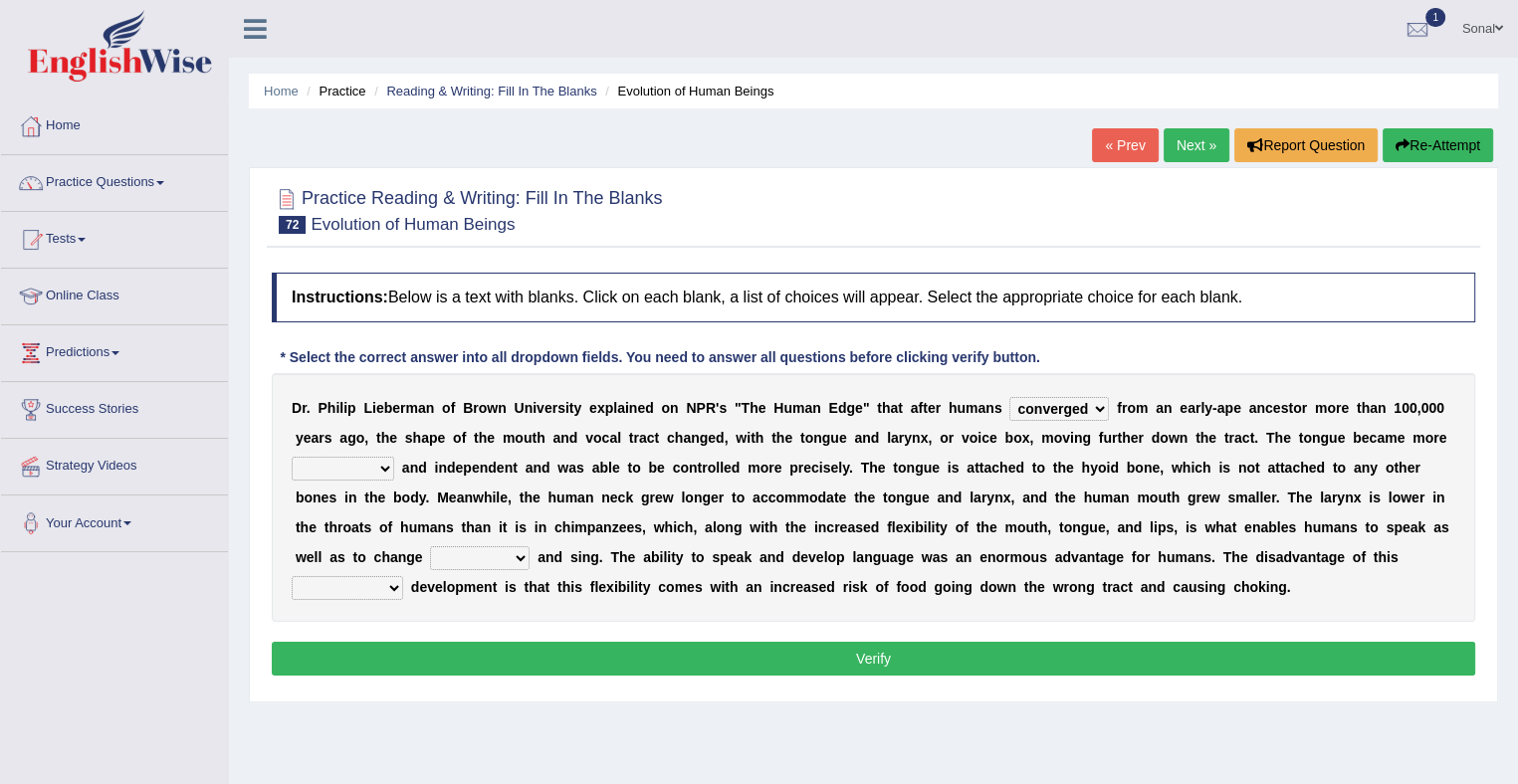 click on "diverged converged converged urged" at bounding box center (1059, 409) 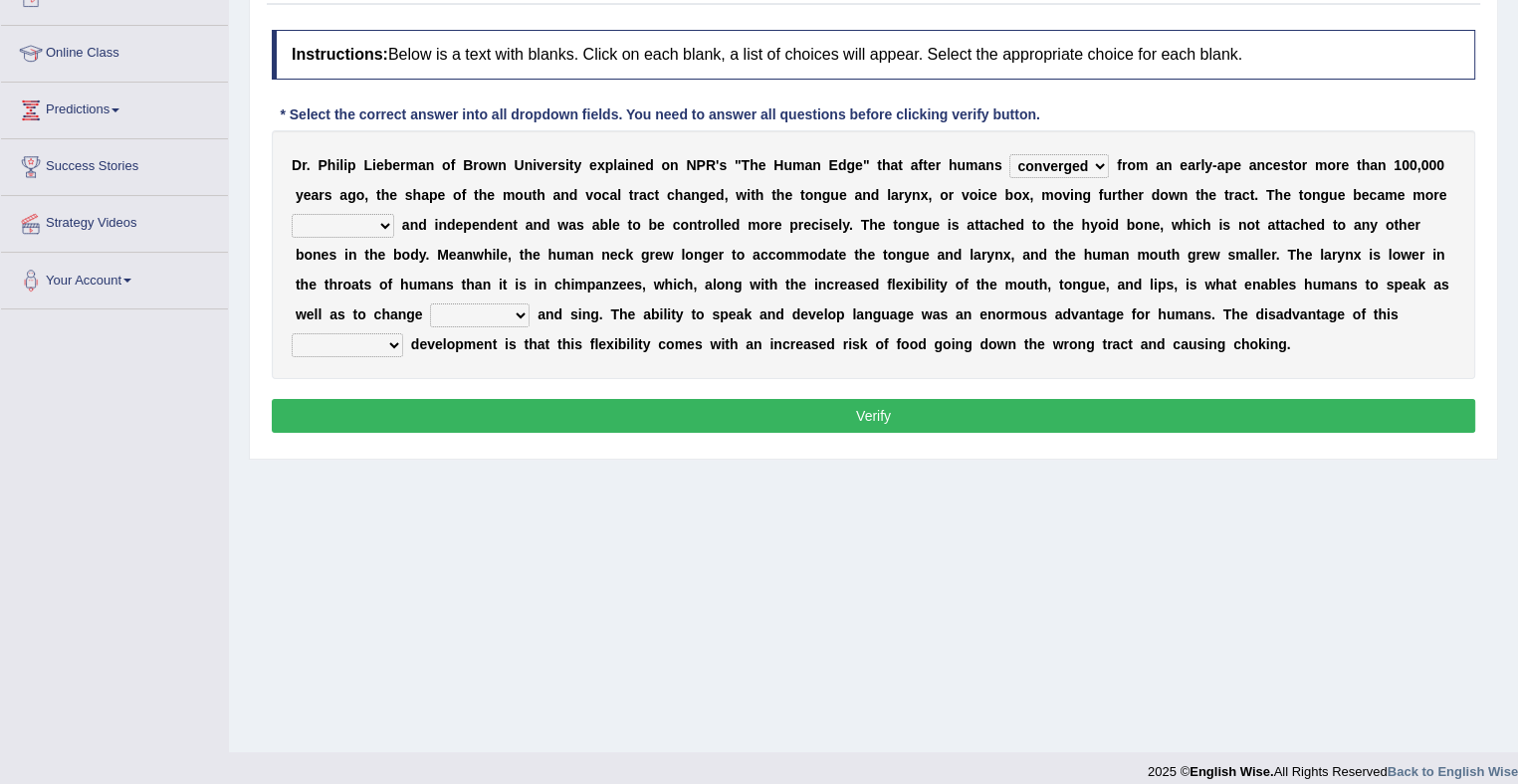 scroll, scrollTop: 247, scrollLeft: 0, axis: vertical 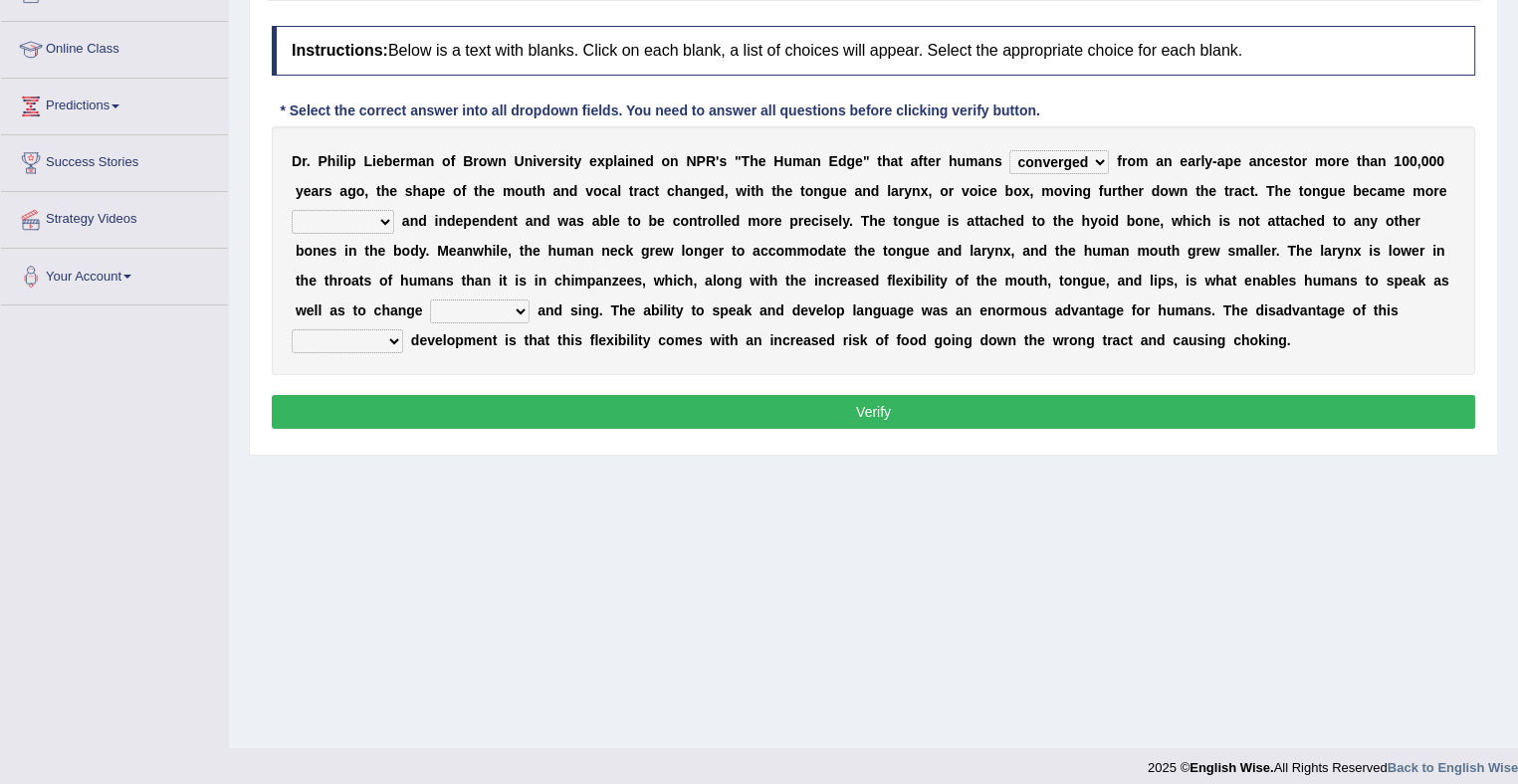 click on "irresistible ineligible convertible flexible" at bounding box center [342, 222] 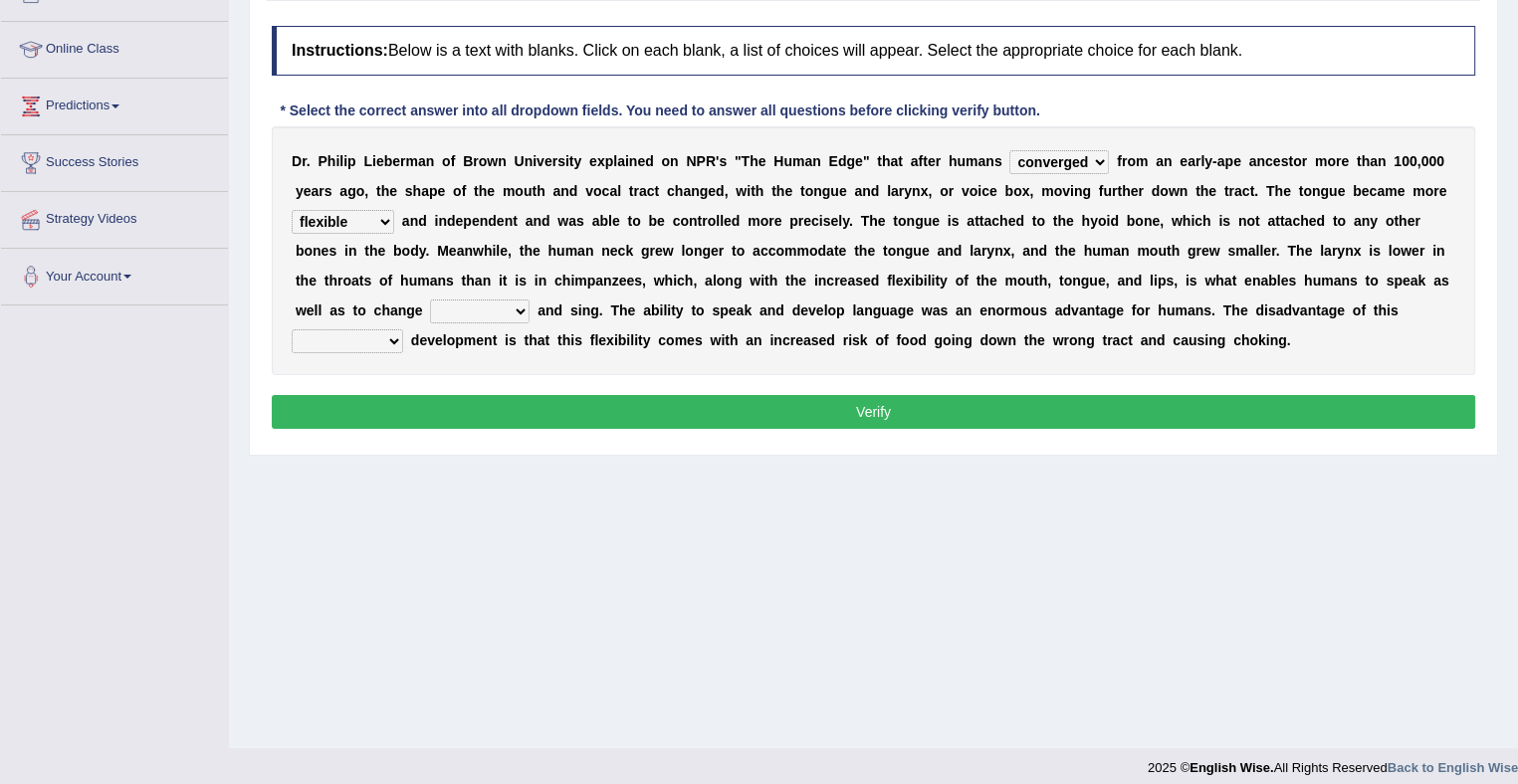 click on "ditch impacts state pitch" at bounding box center (480, 311) 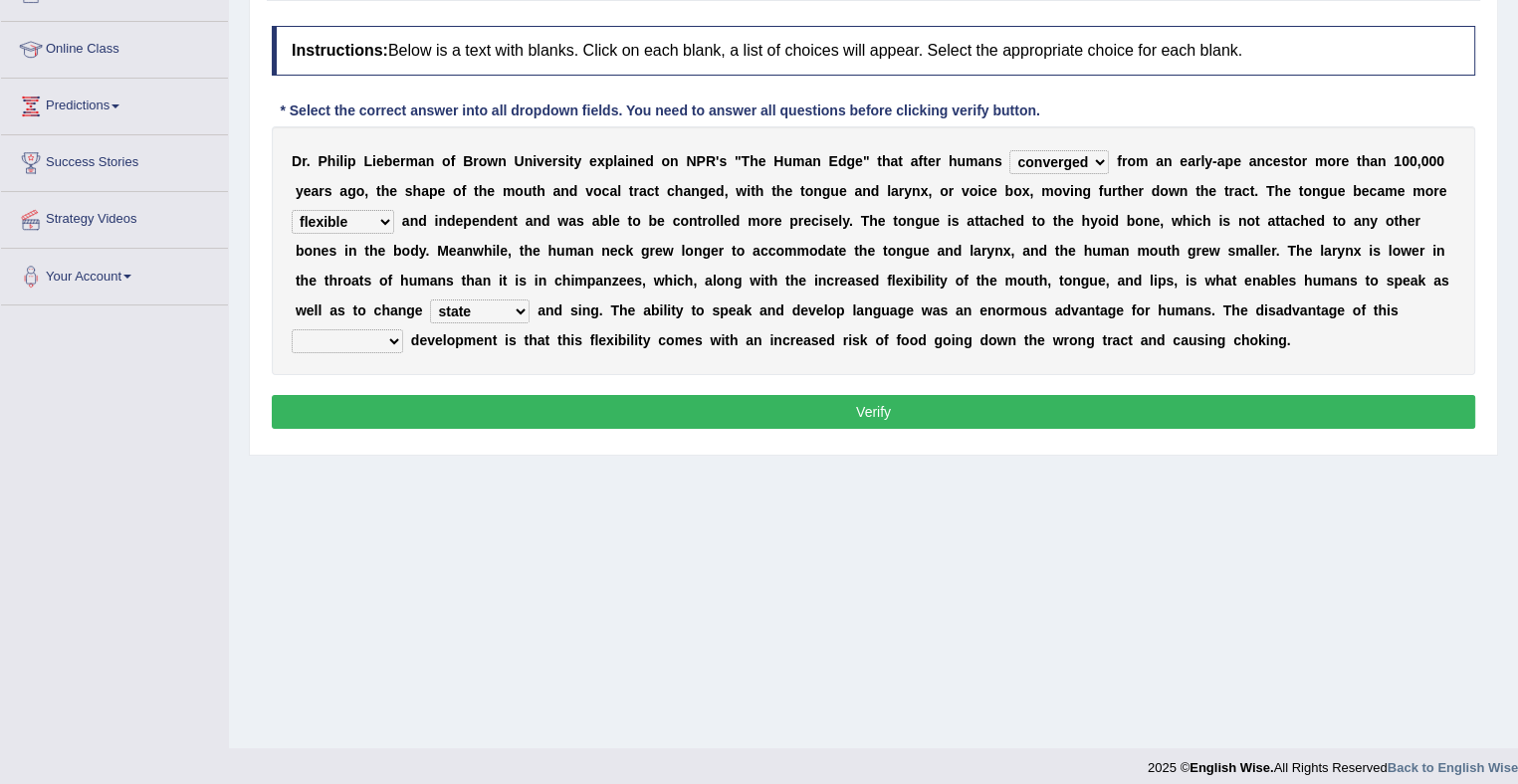 click on "imaginary evolutionary preliminary visionary" at bounding box center [347, 341] 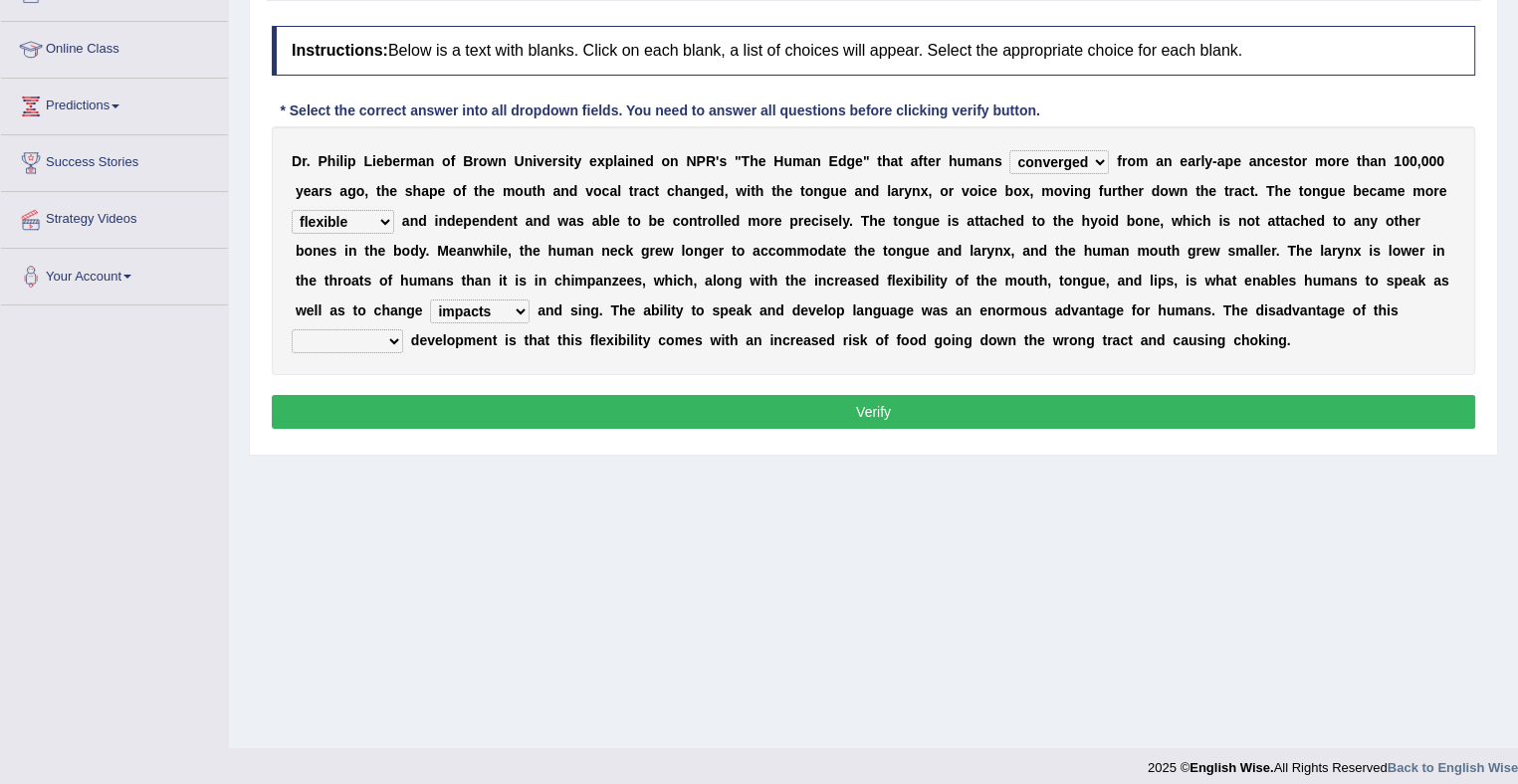 click on "ditch impacts state pitch" at bounding box center [480, 311] 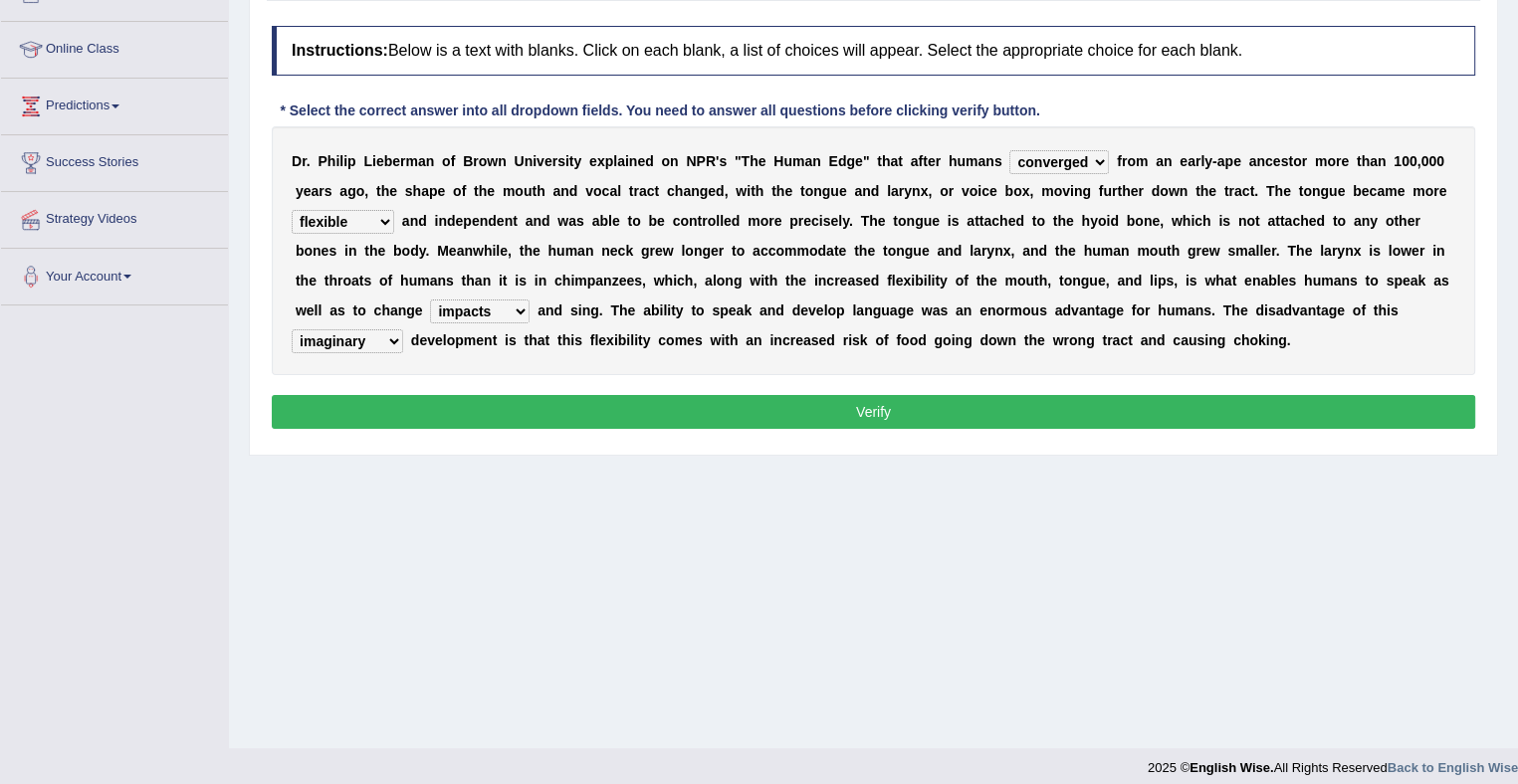 click on "imaginary evolutionary preliminary visionary" at bounding box center (347, 341) 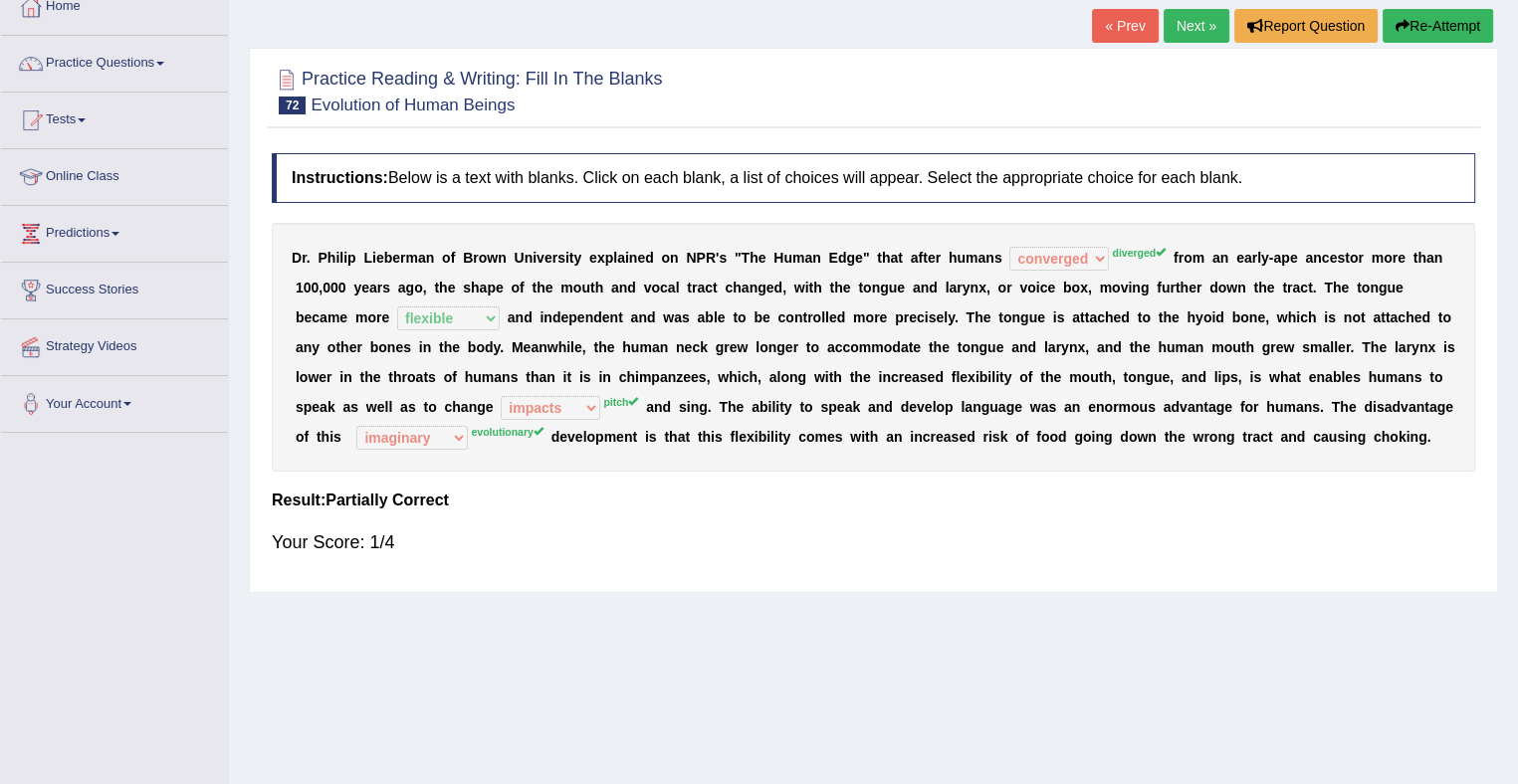 scroll, scrollTop: 118, scrollLeft: 0, axis: vertical 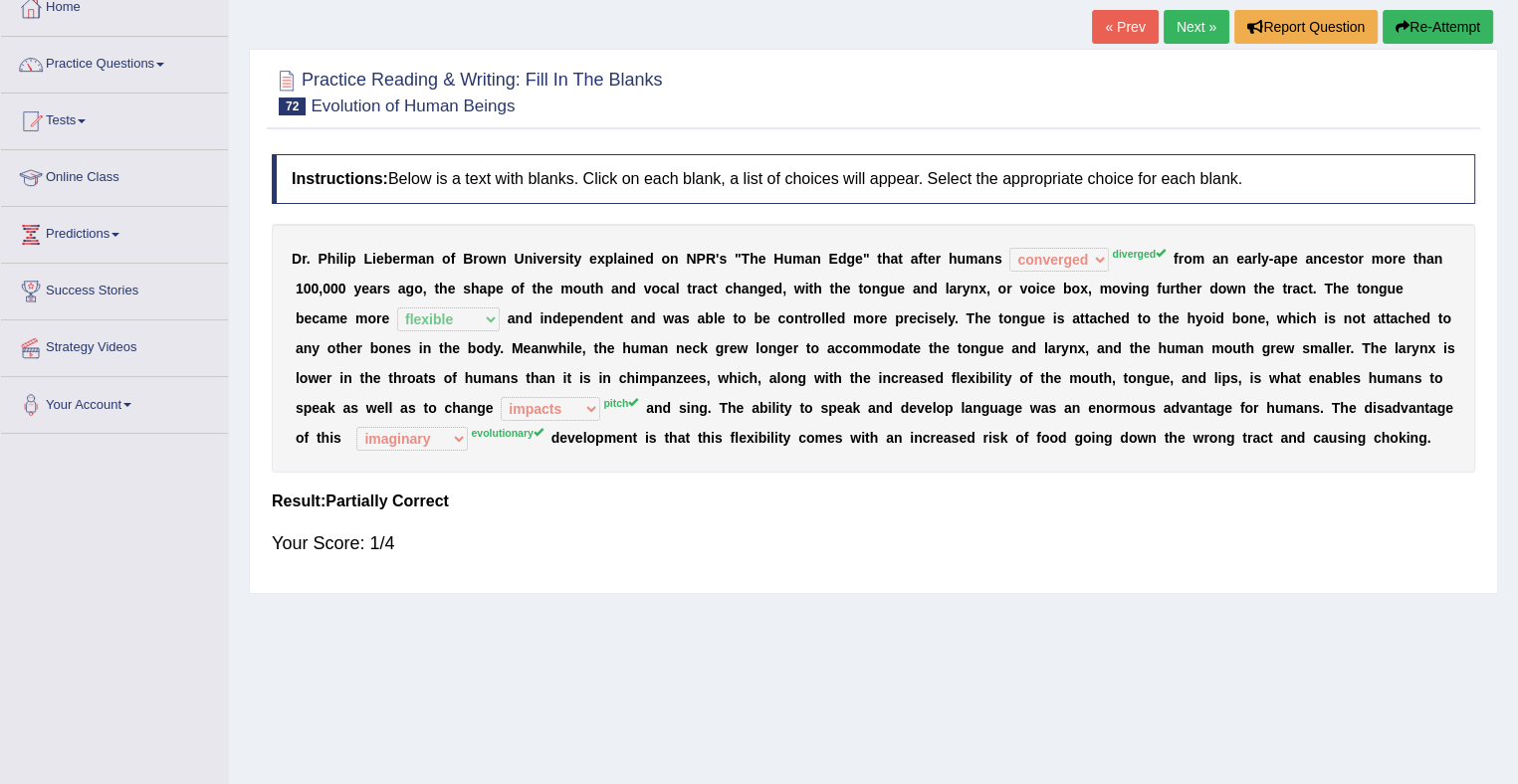 click on "Re-Attempt" at bounding box center (1437, 27) 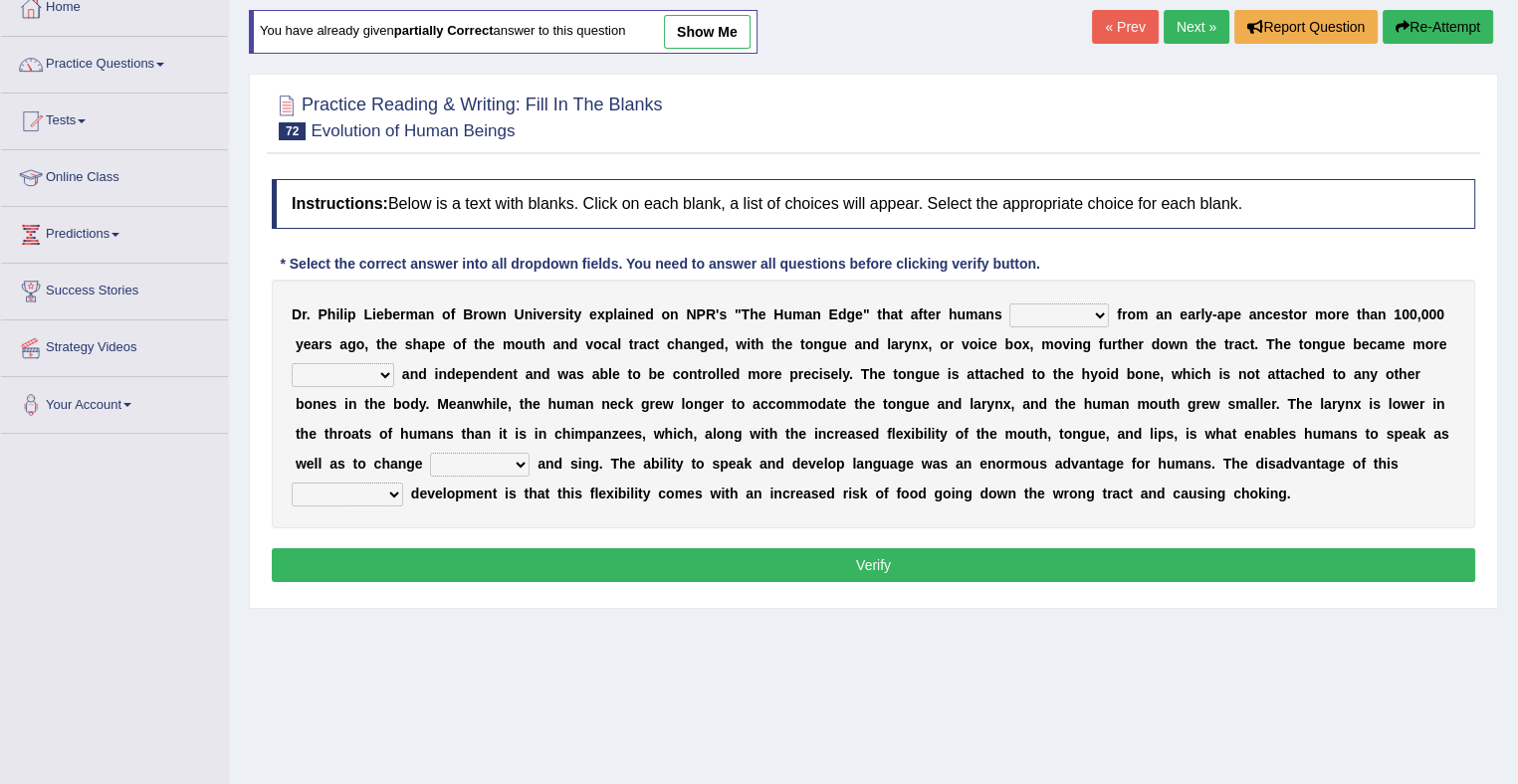 scroll, scrollTop: 118, scrollLeft: 0, axis: vertical 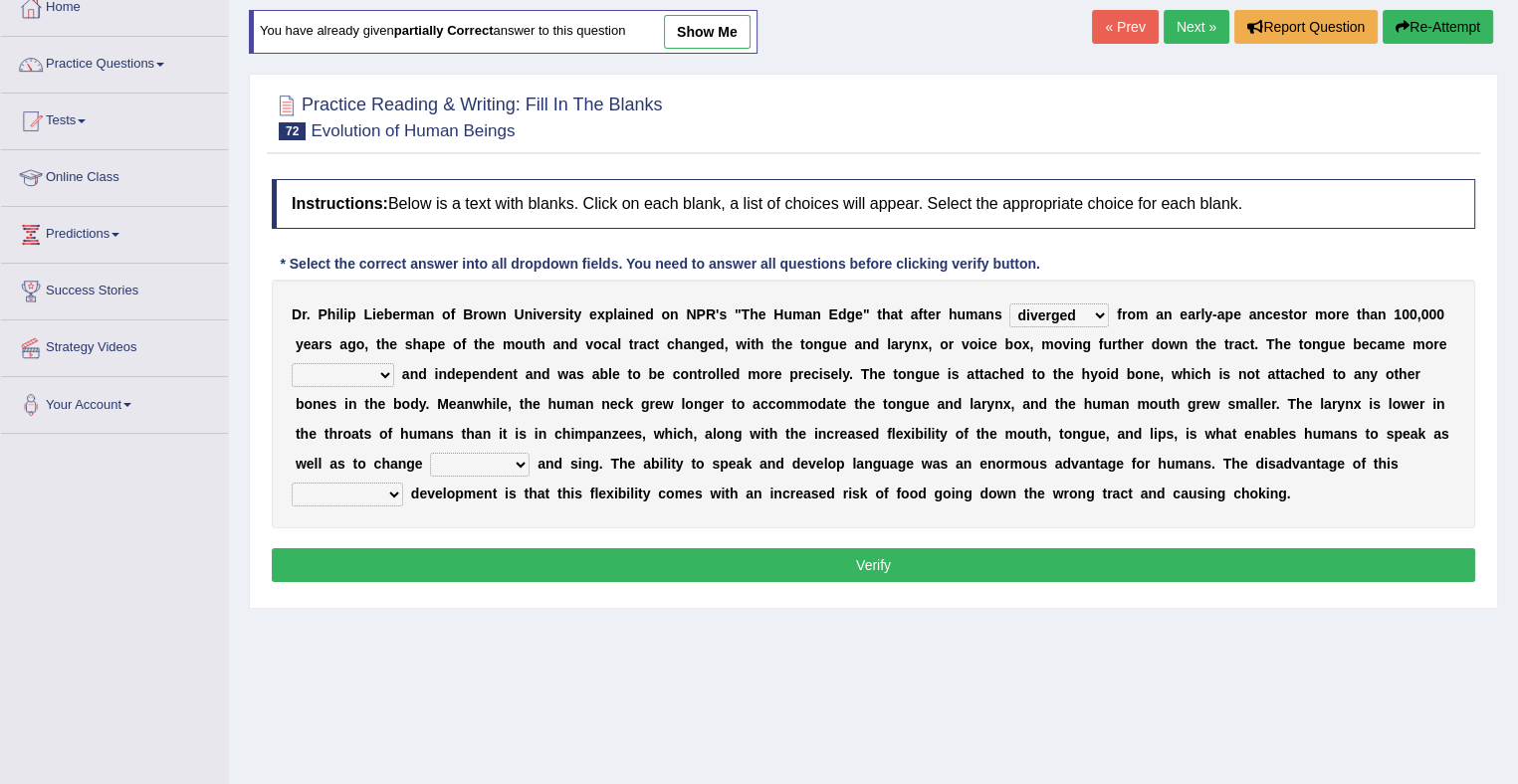 click on "diverged converged converged urged" at bounding box center [1059, 315] 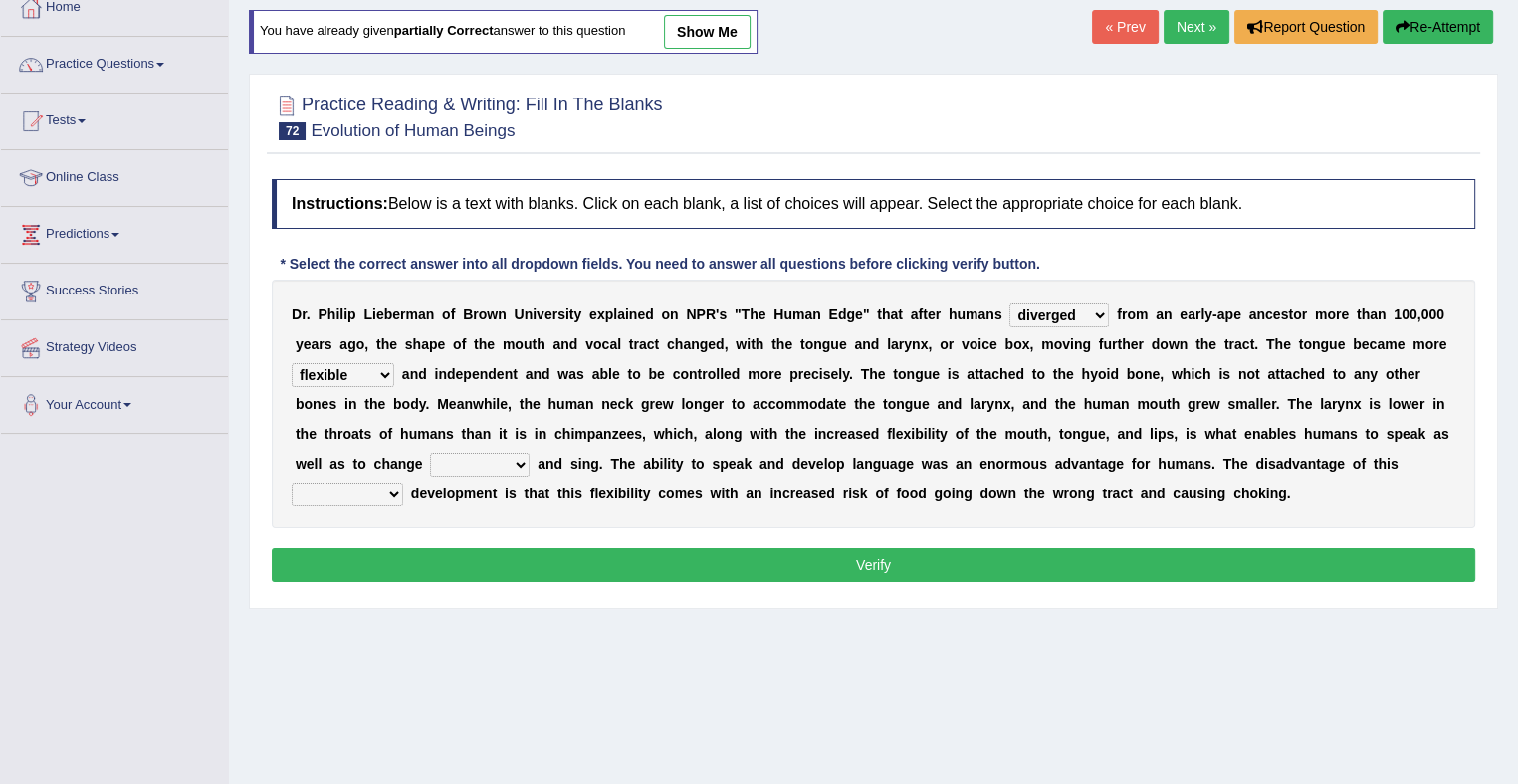 click on "irresistible ineligible convertible flexible" at bounding box center [342, 375] 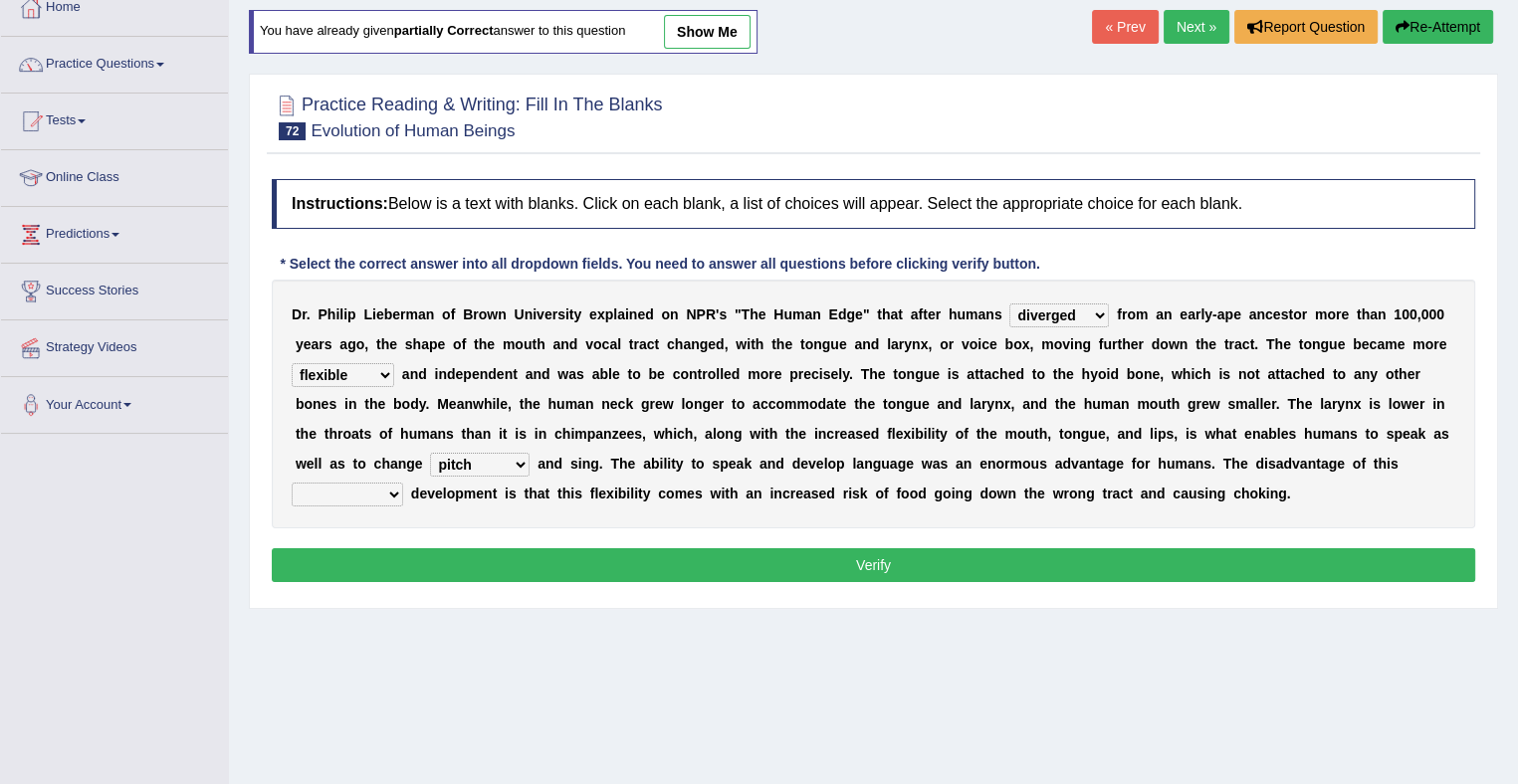 click on "ditch impacts state pitch" at bounding box center (480, 465) 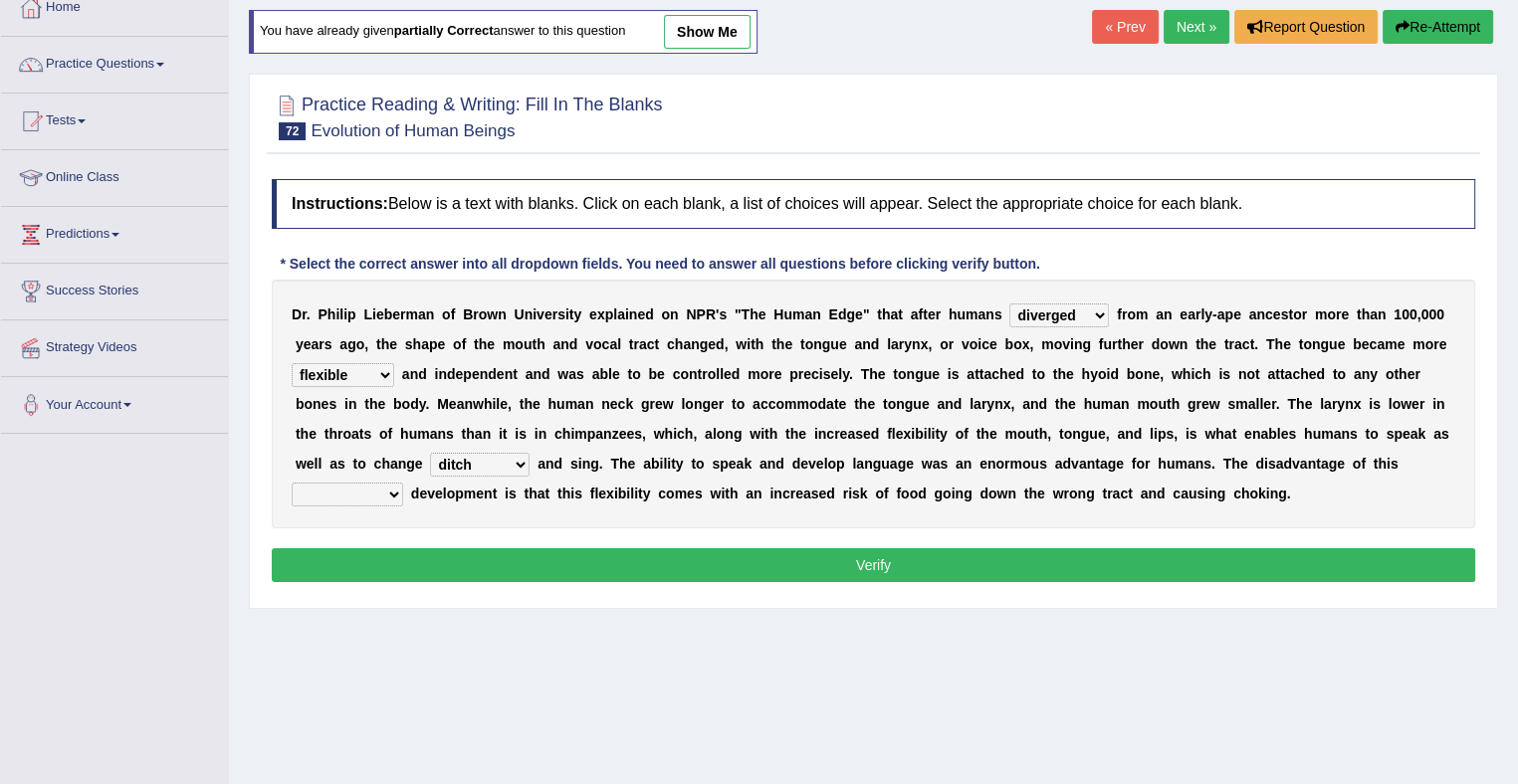 click on "ditch impacts state pitch" at bounding box center [480, 465] 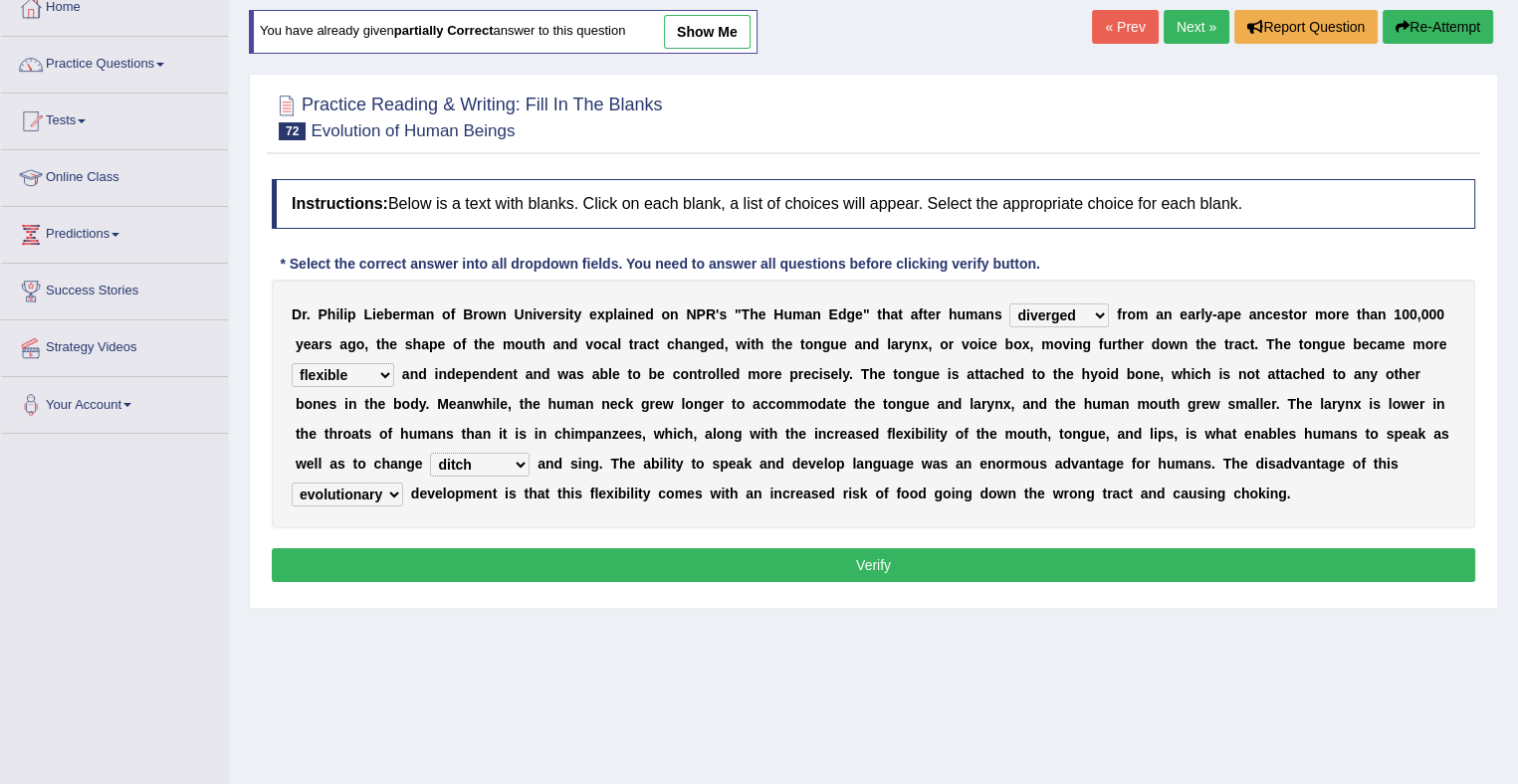 click on "imaginary evolutionary preliminary visionary" at bounding box center [347, 494] 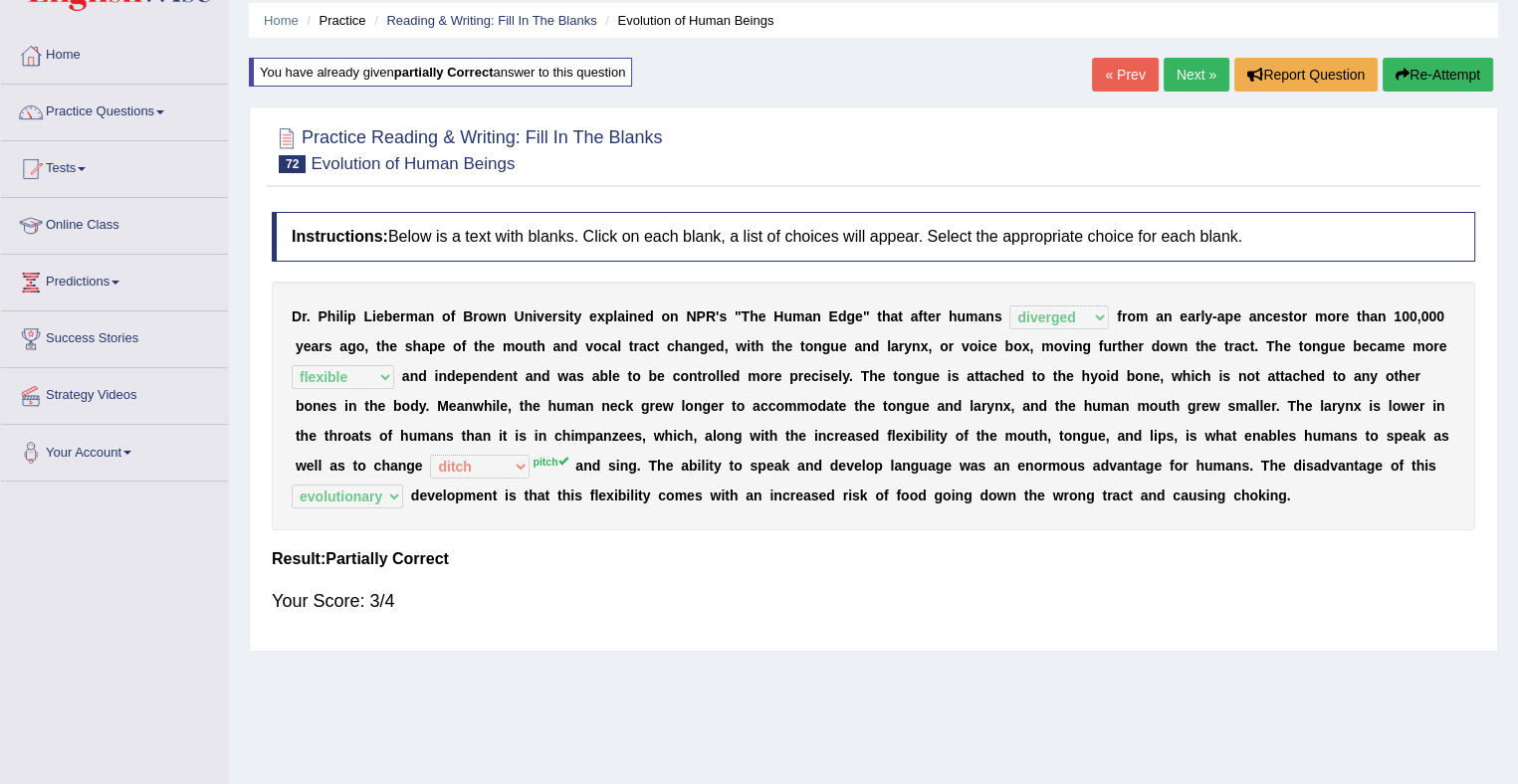 scroll, scrollTop: 0, scrollLeft: 0, axis: both 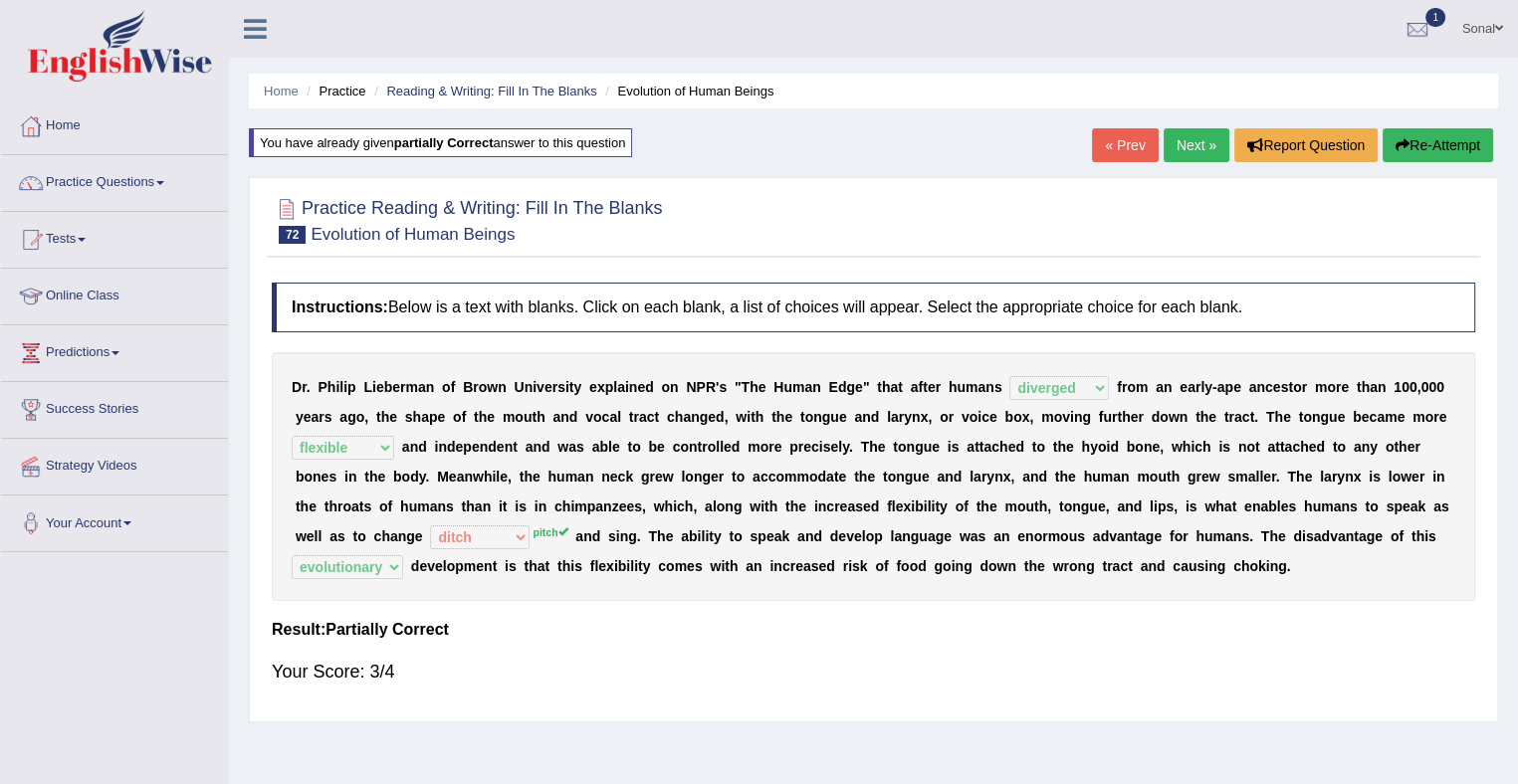 click on "Next »" at bounding box center (1196, 145) 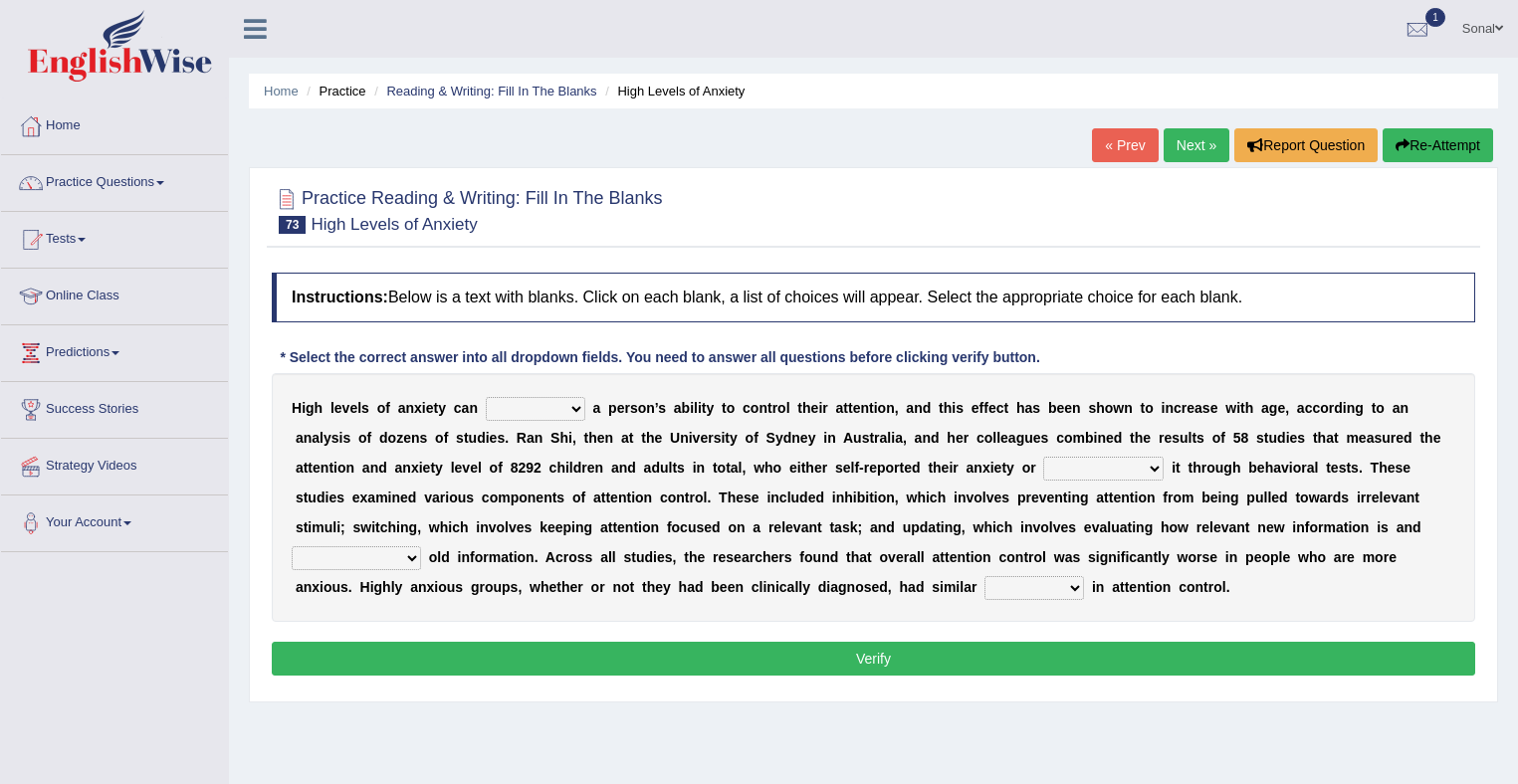 scroll, scrollTop: 0, scrollLeft: 0, axis: both 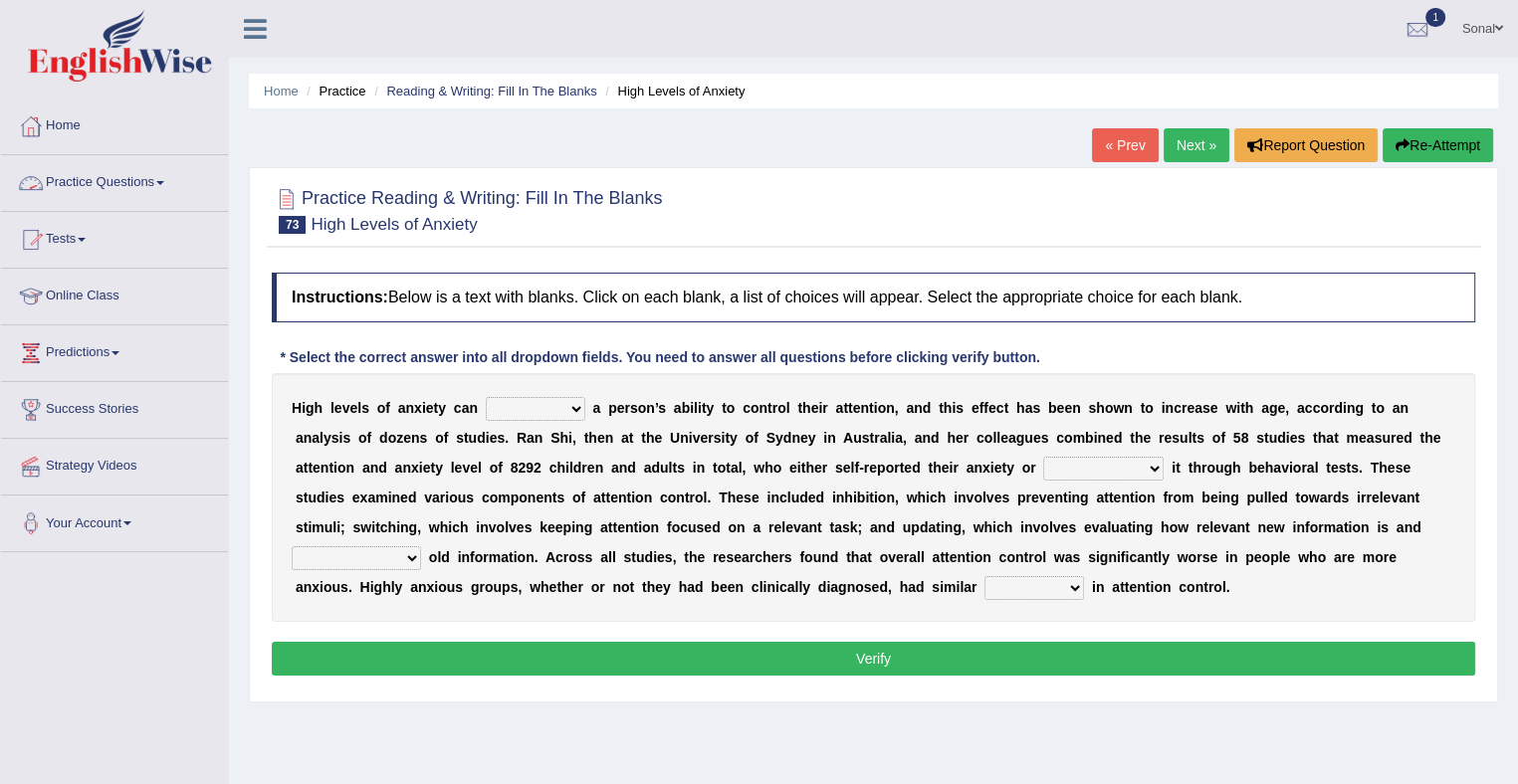 click on "Practice Questions" at bounding box center [114, 180] 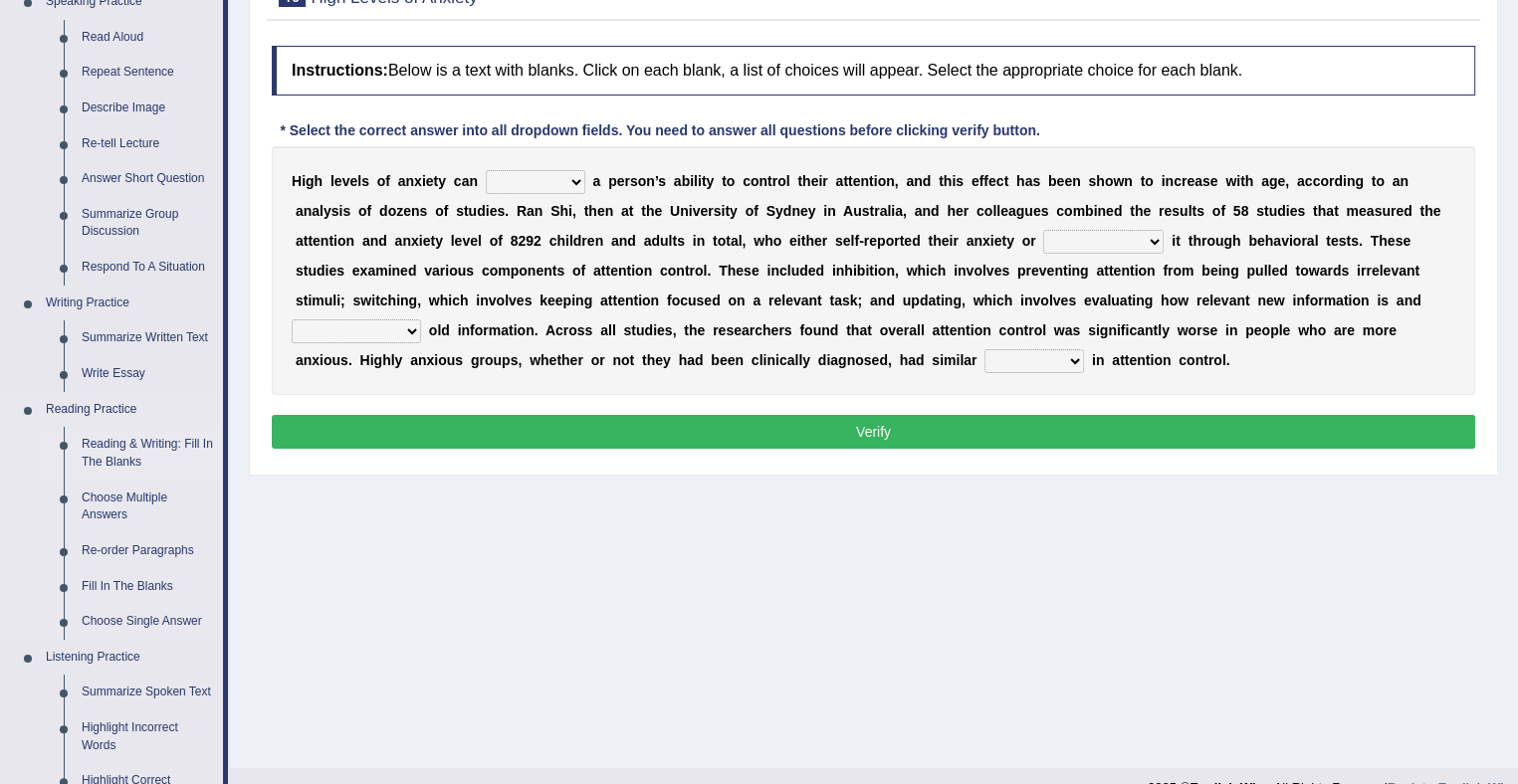 scroll, scrollTop: 0, scrollLeft: 0, axis: both 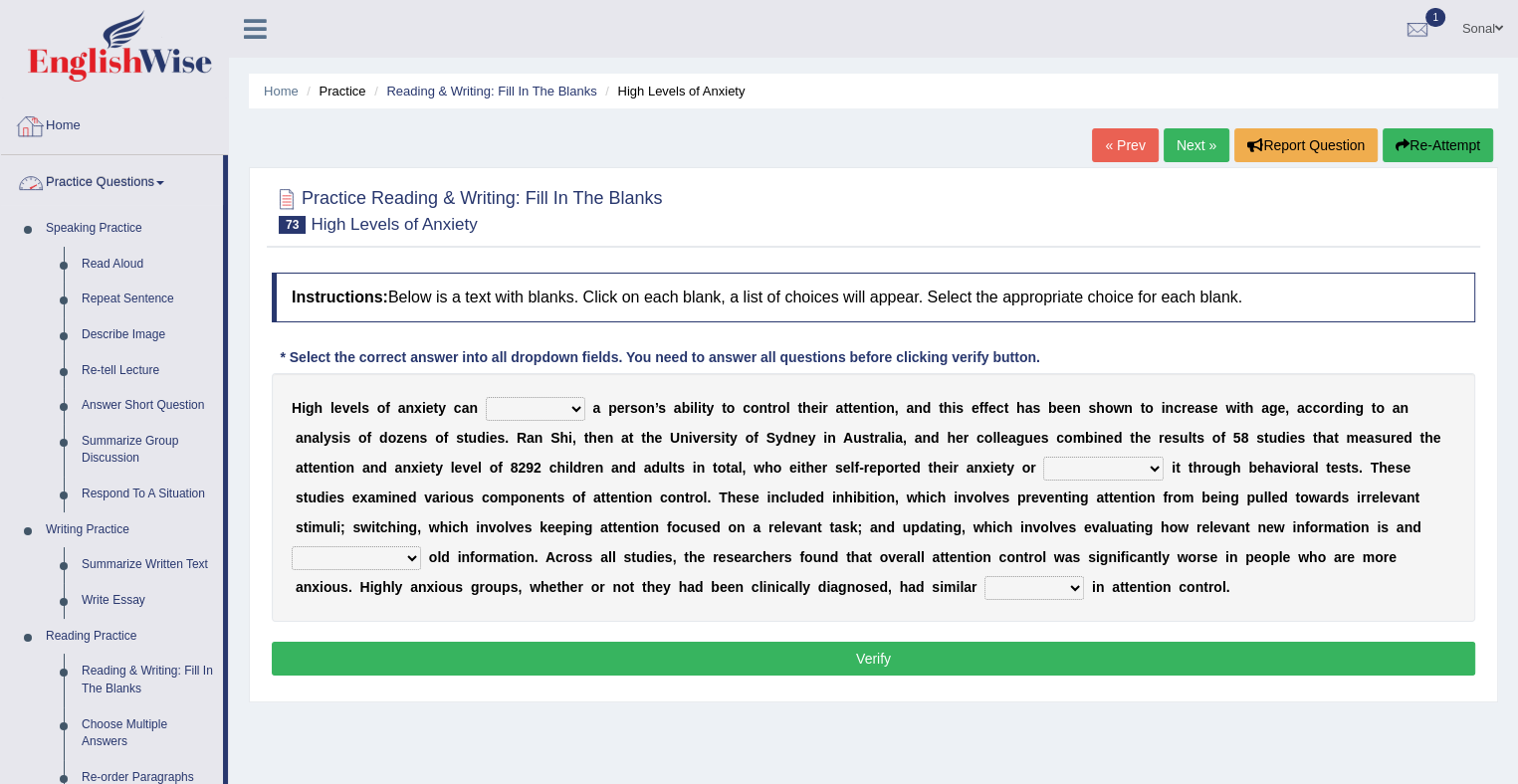 click on "Home" at bounding box center (114, 123) 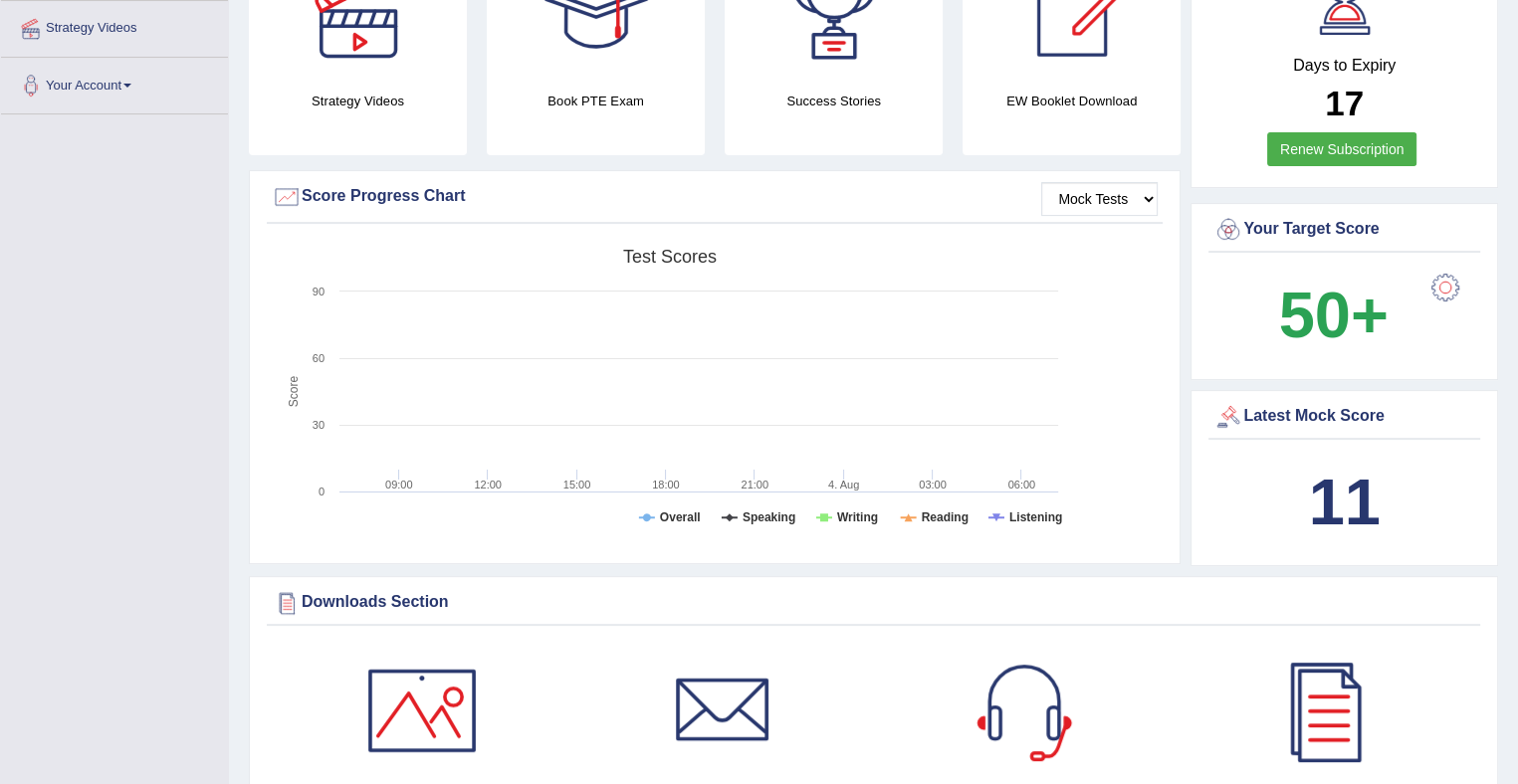 scroll, scrollTop: 0, scrollLeft: 0, axis: both 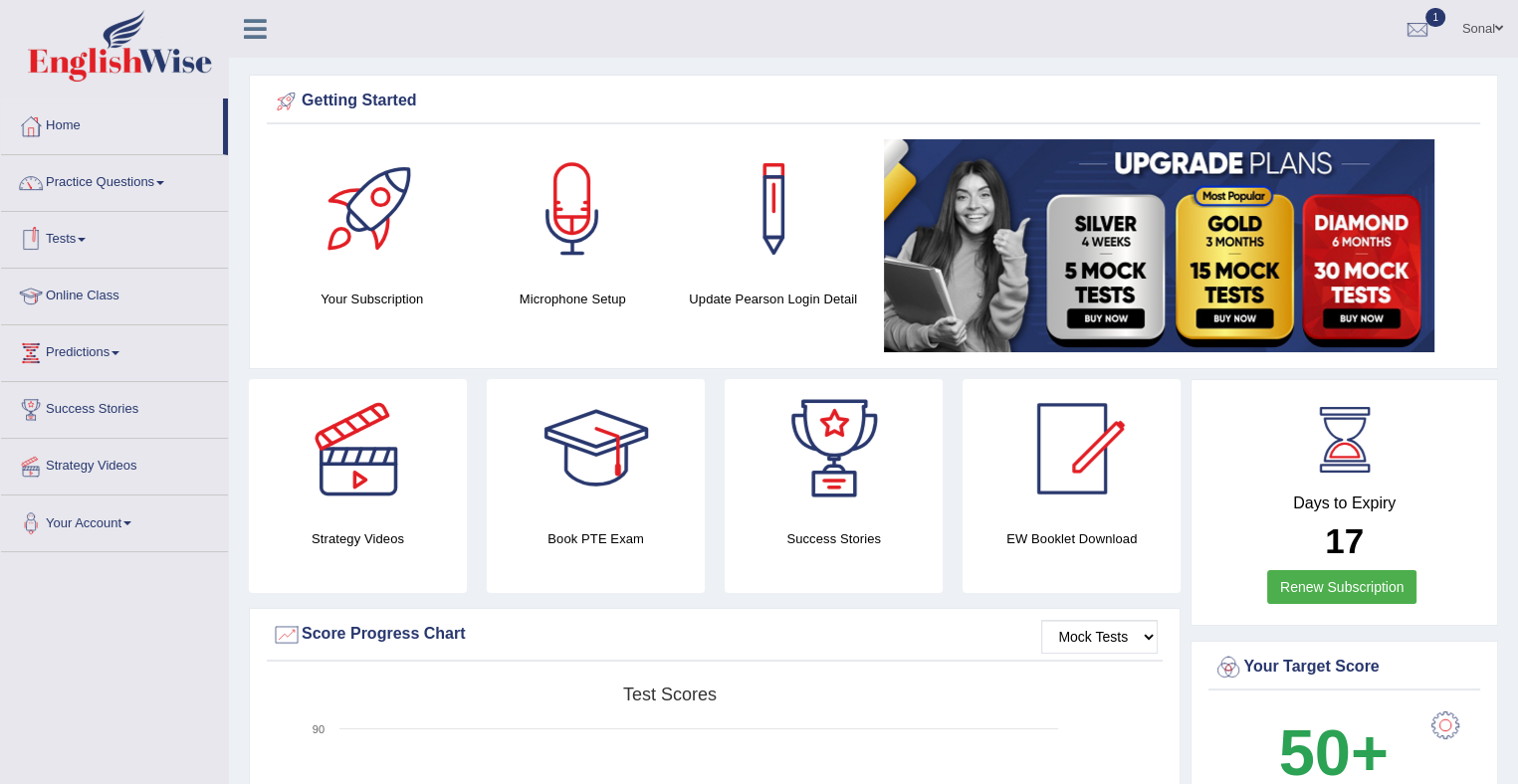 click on "Tests" at bounding box center [114, 237] 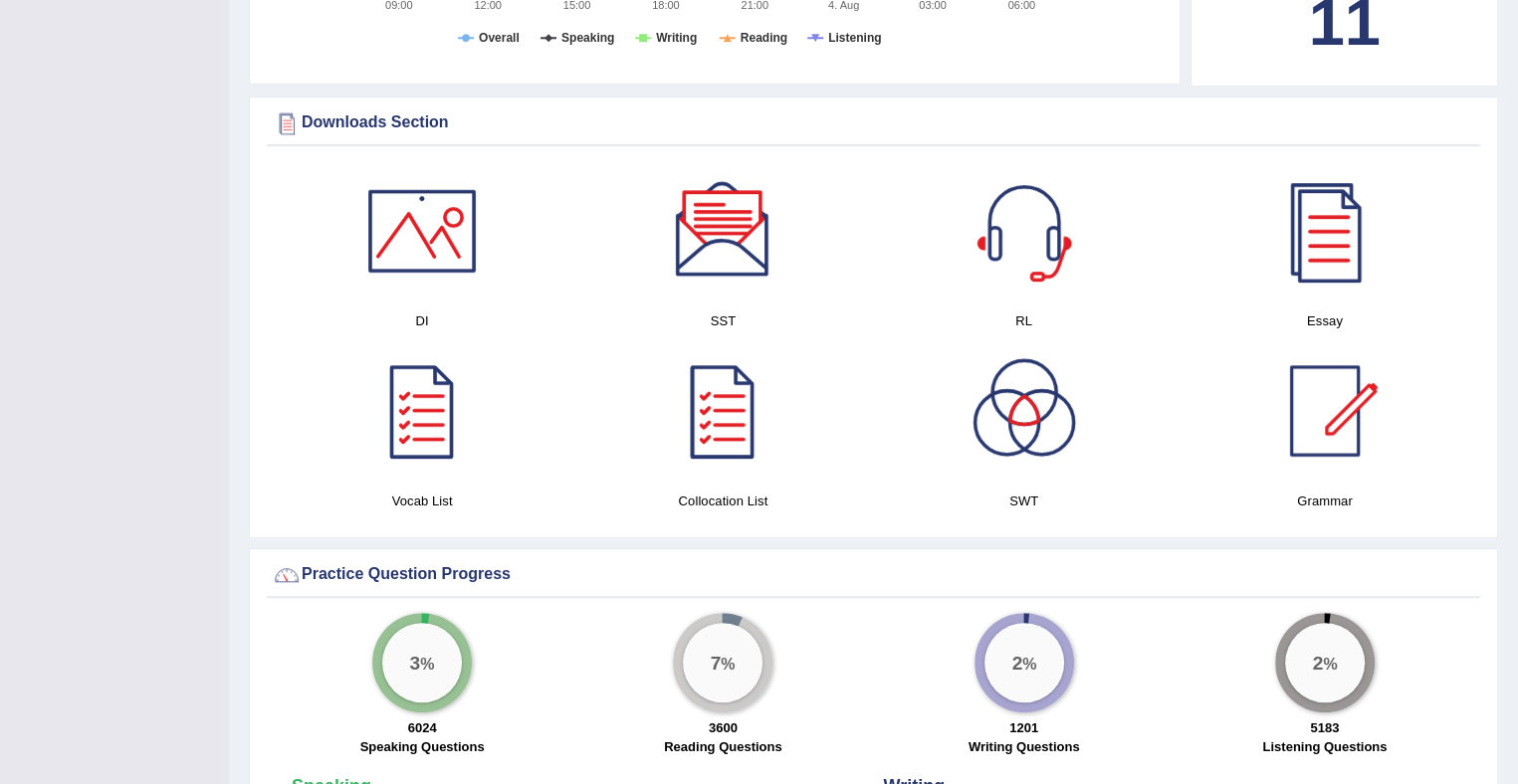 scroll, scrollTop: 911, scrollLeft: 0, axis: vertical 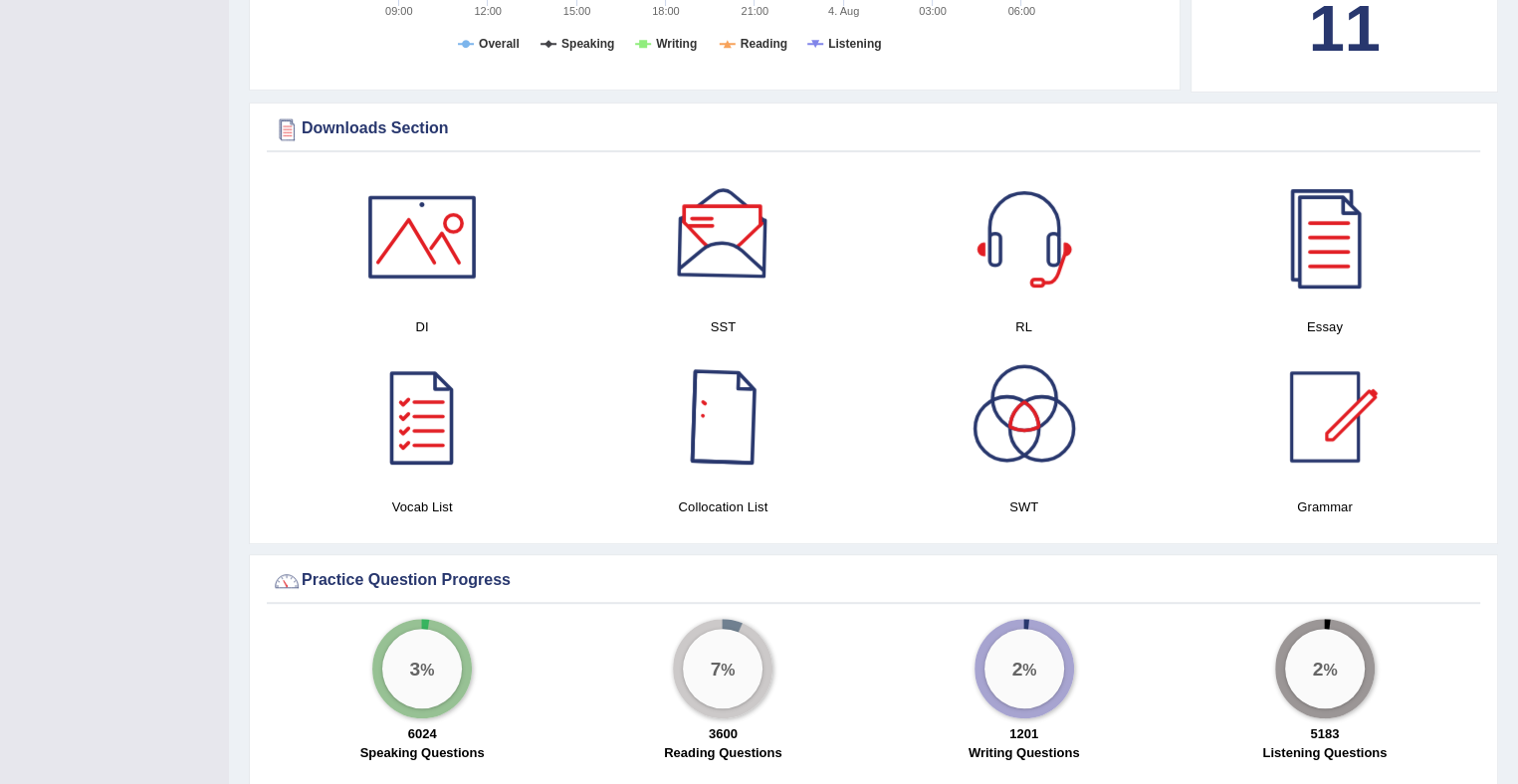 click at bounding box center (723, 237) 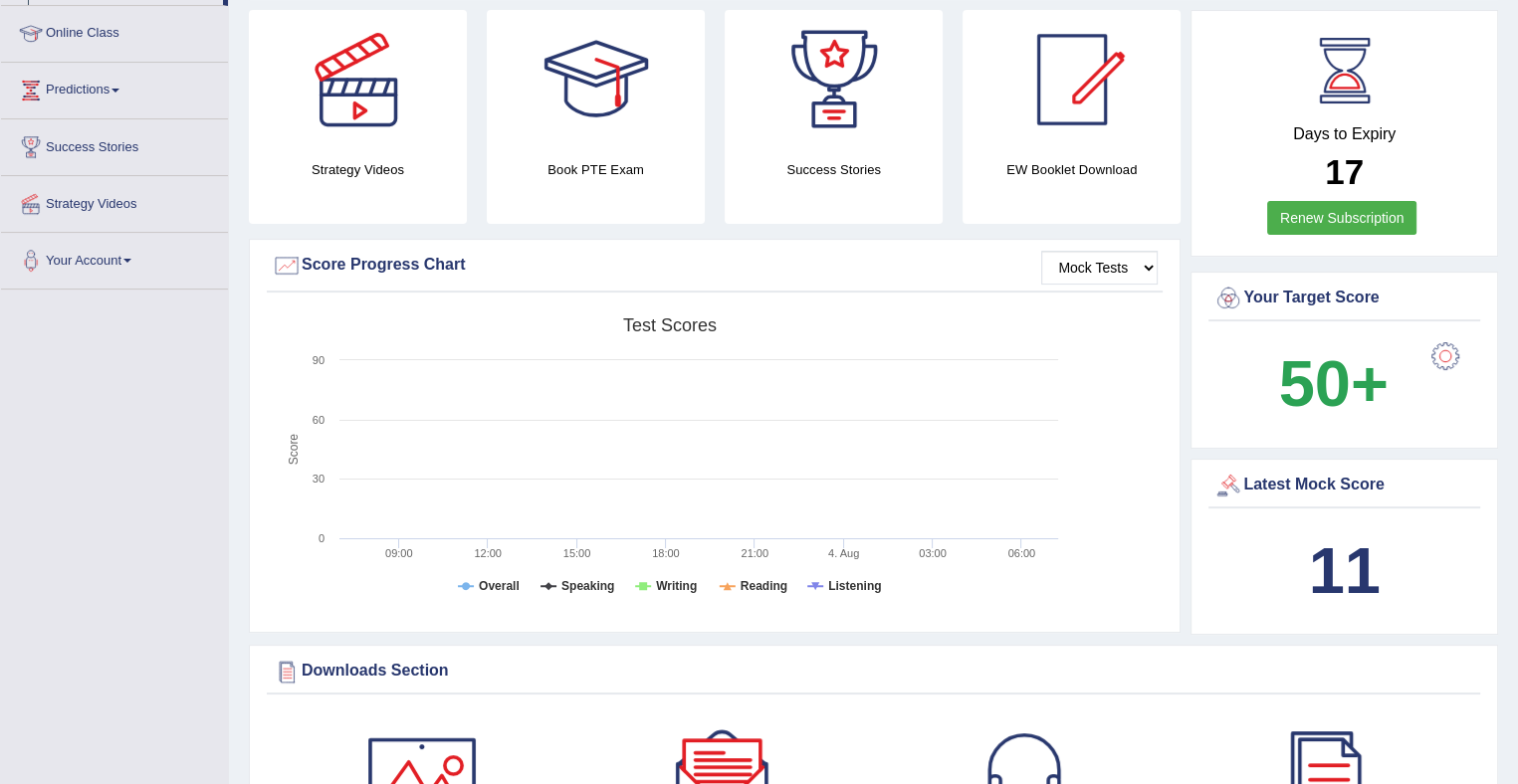 scroll, scrollTop: 0, scrollLeft: 0, axis: both 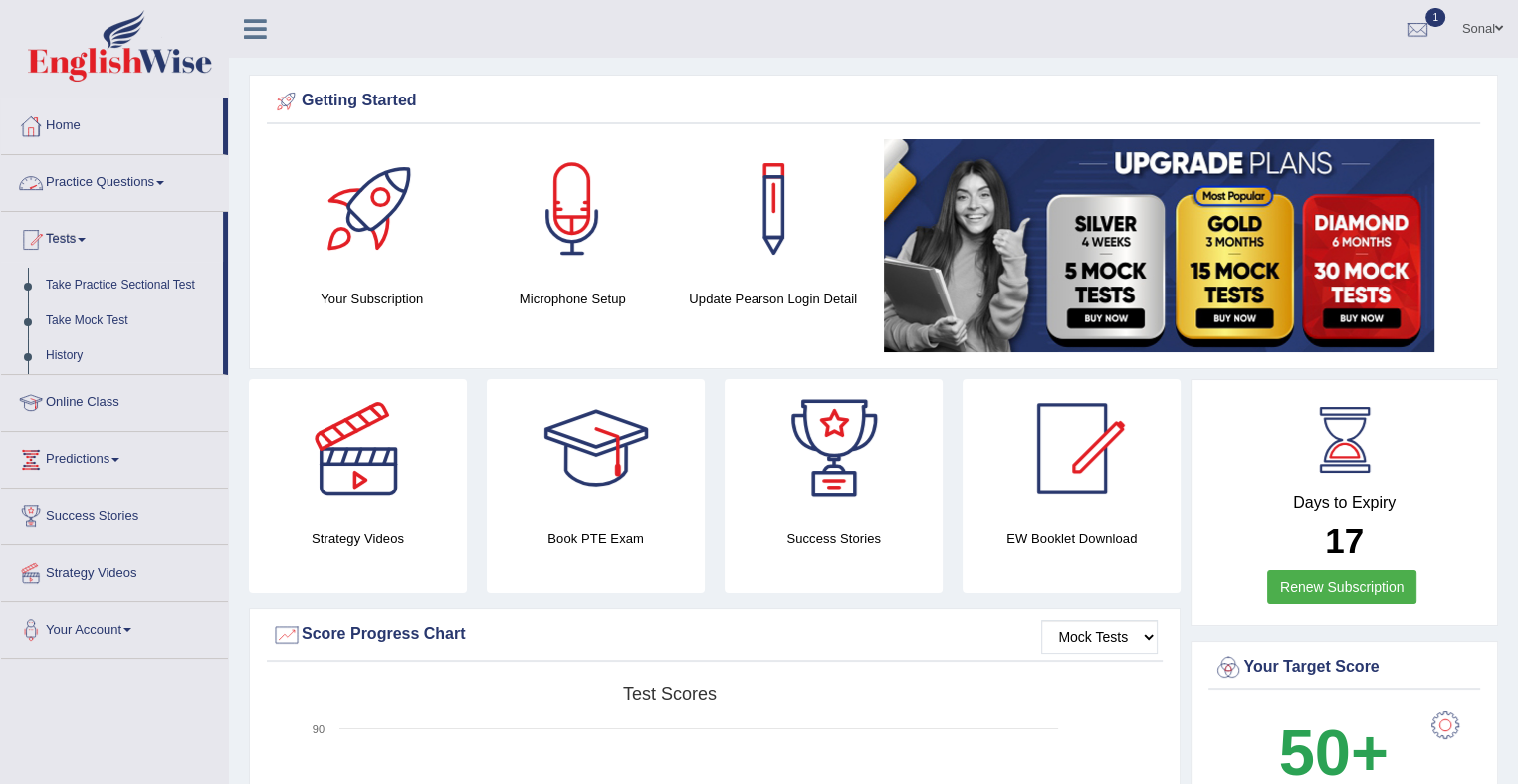 click on "Practice Questions" at bounding box center (114, 180) 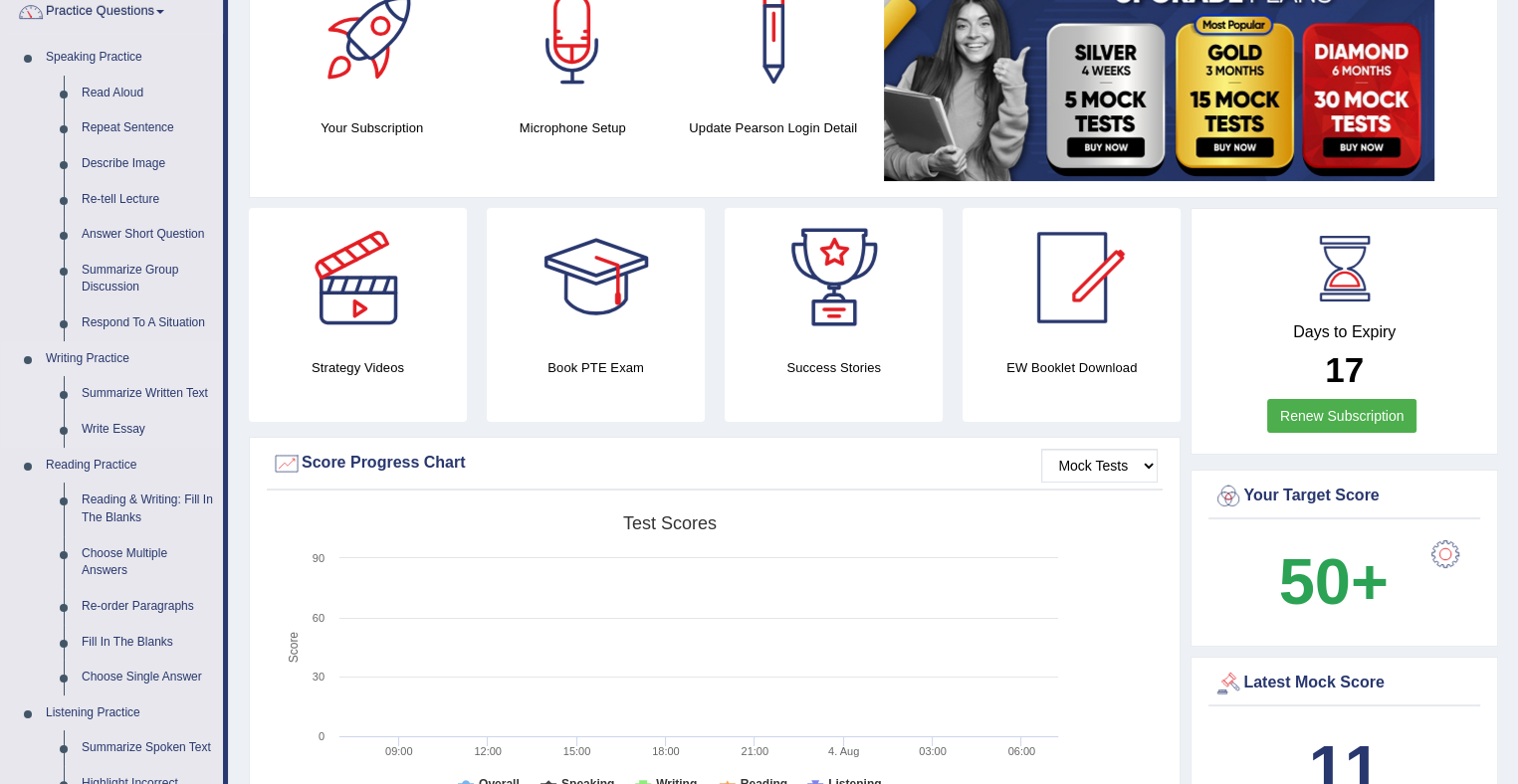 scroll, scrollTop: 195, scrollLeft: 0, axis: vertical 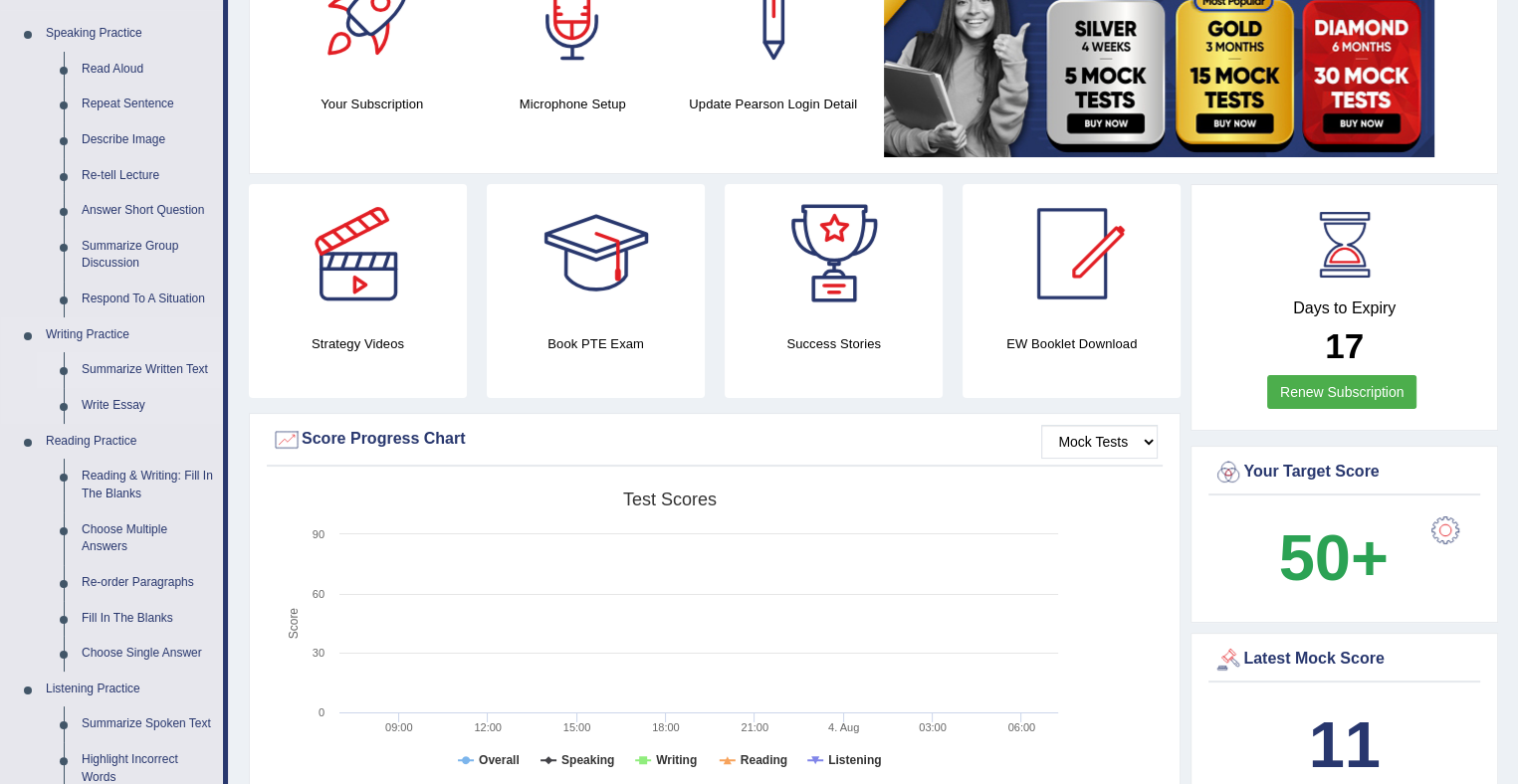 click on "Summarize Written Text" at bounding box center (147, 370) 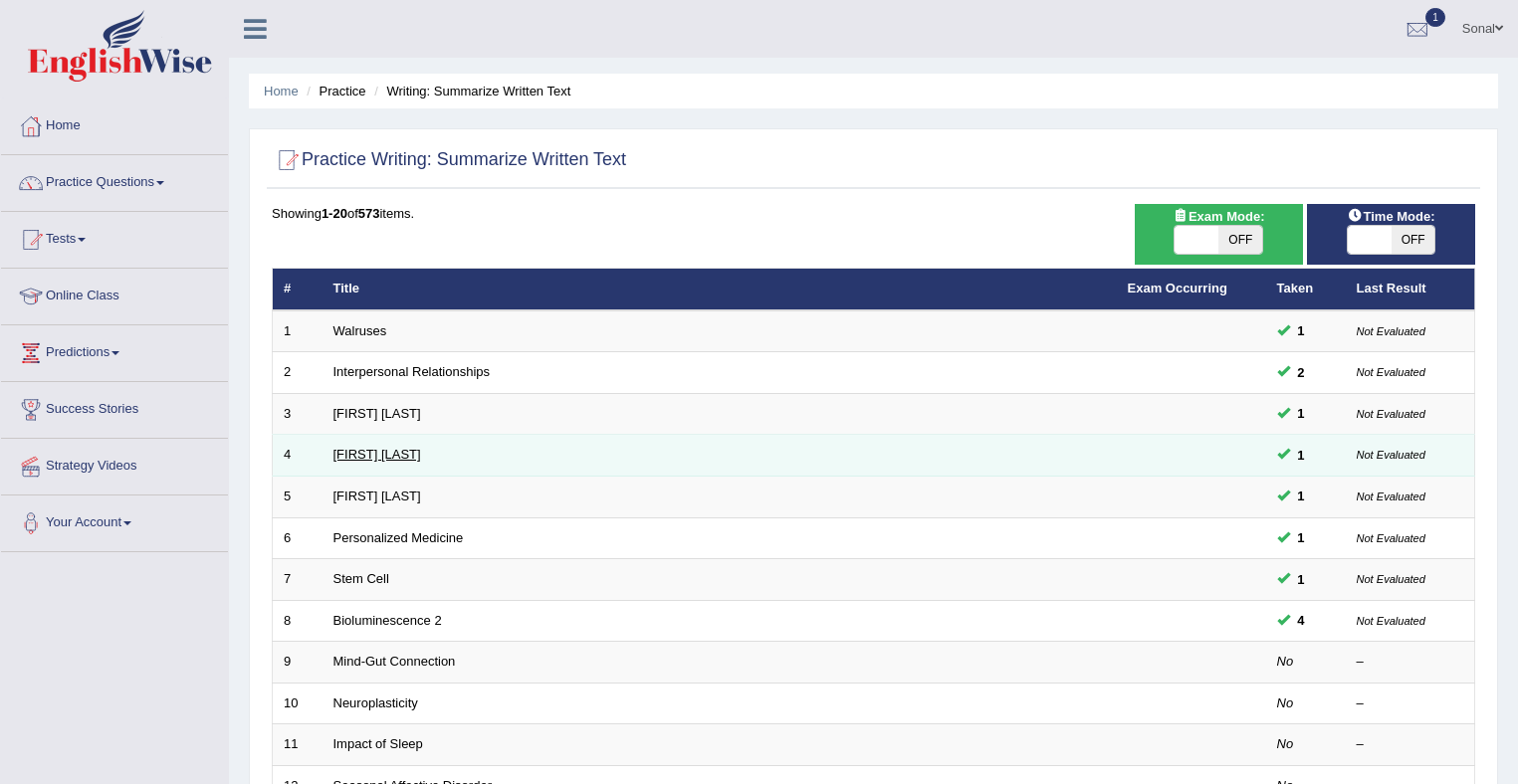 scroll, scrollTop: 0, scrollLeft: 0, axis: both 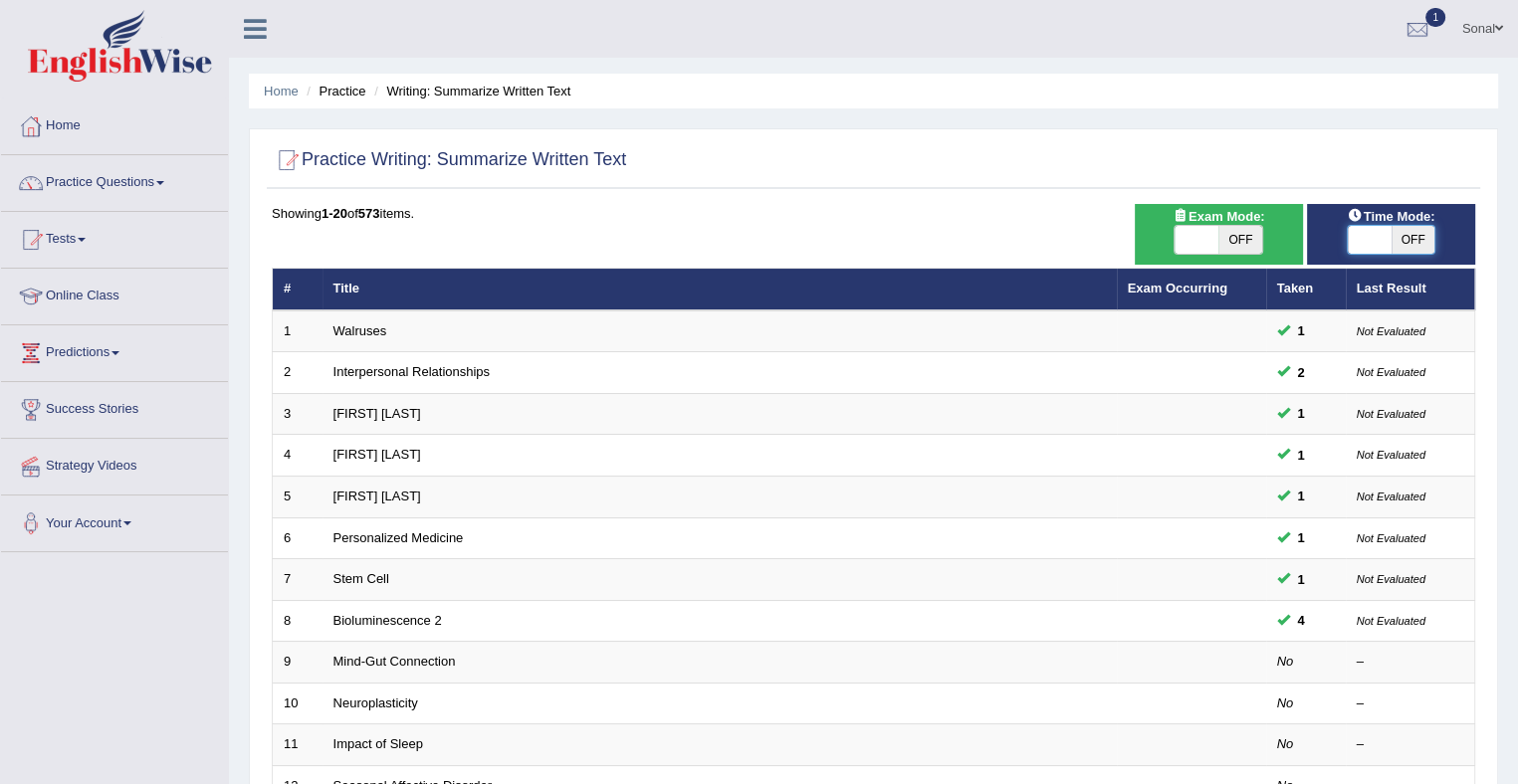 click at bounding box center [1370, 240] 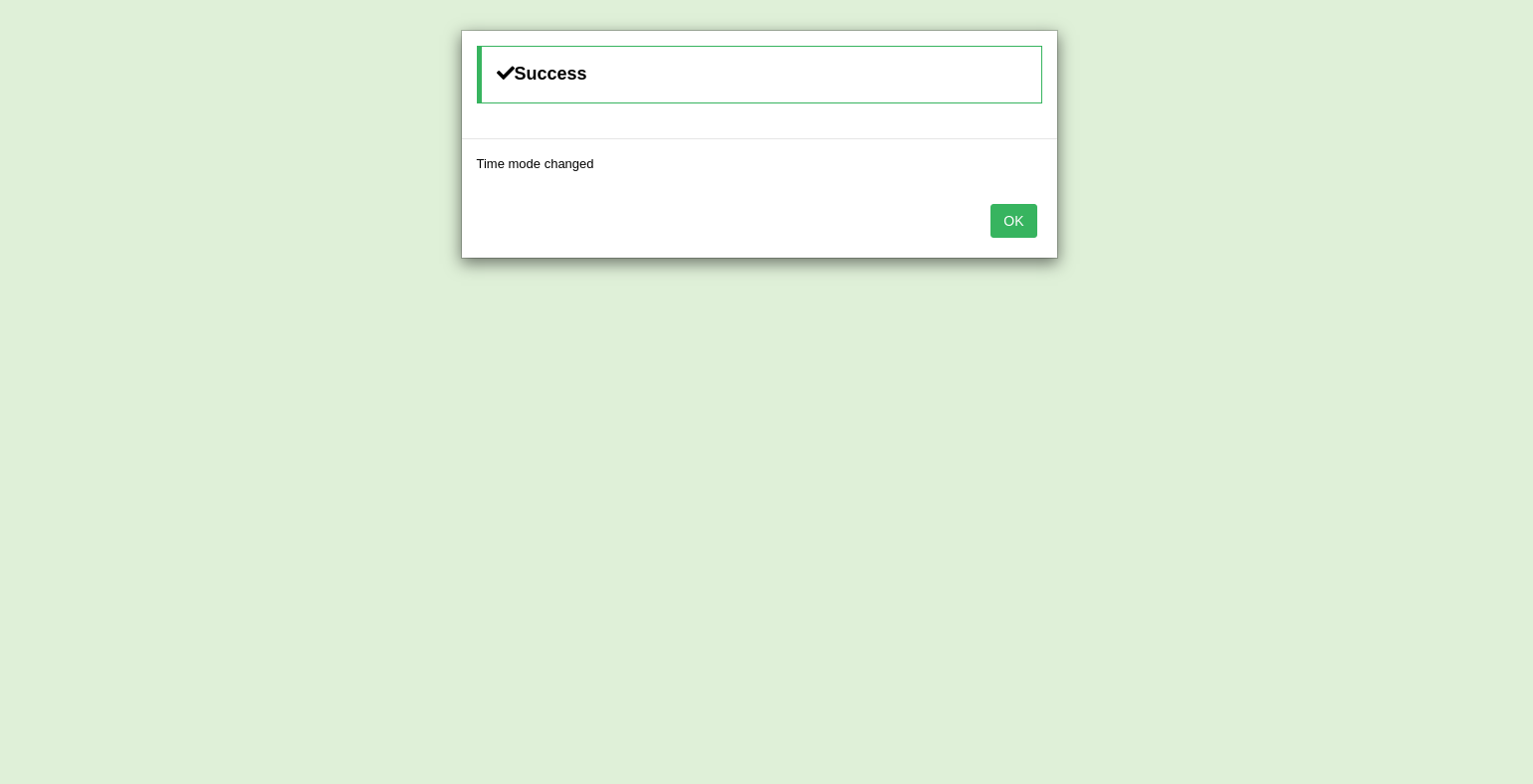 click on "OK" at bounding box center [1013, 221] 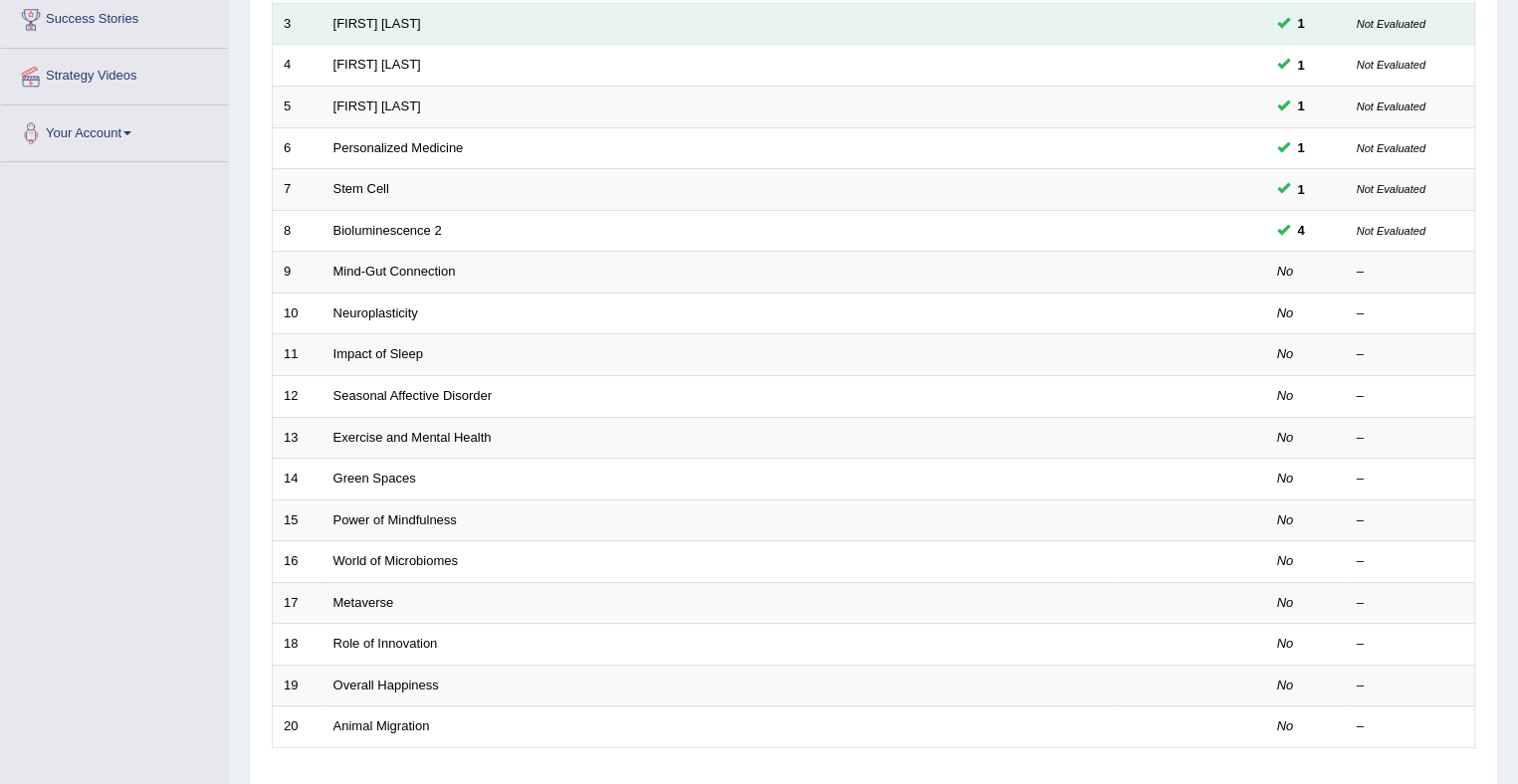 scroll, scrollTop: 394, scrollLeft: 0, axis: vertical 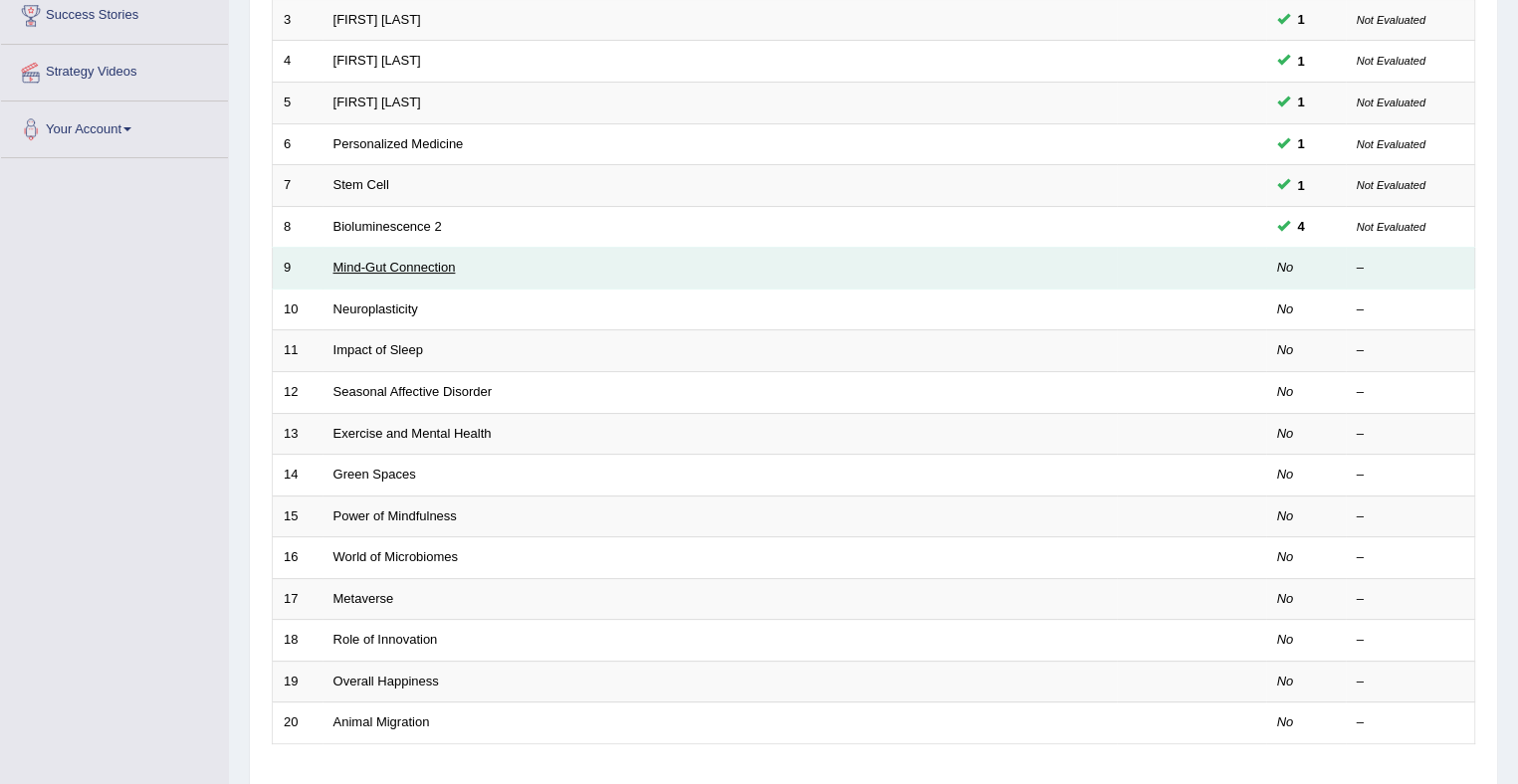 click on "Mind-Gut Connection" at bounding box center [394, 267] 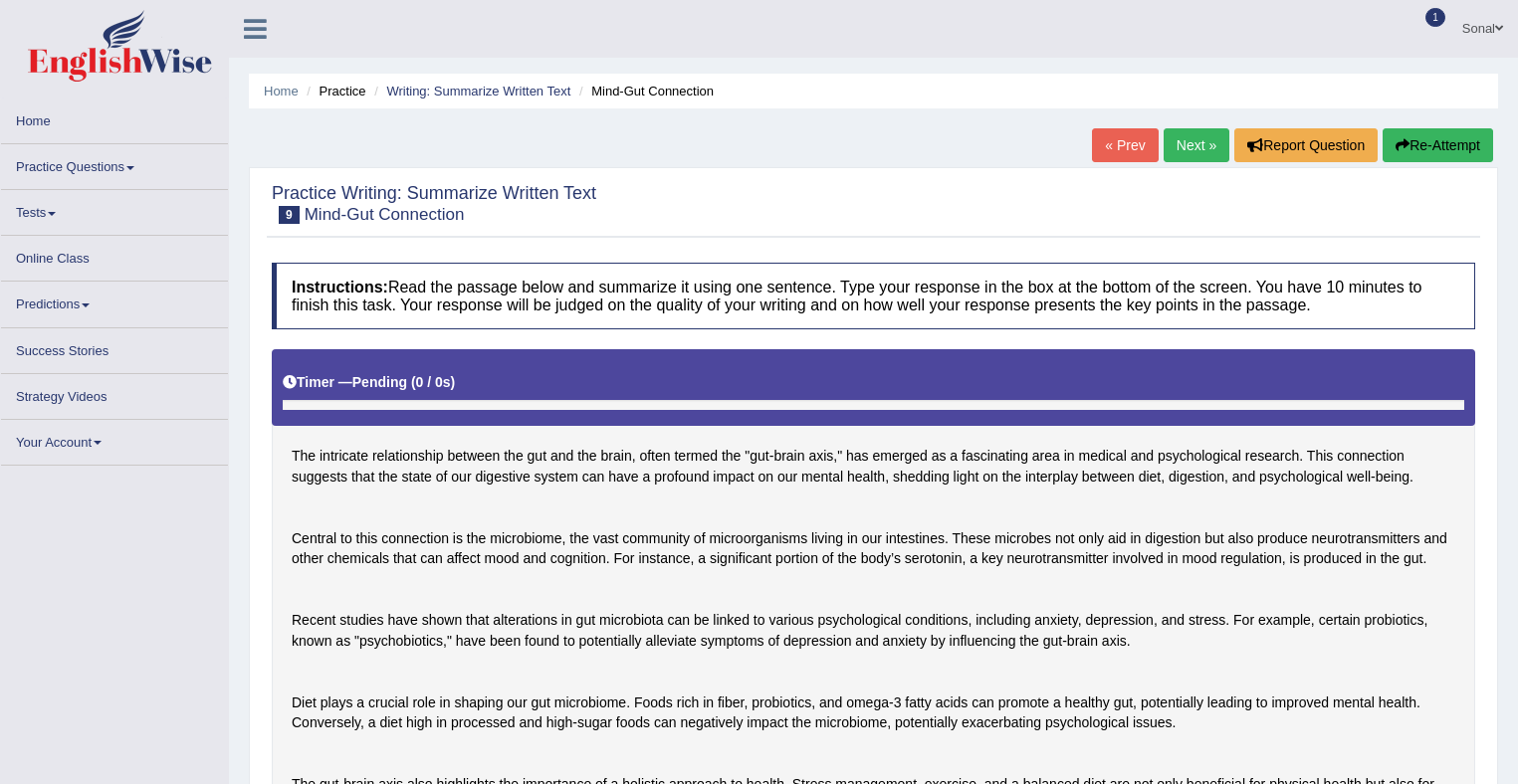 scroll, scrollTop: 0, scrollLeft: 0, axis: both 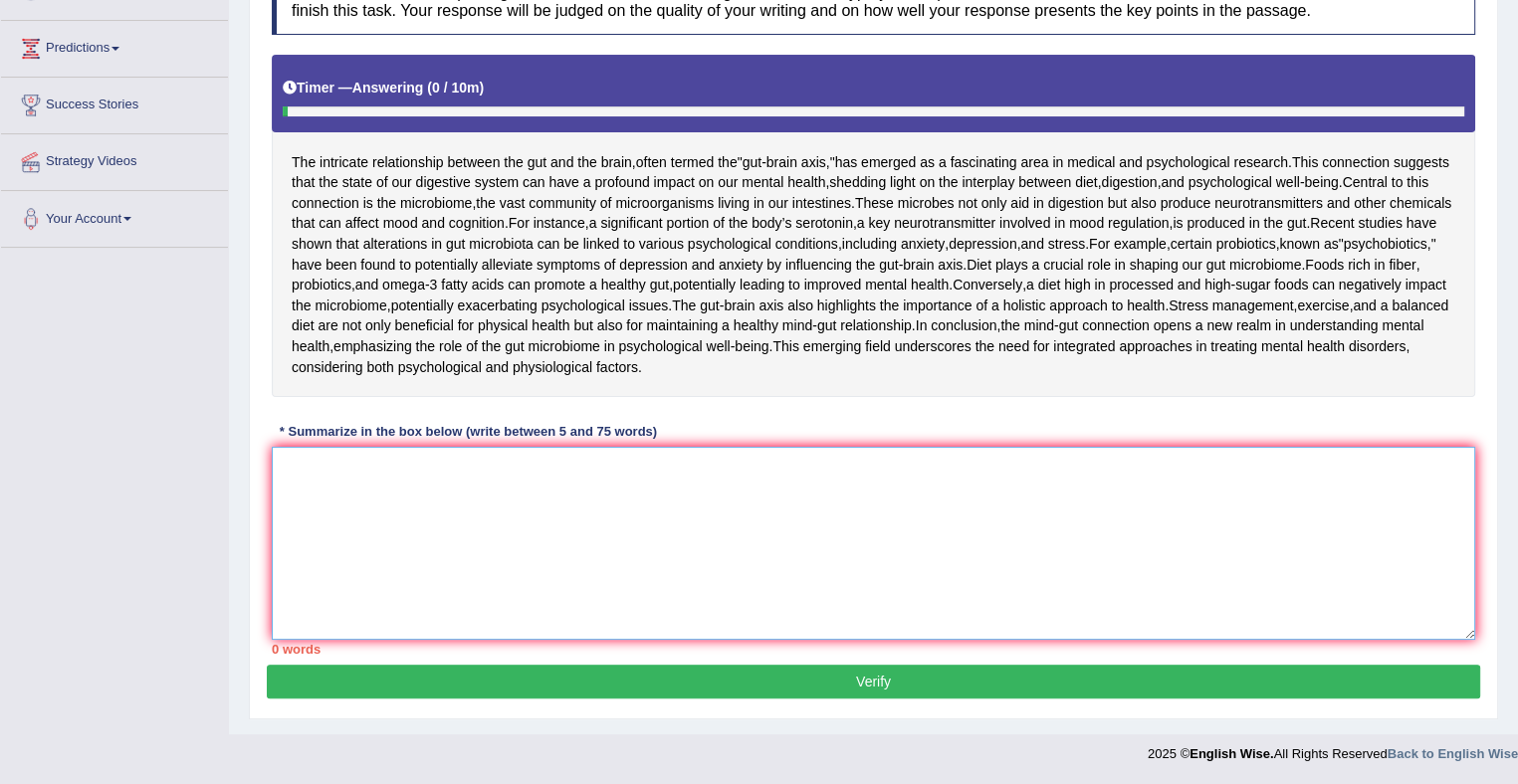 click at bounding box center (873, 543) 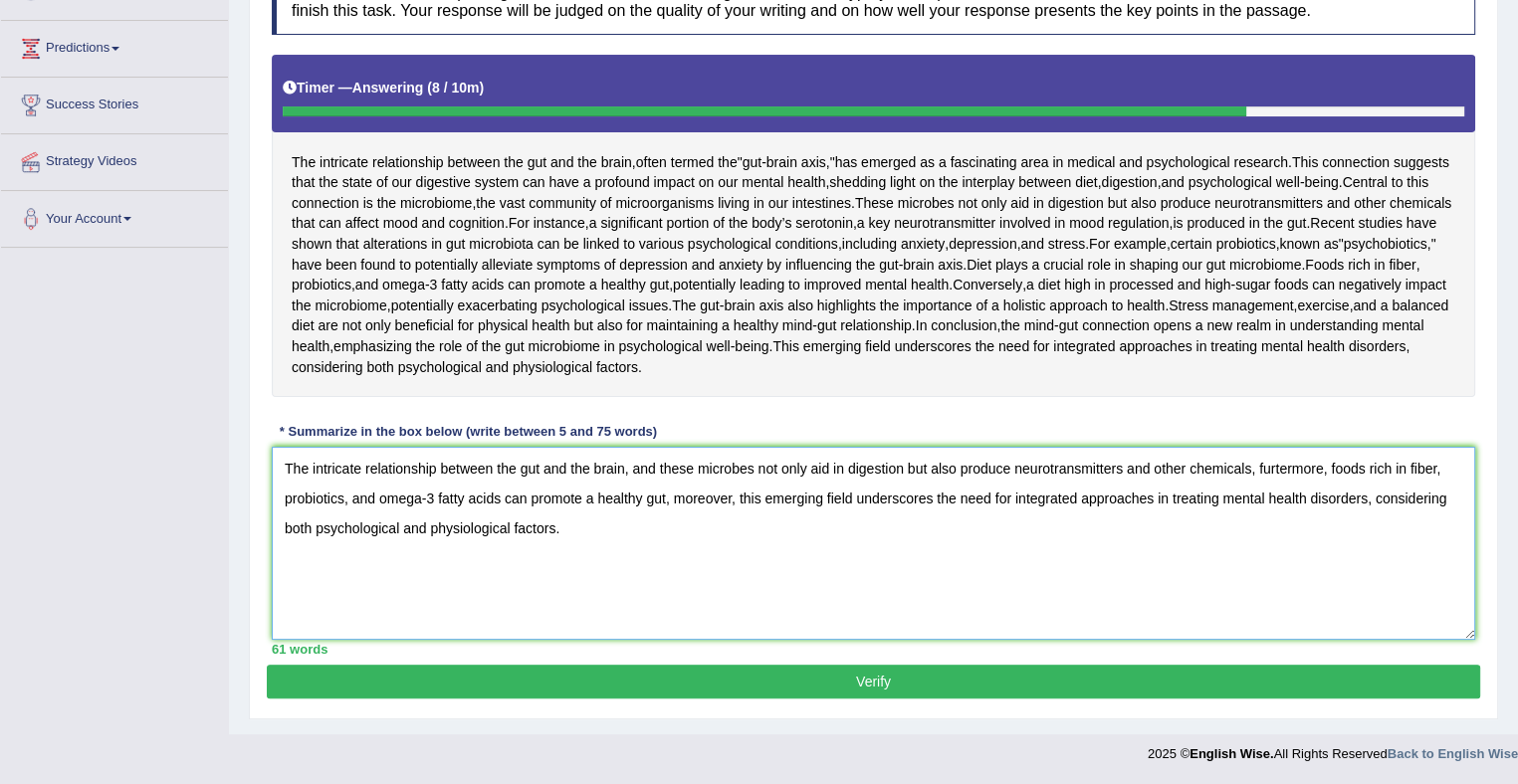 scroll, scrollTop: 424, scrollLeft: 0, axis: vertical 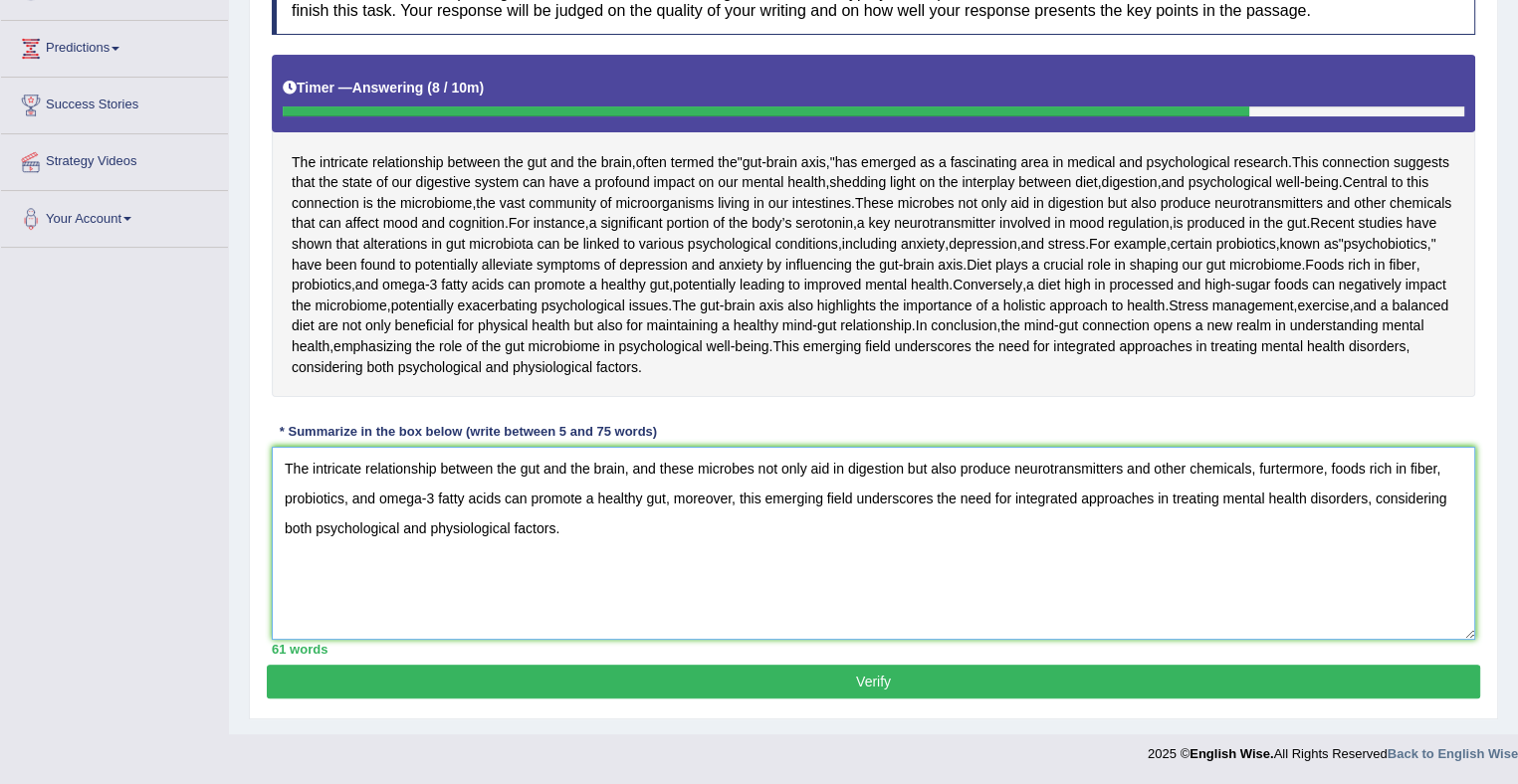 type on "The intricate relationship between the gut and the brain, and these microbes not only aid in digestion but also produce neurotransmitters and other chemicals, furtermore, foods rich in fiber, probiotics, and omega-3 fatty acids can promote a healthy gut, moreover, this emerging field underscores the need for integrated approaches in treating mental health disorders, considering both psychological and physiological factors." 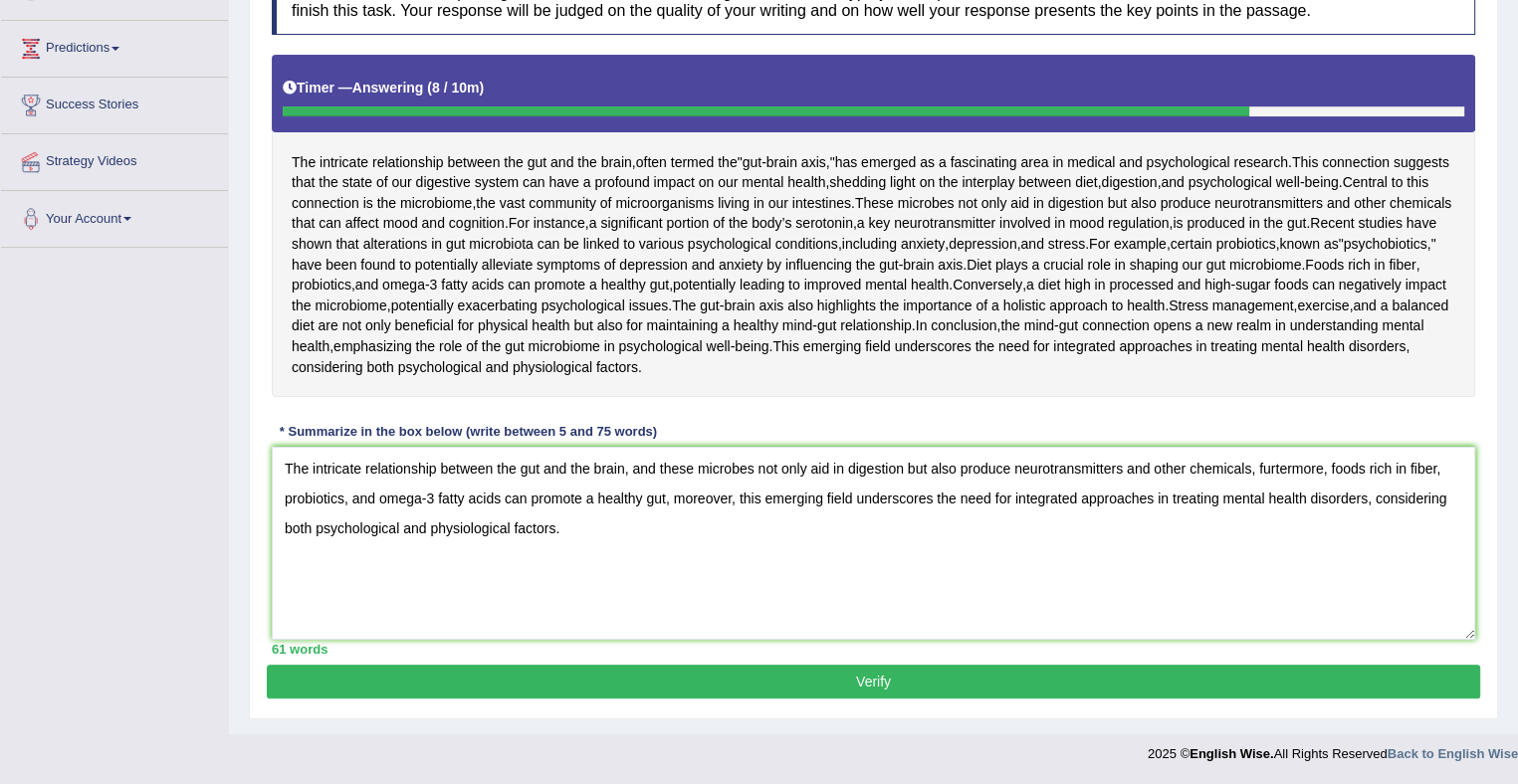 click on "Verify" at bounding box center (873, 682) 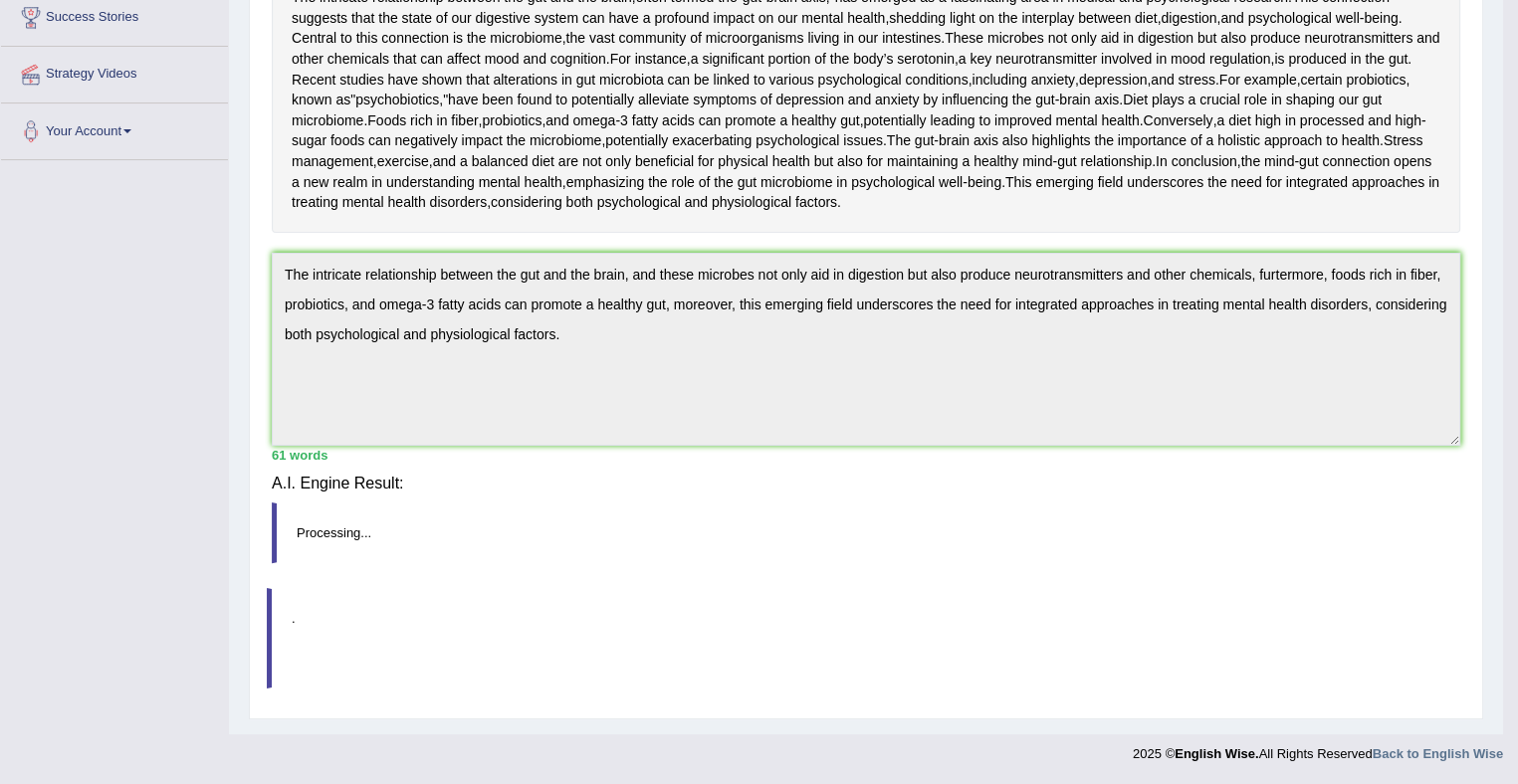 scroll, scrollTop: 335, scrollLeft: 0, axis: vertical 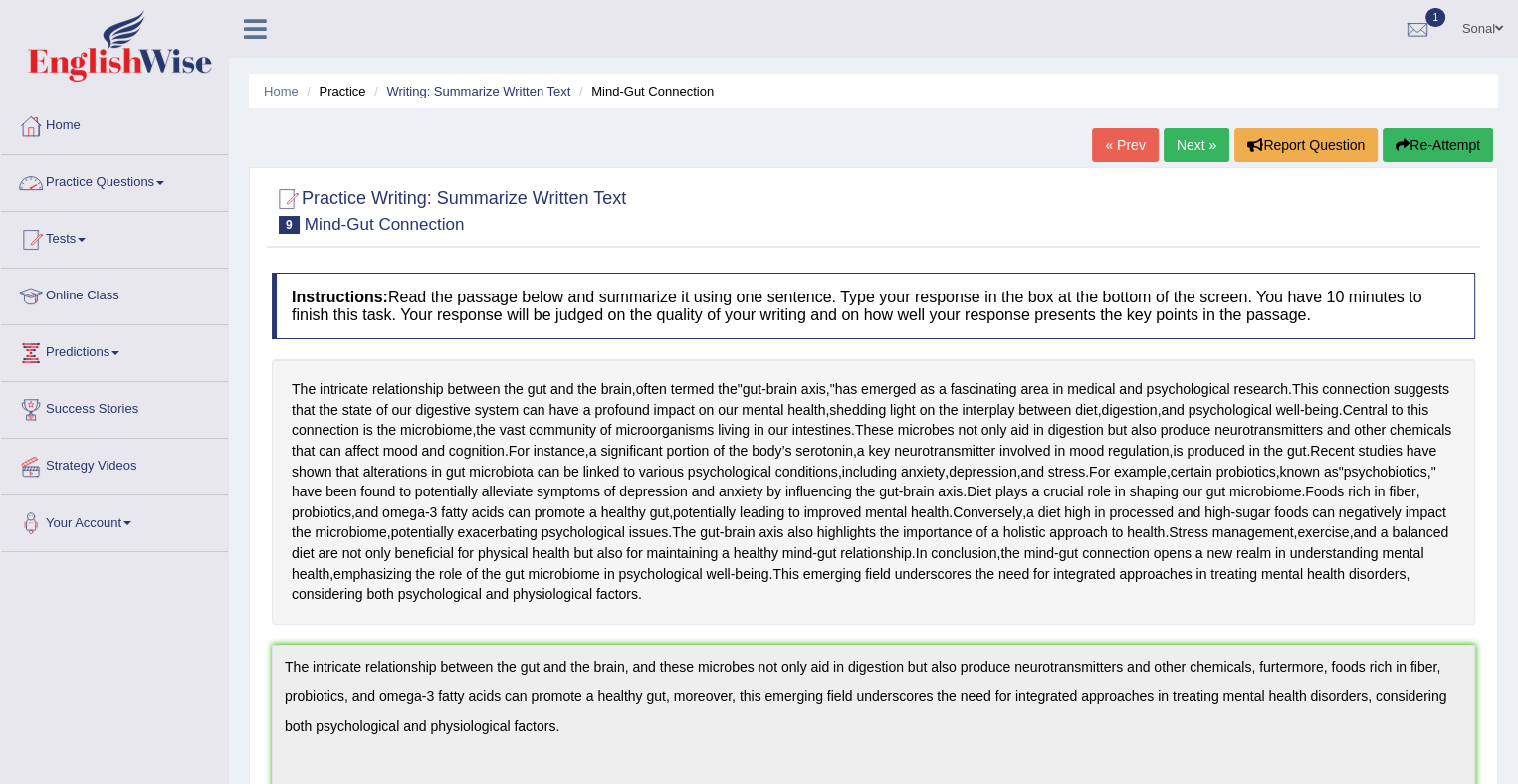 click on "Practice Questions" at bounding box center [114, 180] 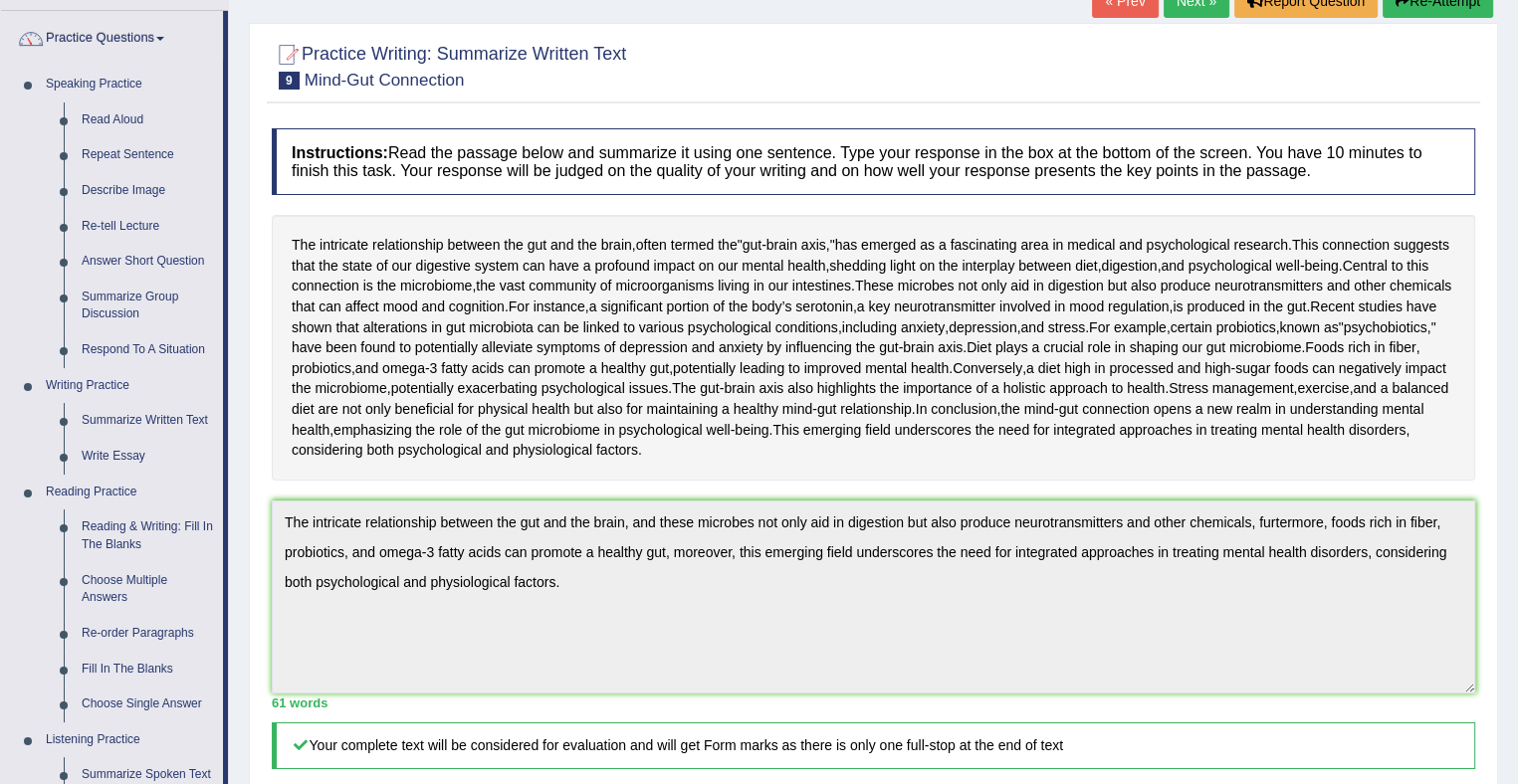 scroll, scrollTop: 0, scrollLeft: 0, axis: both 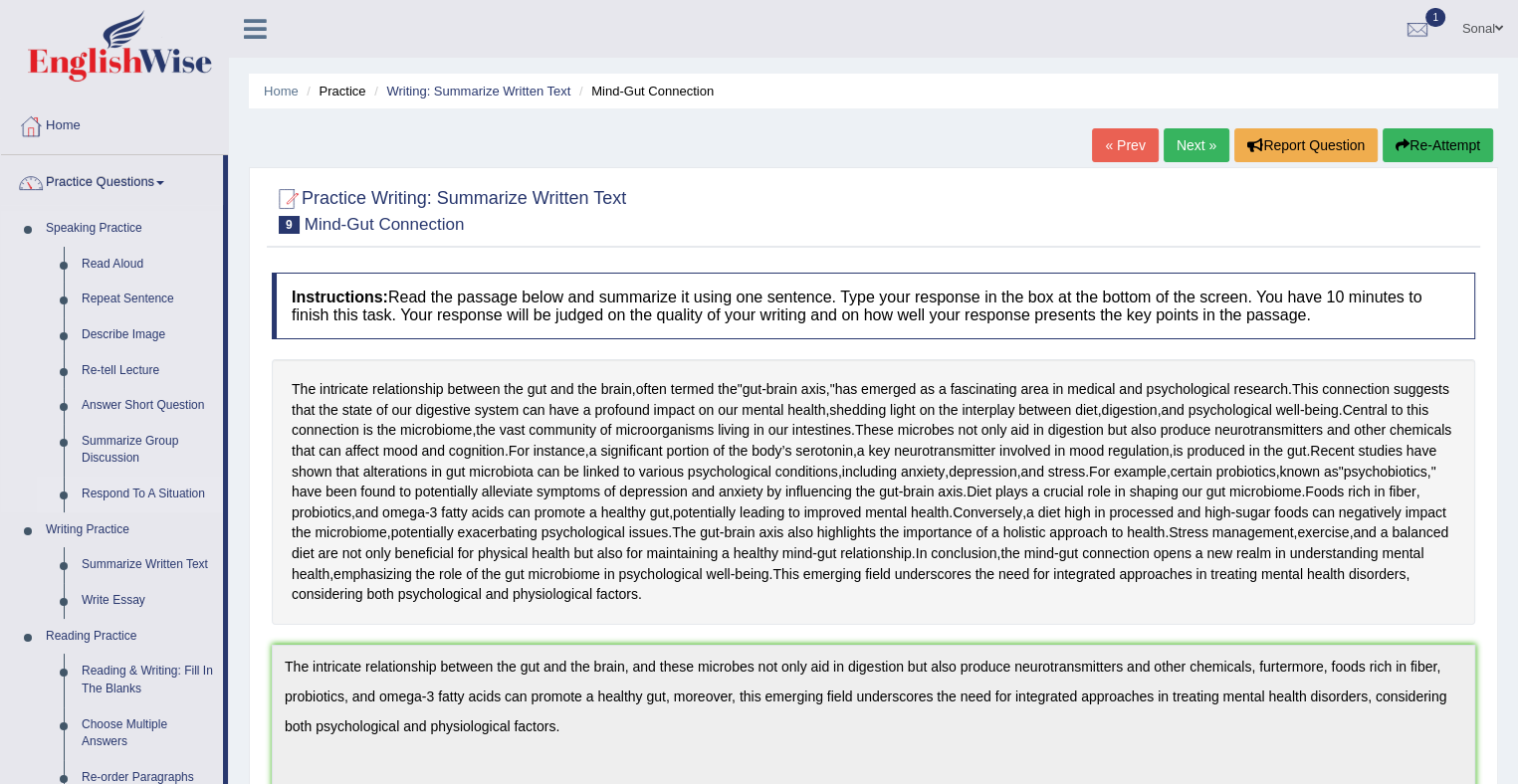 click on "Respond To A Situation" at bounding box center (147, 494) 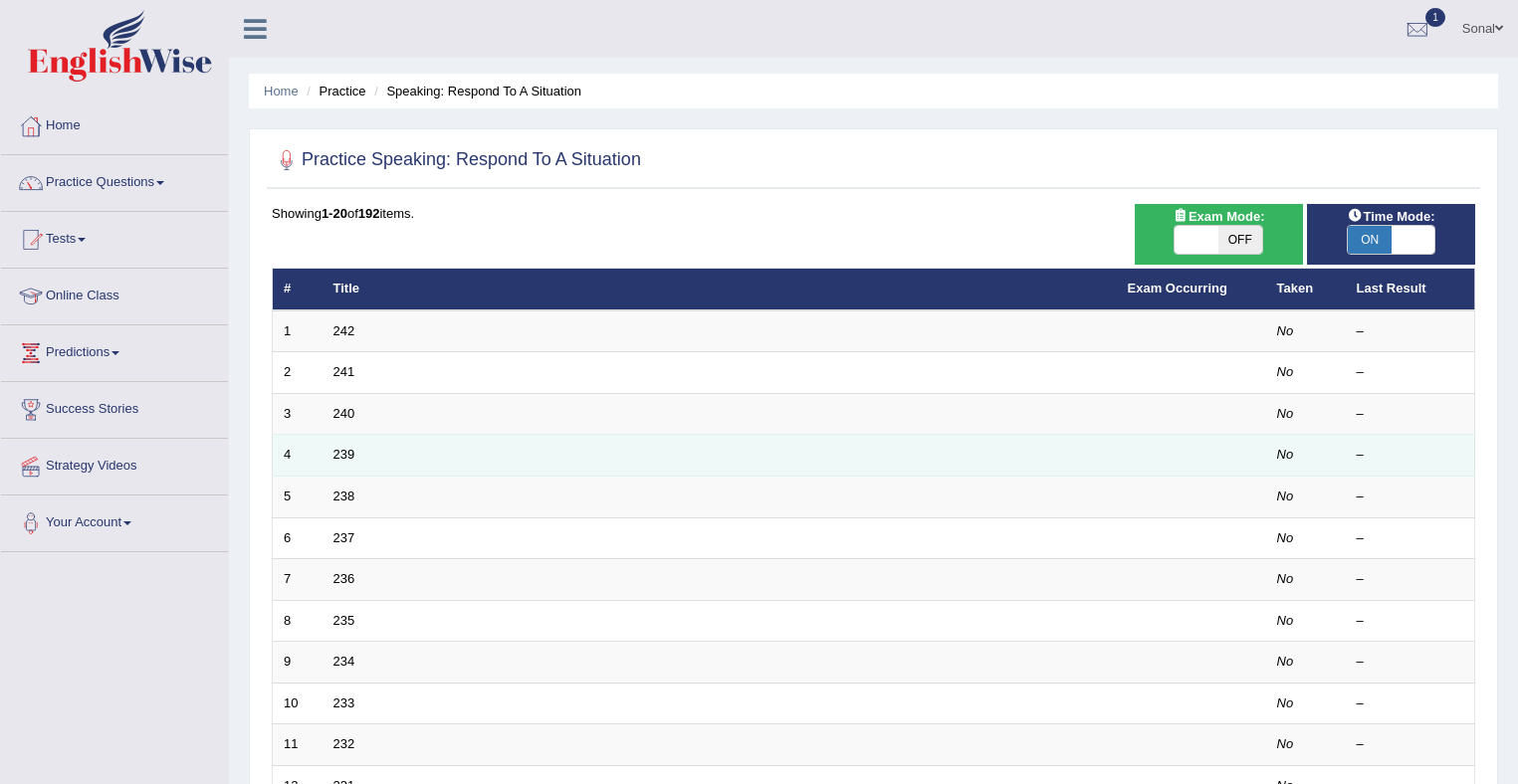scroll, scrollTop: 0, scrollLeft: 0, axis: both 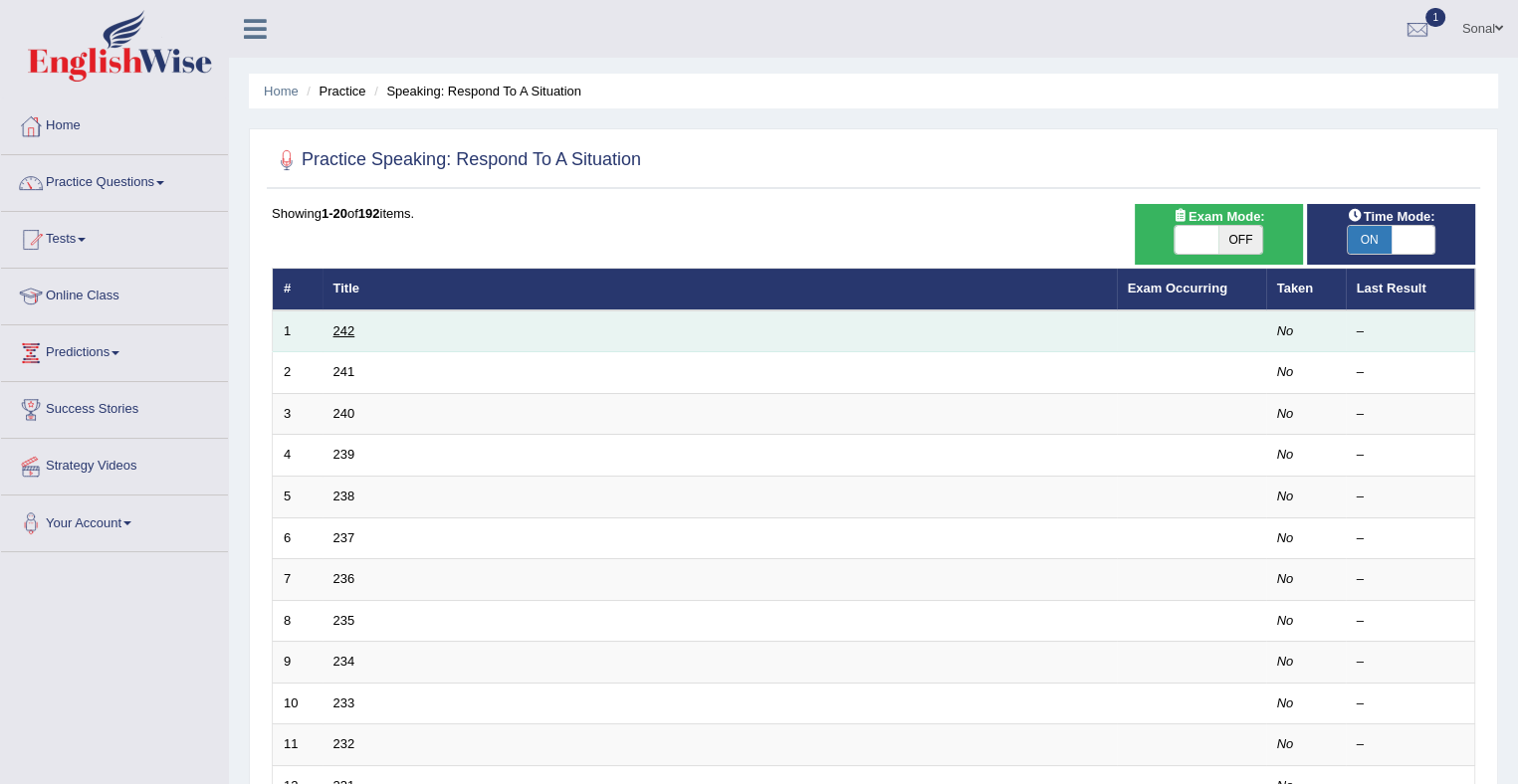click on "242" at bounding box center [344, 330] 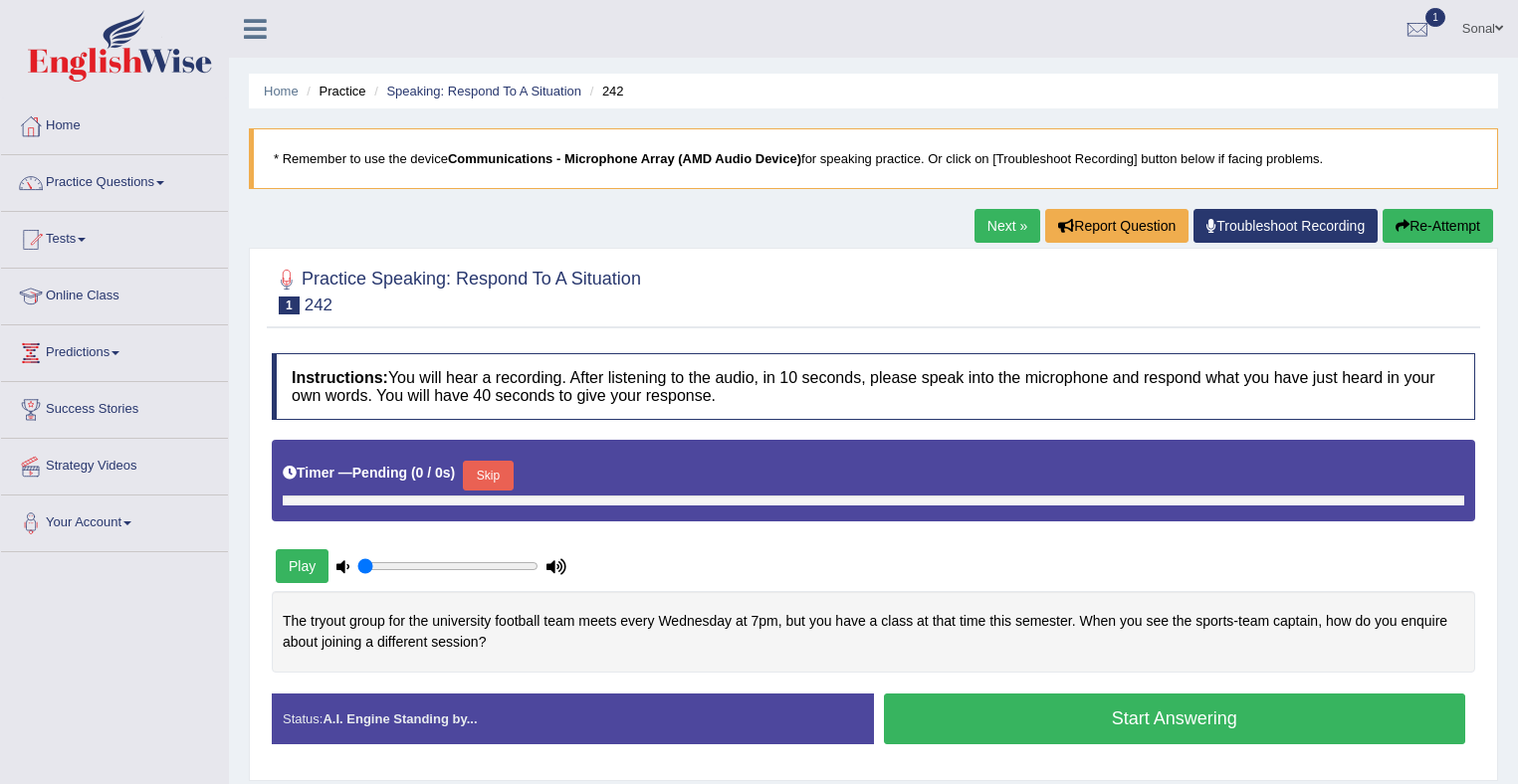 scroll, scrollTop: 0, scrollLeft: 0, axis: both 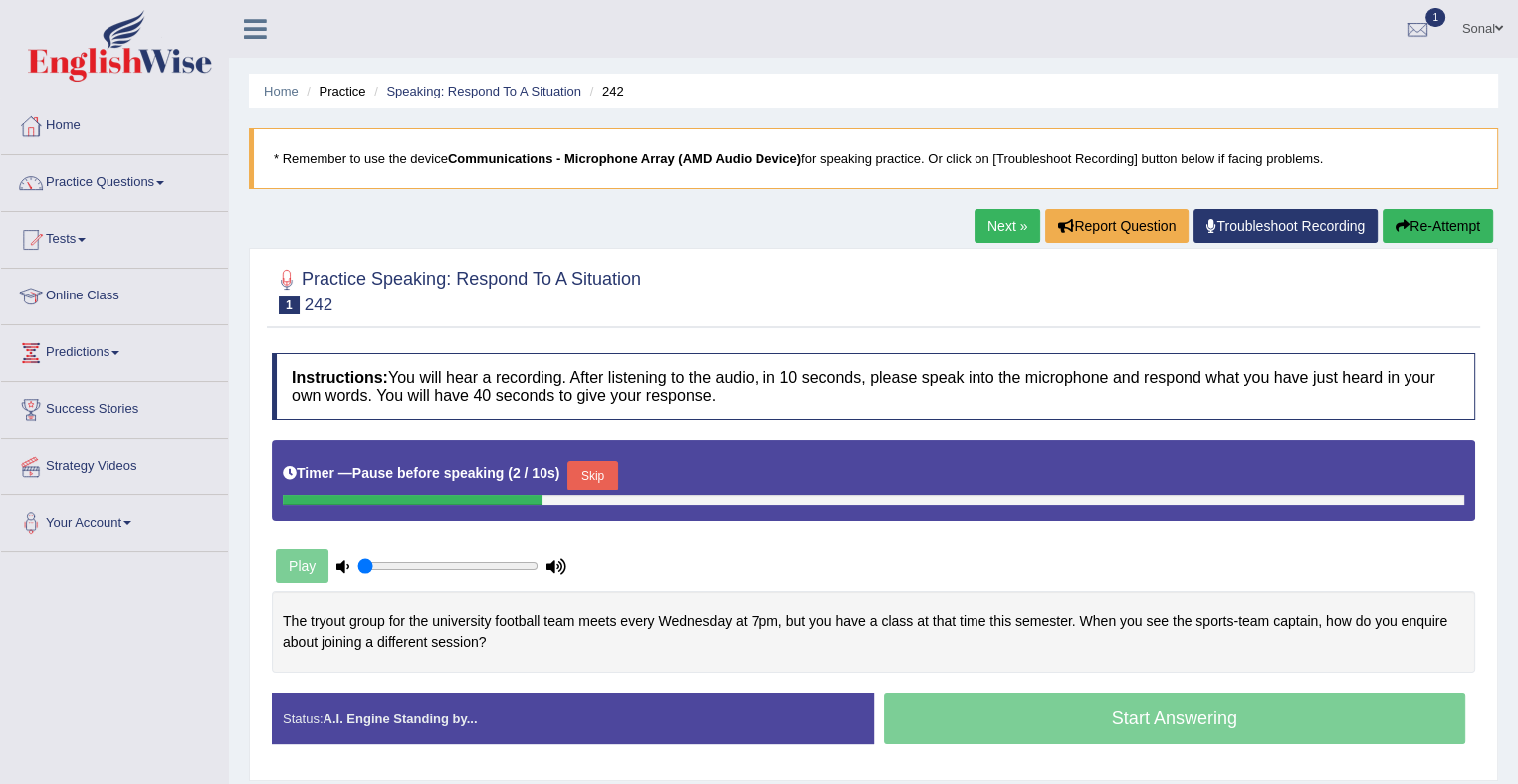 click on "Skip" at bounding box center (592, 476) 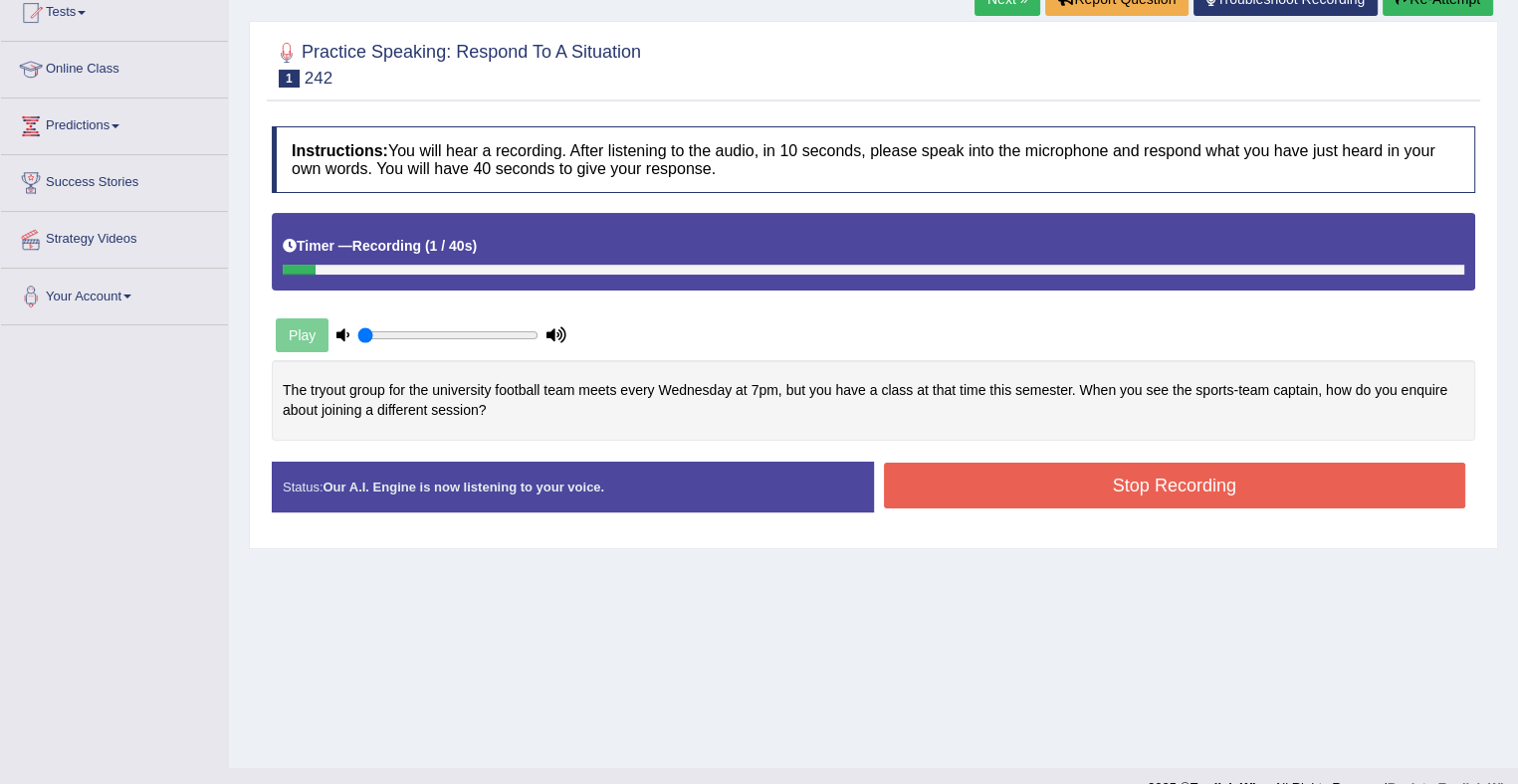 scroll, scrollTop: 0, scrollLeft: 0, axis: both 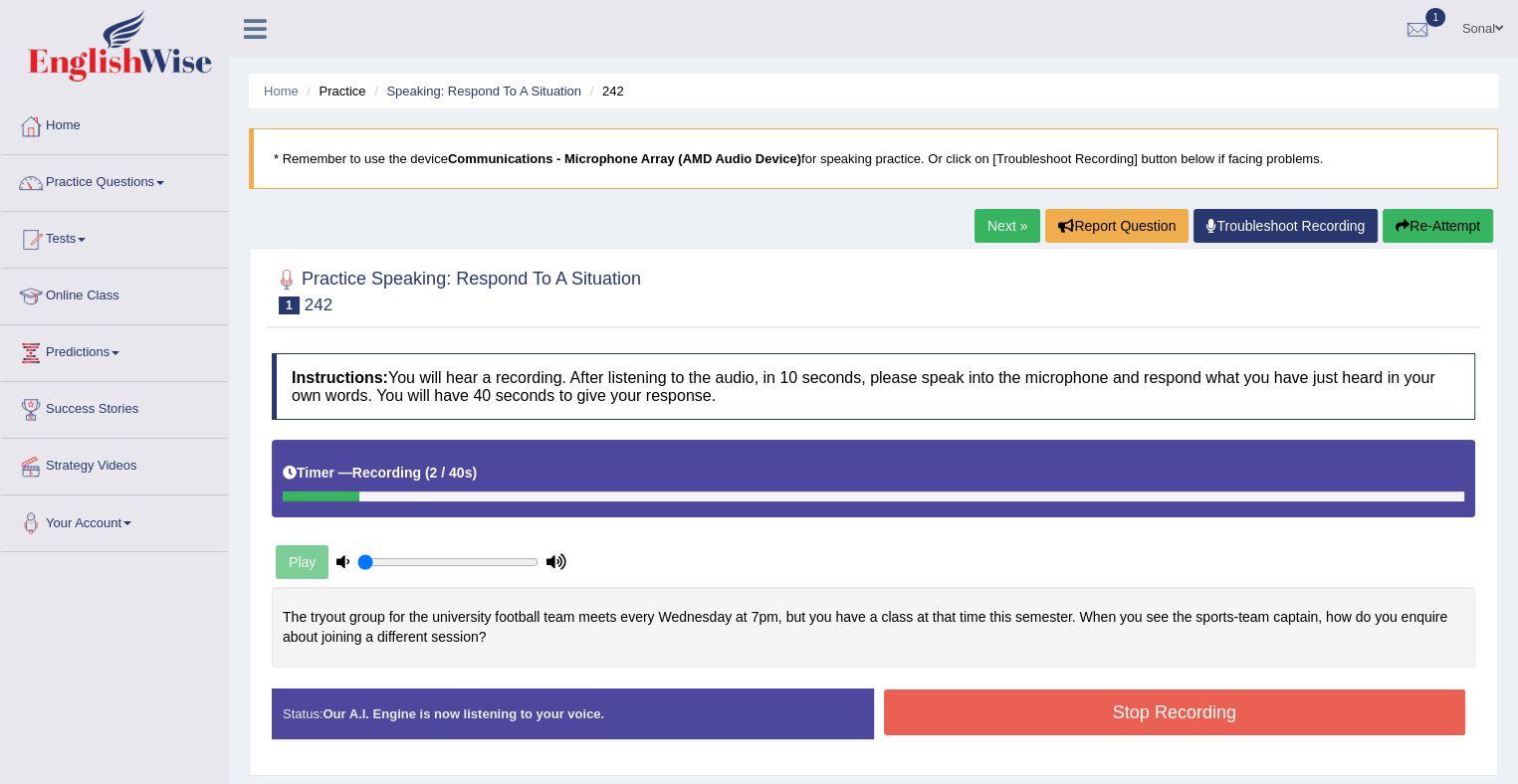 click on "Re-Attempt" at bounding box center [1437, 226] 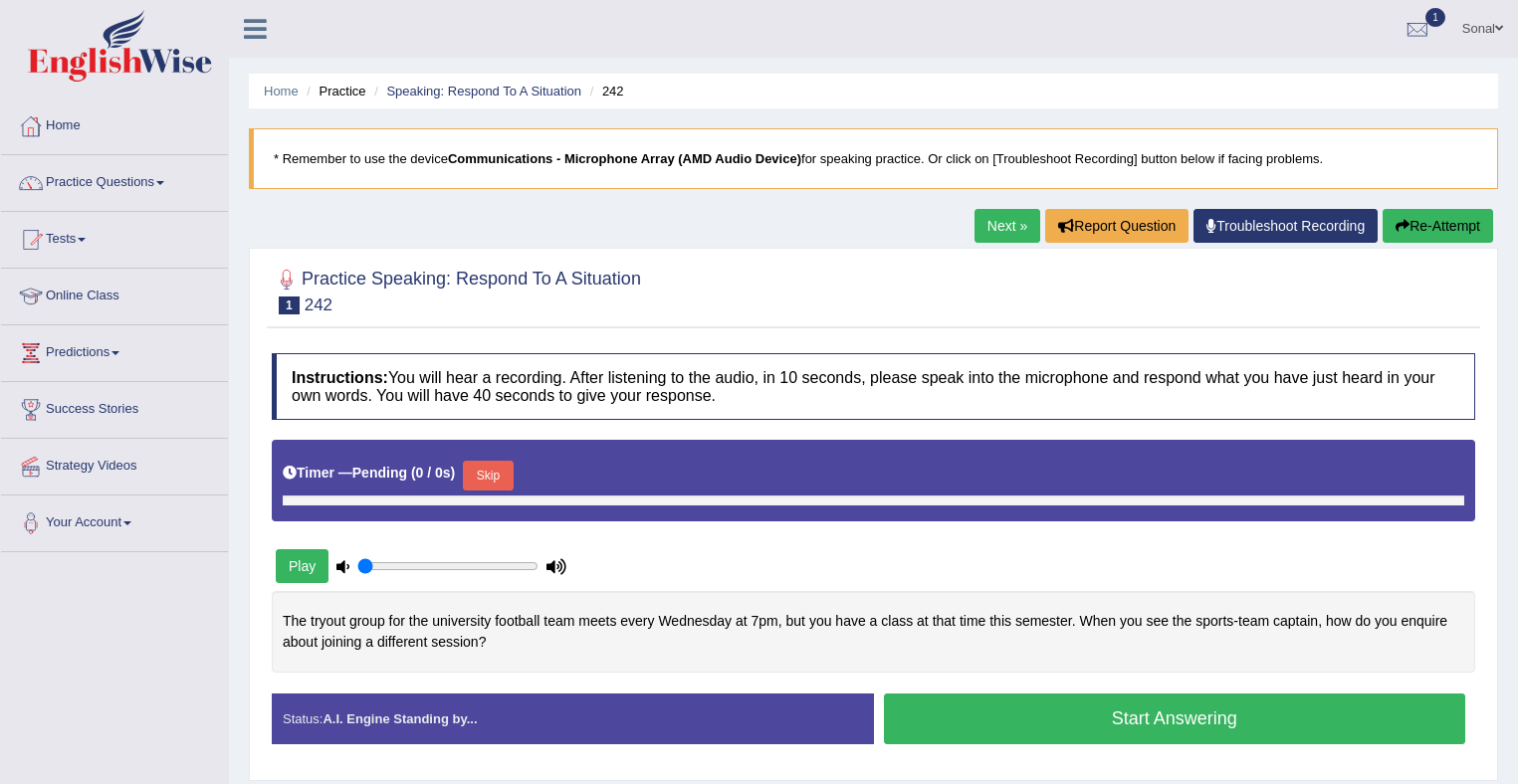 scroll, scrollTop: 0, scrollLeft: 0, axis: both 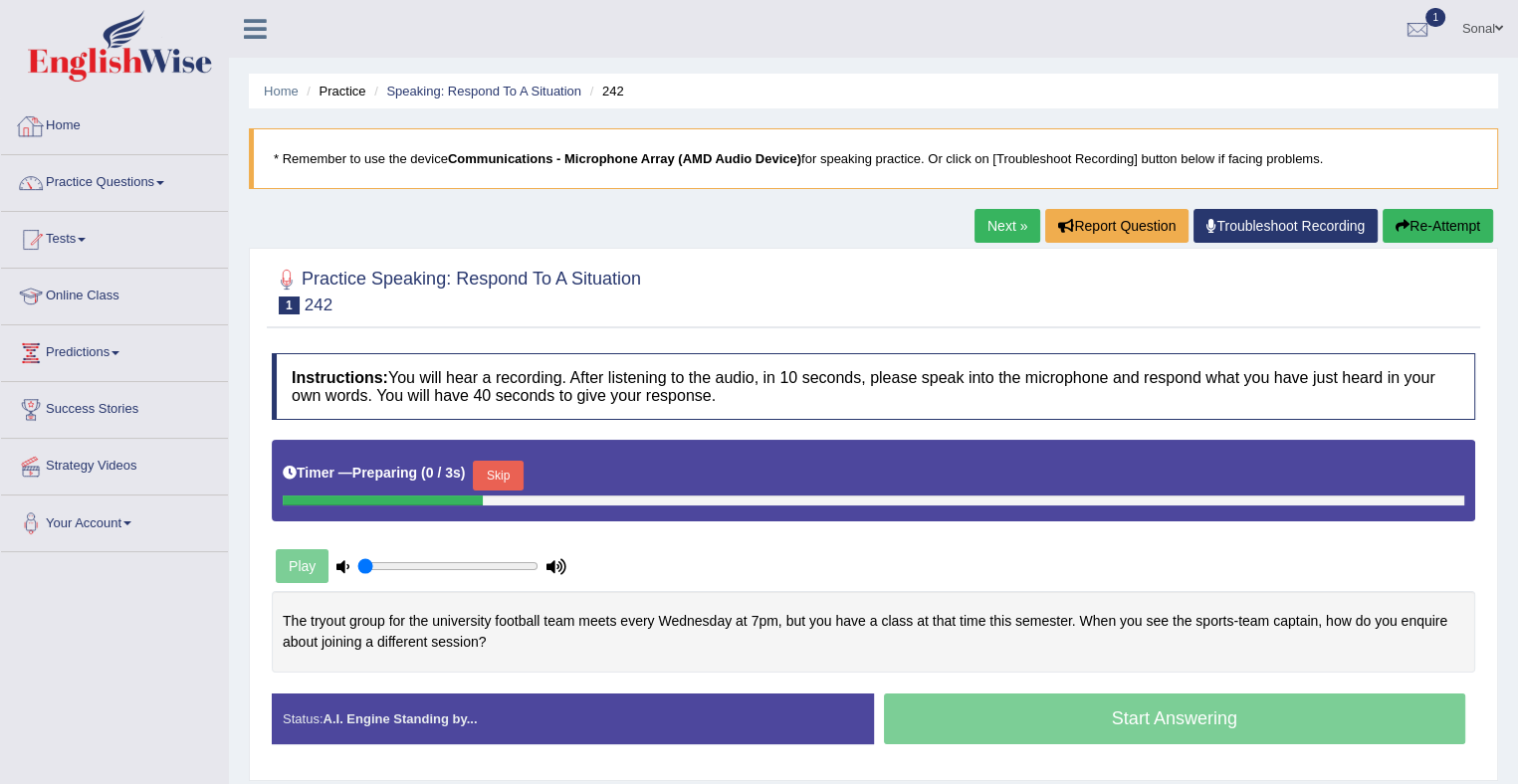 click on "Home" at bounding box center (114, 123) 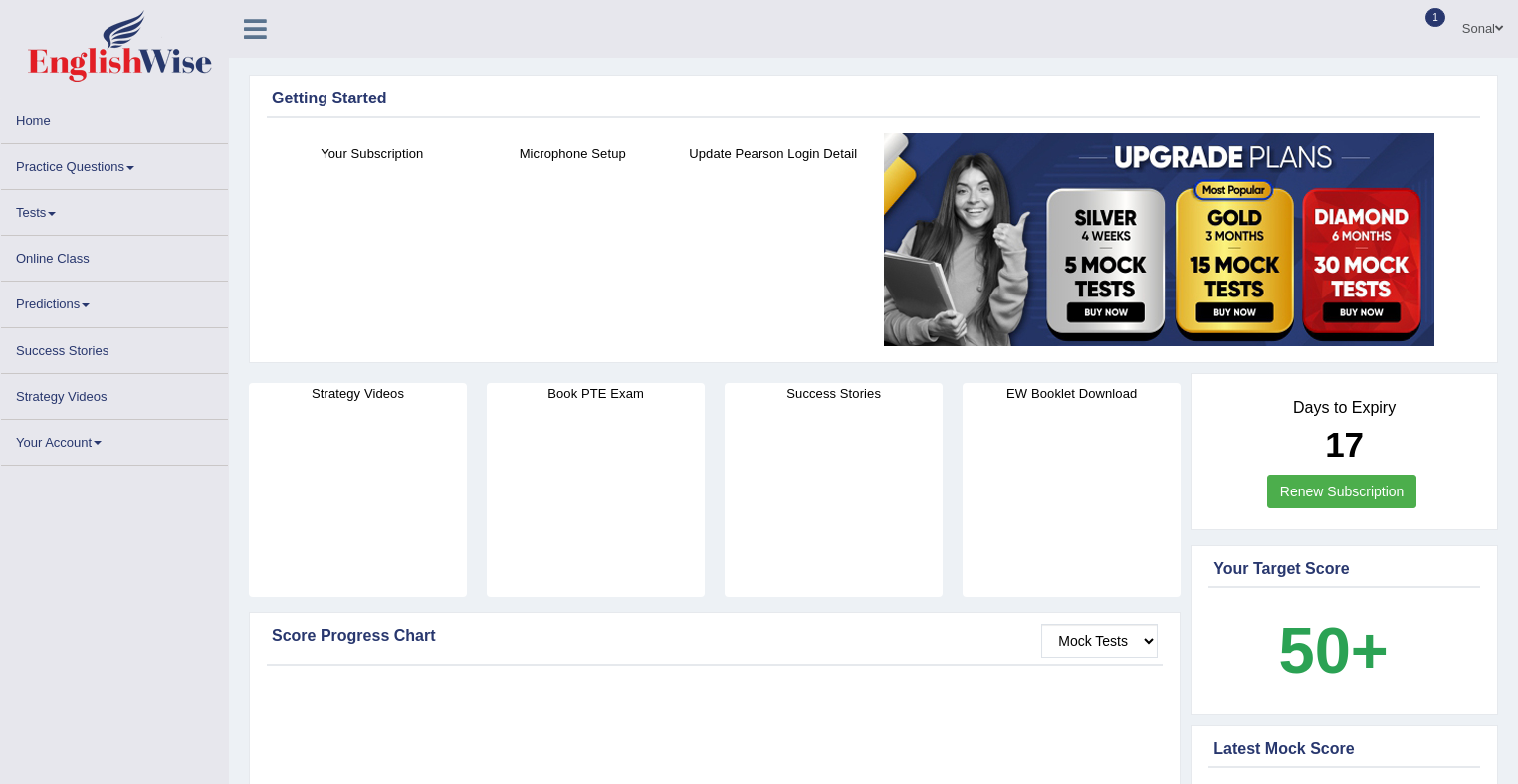 scroll, scrollTop: 0, scrollLeft: 0, axis: both 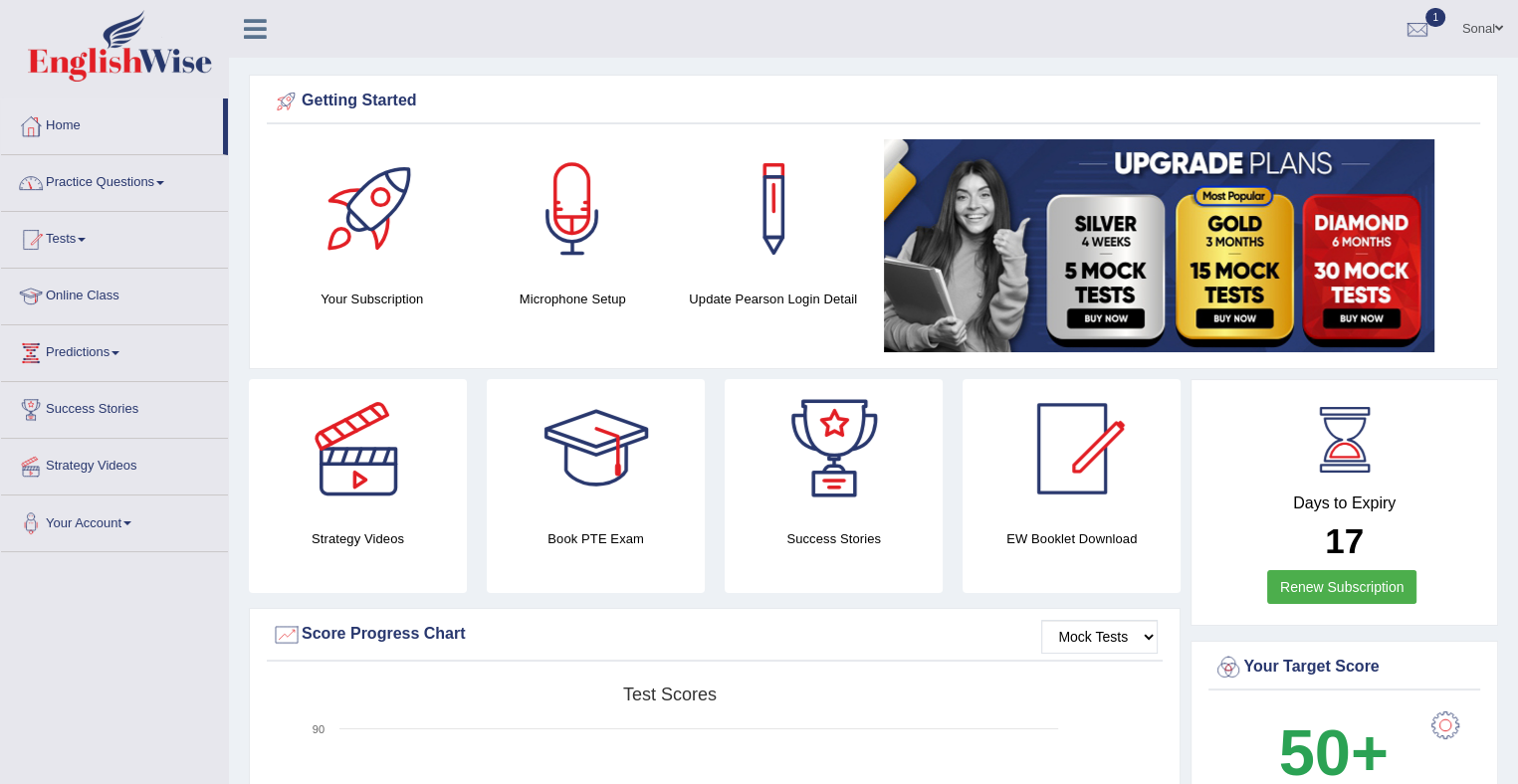 click on "Practice Questions" at bounding box center (114, 180) 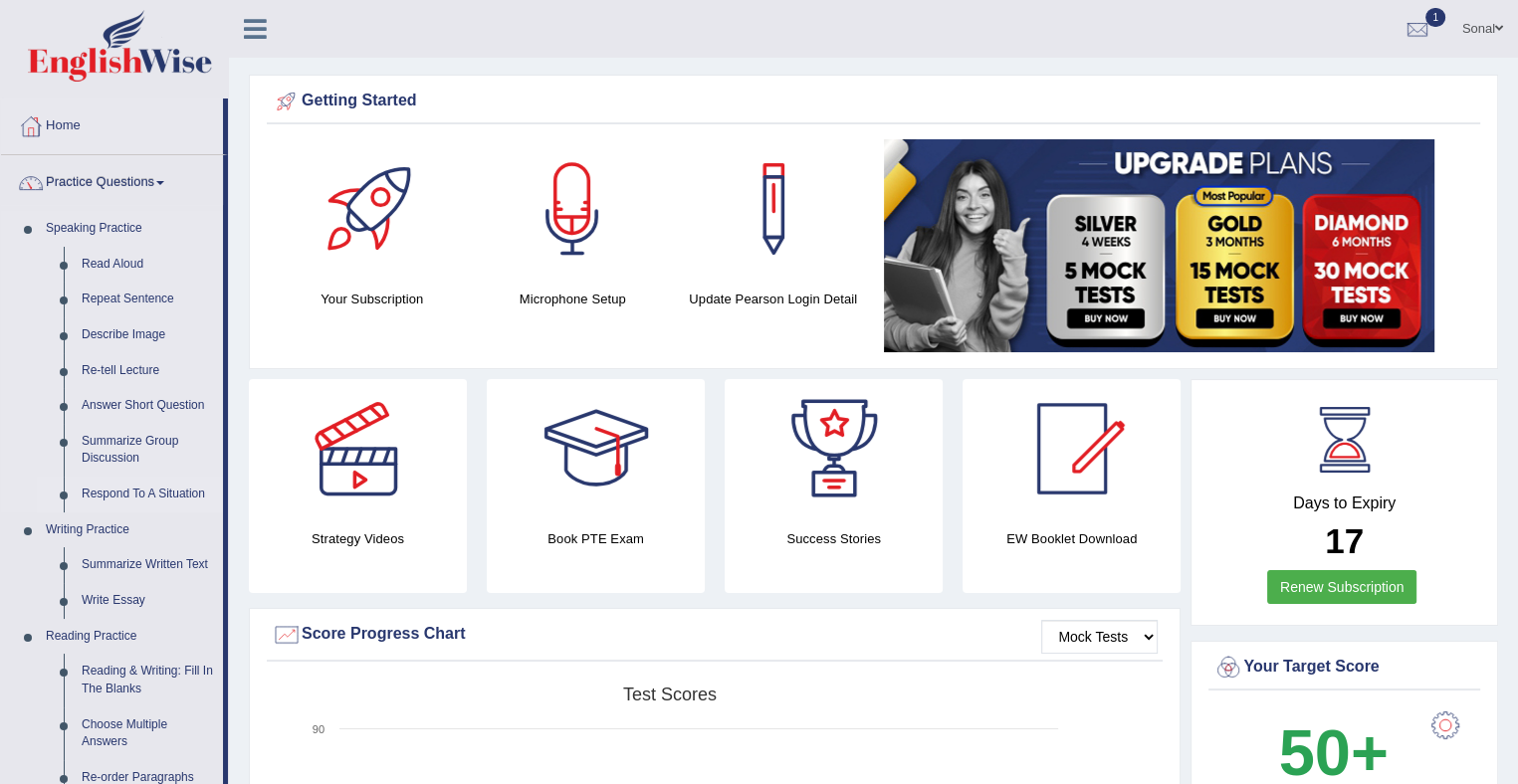 click on "Respond To A Situation" at bounding box center (147, 494) 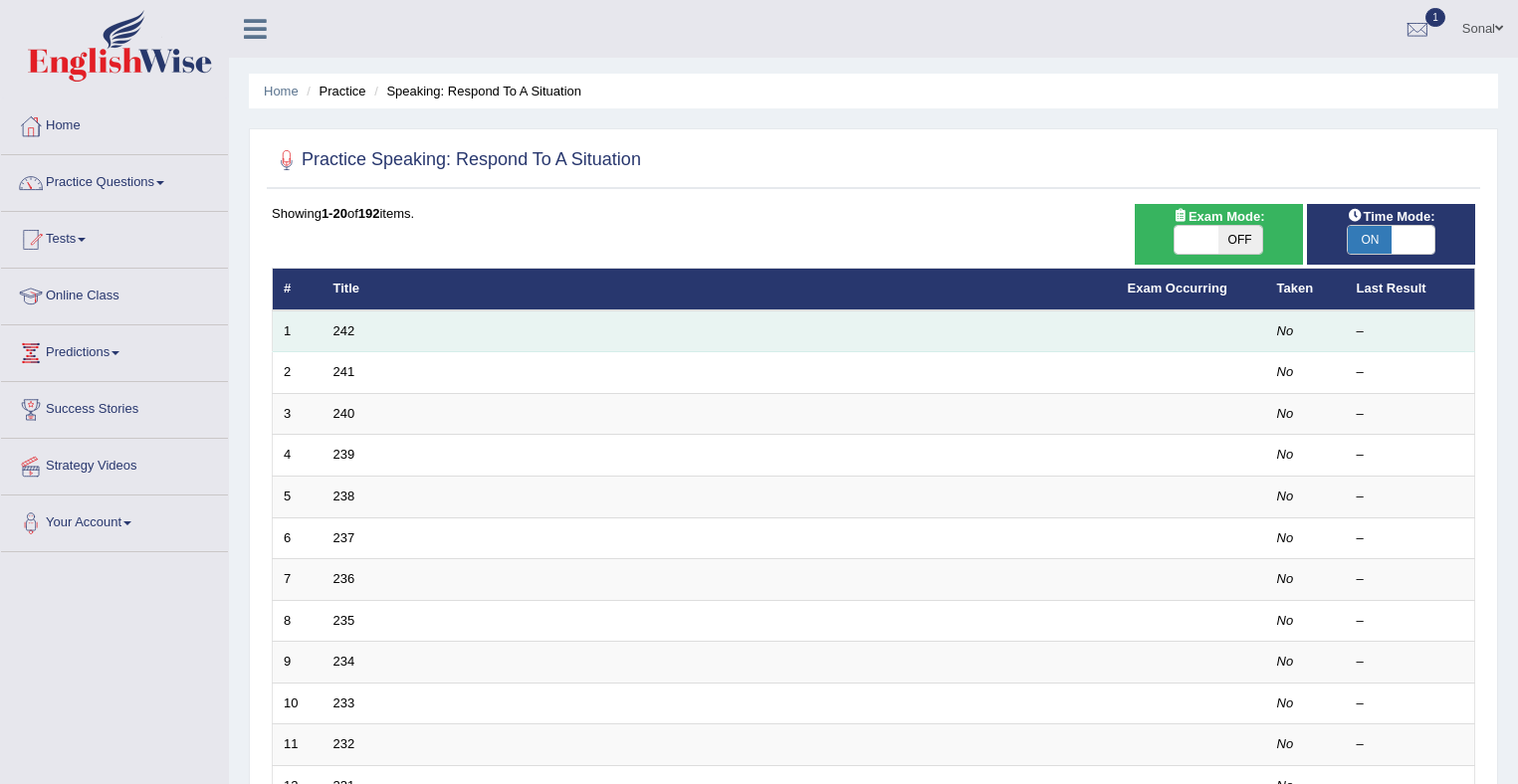 scroll, scrollTop: 0, scrollLeft: 0, axis: both 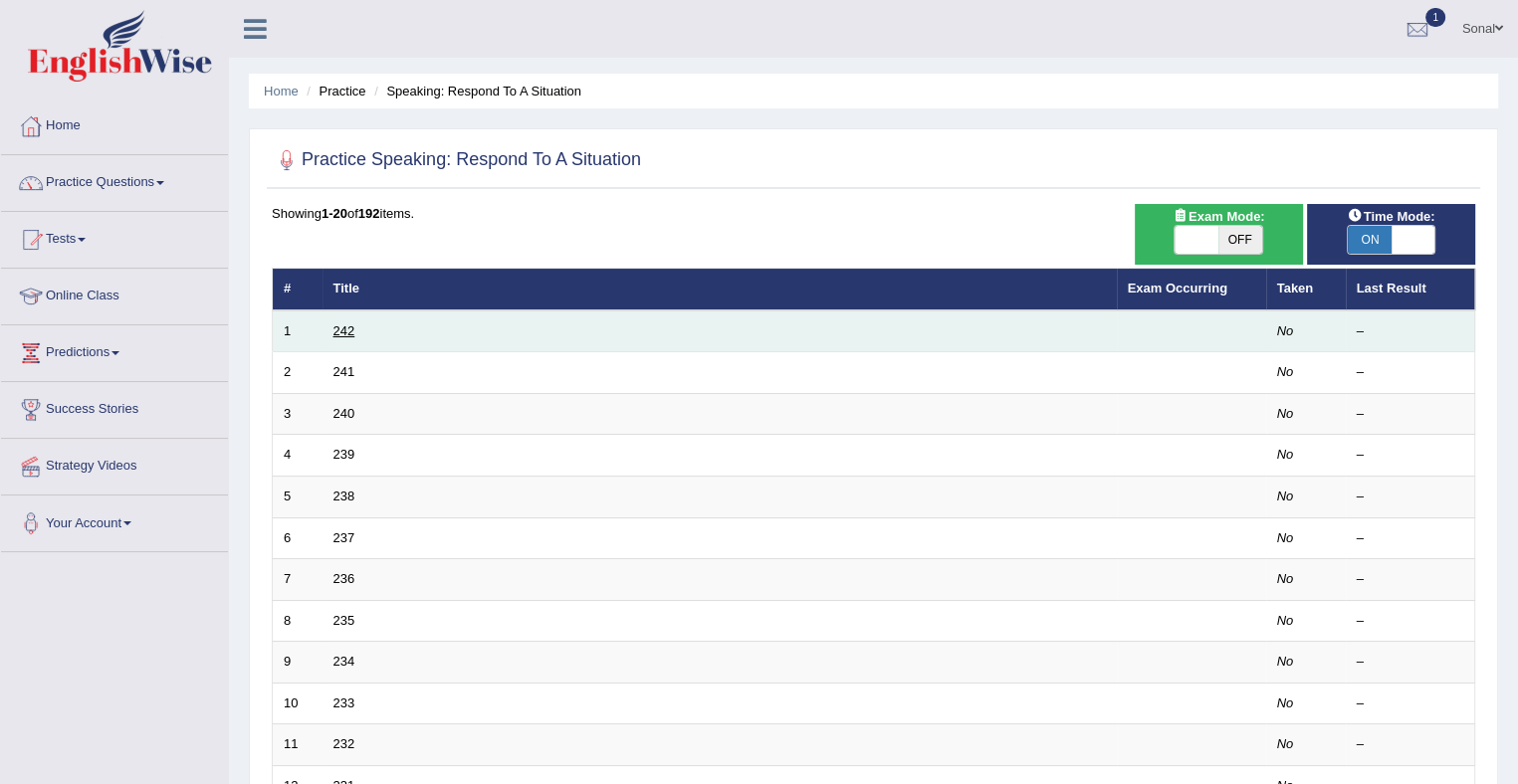 click on "242" at bounding box center [344, 330] 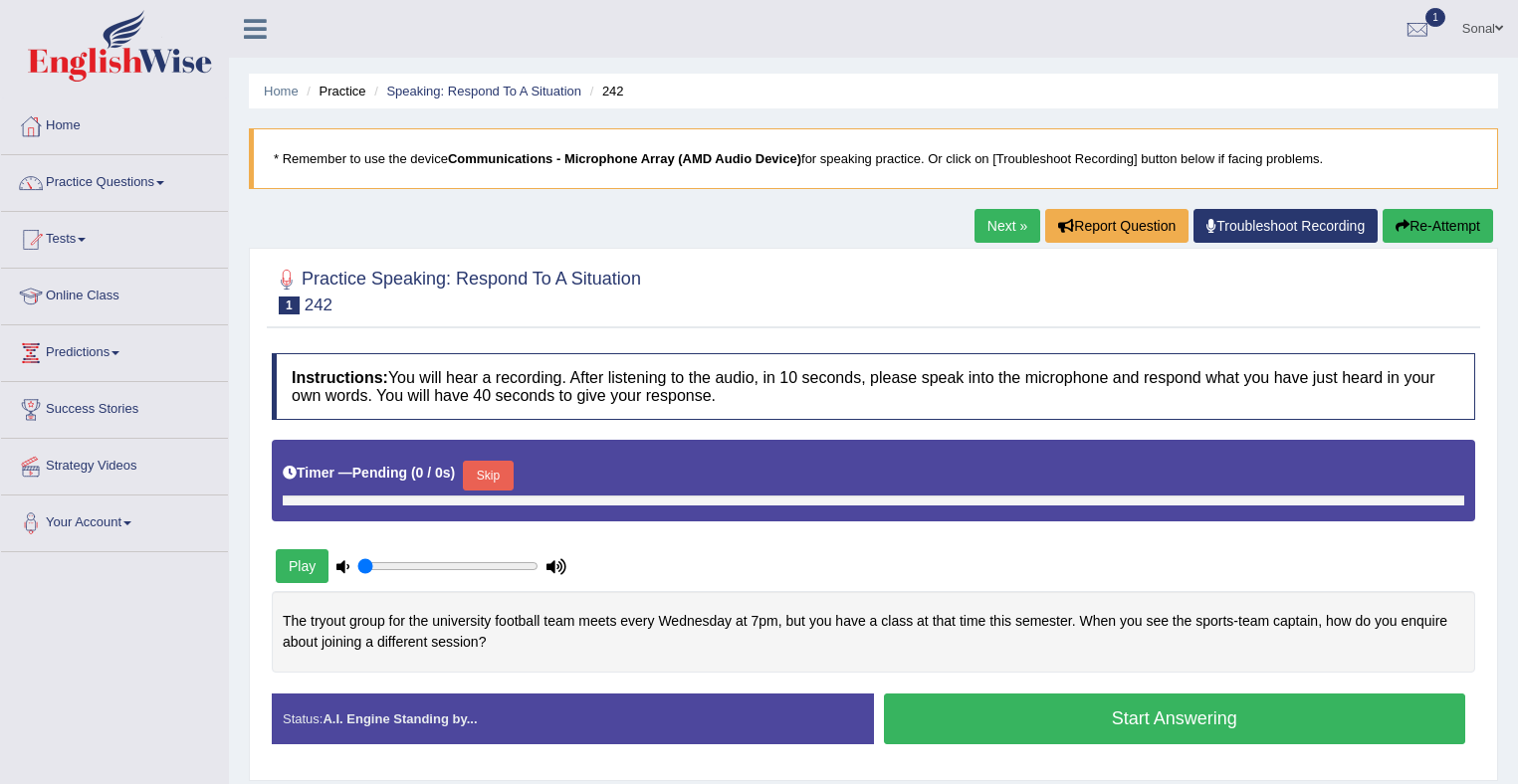 scroll, scrollTop: 0, scrollLeft: 0, axis: both 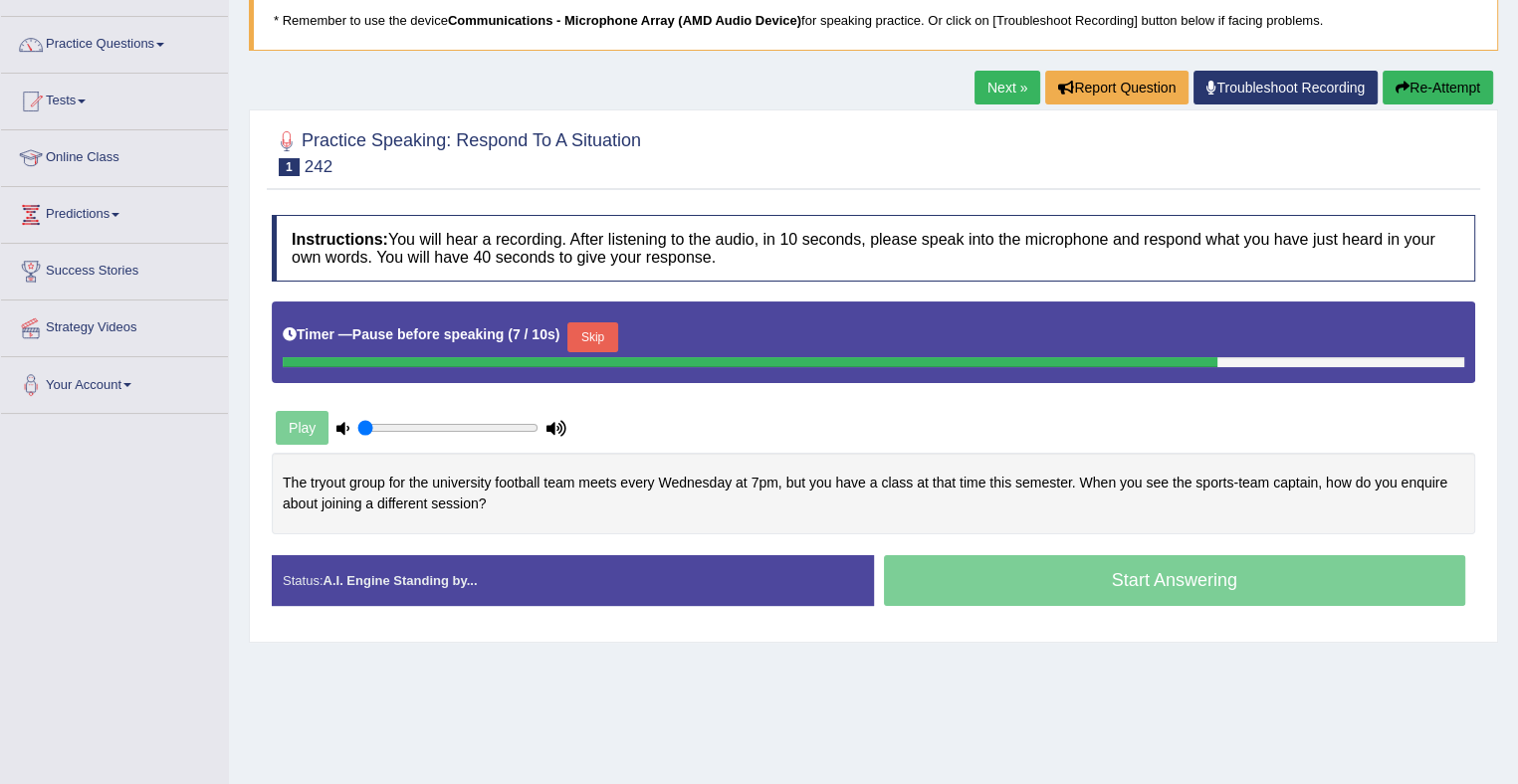 click on "Skip" at bounding box center [592, 337] 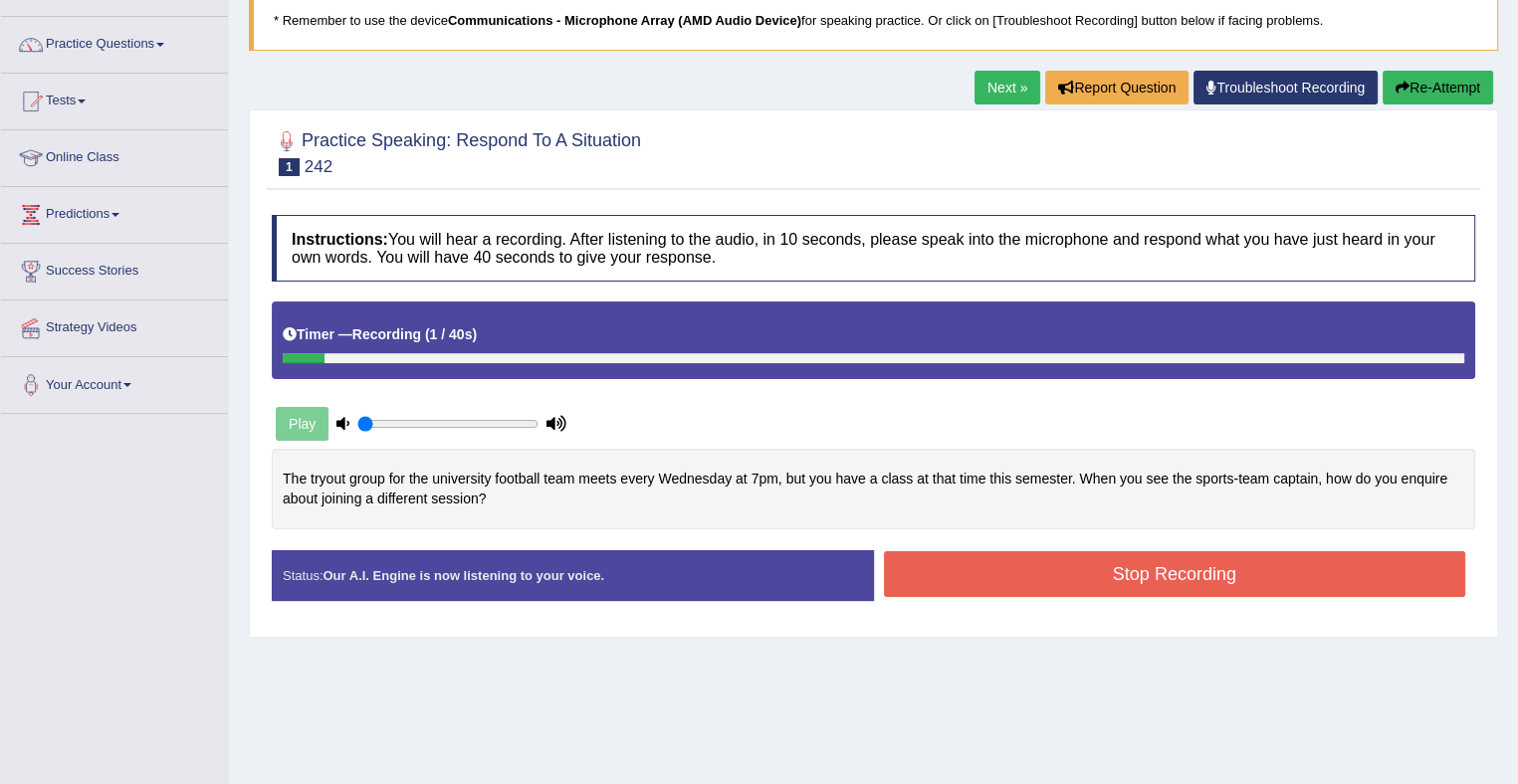 click on "Re-Attempt" at bounding box center (1437, 88) 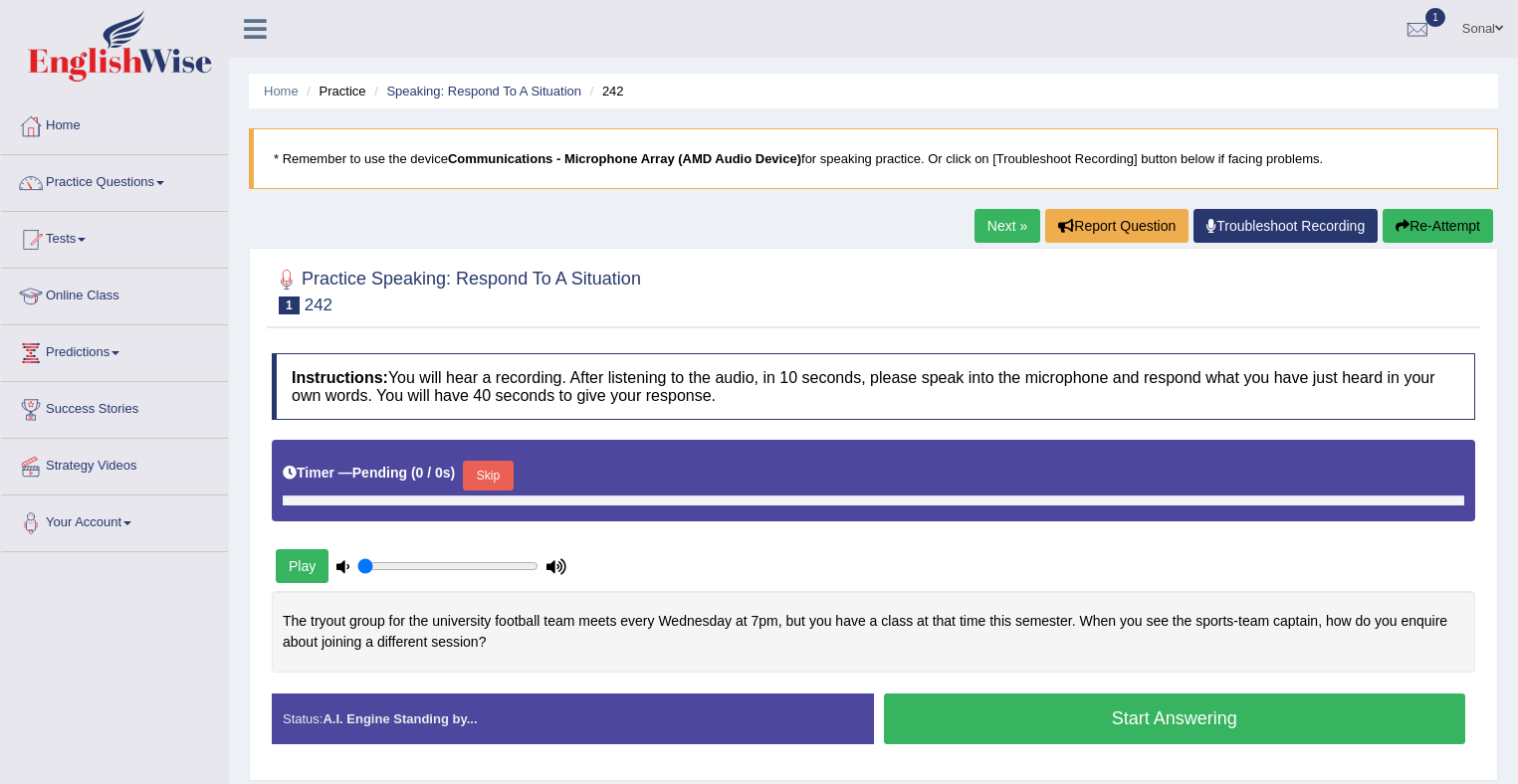 scroll, scrollTop: 138, scrollLeft: 0, axis: vertical 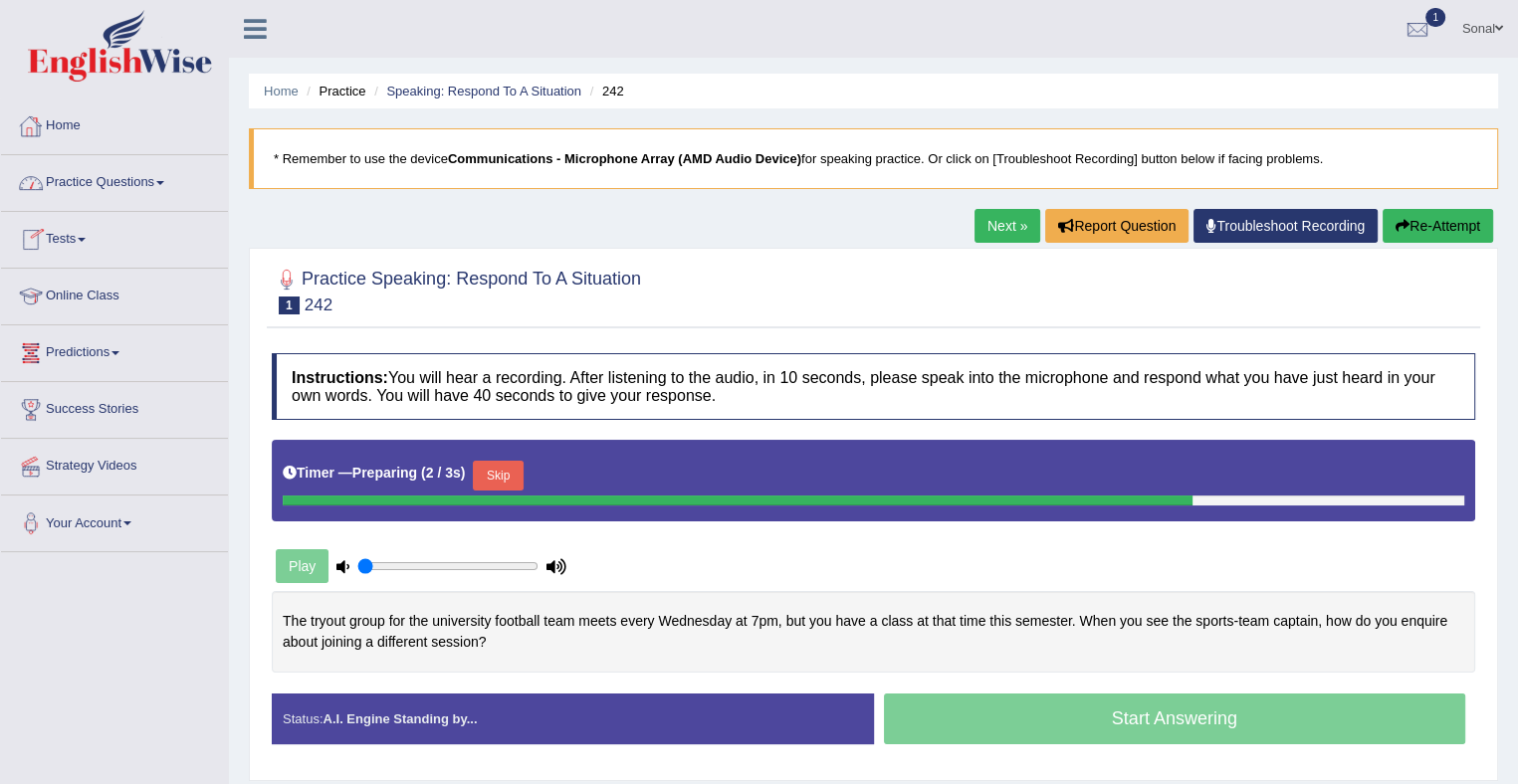 click on "Home" at bounding box center [114, 123] 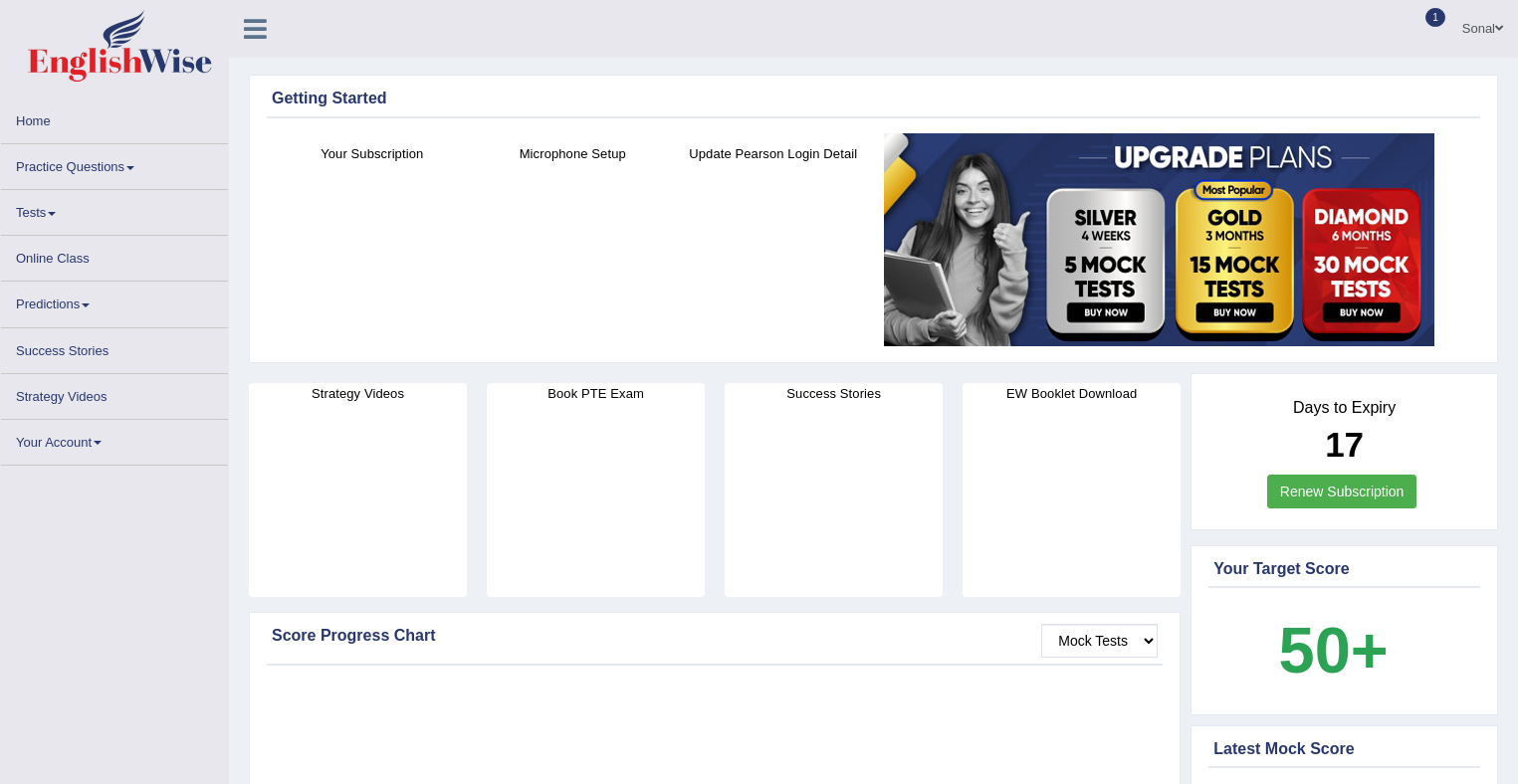 scroll, scrollTop: 0, scrollLeft: 0, axis: both 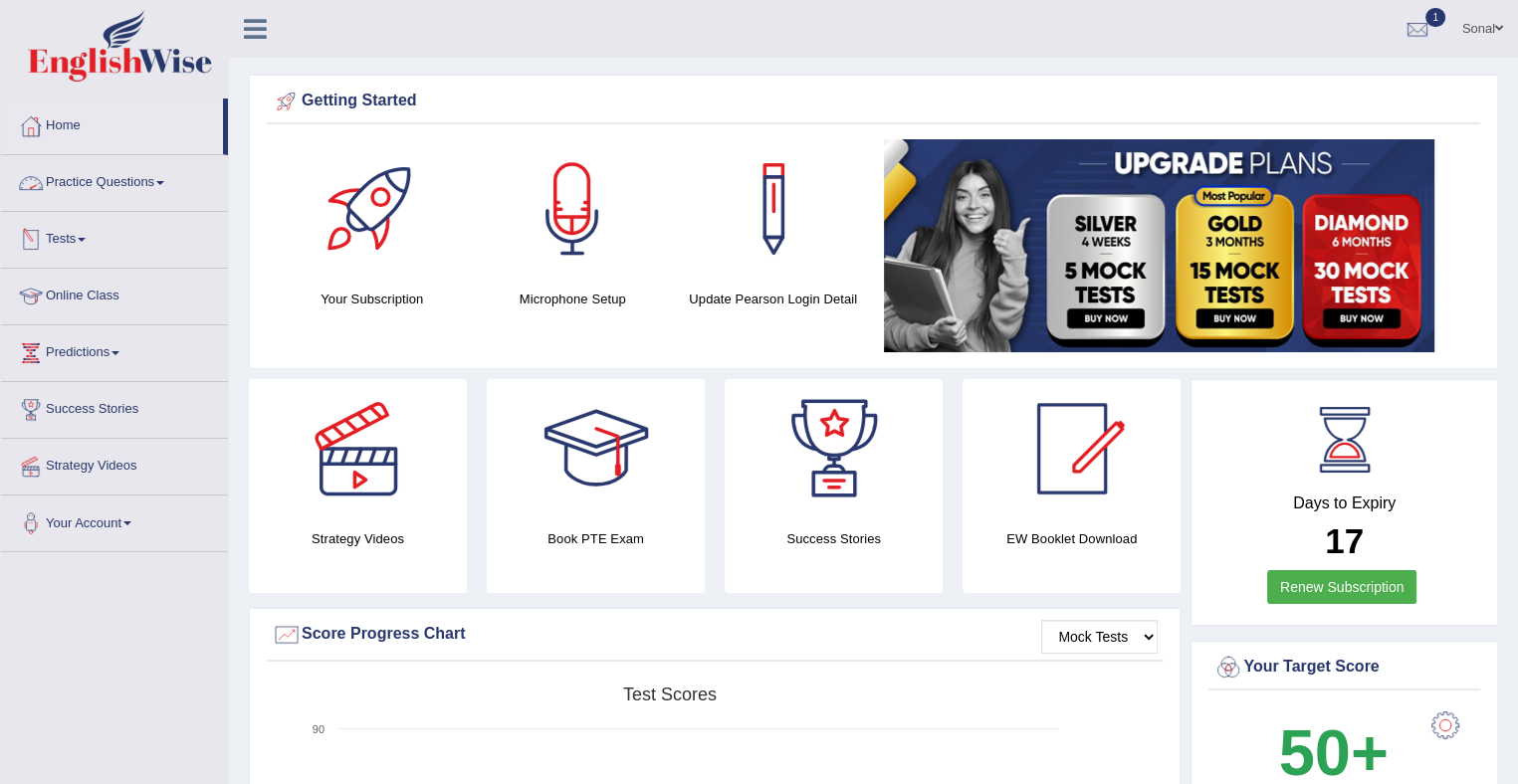 click on "Practice Questions" at bounding box center [114, 180] 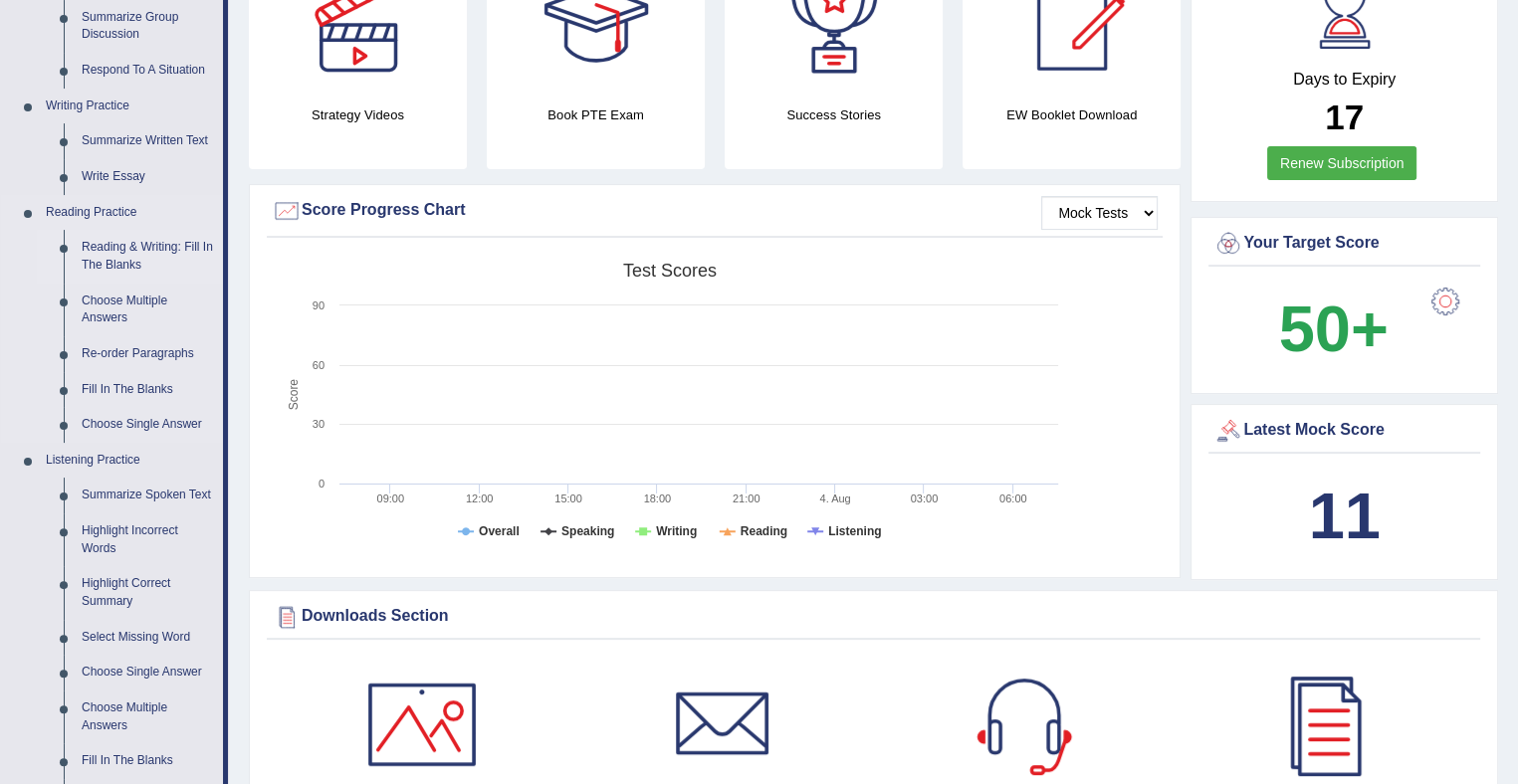 scroll, scrollTop: 426, scrollLeft: 0, axis: vertical 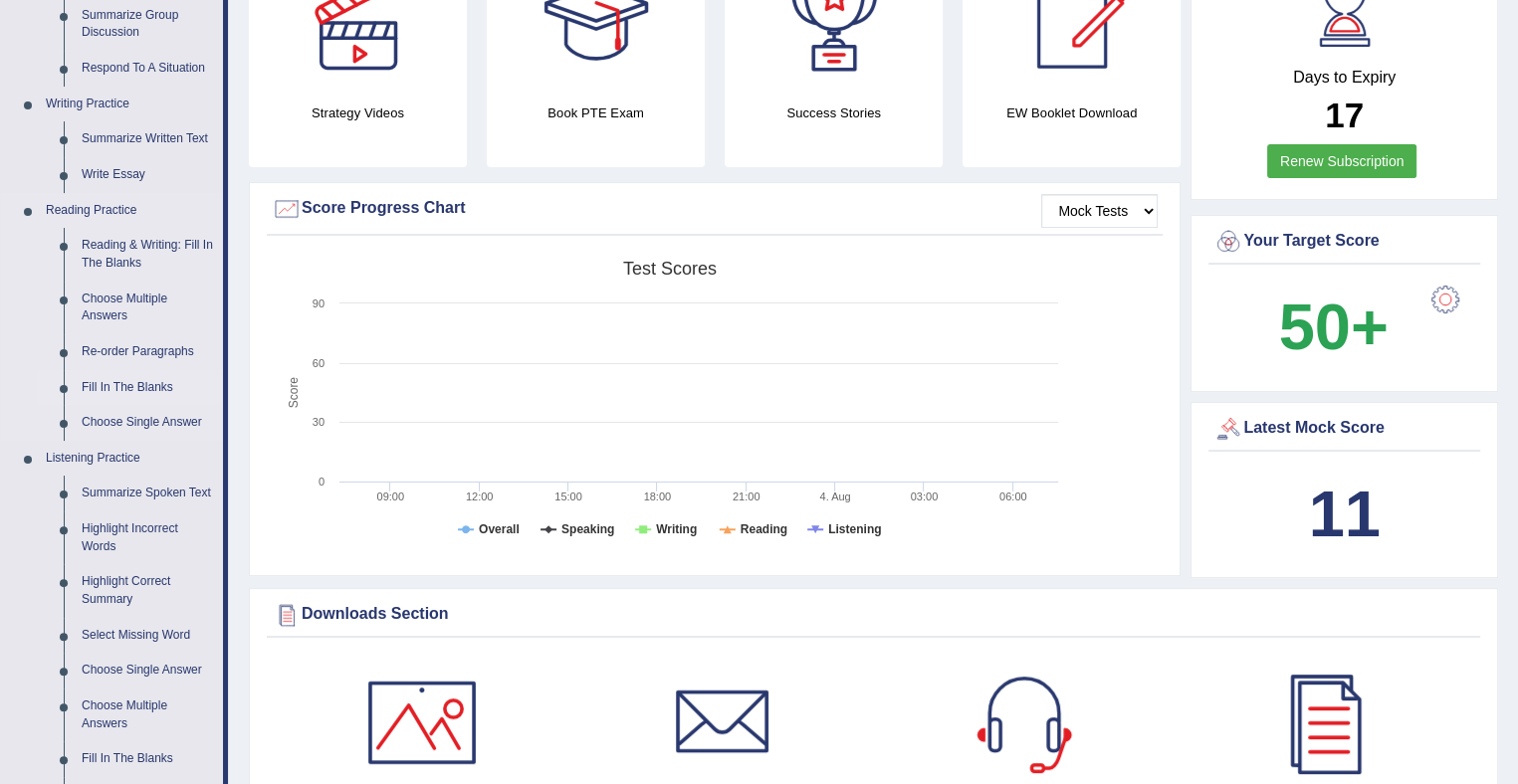 click on "Fill In The Blanks" at bounding box center [147, 388] 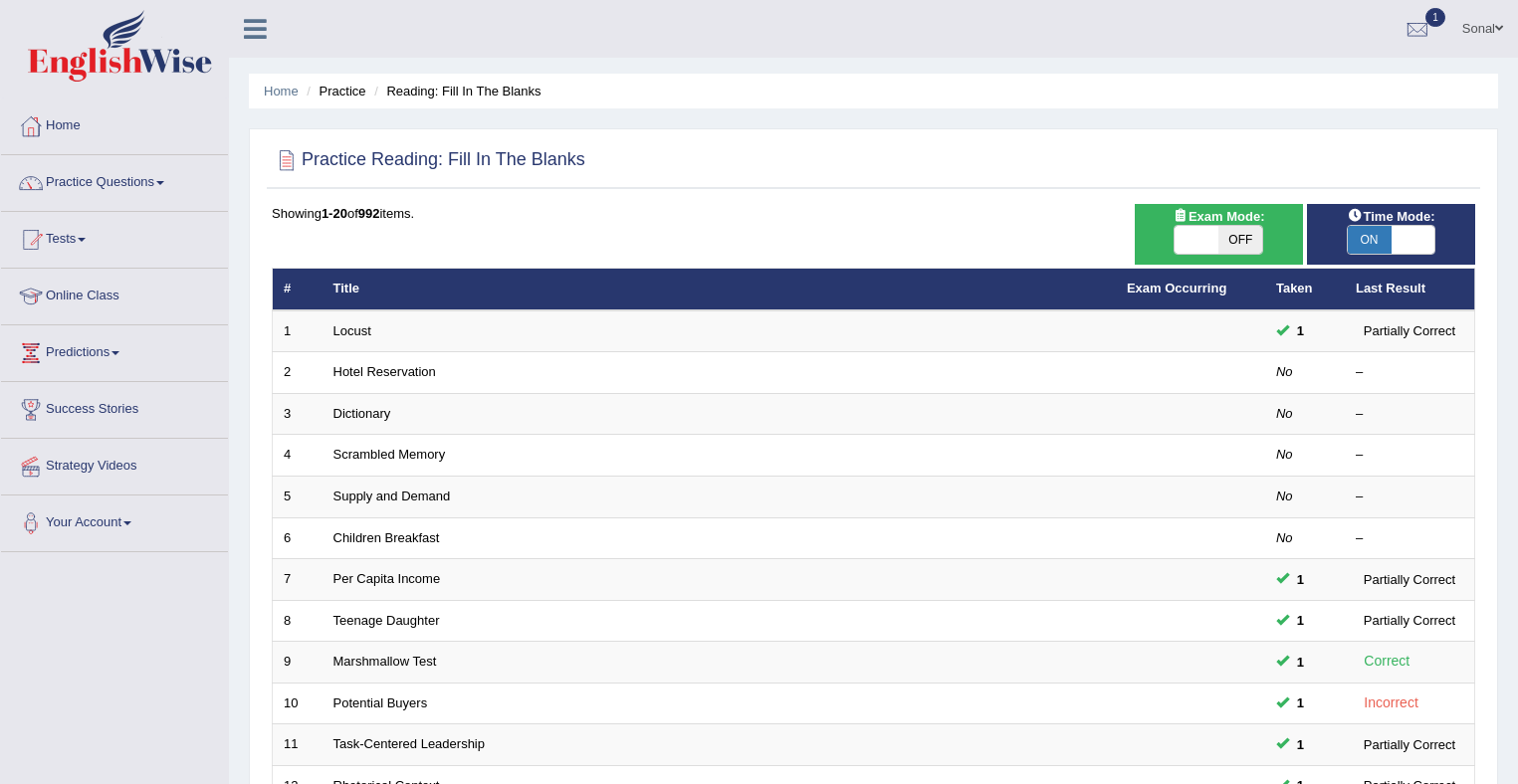 scroll, scrollTop: 0, scrollLeft: 0, axis: both 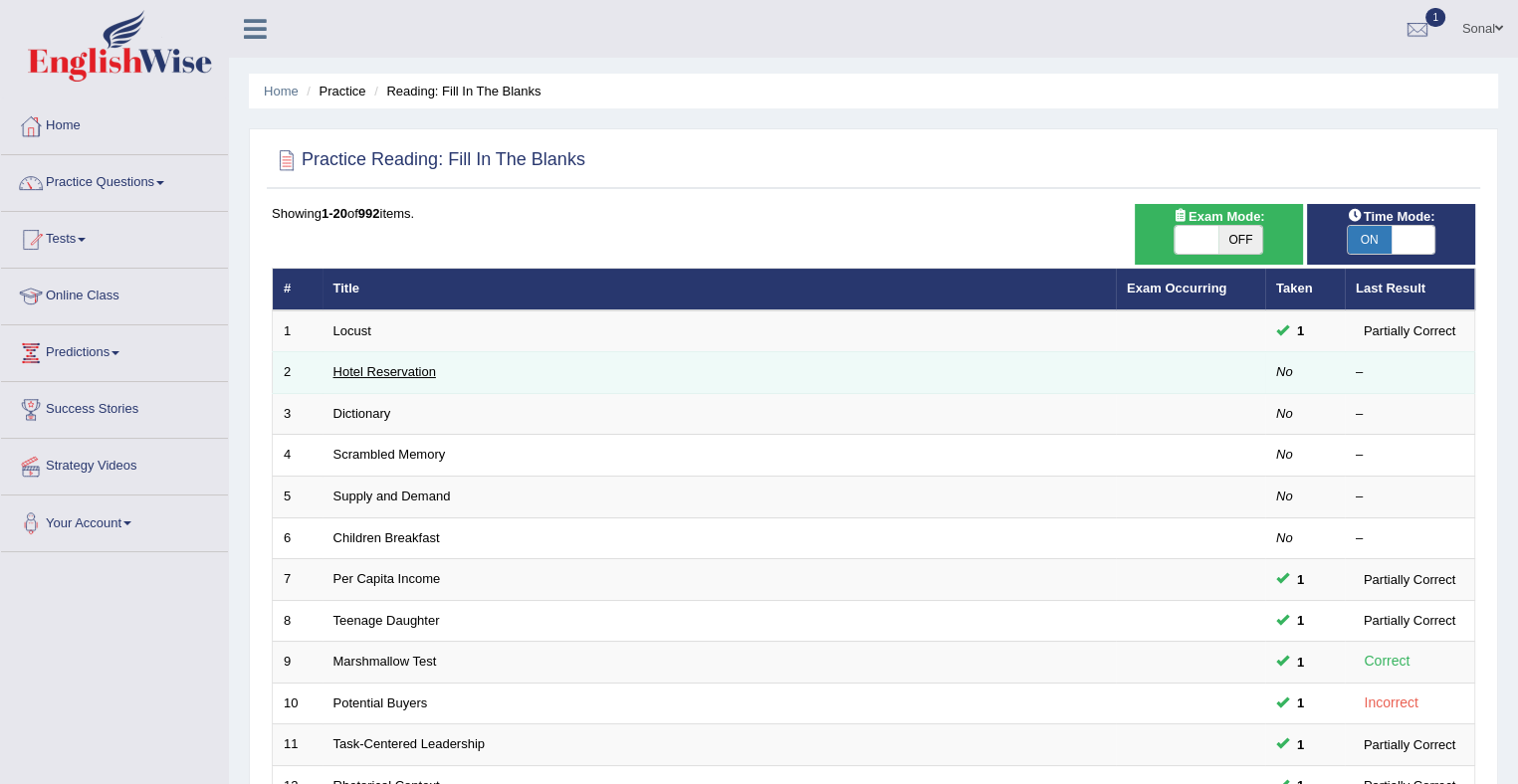 click on "Hotel Reservation" at bounding box center [384, 371] 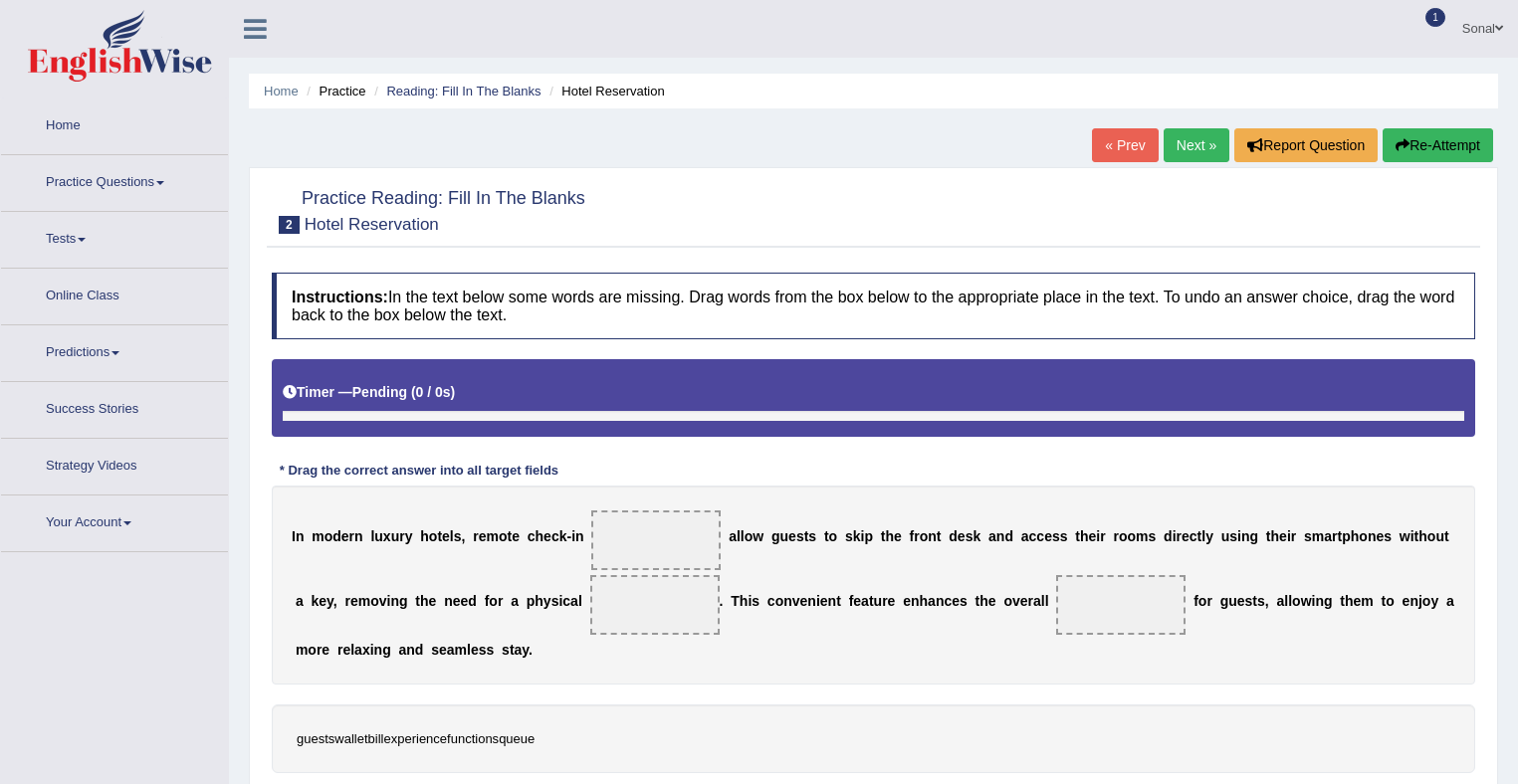 scroll, scrollTop: 0, scrollLeft: 0, axis: both 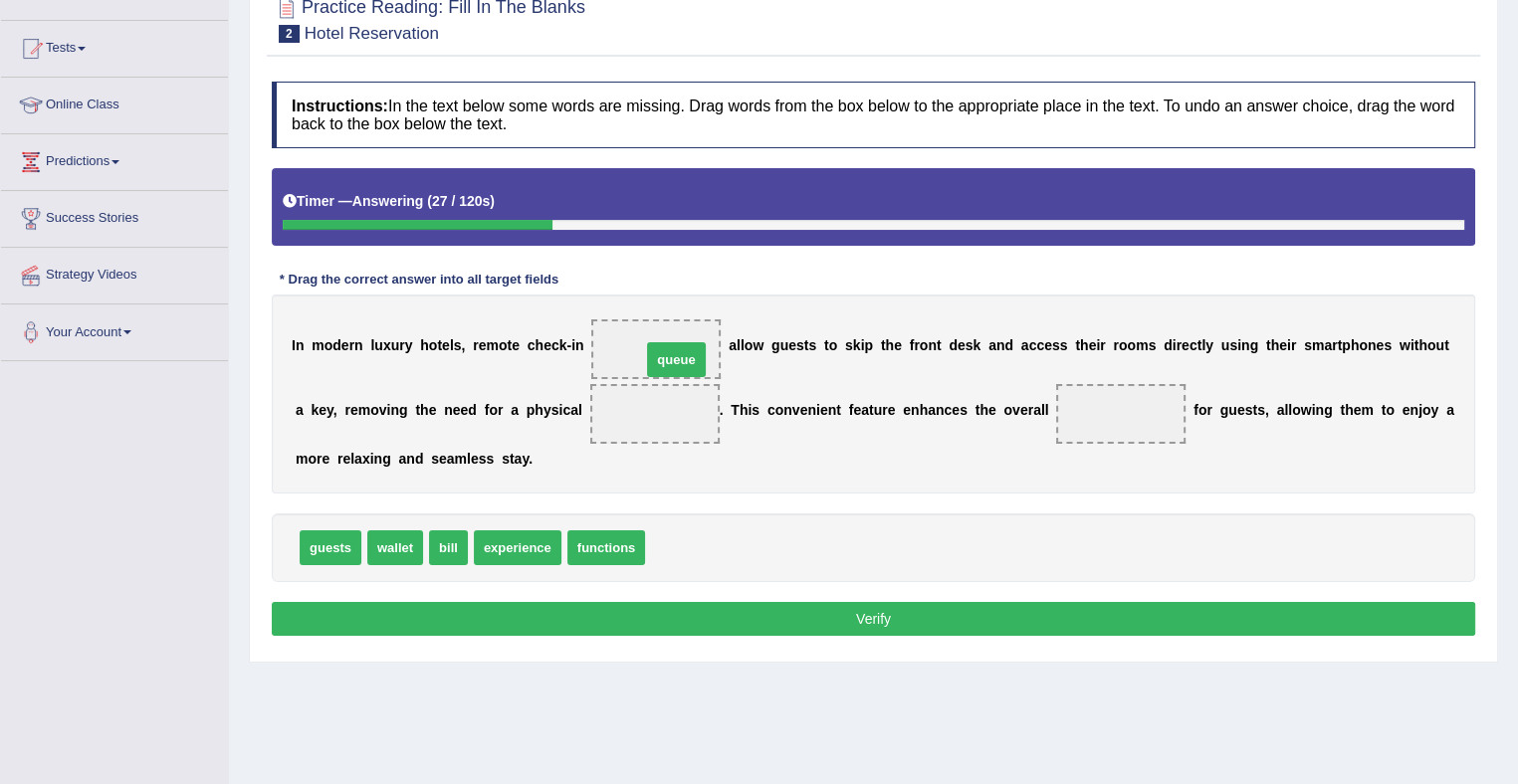 drag, startPoint x: 677, startPoint y: 550, endPoint x: 669, endPoint y: 361, distance: 189.16924 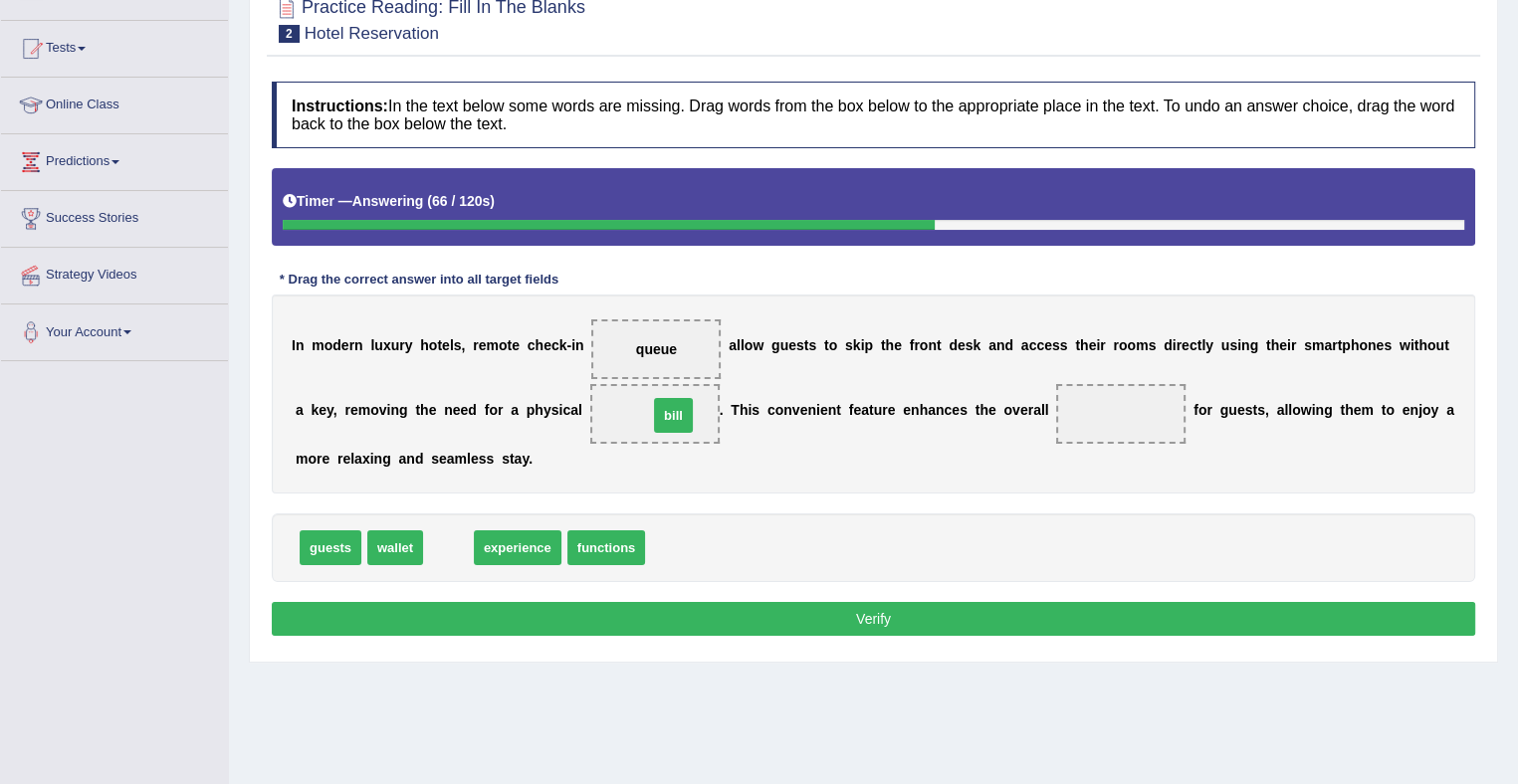 drag, startPoint x: 449, startPoint y: 546, endPoint x: 669, endPoint y: 413, distance: 257.07781 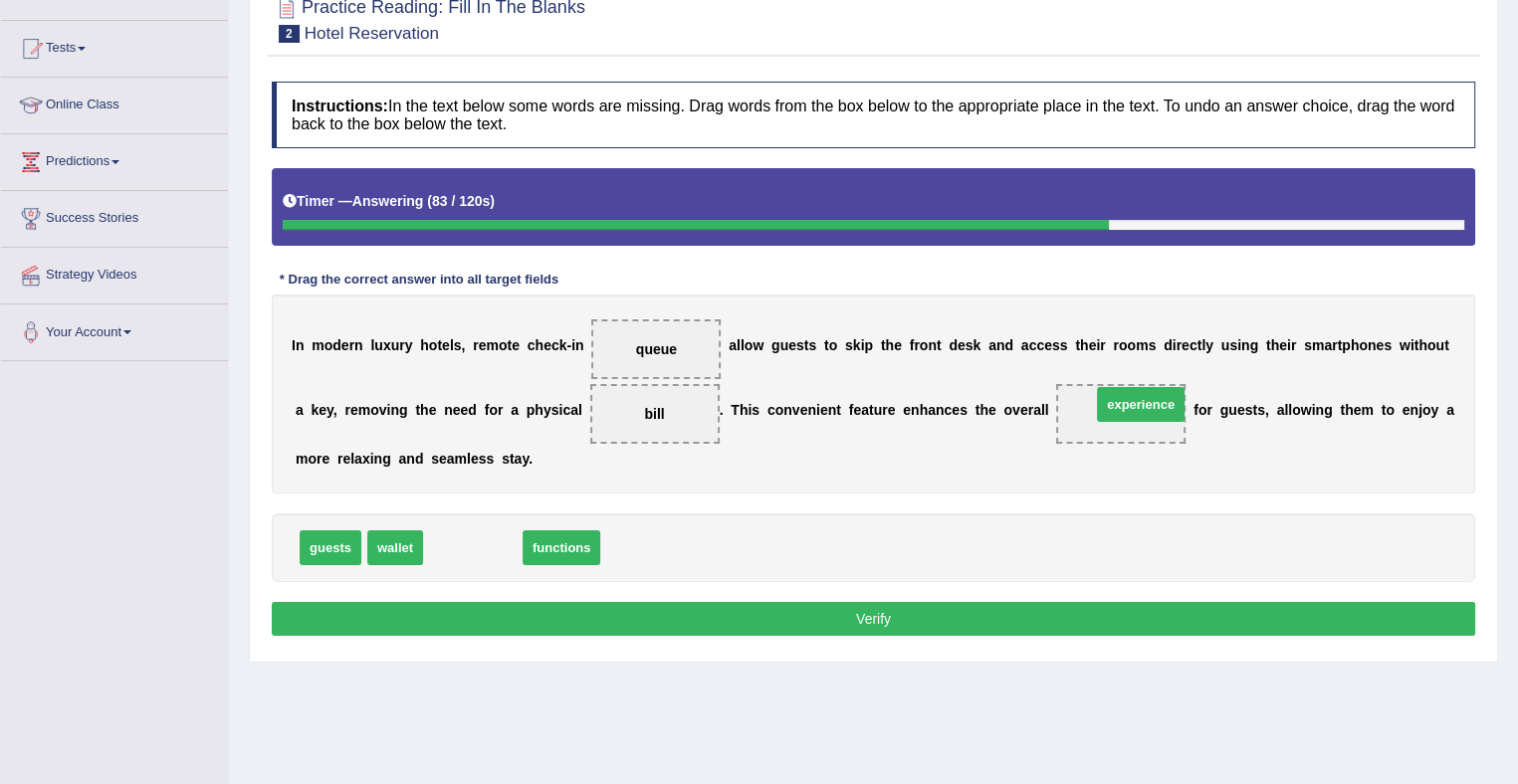 drag, startPoint x: 482, startPoint y: 550, endPoint x: 1147, endPoint y: 409, distance: 679.7838 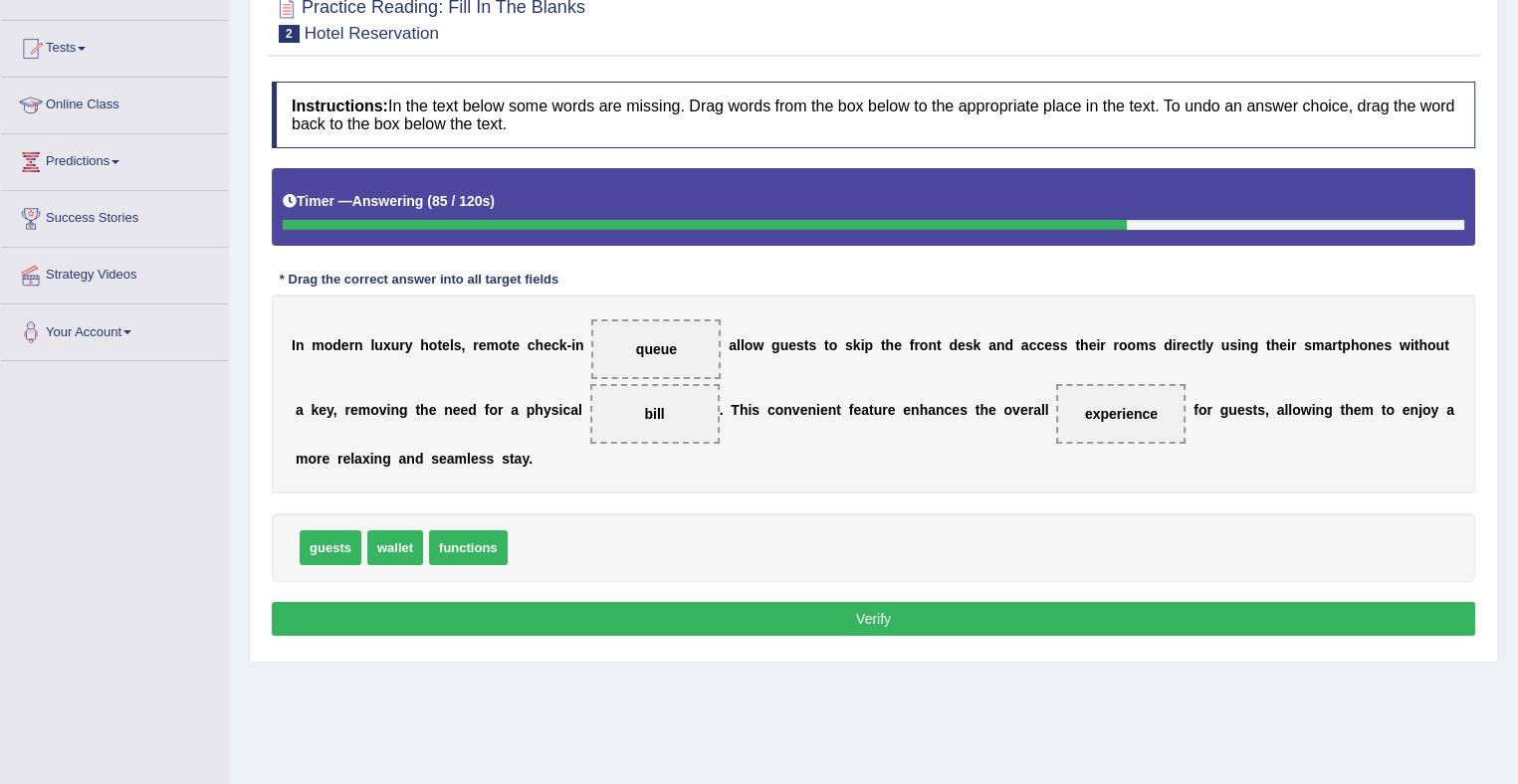 click on "Verify" at bounding box center [873, 619] 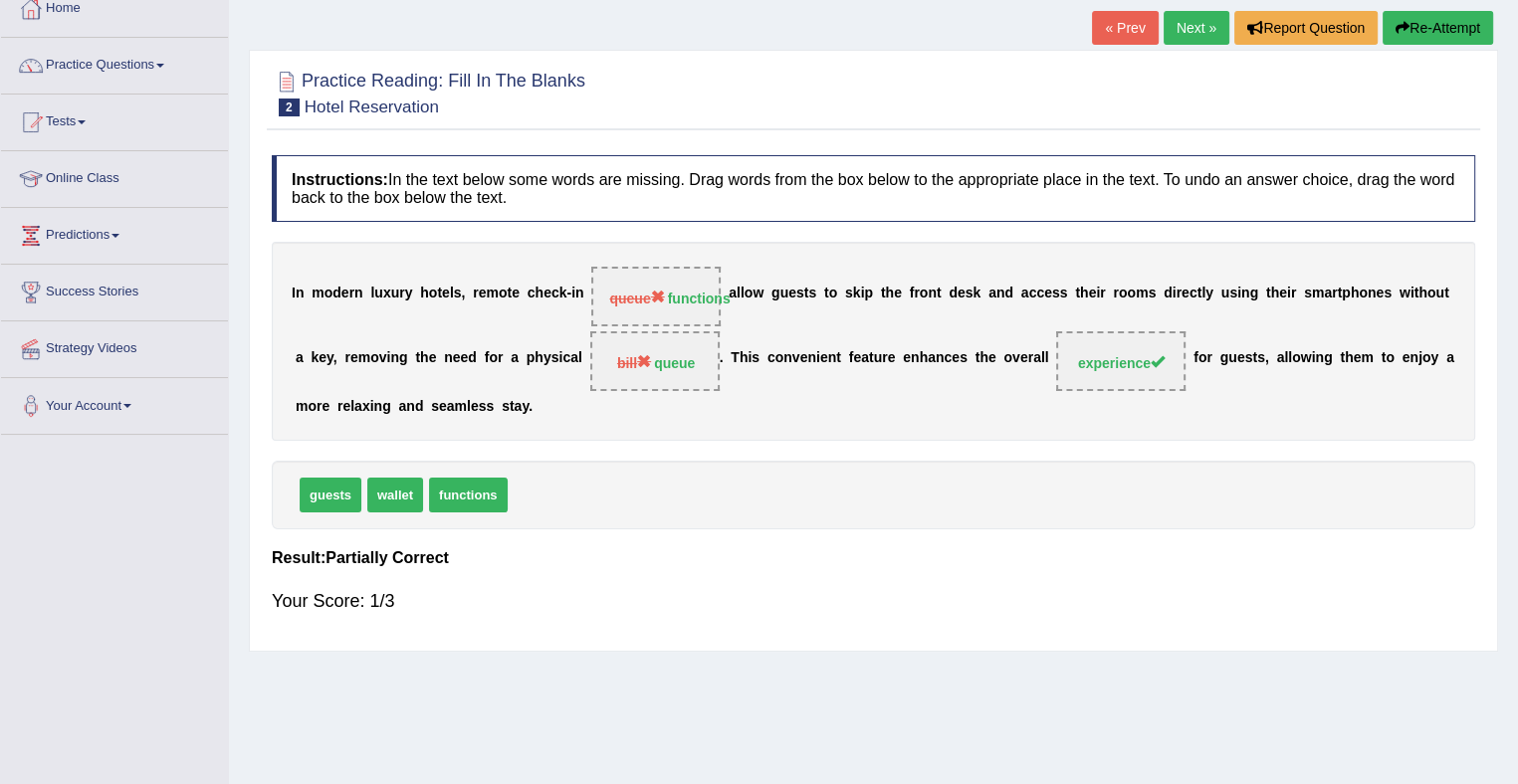 scroll, scrollTop: 113, scrollLeft: 0, axis: vertical 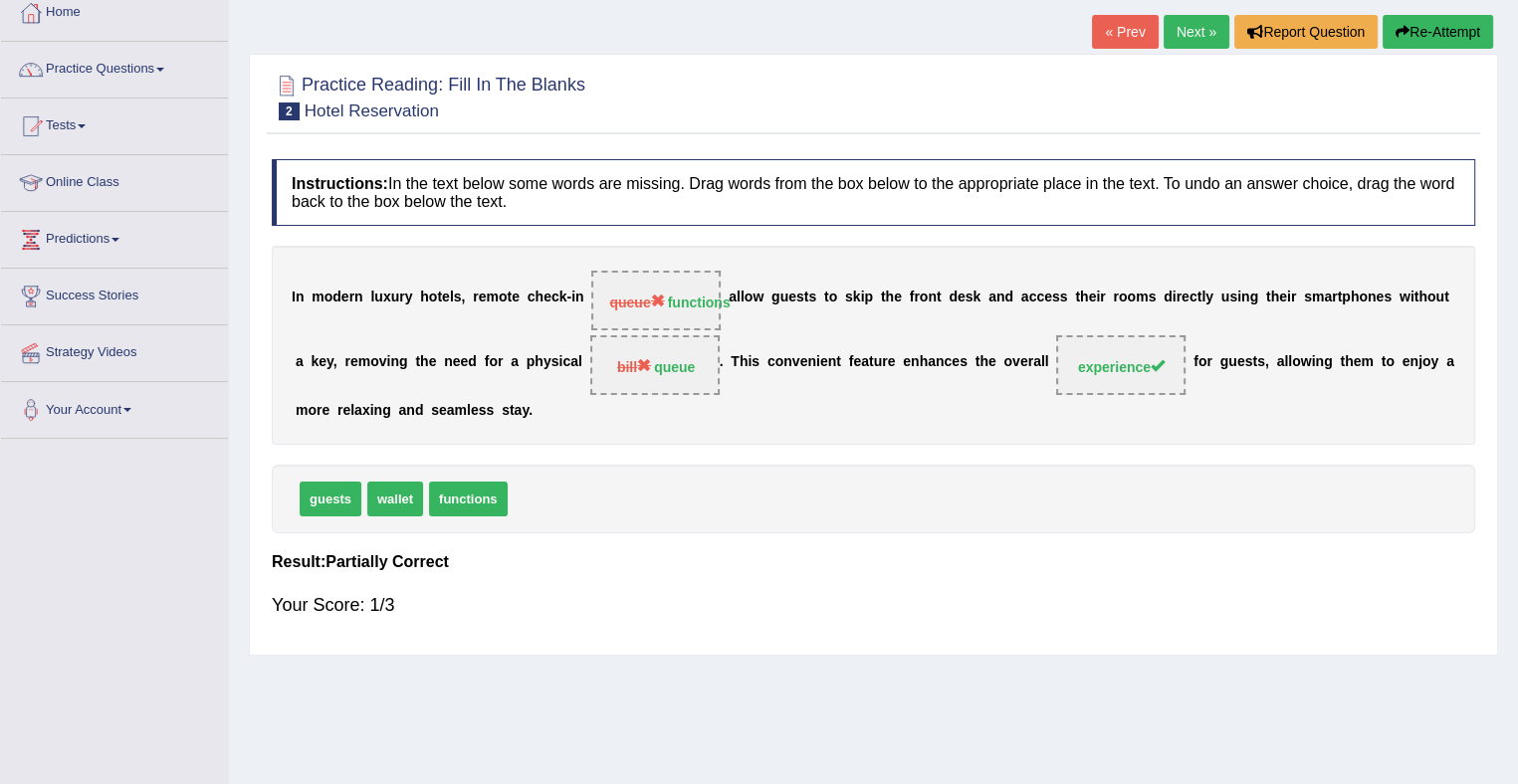 click on "Next »" at bounding box center (1196, 32) 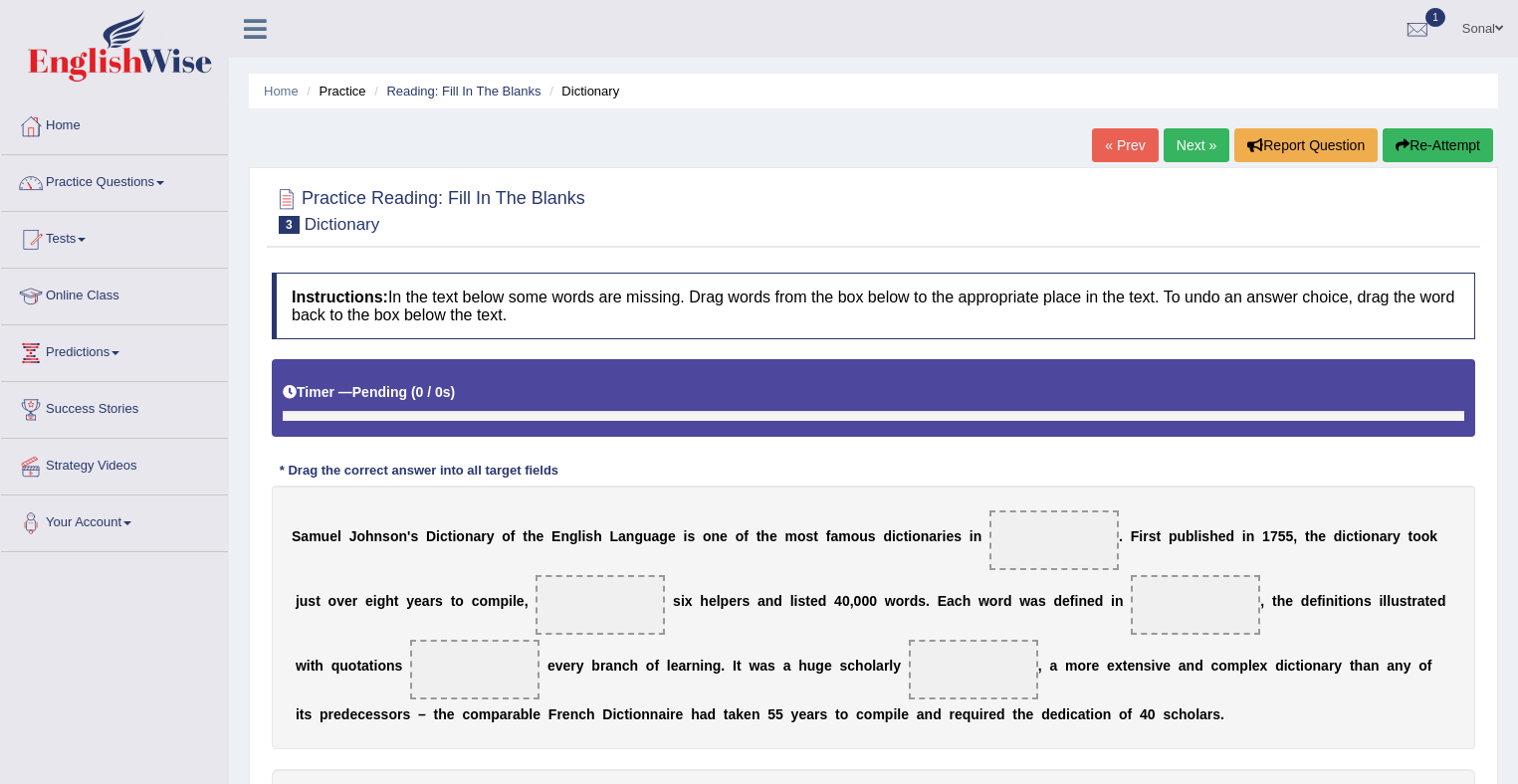 scroll, scrollTop: 0, scrollLeft: 0, axis: both 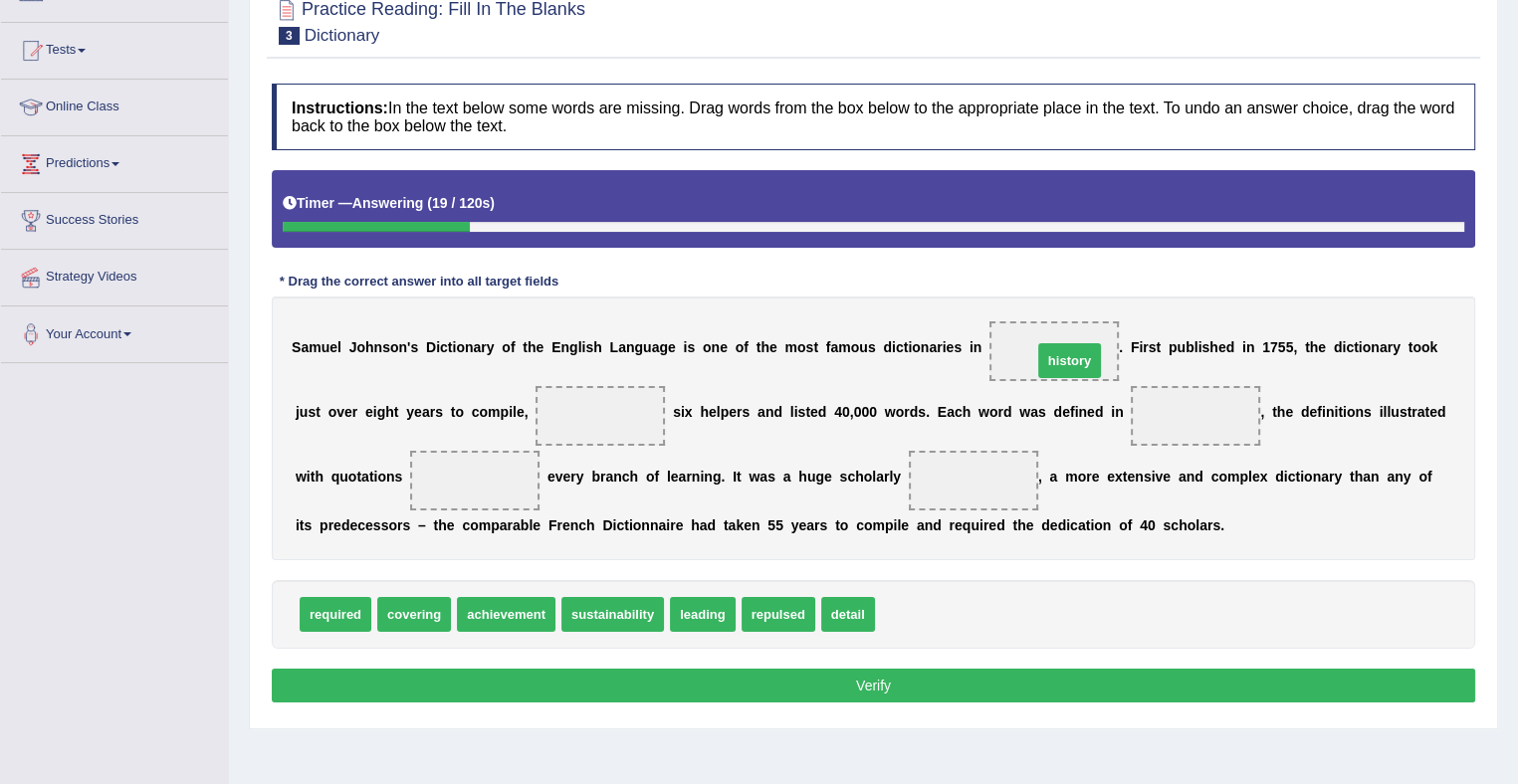 drag, startPoint x: 906, startPoint y: 610, endPoint x: 1062, endPoint y: 362, distance: 292.9846 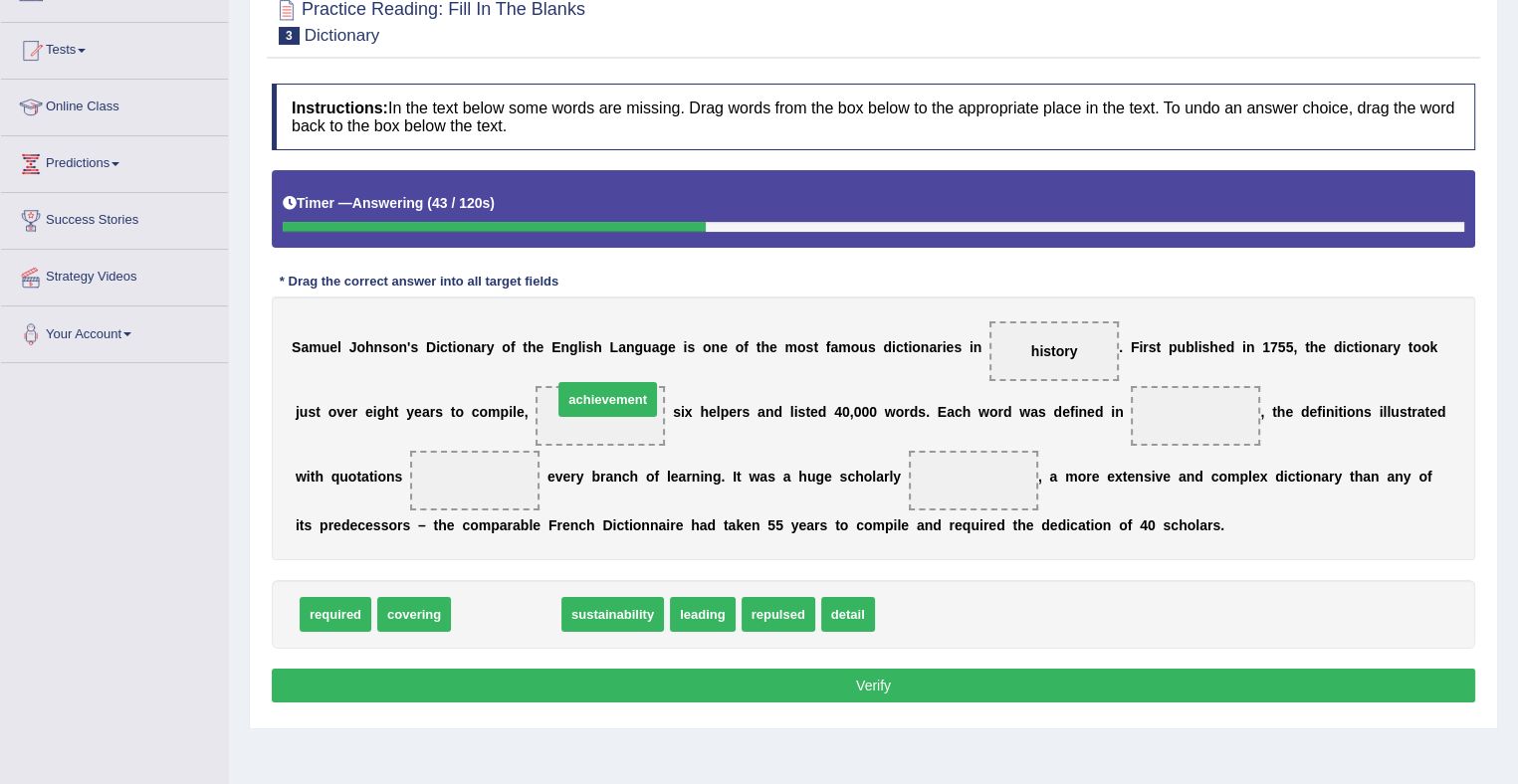 drag, startPoint x: 520, startPoint y: 612, endPoint x: 619, endPoint y: 402, distance: 232.16589 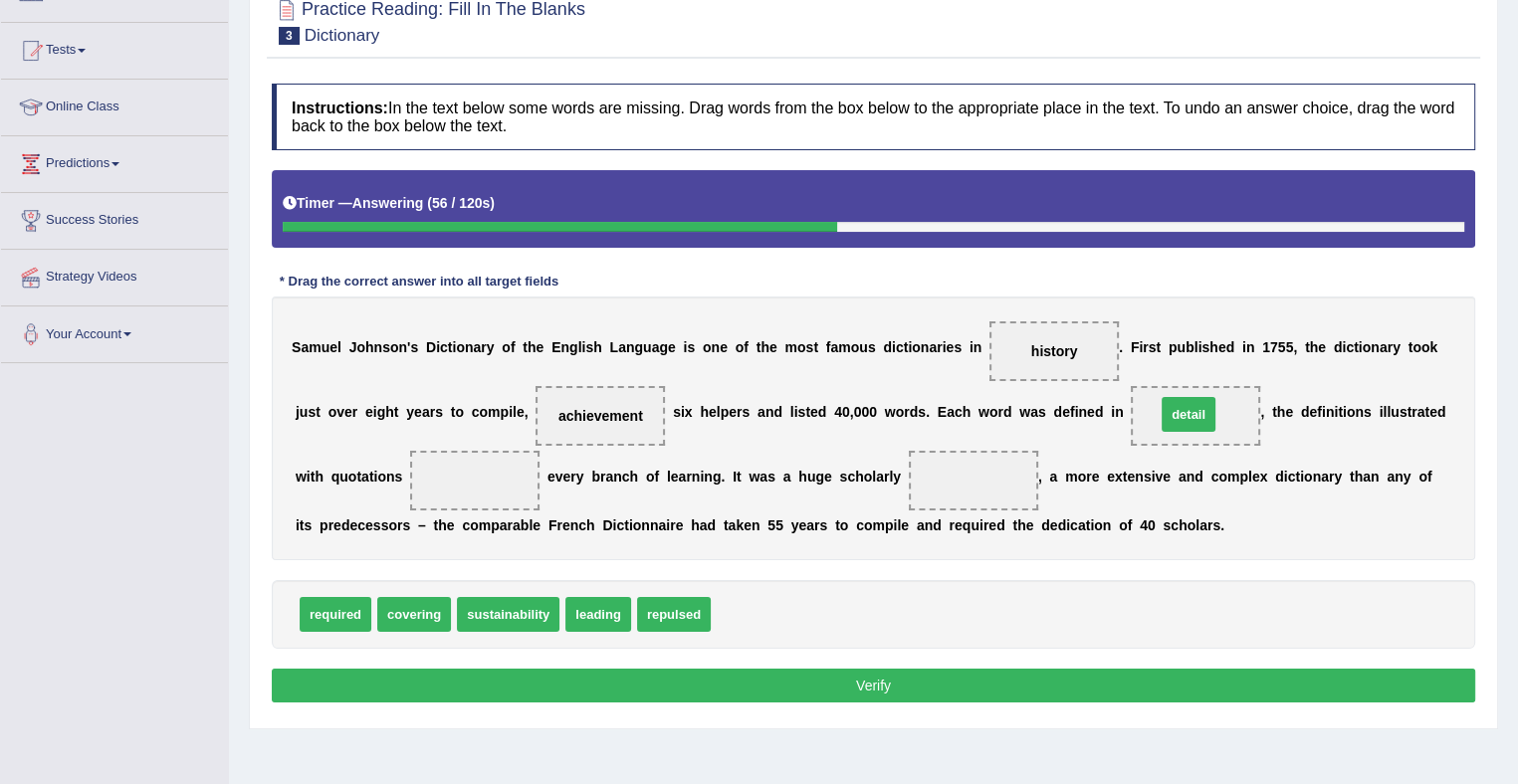 drag, startPoint x: 746, startPoint y: 610, endPoint x: 1191, endPoint y: 412, distance: 487.0616 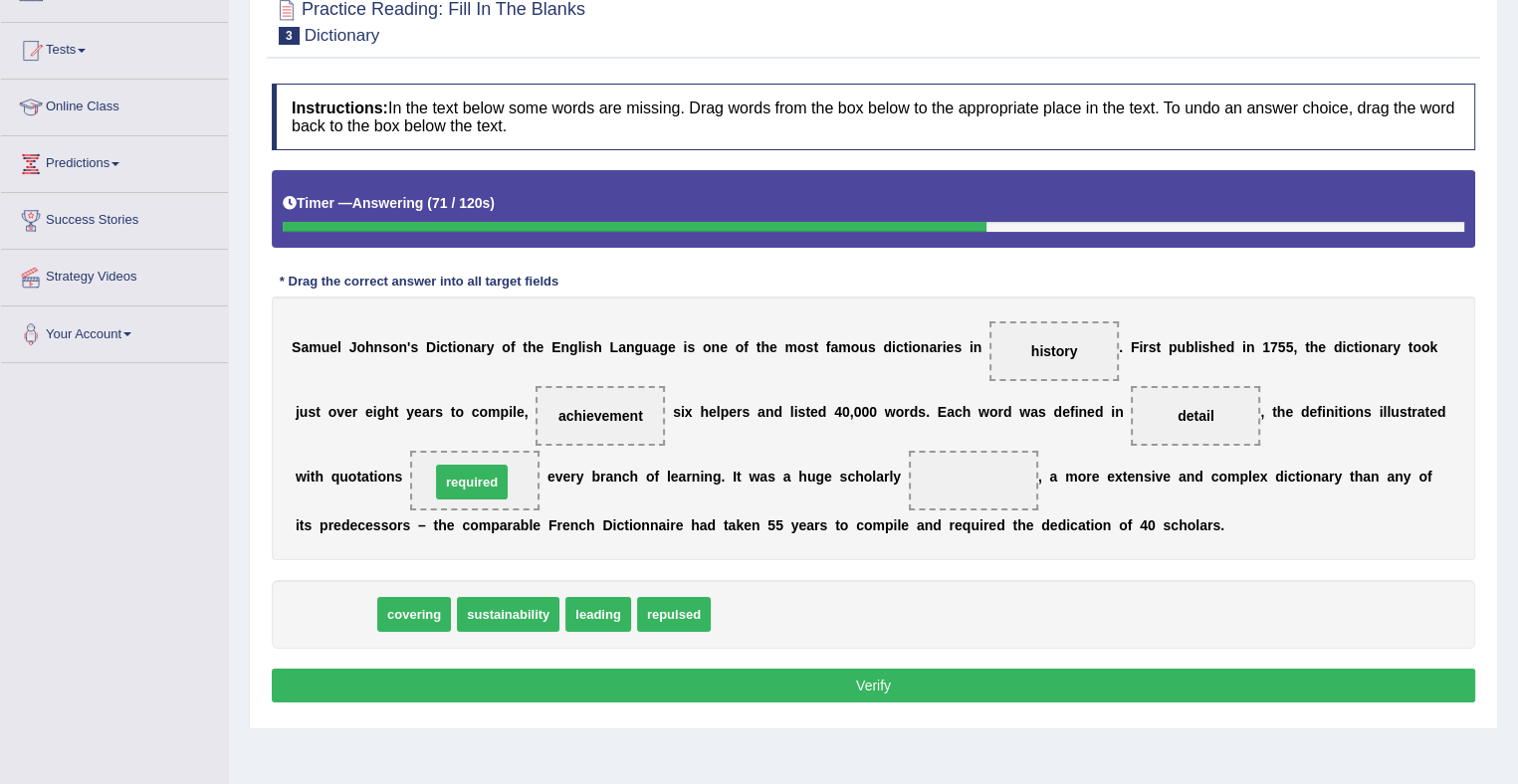 drag, startPoint x: 340, startPoint y: 609, endPoint x: 477, endPoint y: 476, distance: 190.93978 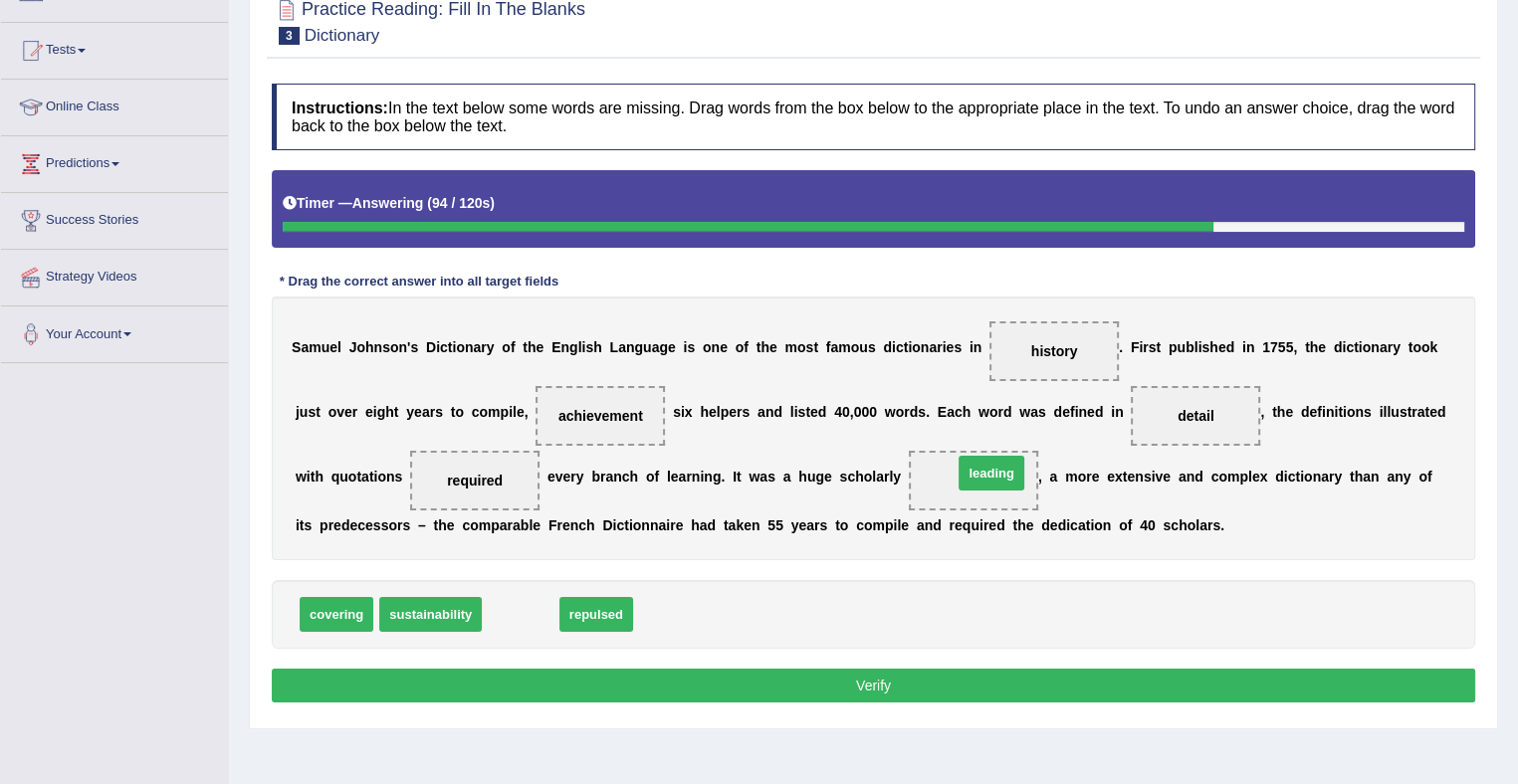 drag, startPoint x: 515, startPoint y: 611, endPoint x: 983, endPoint y: 471, distance: 488.4916 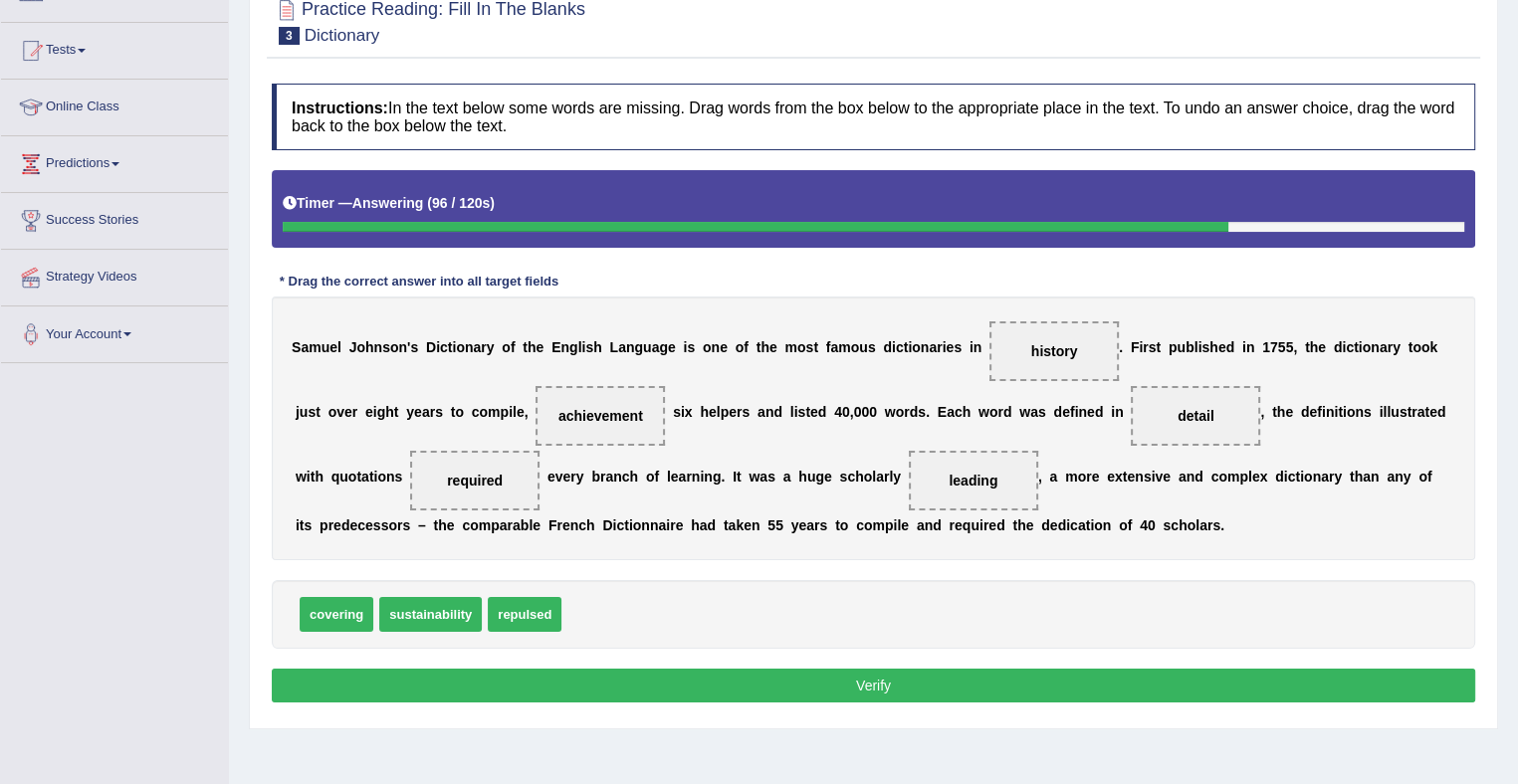 click on "Verify" at bounding box center [873, 686] 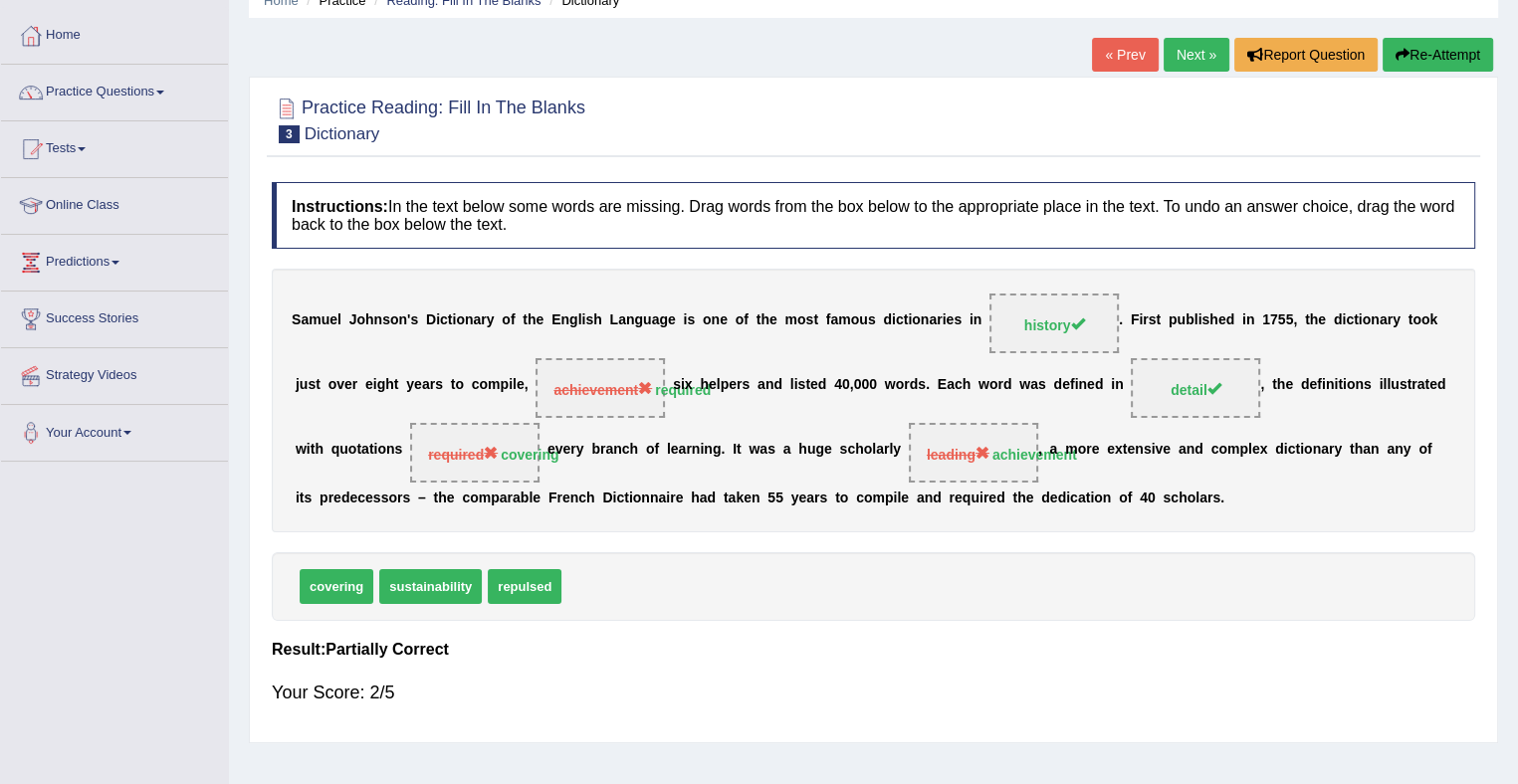 scroll, scrollTop: 80, scrollLeft: 0, axis: vertical 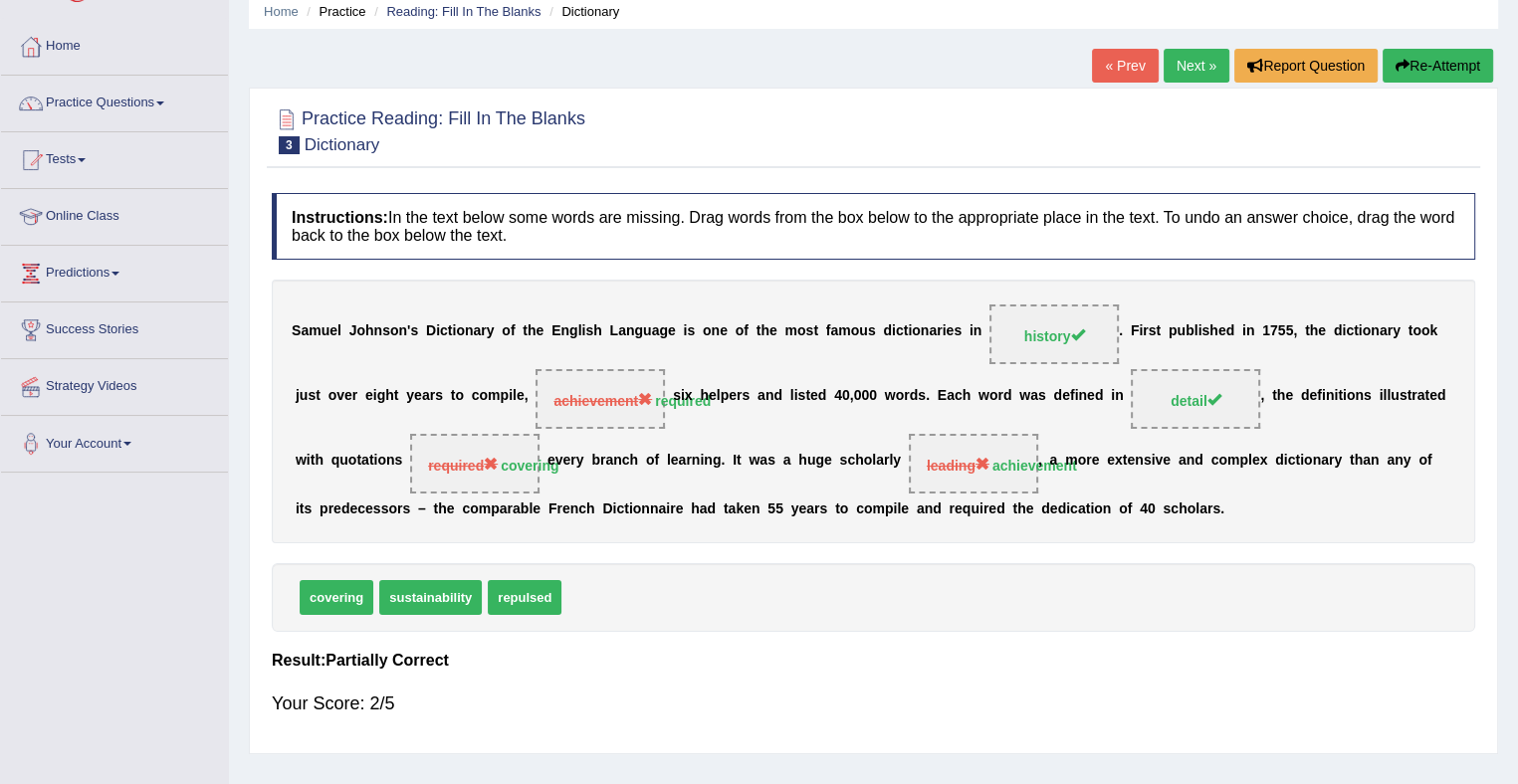 click on "Re-Attempt" at bounding box center (1437, 66) 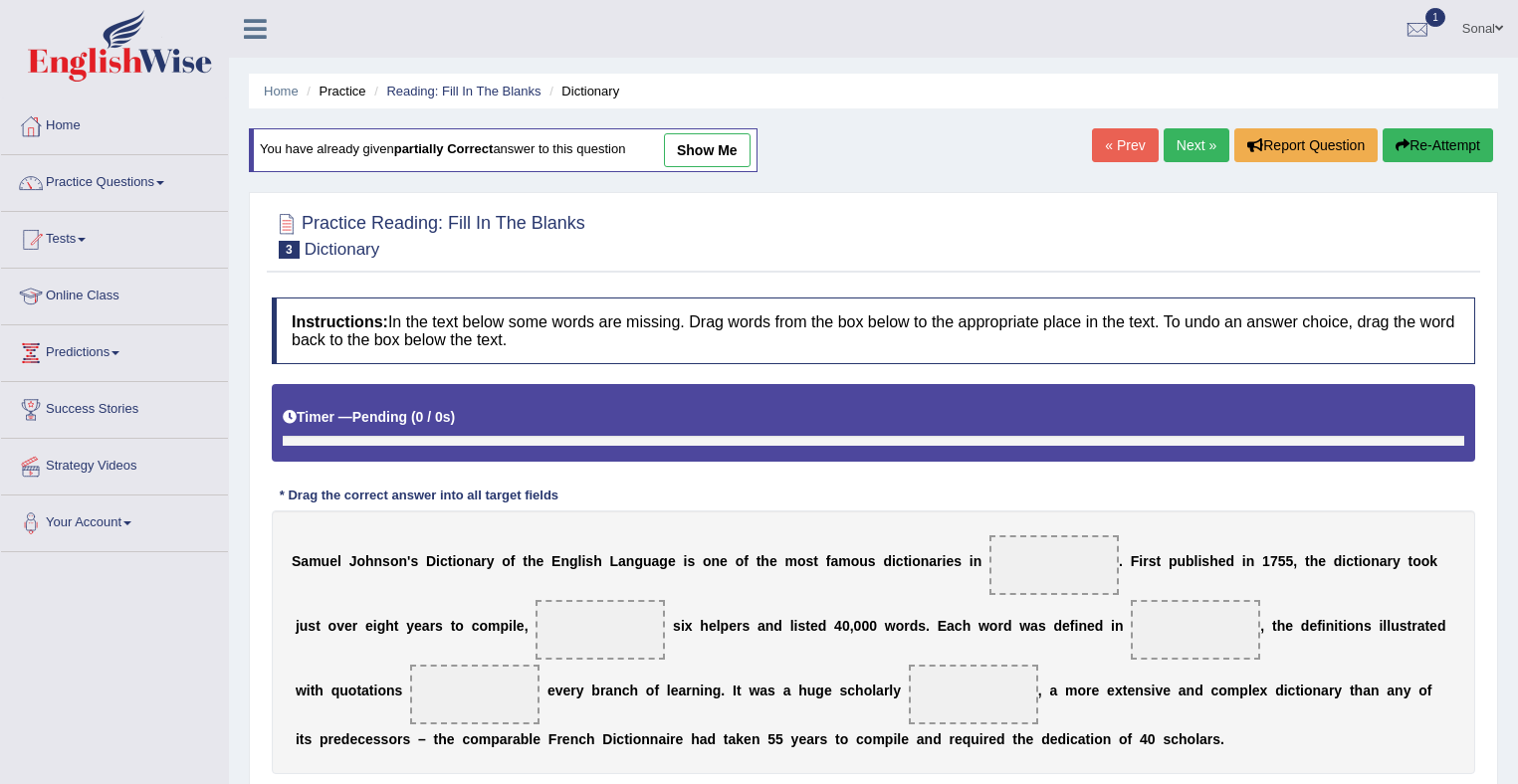 scroll, scrollTop: 80, scrollLeft: 0, axis: vertical 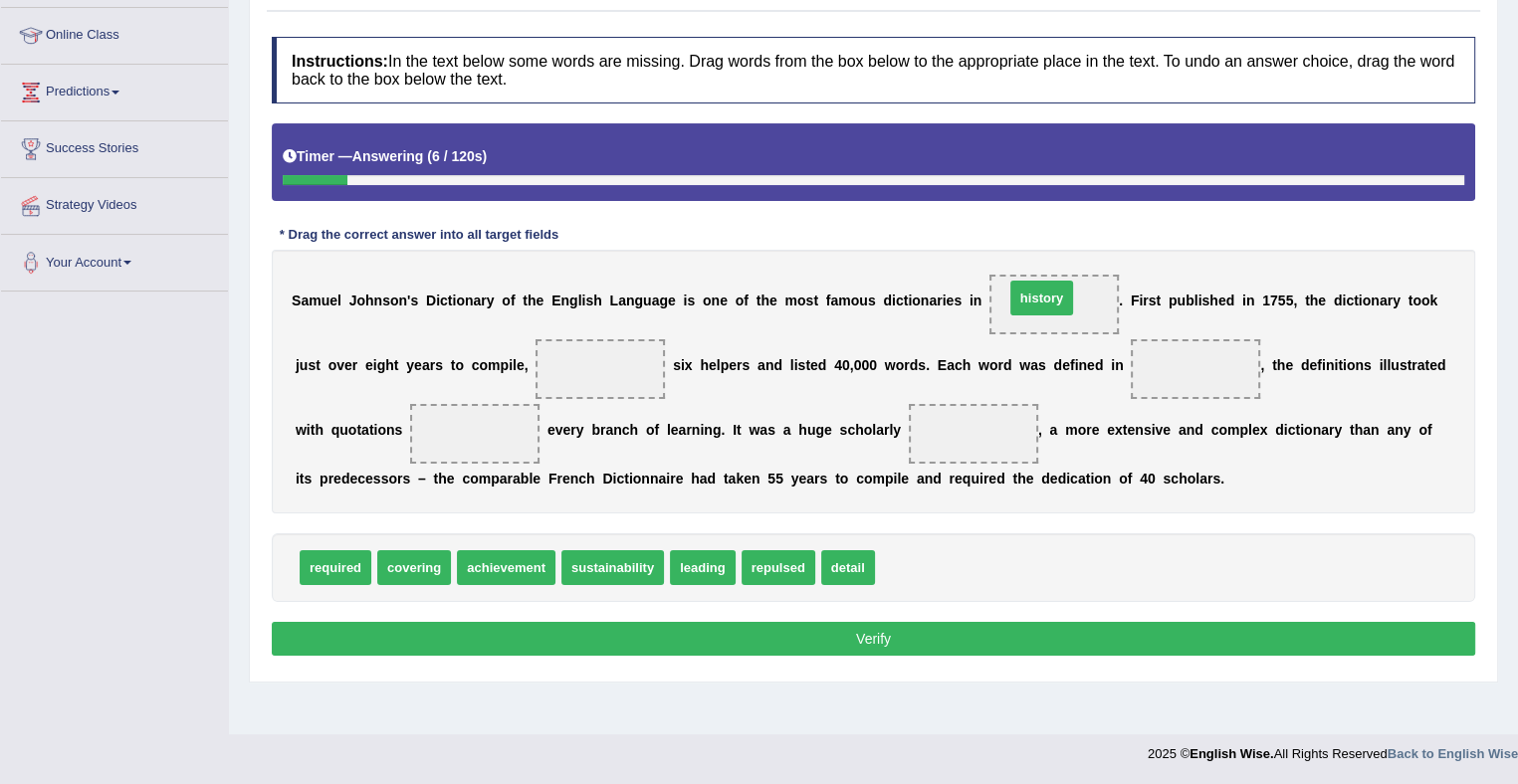 drag, startPoint x: 882, startPoint y: 562, endPoint x: 1011, endPoint y: 294, distance: 297.4307 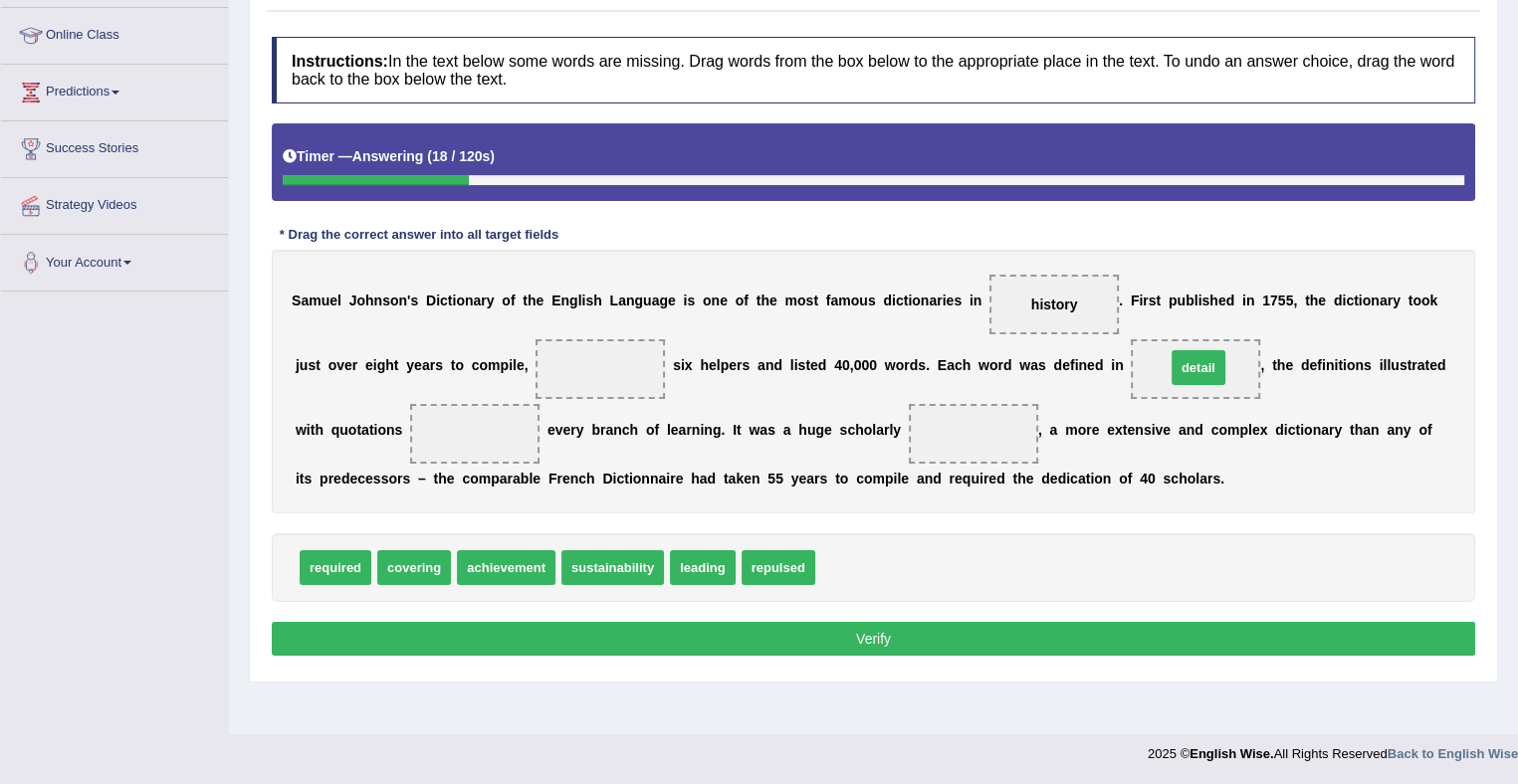 drag, startPoint x: 857, startPoint y: 561, endPoint x: 1207, endPoint y: 360, distance: 403.60996 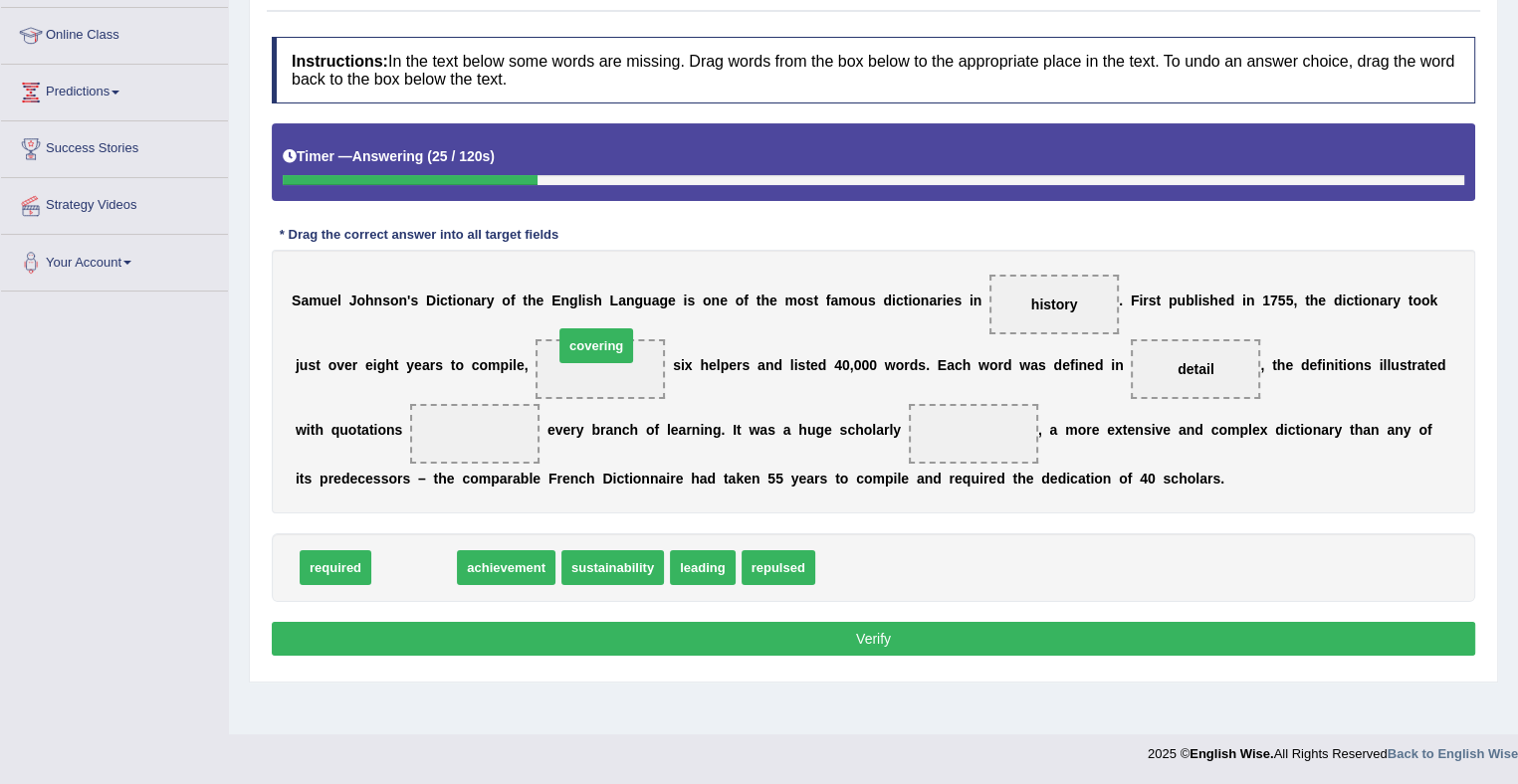 drag, startPoint x: 406, startPoint y: 558, endPoint x: 586, endPoint y: 359, distance: 268.33002 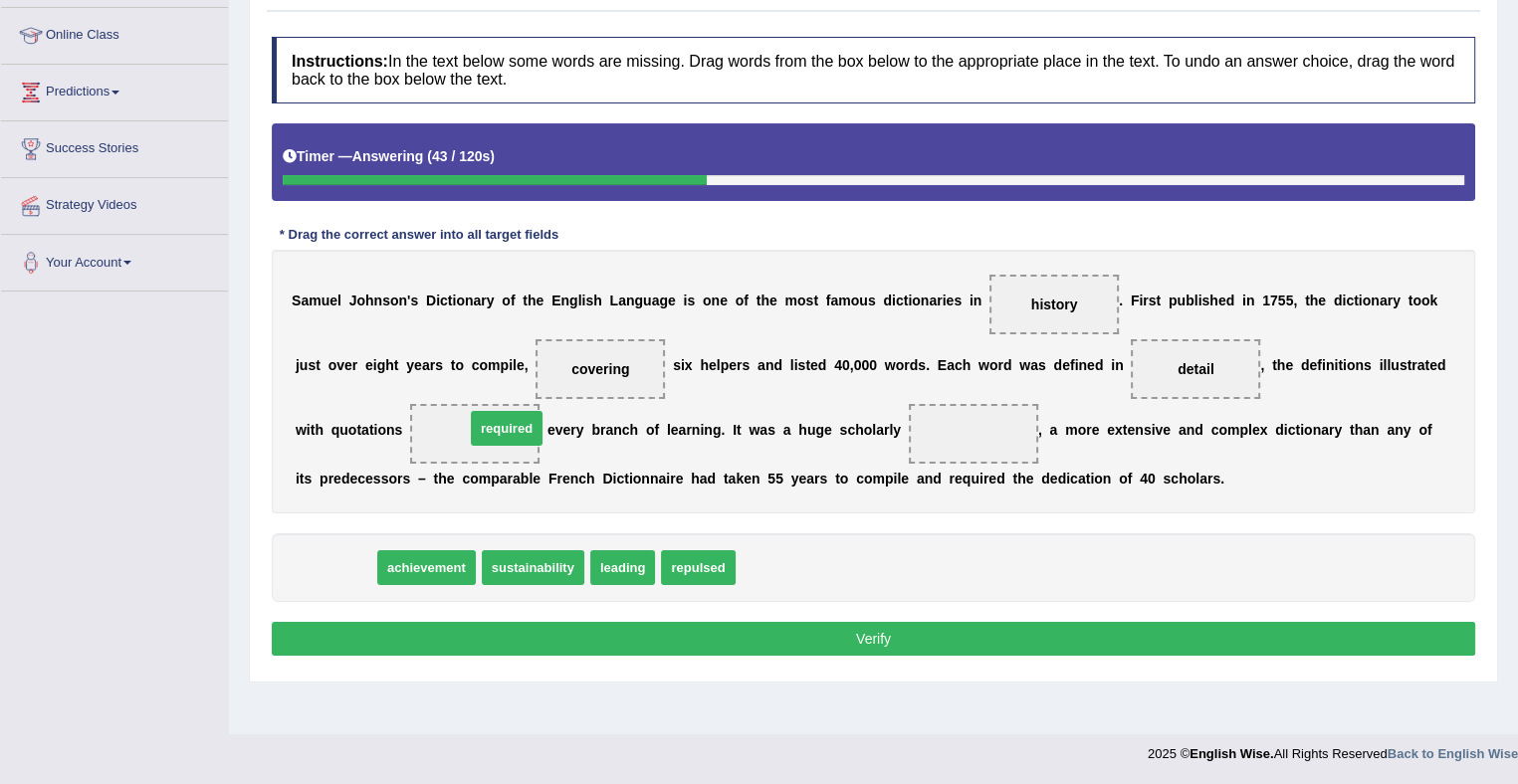 drag, startPoint x: 347, startPoint y: 564, endPoint x: 518, endPoint y: 425, distance: 220 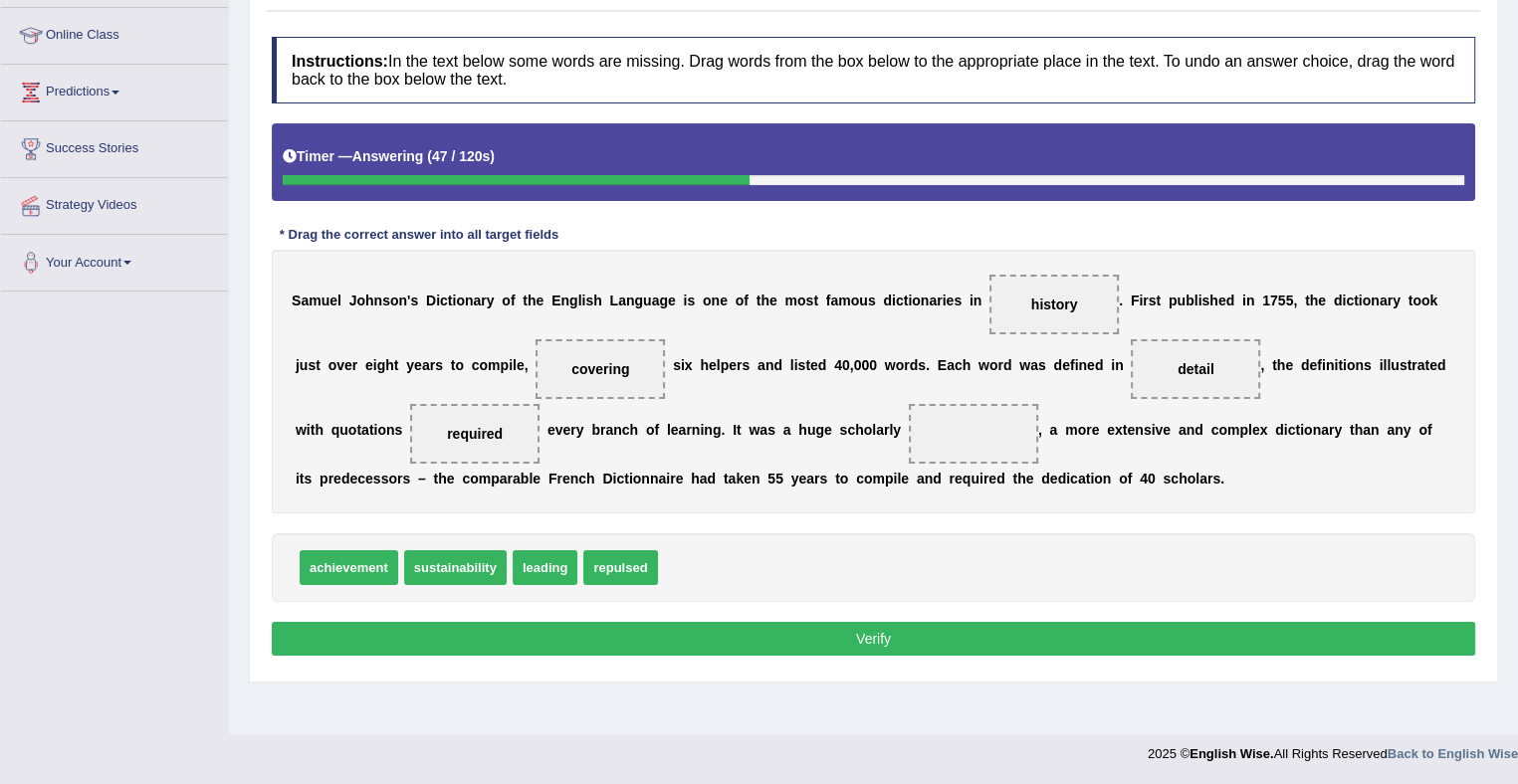 click on "sustainability" at bounding box center (455, 567) 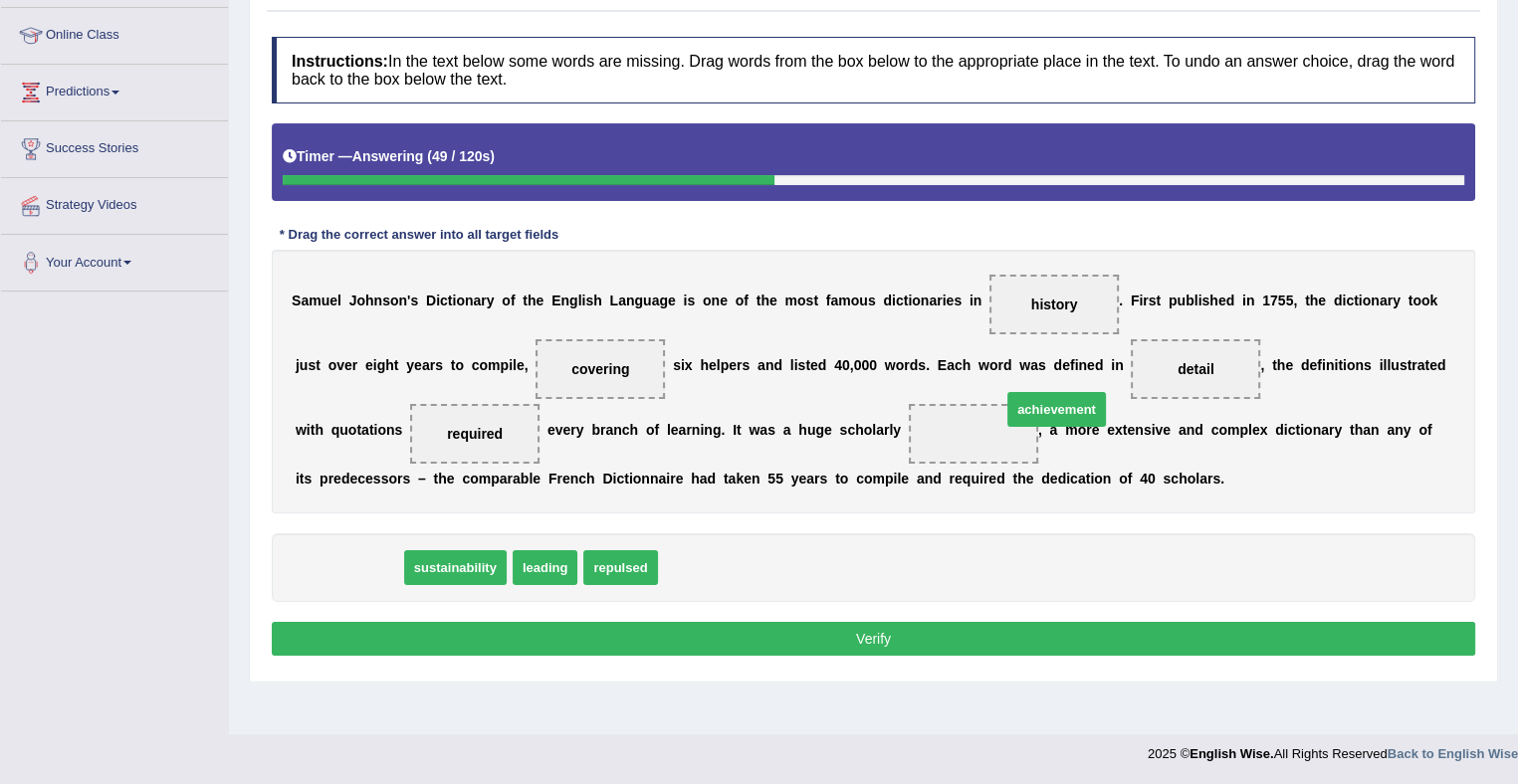 drag, startPoint x: 368, startPoint y: 562, endPoint x: 980, endPoint y: 440, distance: 624.0417 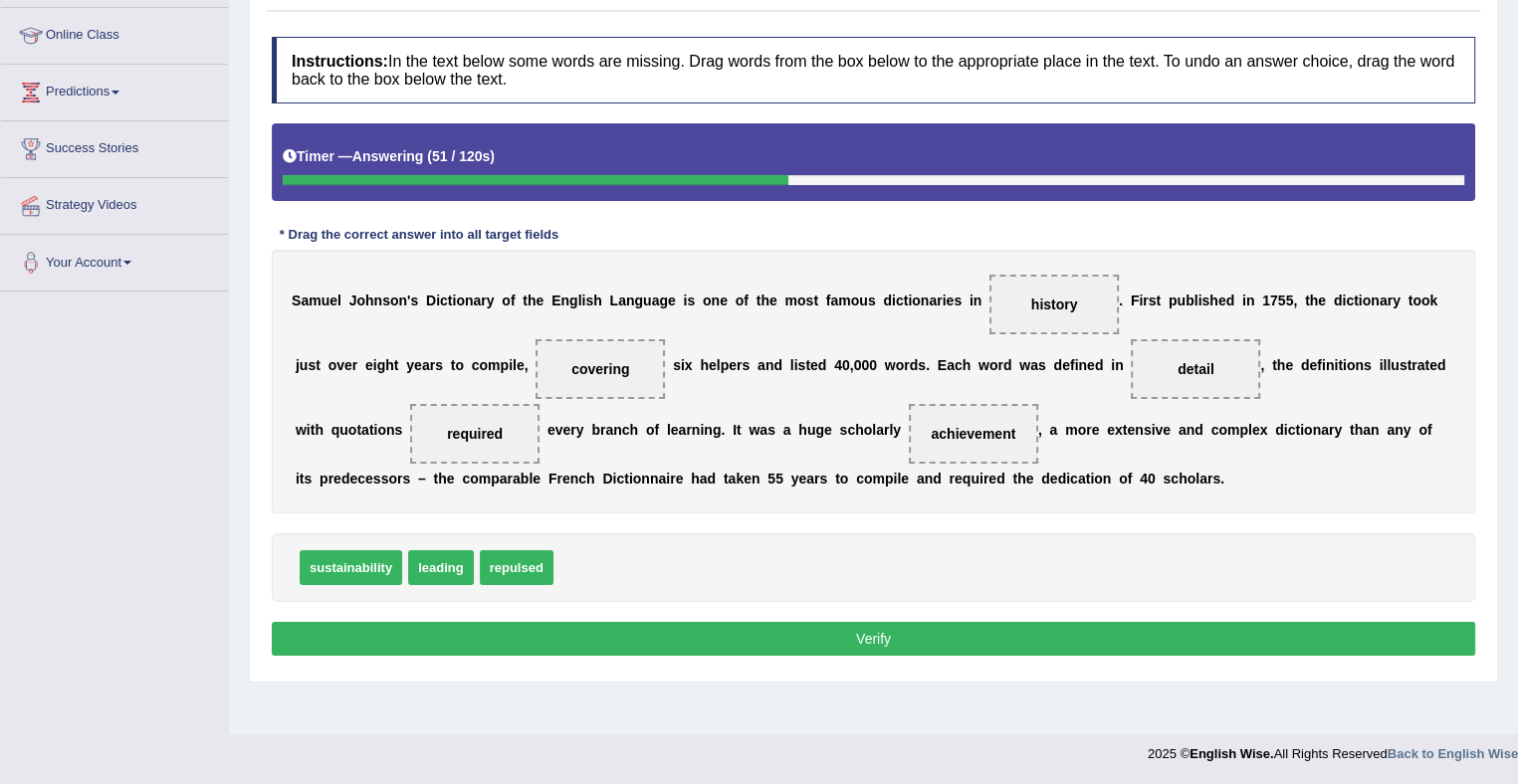 click on "Verify" at bounding box center (873, 639) 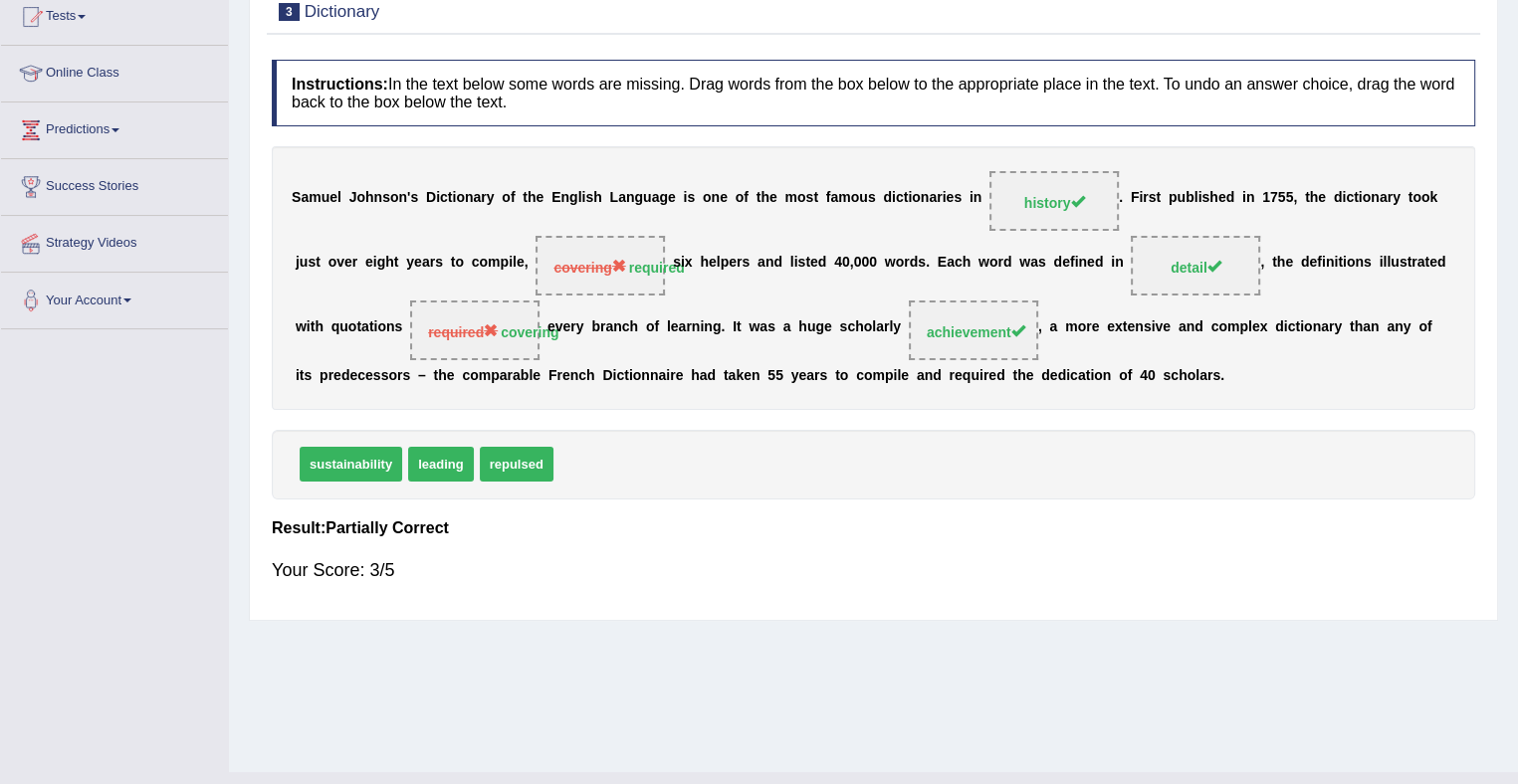 scroll, scrollTop: 0, scrollLeft: 0, axis: both 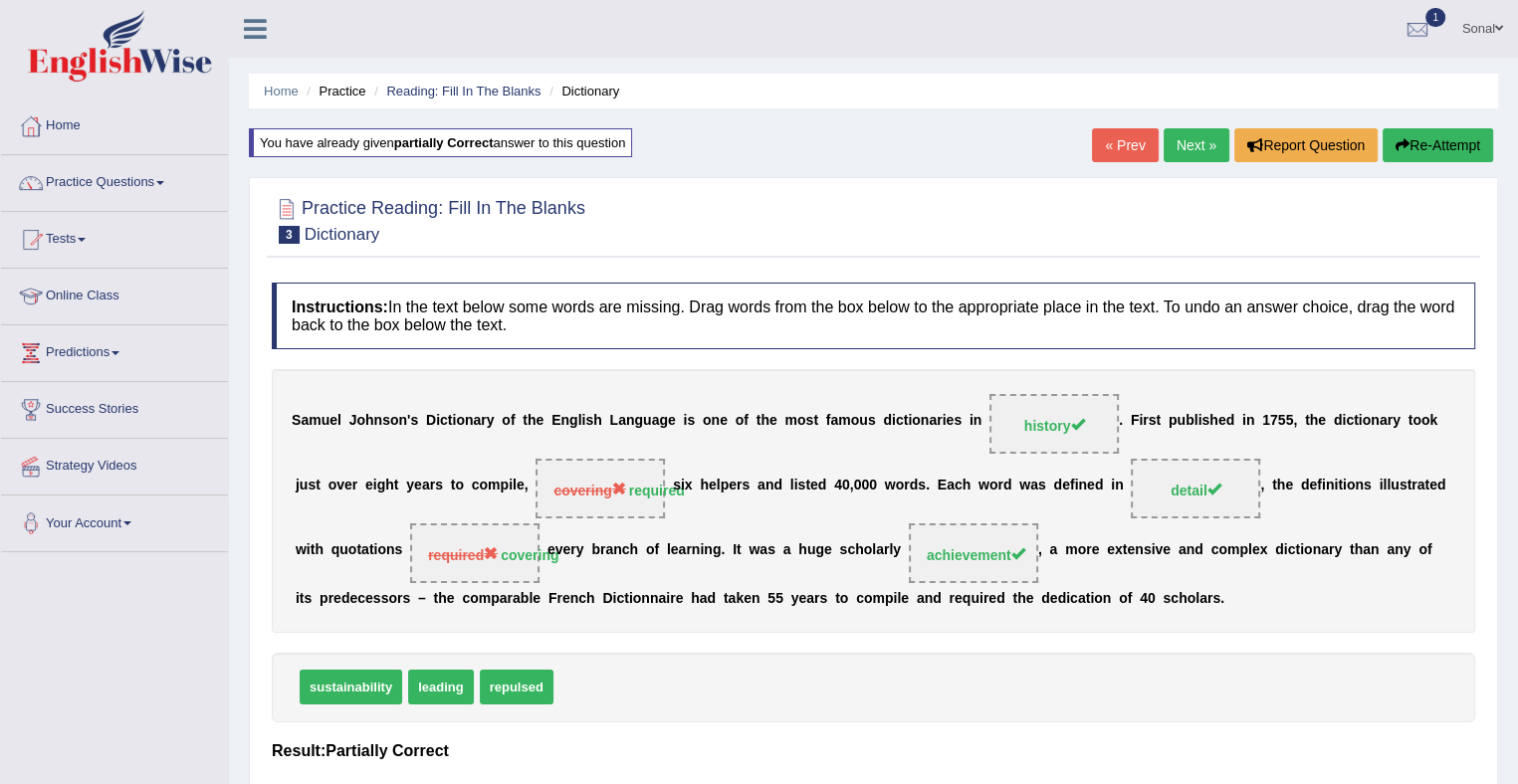 click on "Next »" at bounding box center [1196, 145] 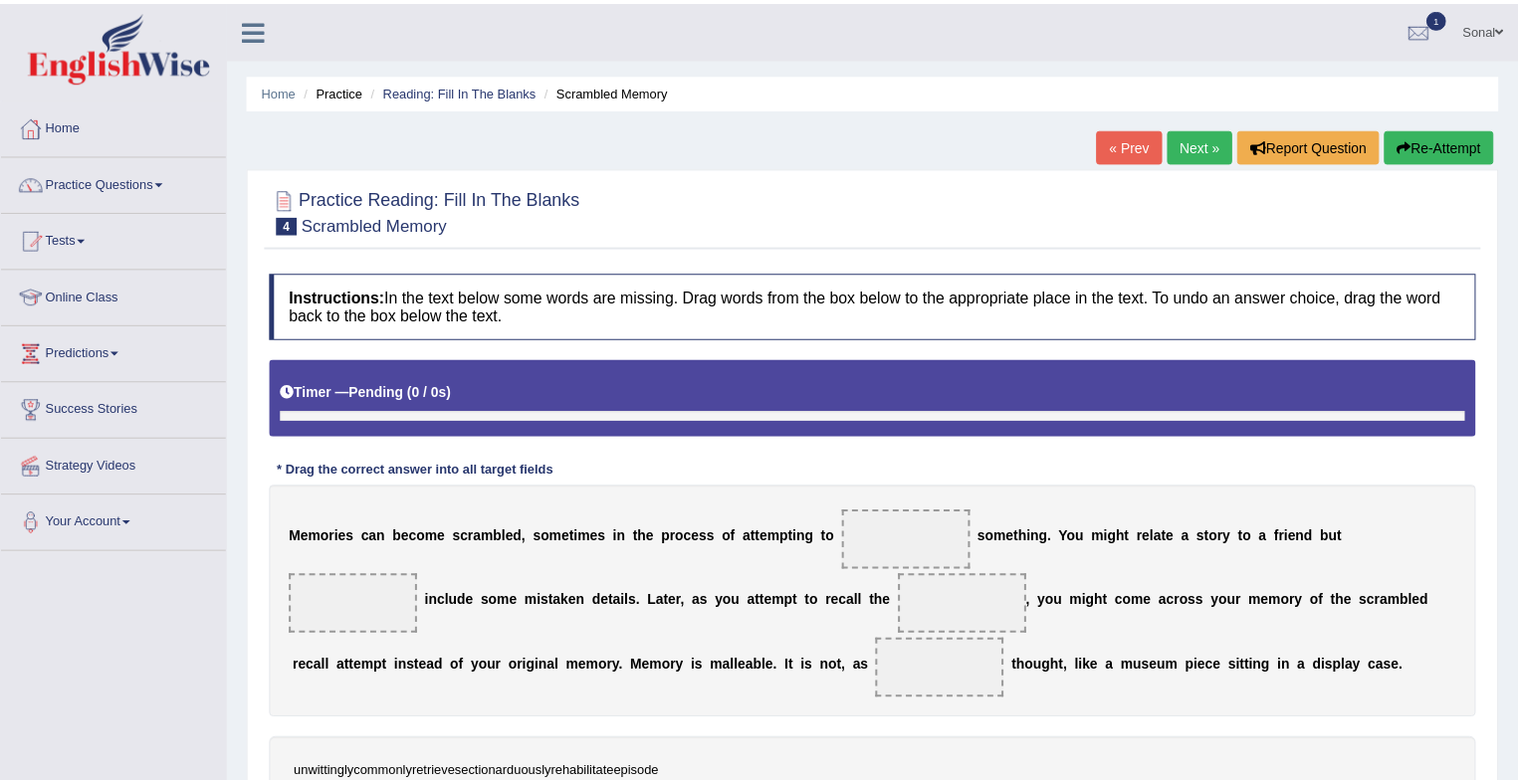scroll, scrollTop: 261, scrollLeft: 0, axis: vertical 